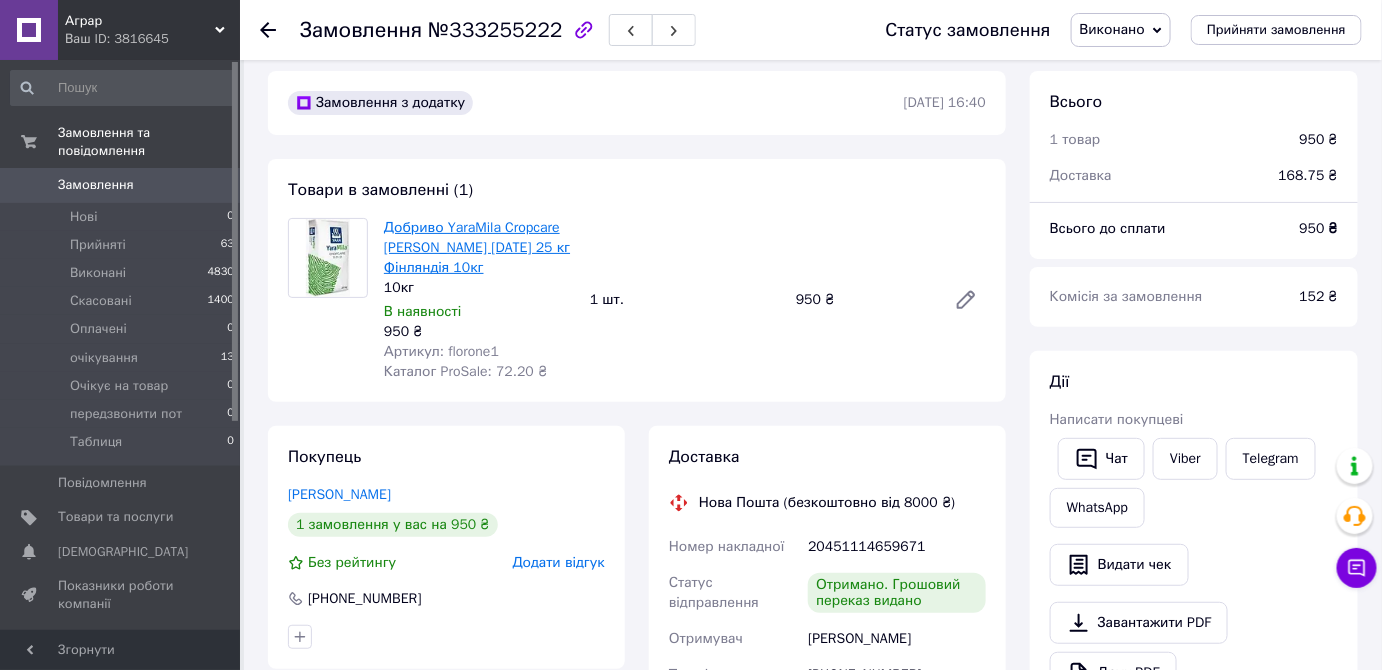 scroll, scrollTop: 0, scrollLeft: 0, axis: both 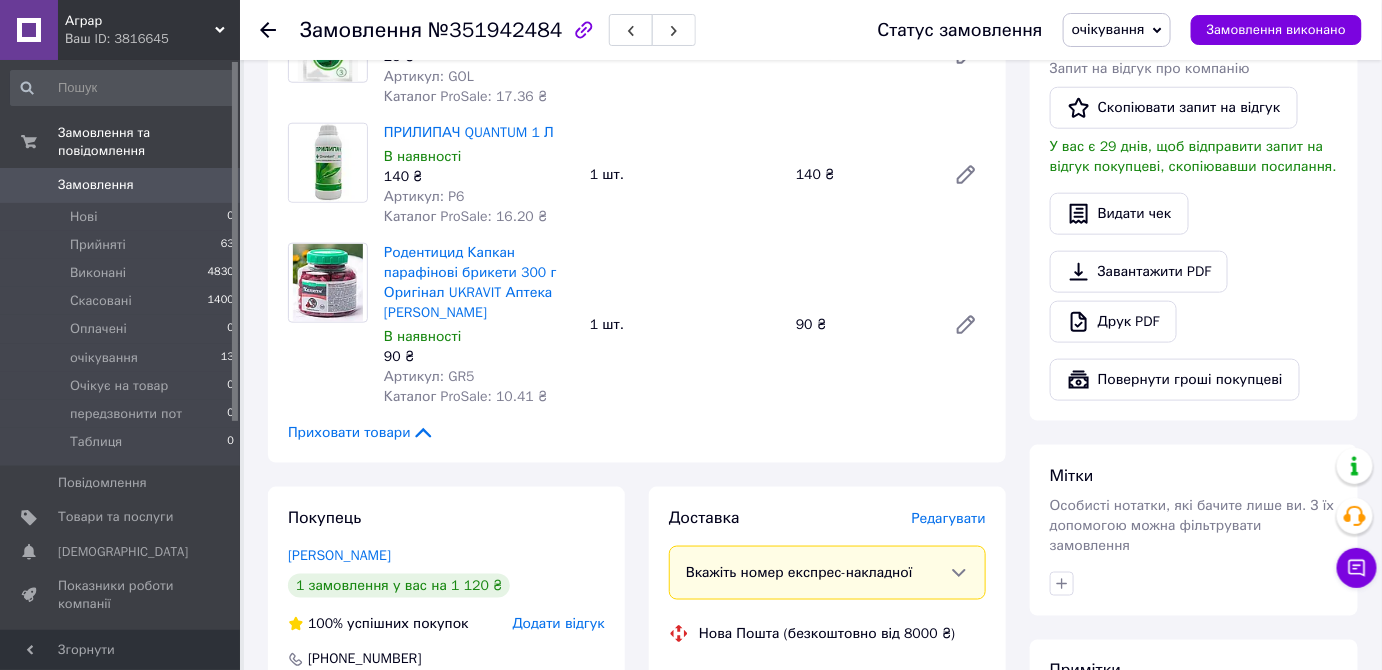 click on "Редагувати" at bounding box center [949, 518] 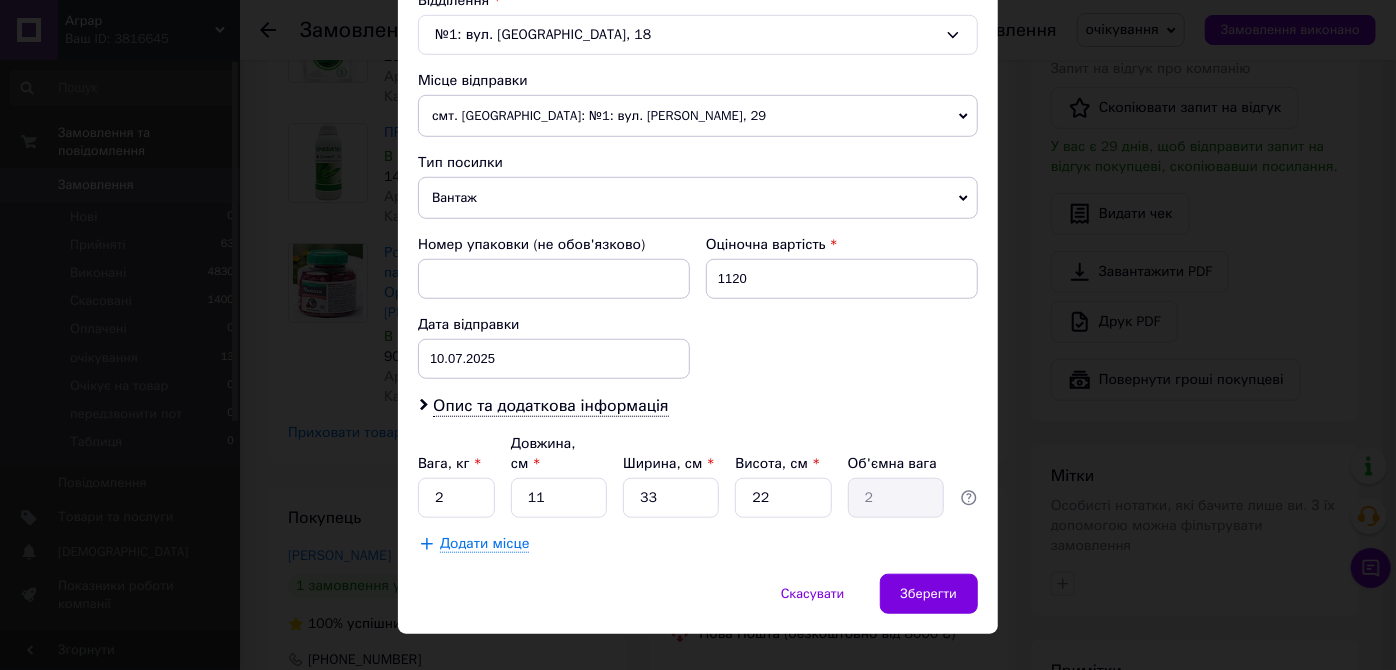scroll, scrollTop: 650, scrollLeft: 0, axis: vertical 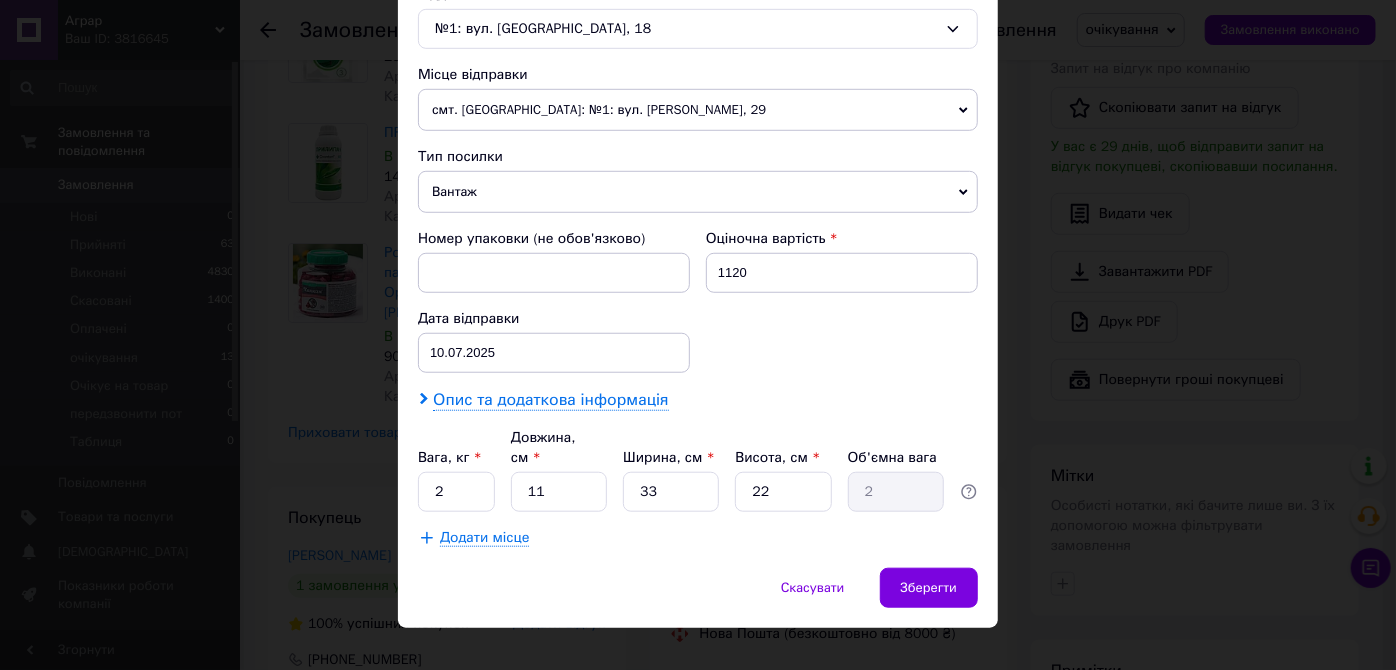 click on "Опис та додаткова інформація" at bounding box center (550, 400) 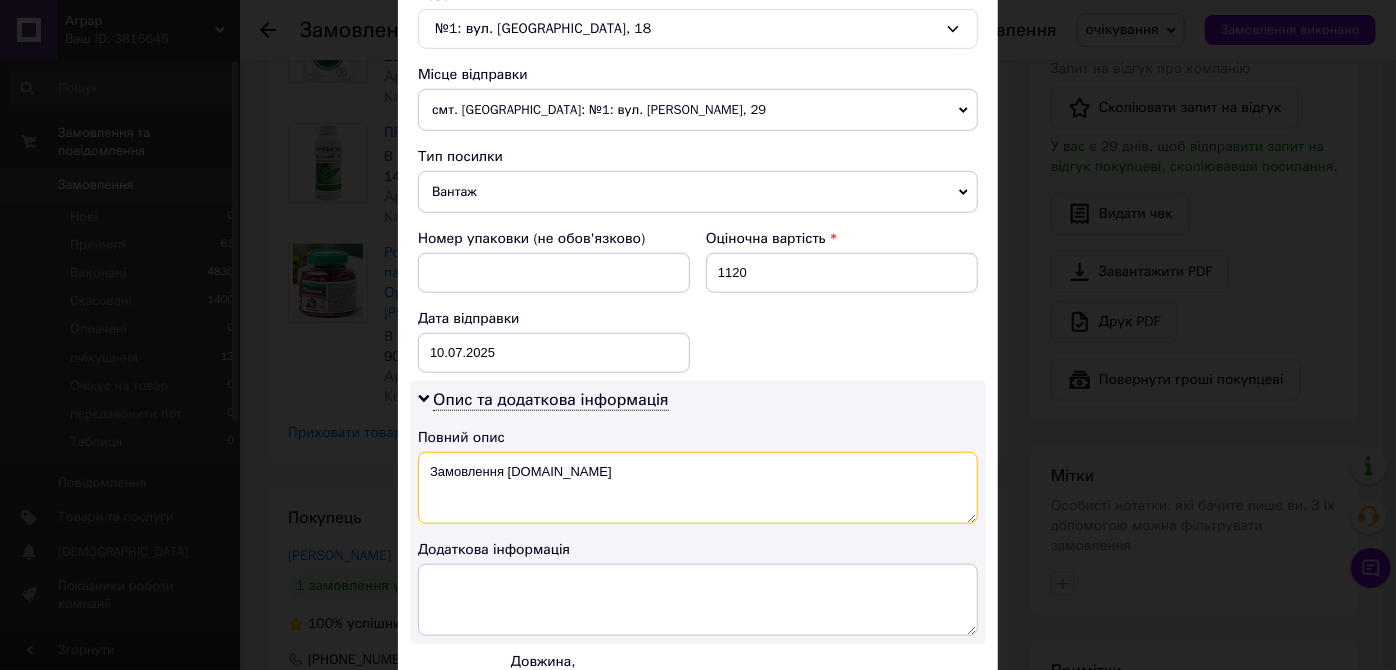 click on "Замовлення Prom.ua" at bounding box center (698, 488) 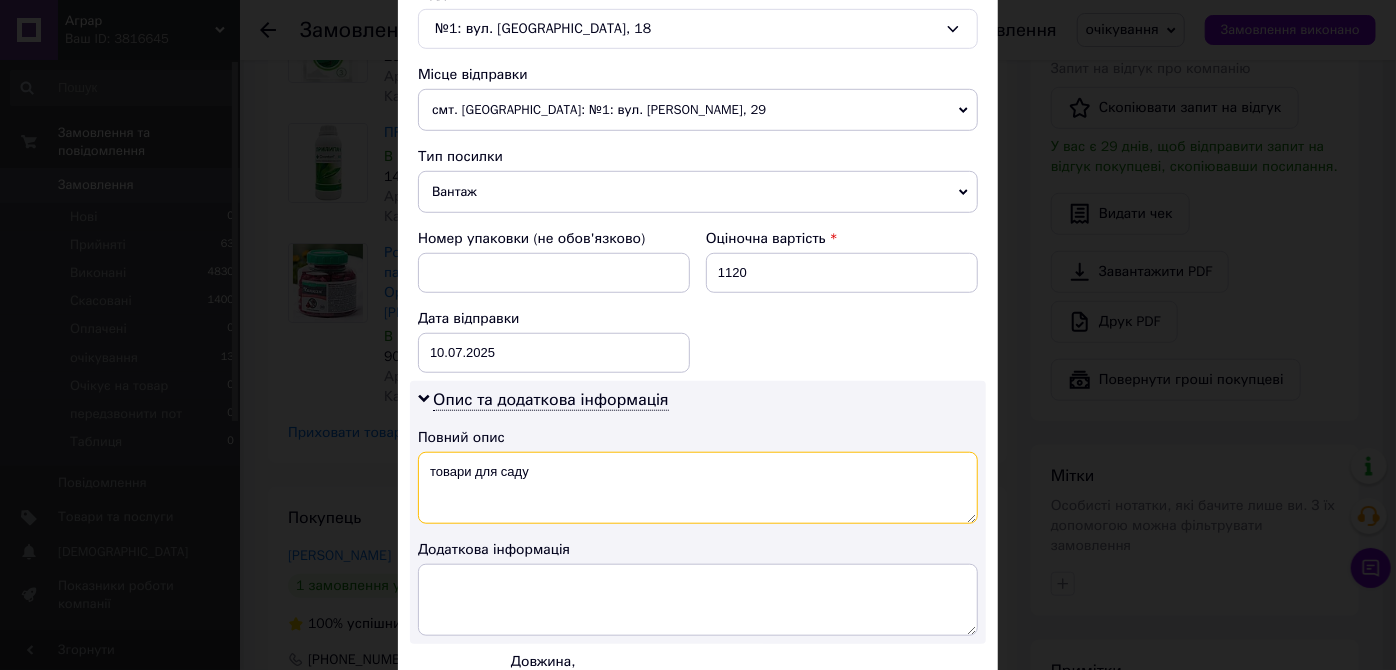 click on "товари для саду" at bounding box center (698, 488) 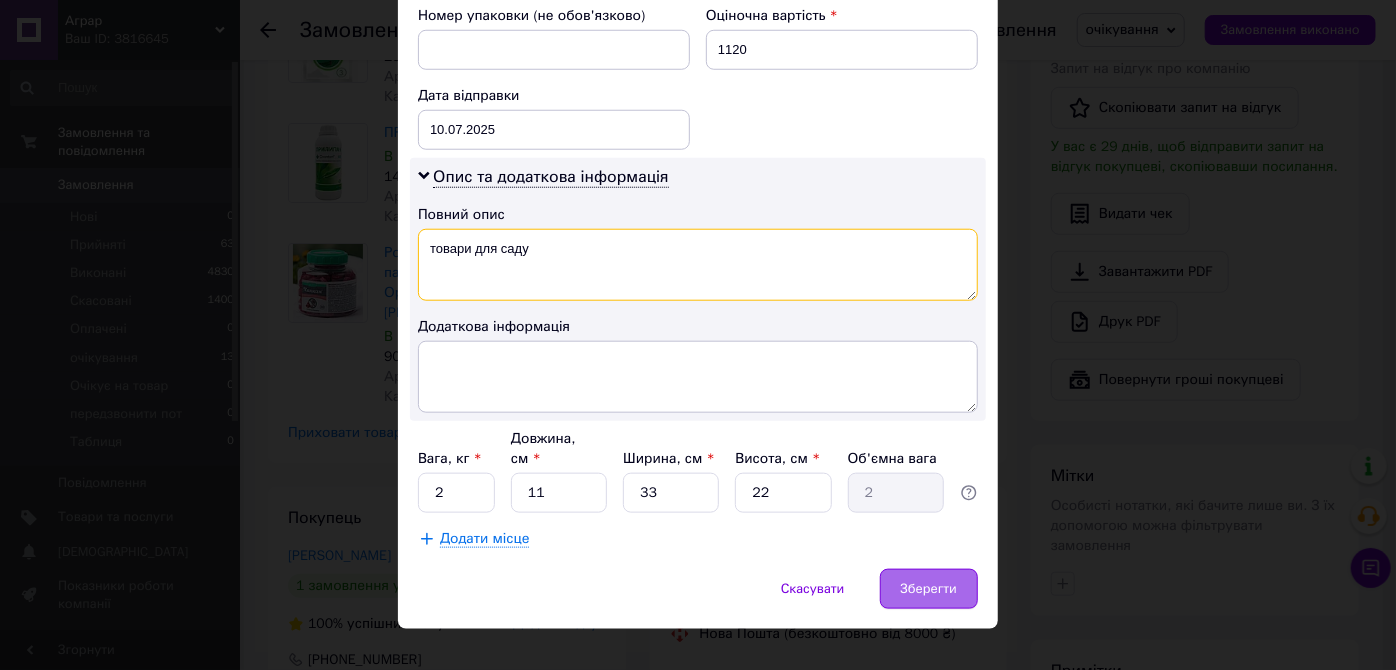 type on "товари для саду" 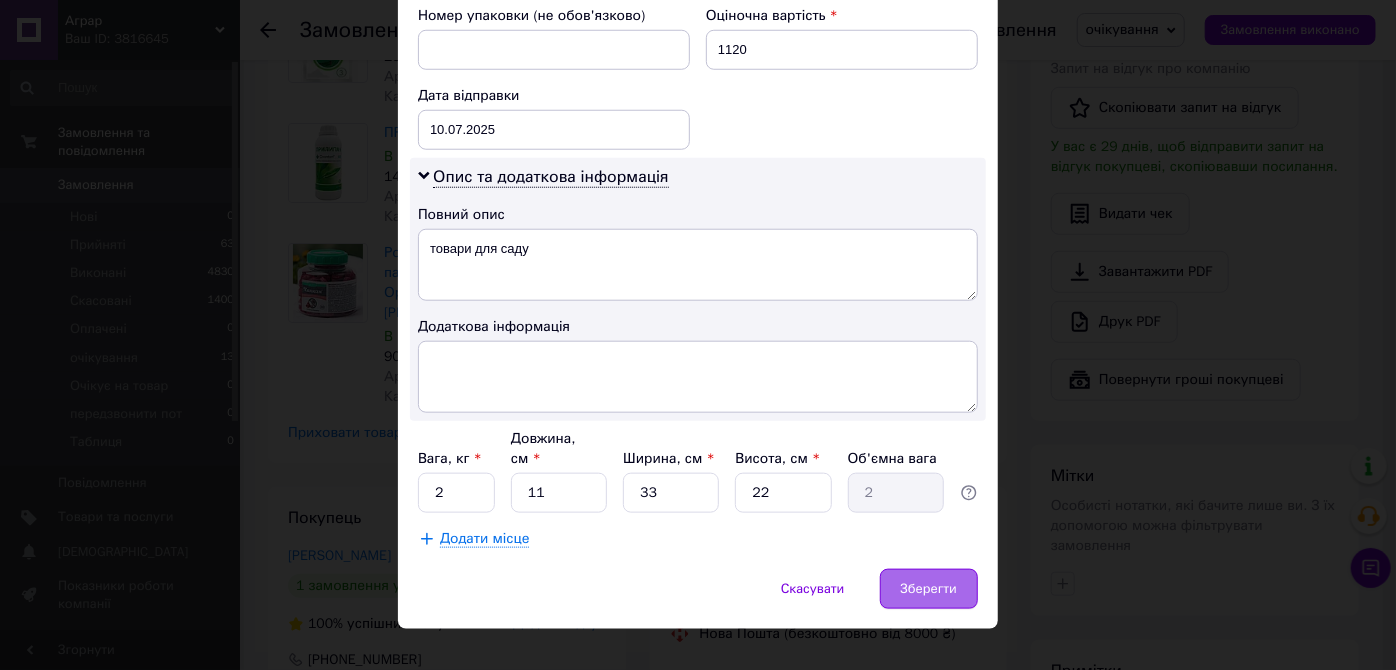 click on "Зберегти" at bounding box center (929, 589) 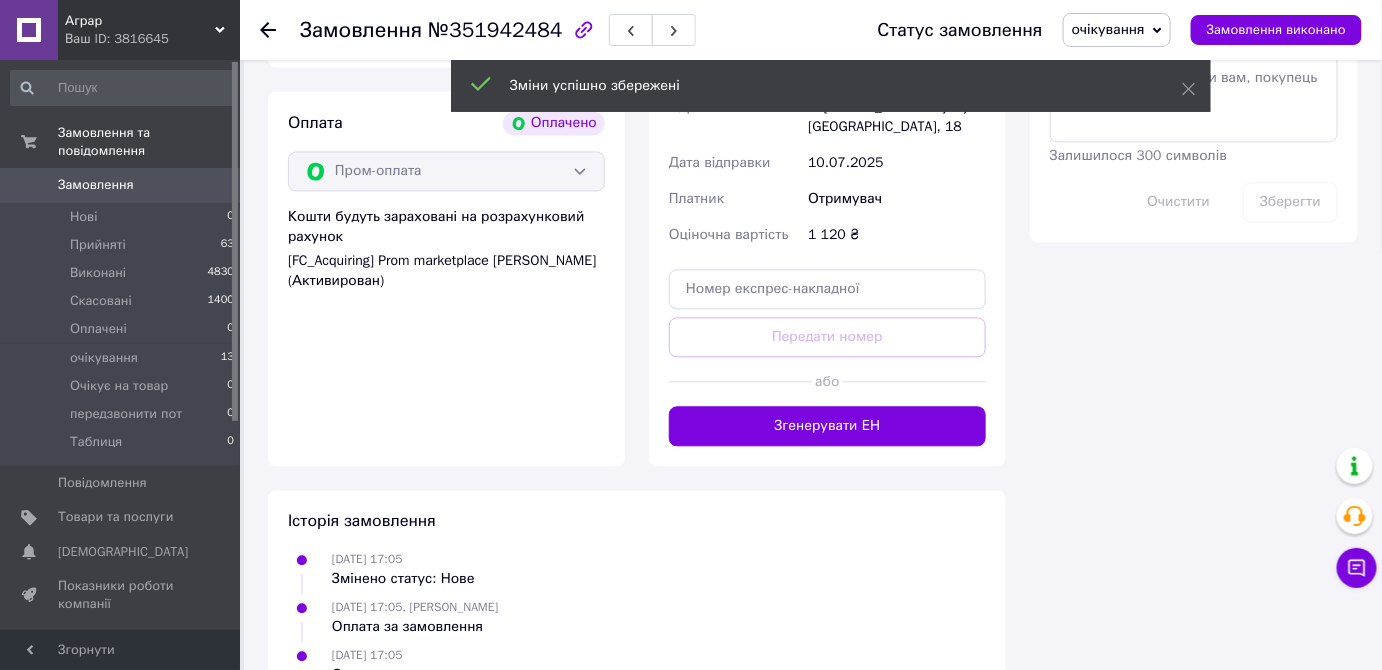 scroll, scrollTop: 1296, scrollLeft: 0, axis: vertical 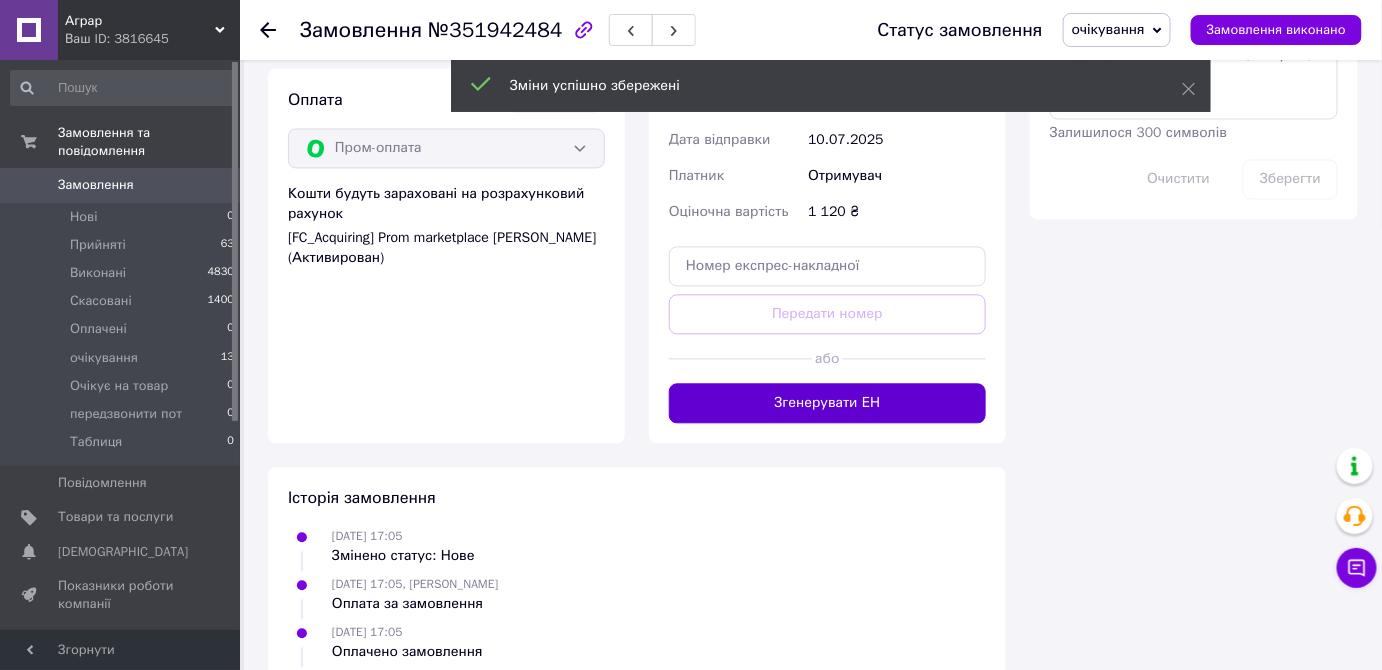 click on "Згенерувати ЕН" at bounding box center (827, 403) 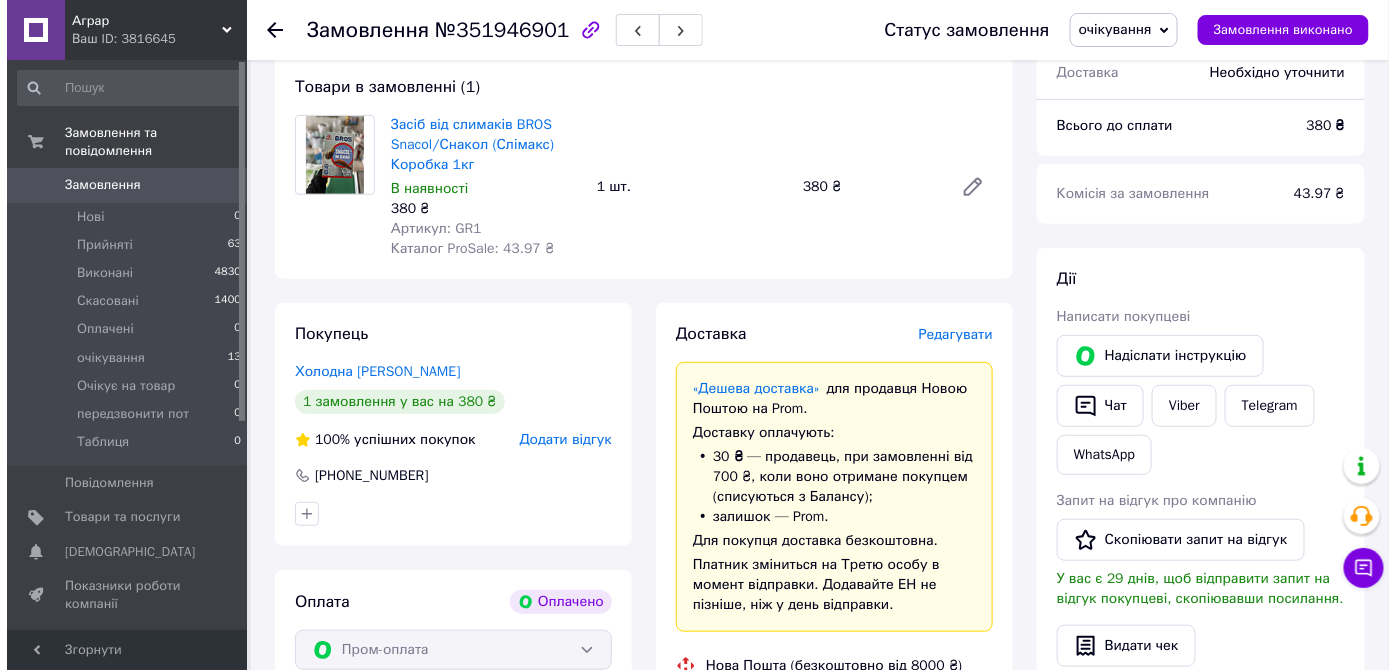 scroll, scrollTop: 182, scrollLeft: 0, axis: vertical 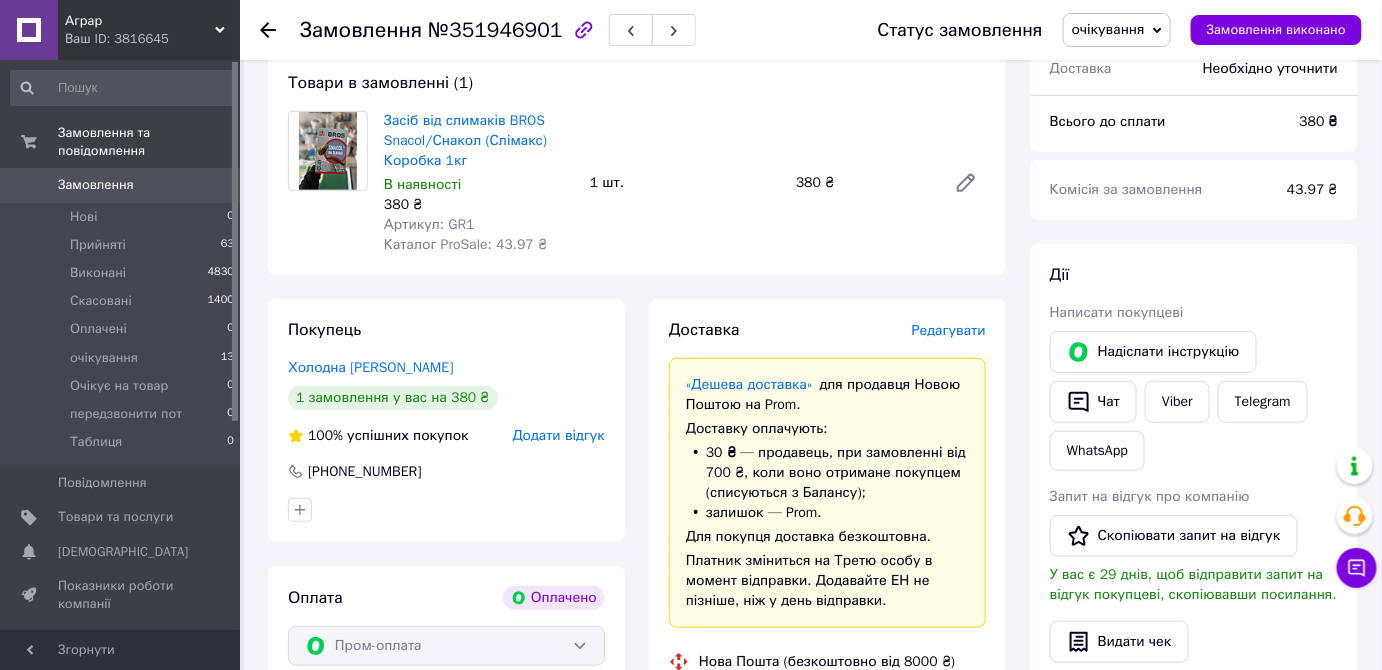 click on "Доставка Редагувати «Дешева доставка»   для продавця Новою Поштою на Prom. Доставку оплачують: 30 ₴   — продавець , при замовленні від 700 ₴, коли воно отримане покупцем (списуються з Балансу); залишок — Prom. Для покупця доставка безкоштовна. Платник зміниться на Третю особу в момент відправки. Додавайте ЕН не пізніше, ніж у день відправки. Нова Пошта (безкоштовно від 8000 ₴) Отримувач Холодна Олександра Телефон отримувача +380688807430 Адреса м. Люботин (Харківська обл.), №2 (до 30 кг): вул. Шевченка, 98 Дата відправки 10.07.2025 Платник   Отримувач Оціночна вартість 380 ₴ або" at bounding box center (827, 748) 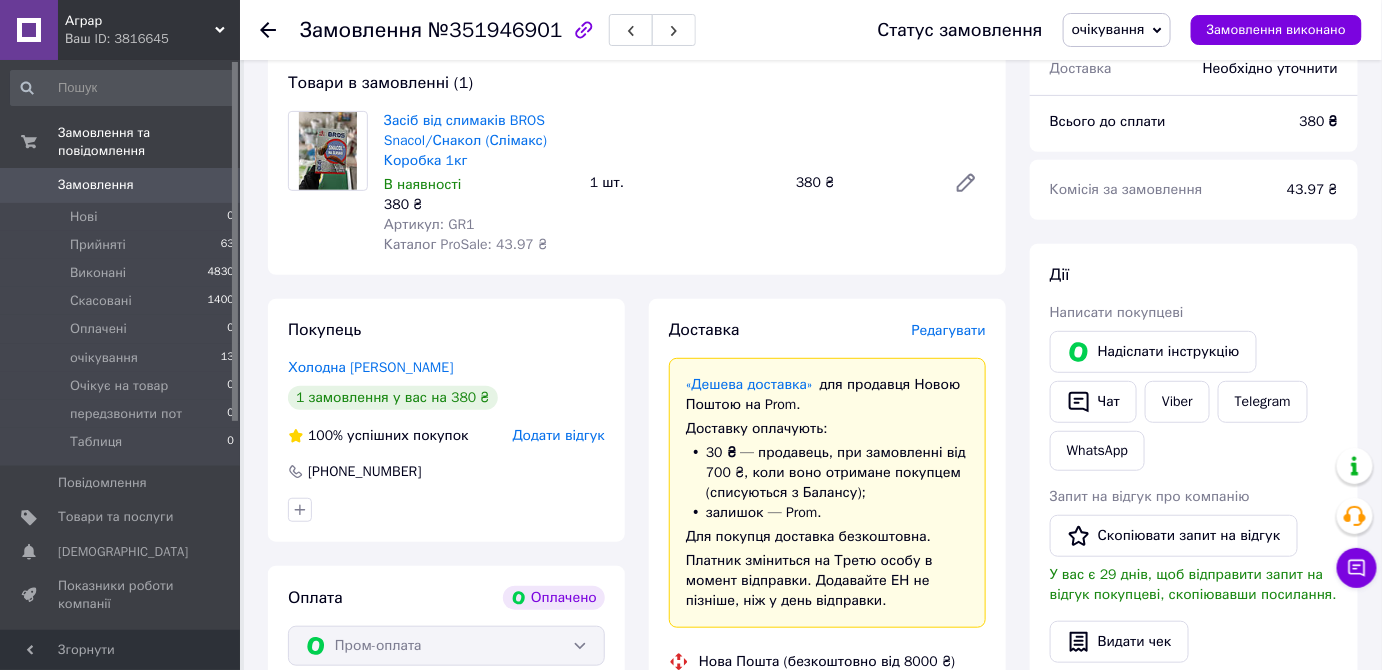 click on "Редагувати" at bounding box center (949, 330) 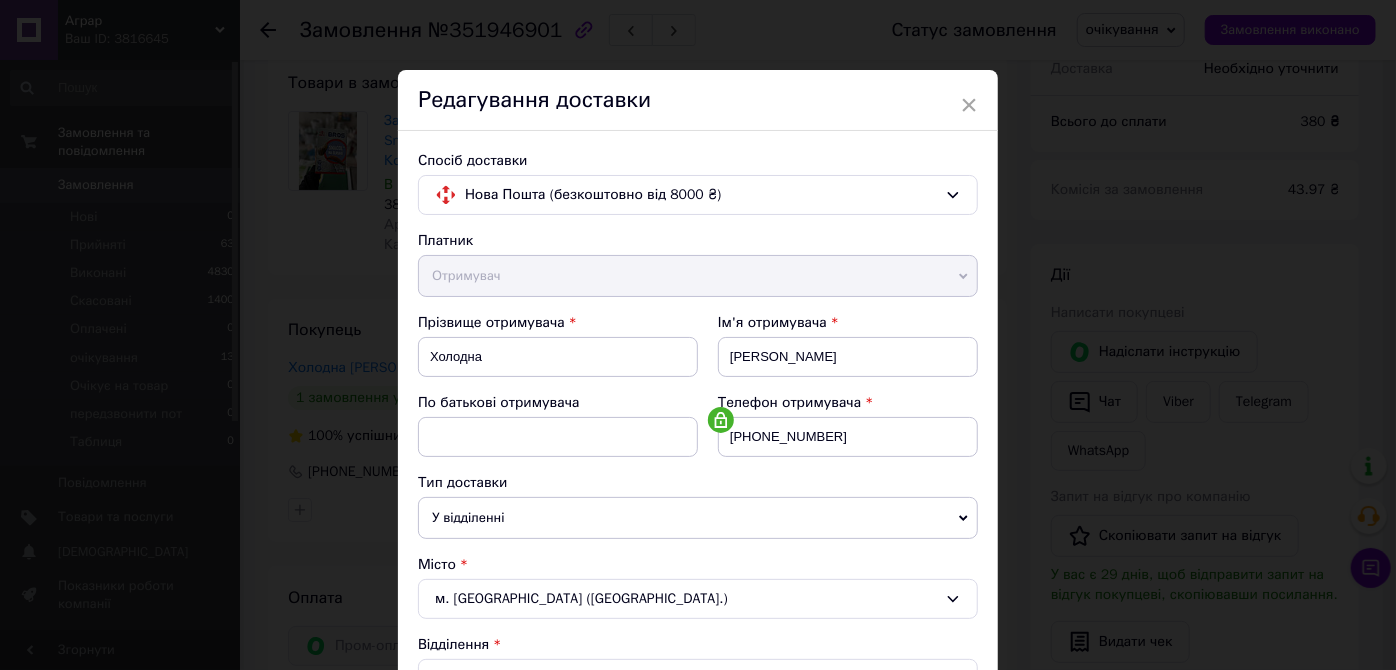 scroll, scrollTop: 650, scrollLeft: 0, axis: vertical 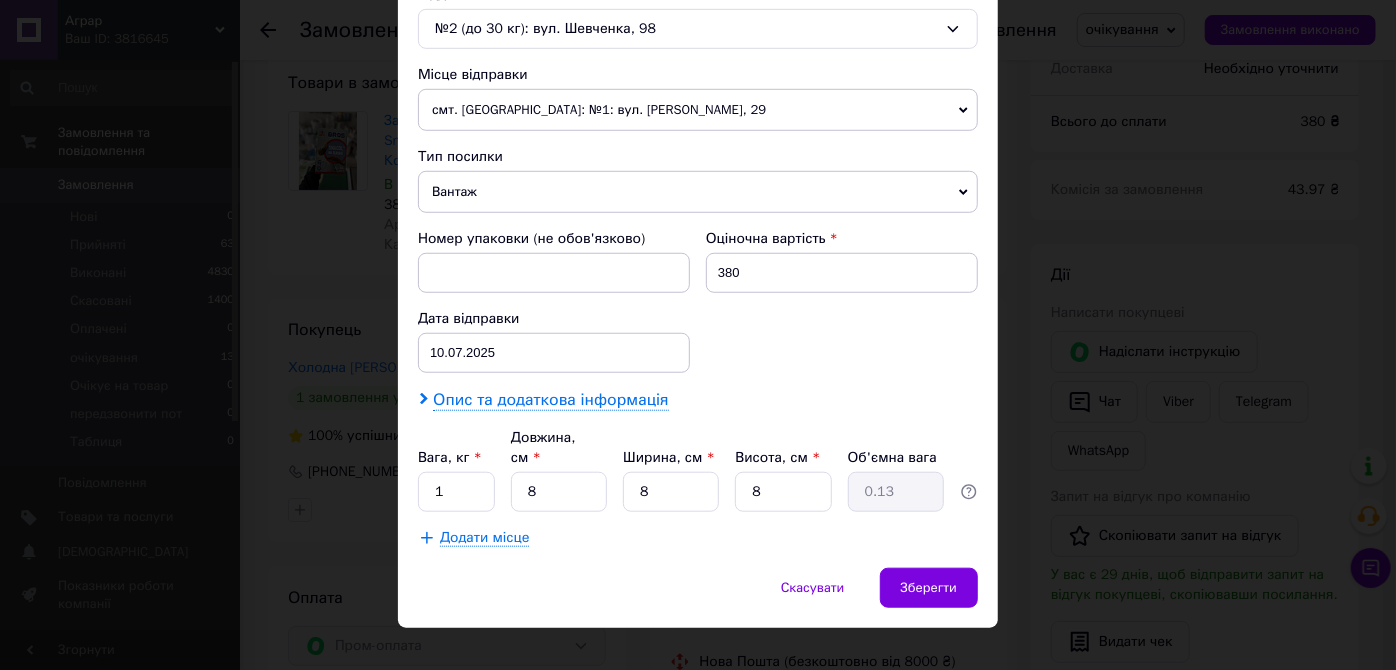click on "Опис та додаткова інформація" at bounding box center [550, 400] 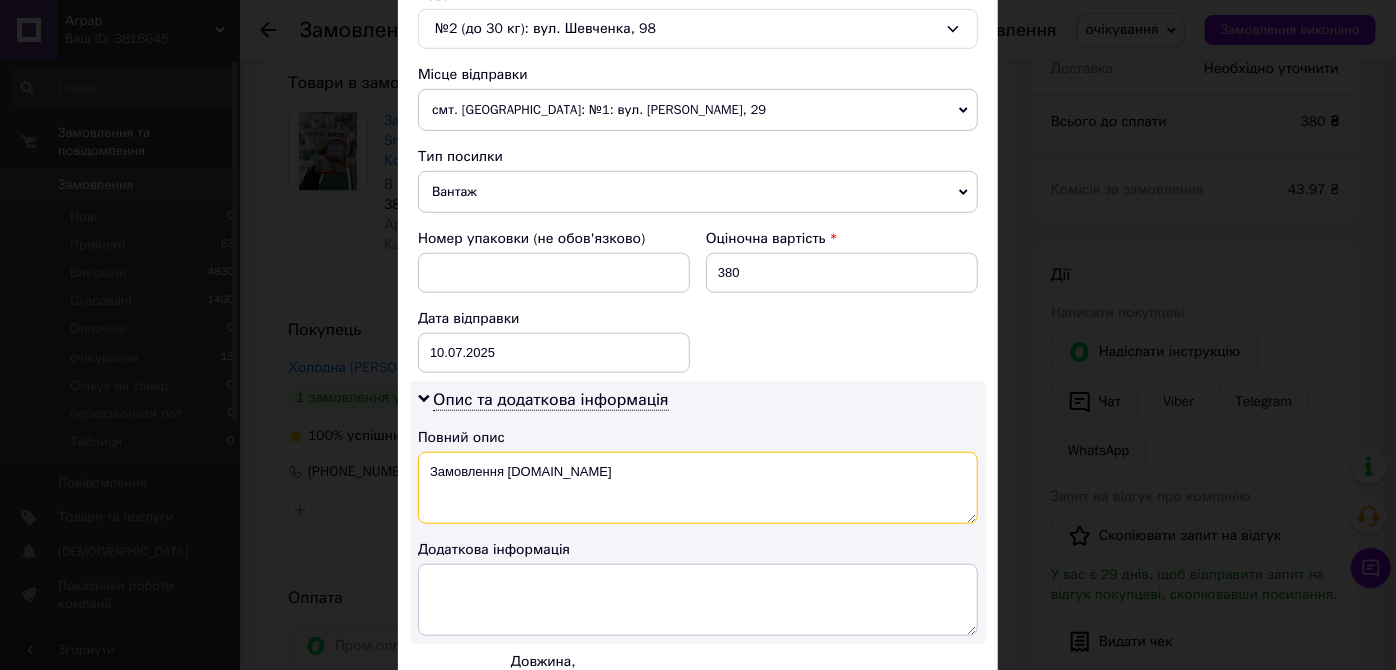 click on "Замовлення Prom.ua" at bounding box center (698, 488) 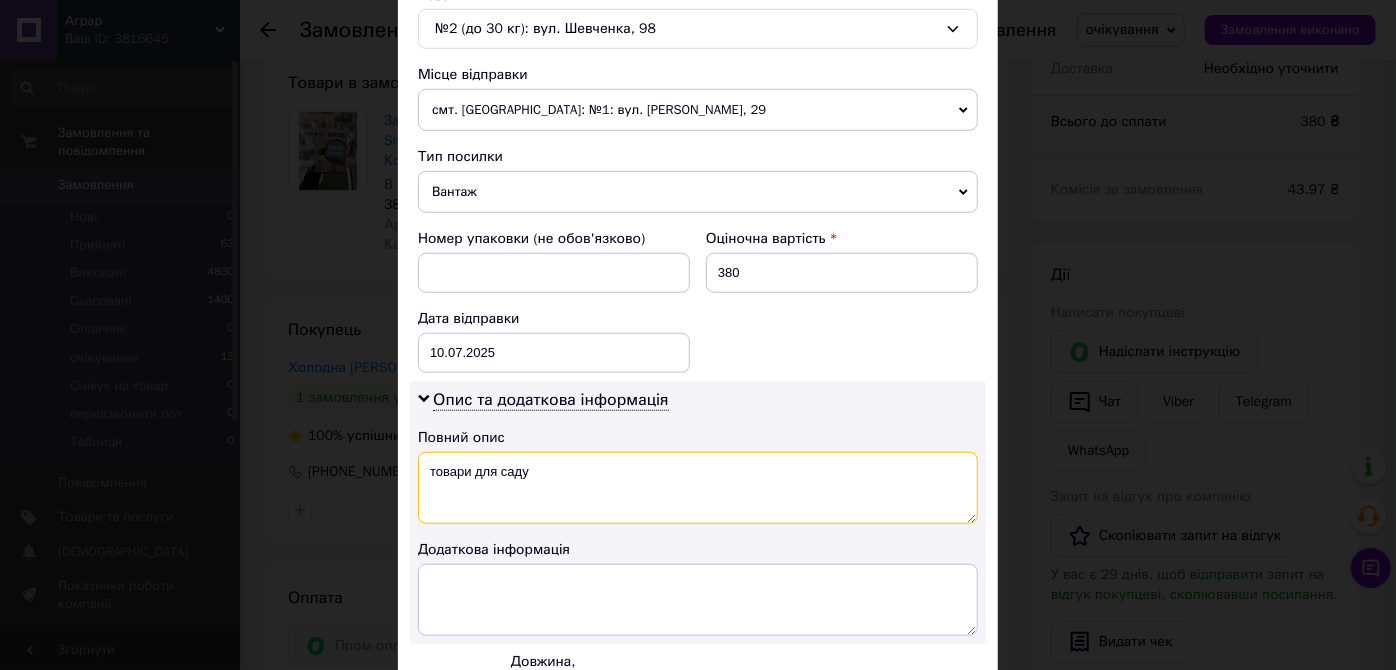 scroll, scrollTop: 873, scrollLeft: 0, axis: vertical 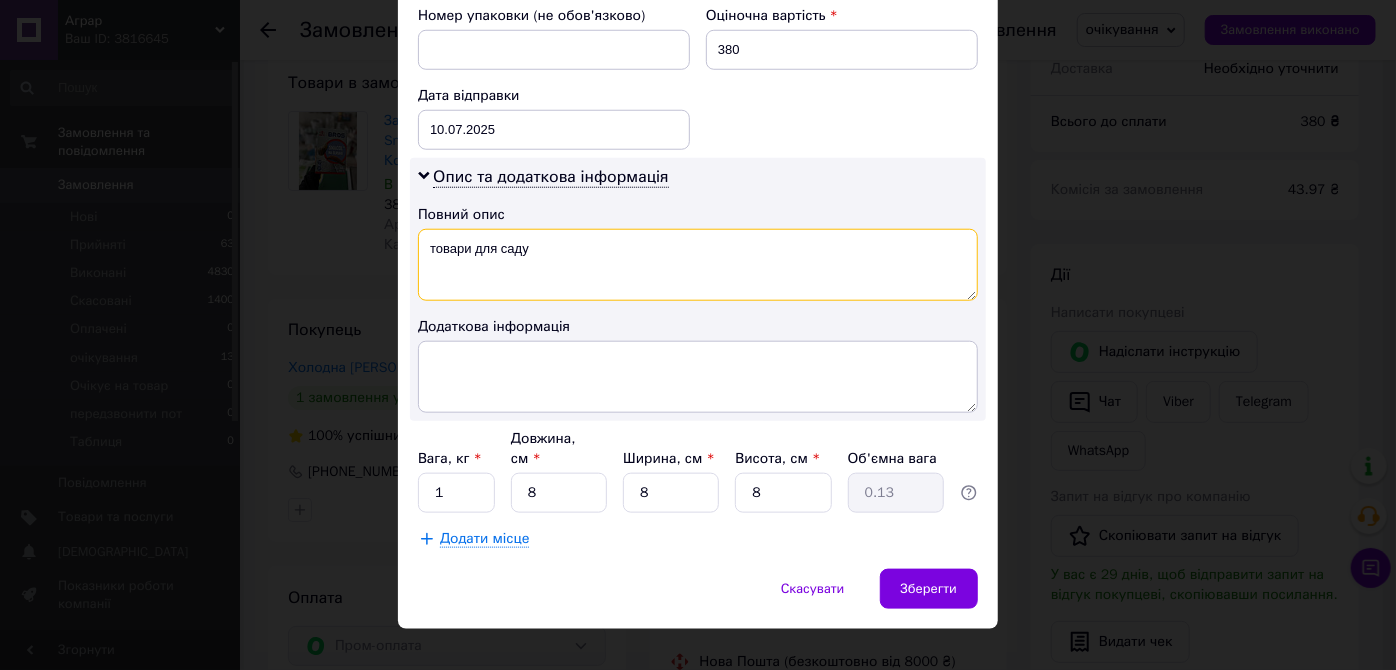 type on "товари для саду" 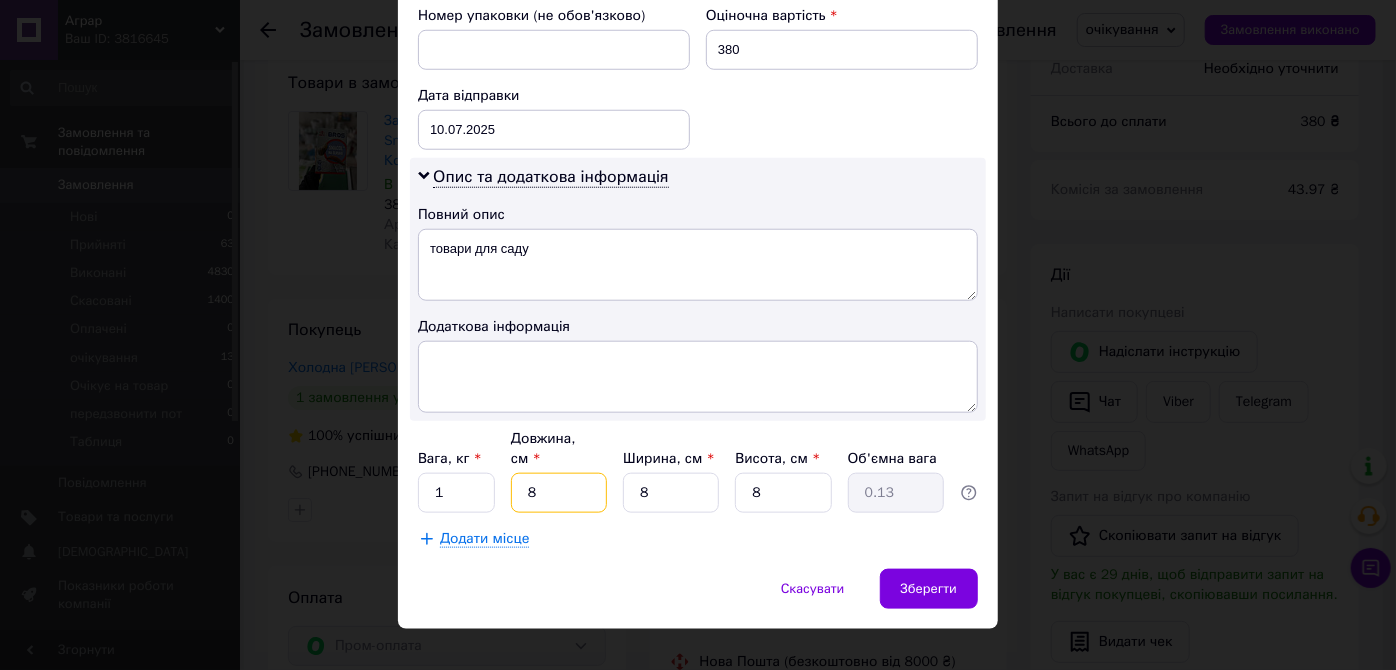click on "8" at bounding box center (559, 493) 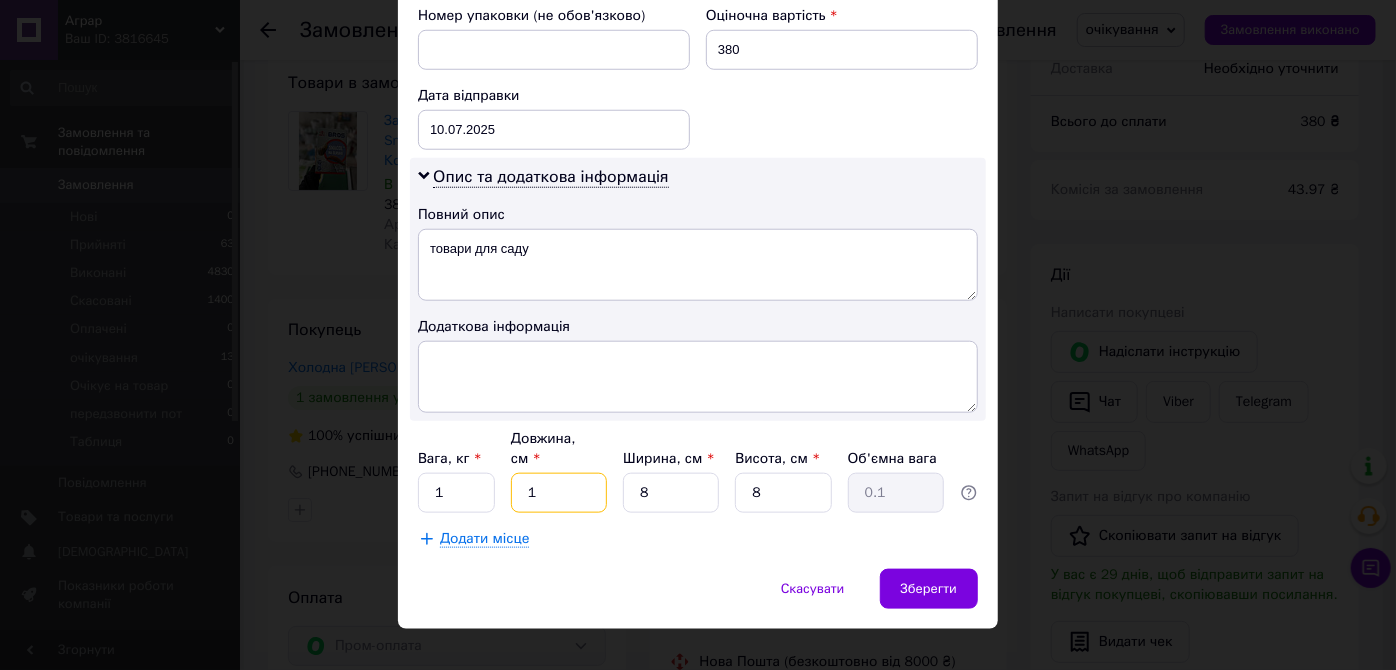 type on "15" 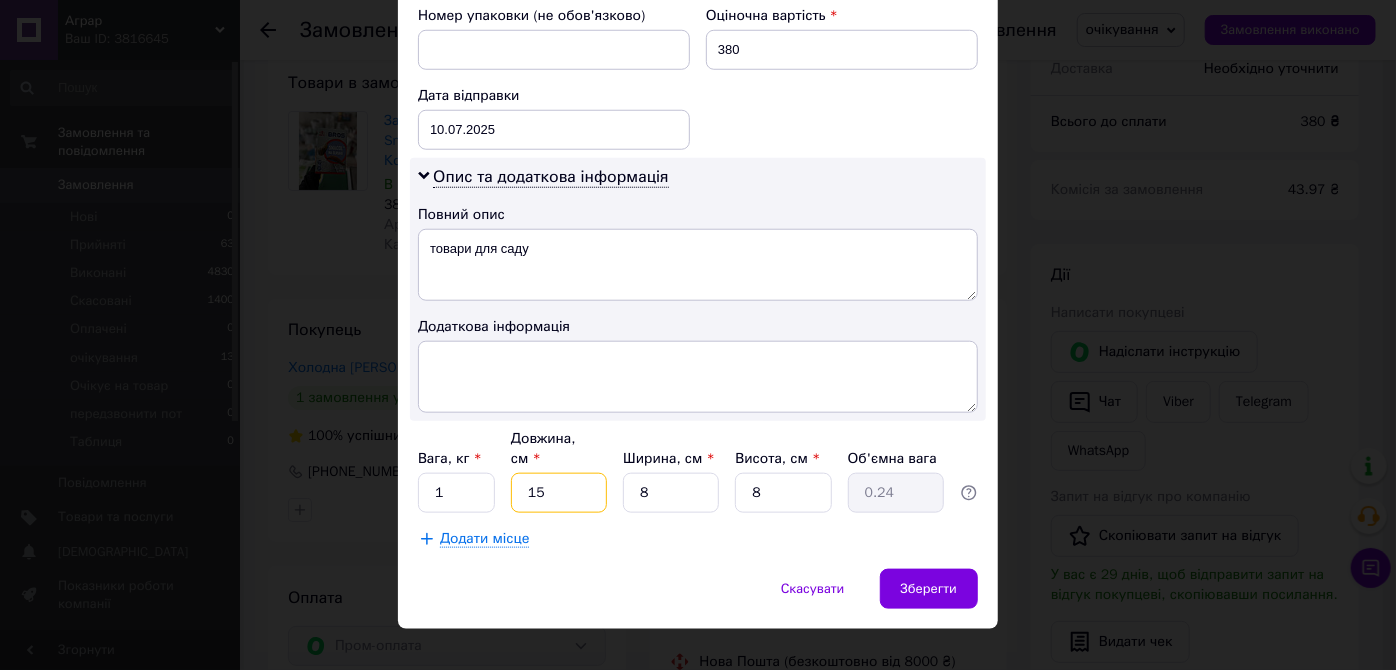type on "15" 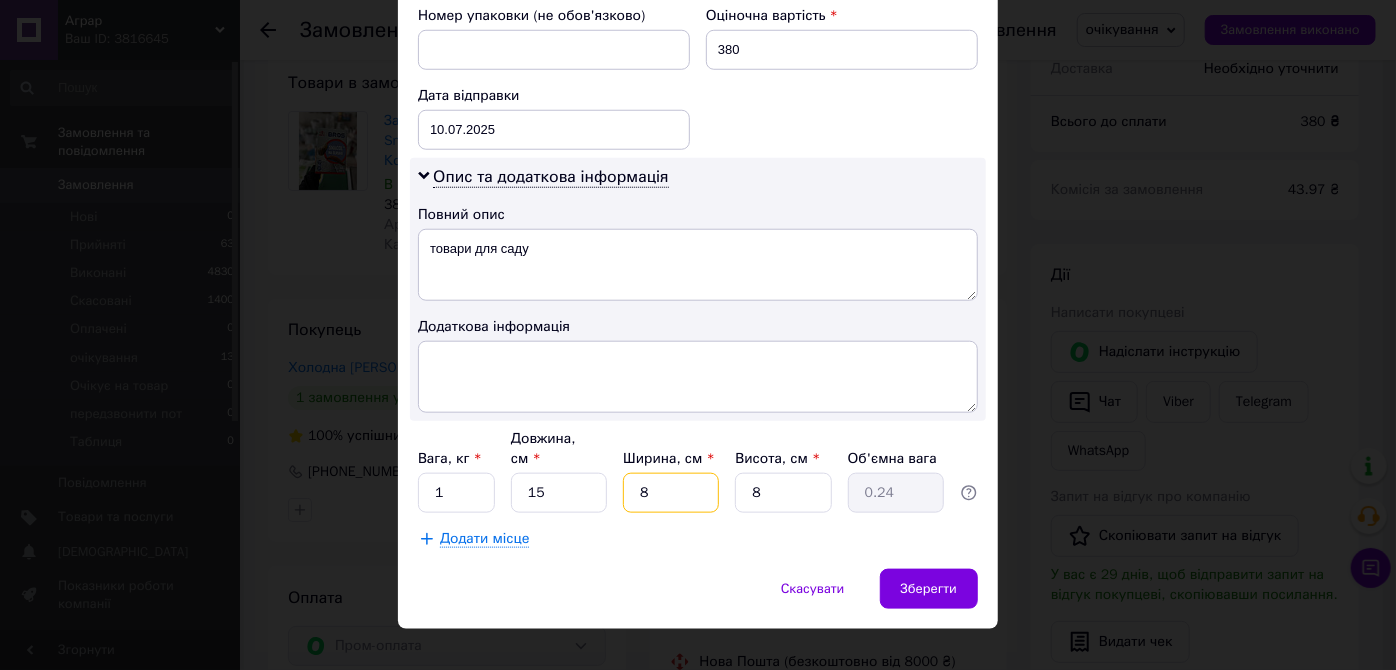 click on "8" at bounding box center (671, 493) 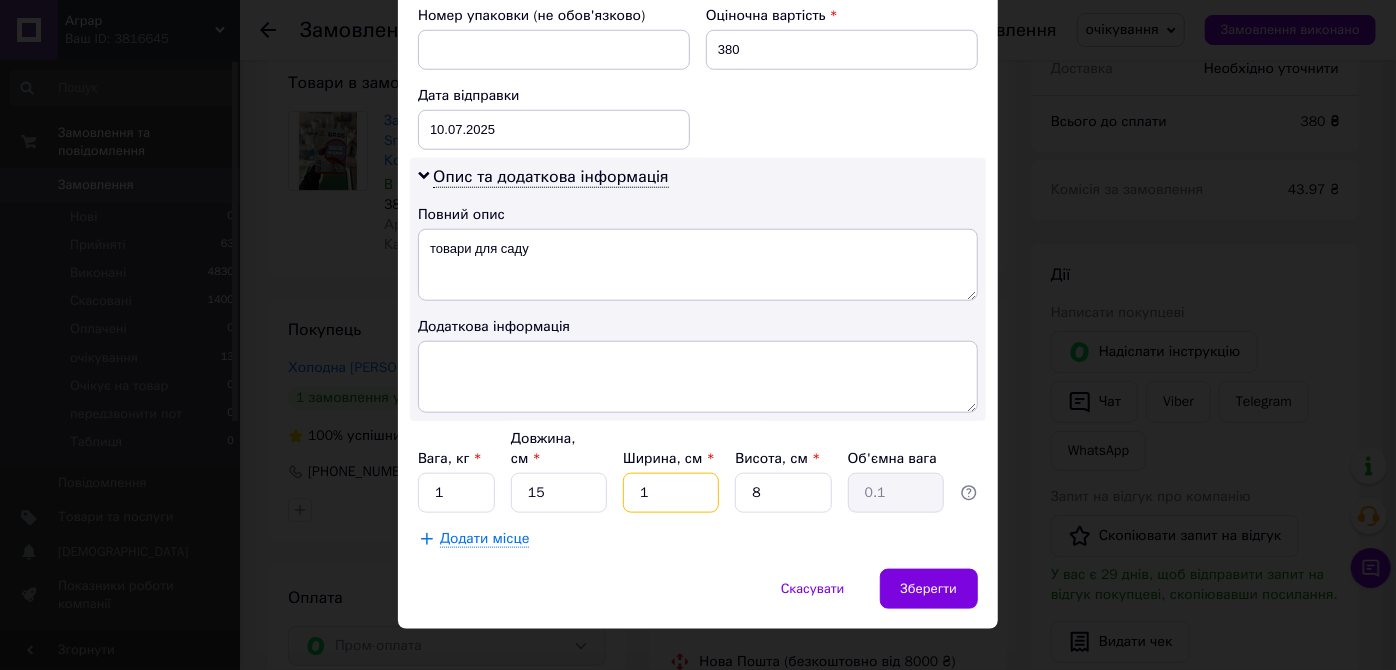 type on "15" 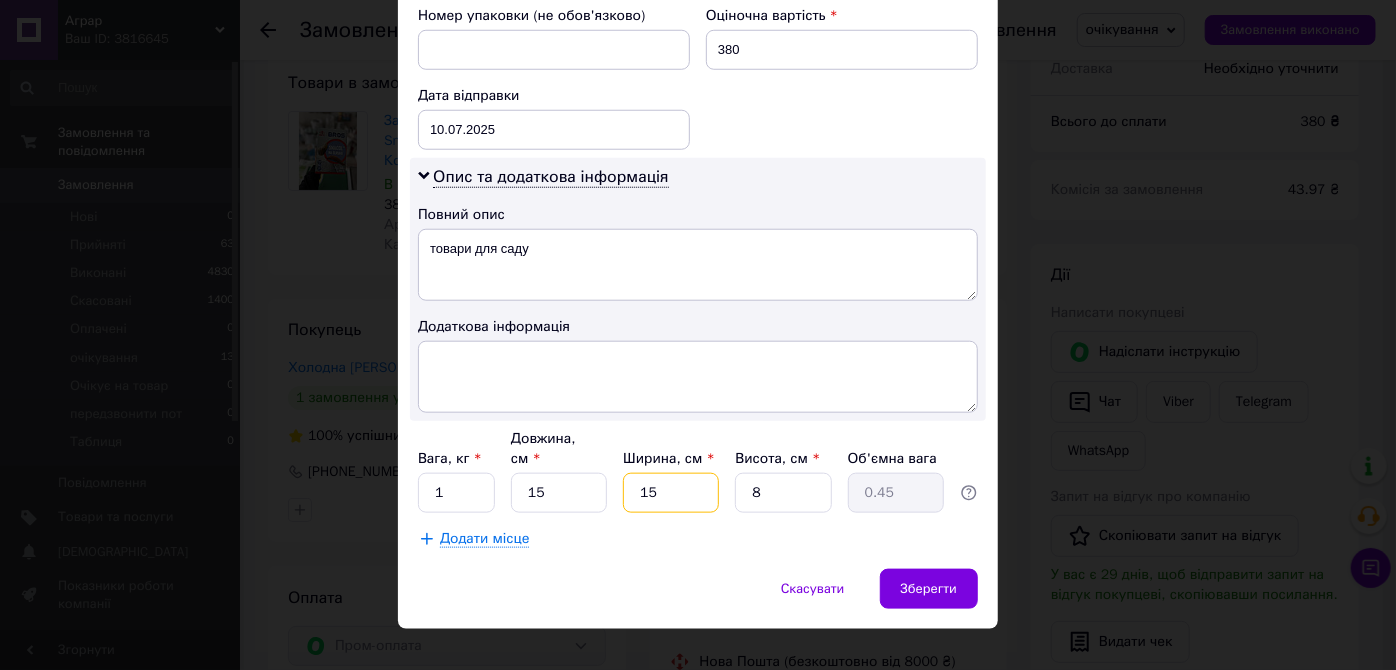 type on "15" 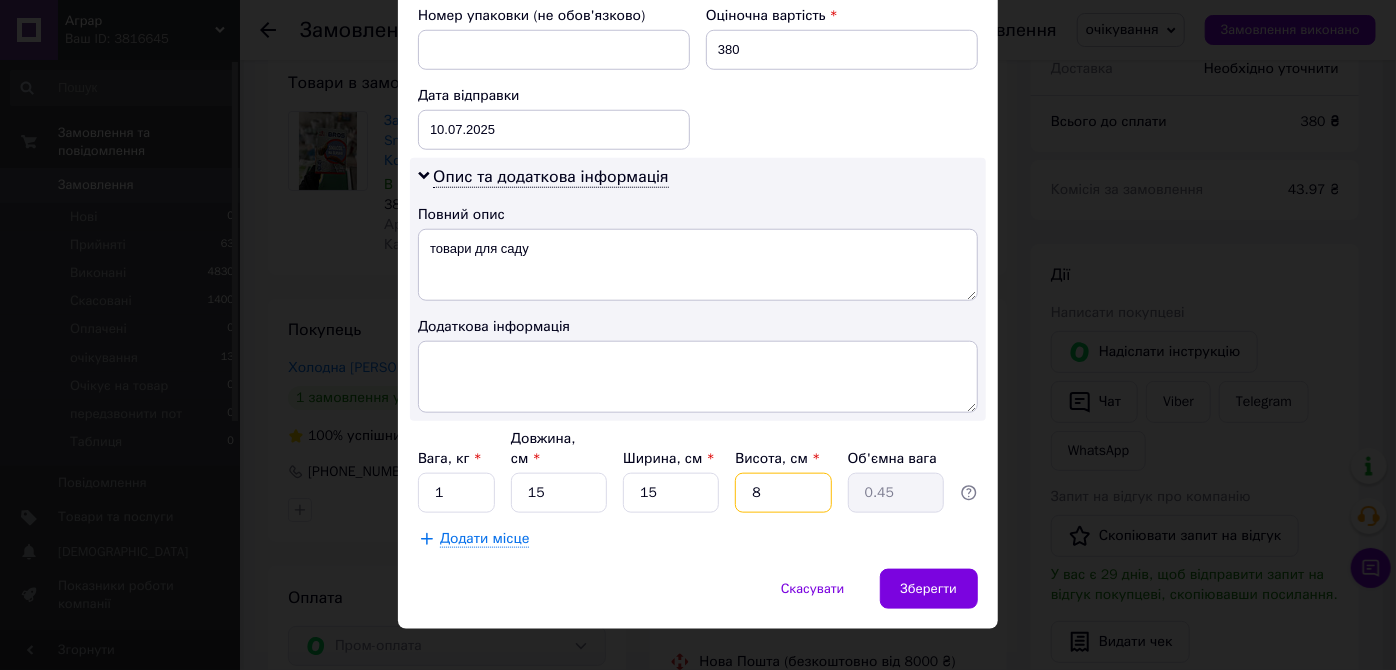 click on "8" at bounding box center [783, 493] 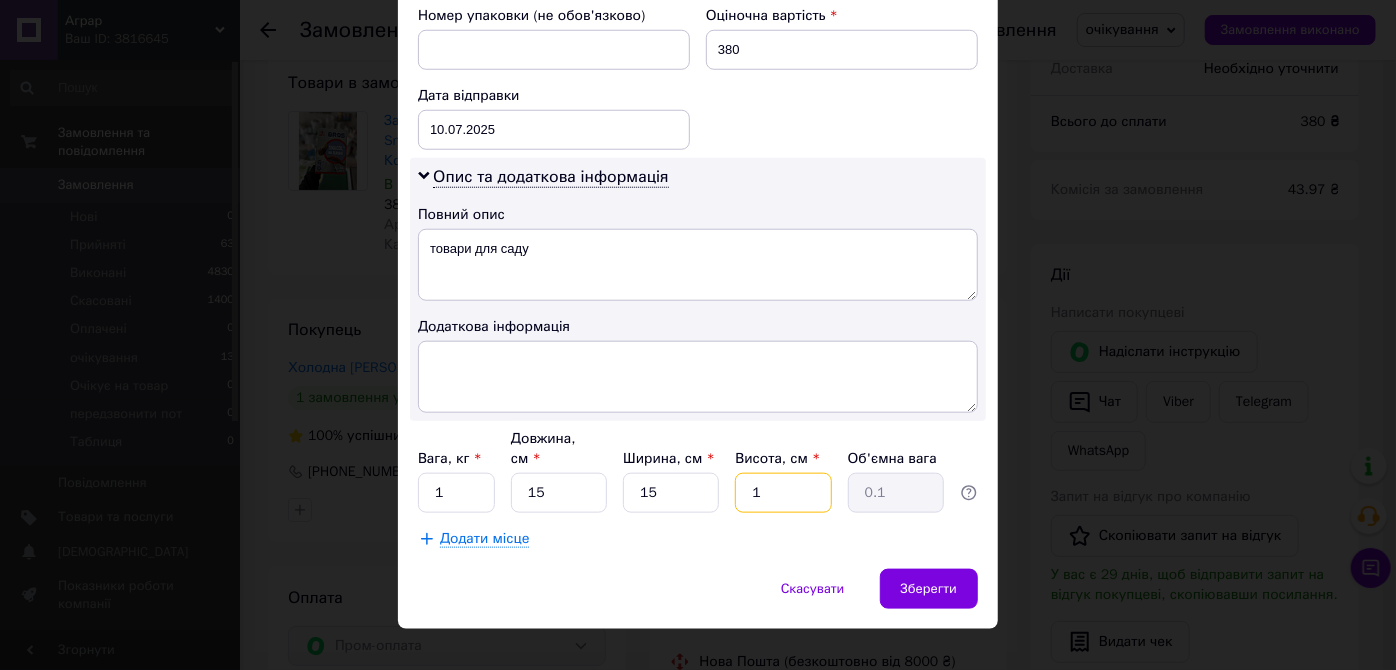 type on "15" 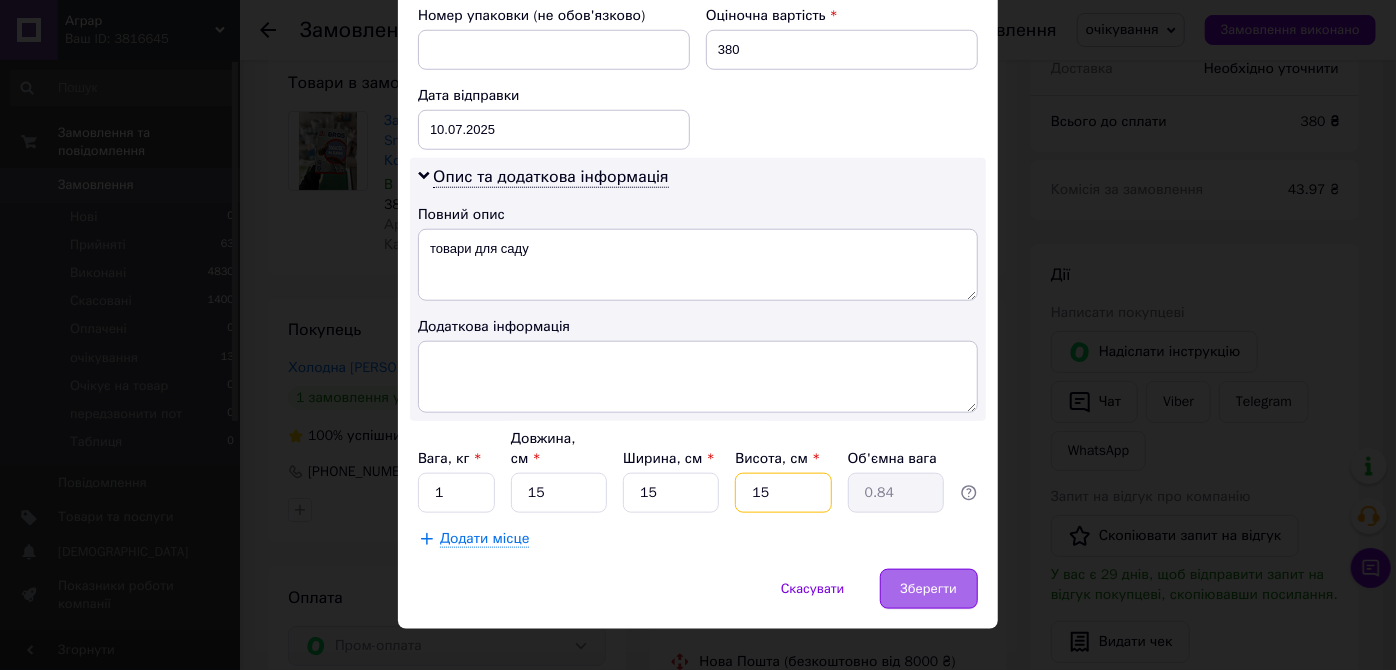 type on "15" 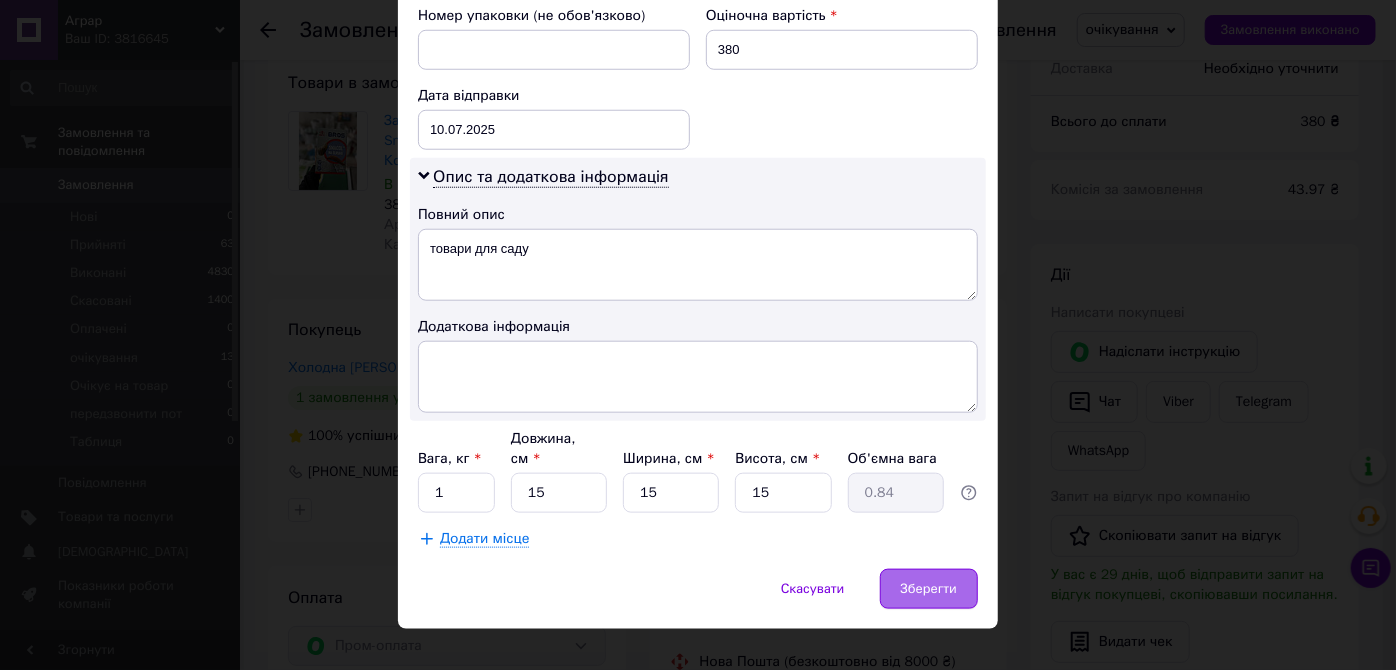 click on "Зберегти" at bounding box center (929, 589) 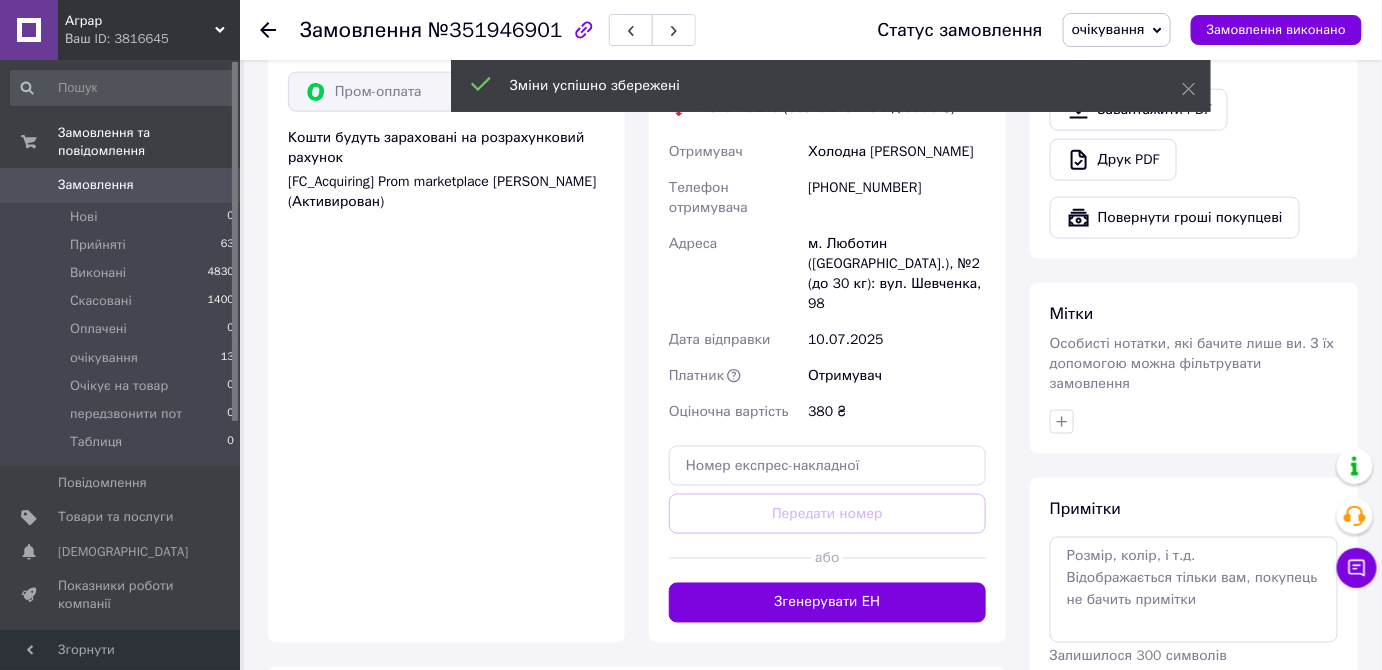 scroll, scrollTop: 800, scrollLeft: 0, axis: vertical 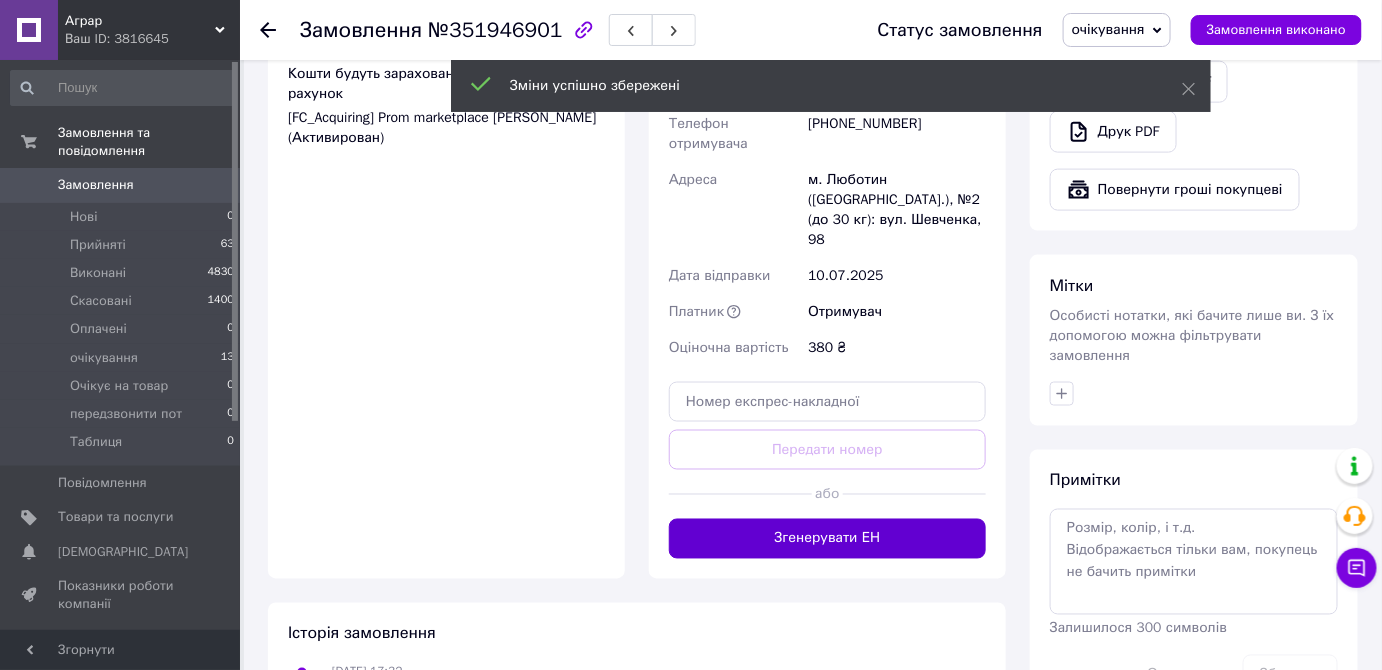 click on "Згенерувати ЕН" at bounding box center [827, 539] 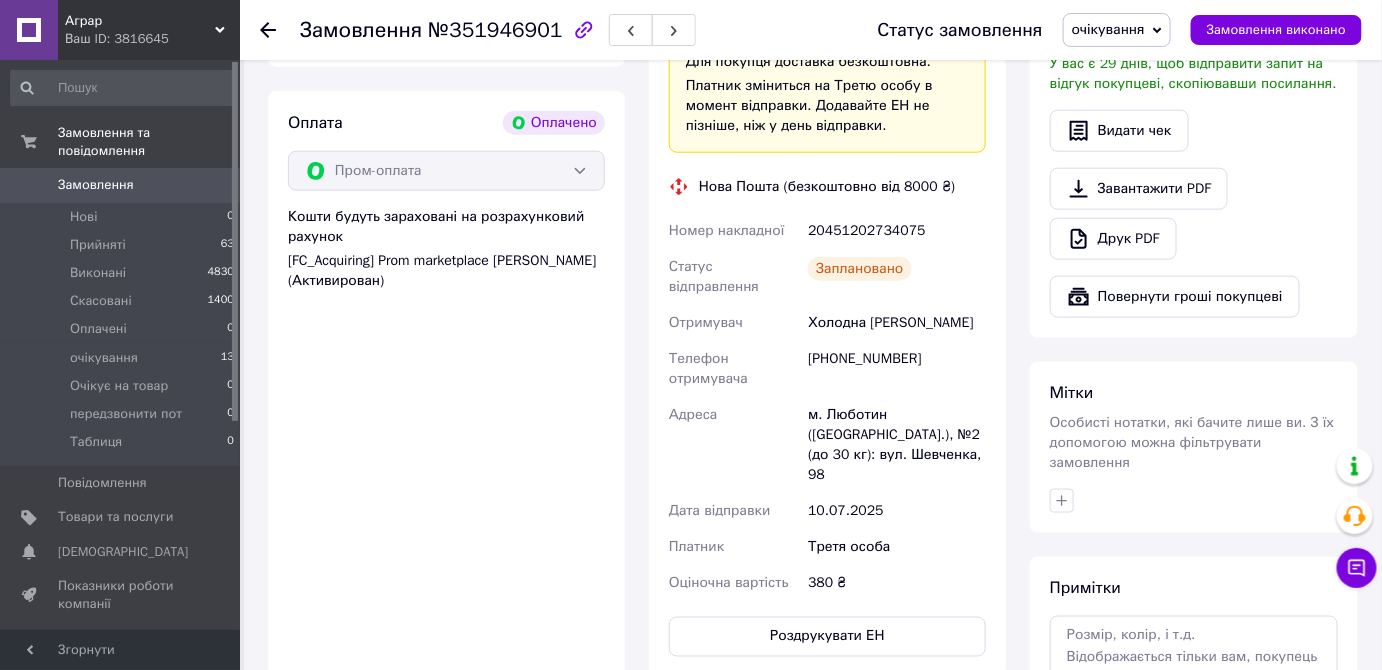 scroll, scrollTop: 632, scrollLeft: 0, axis: vertical 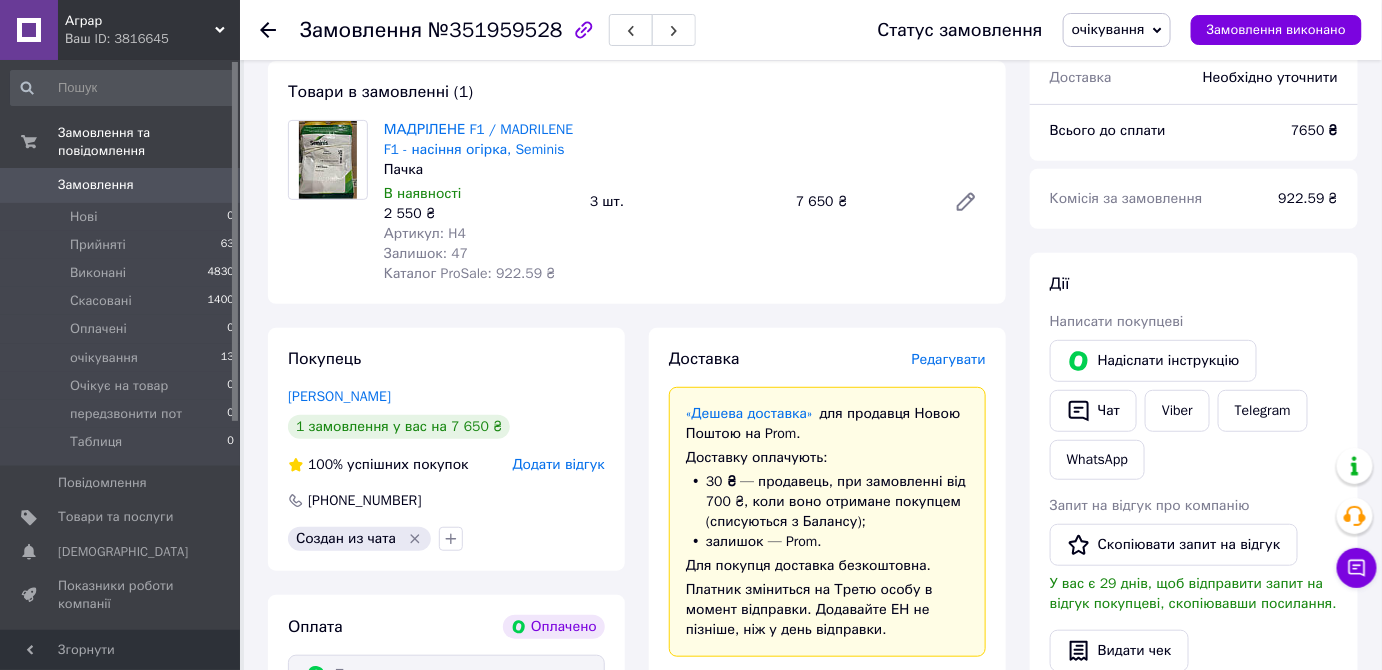 click on "Редагувати" at bounding box center (949, 359) 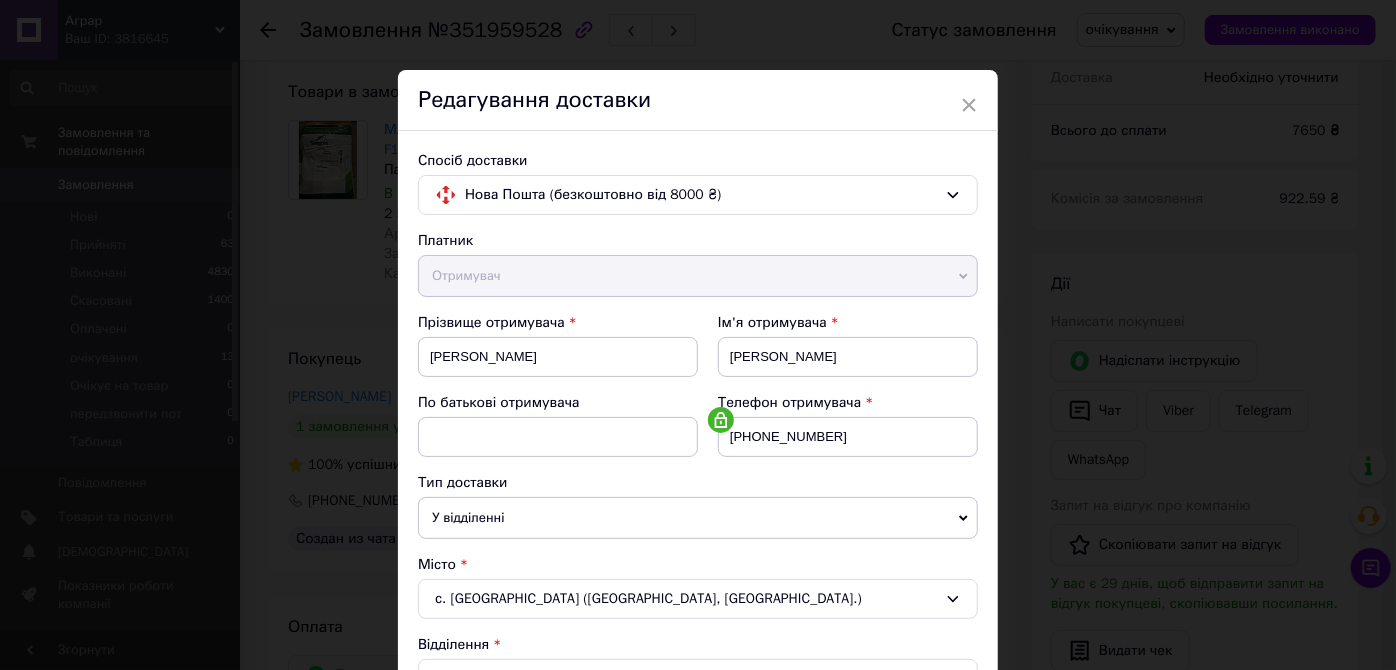 scroll, scrollTop: 650, scrollLeft: 0, axis: vertical 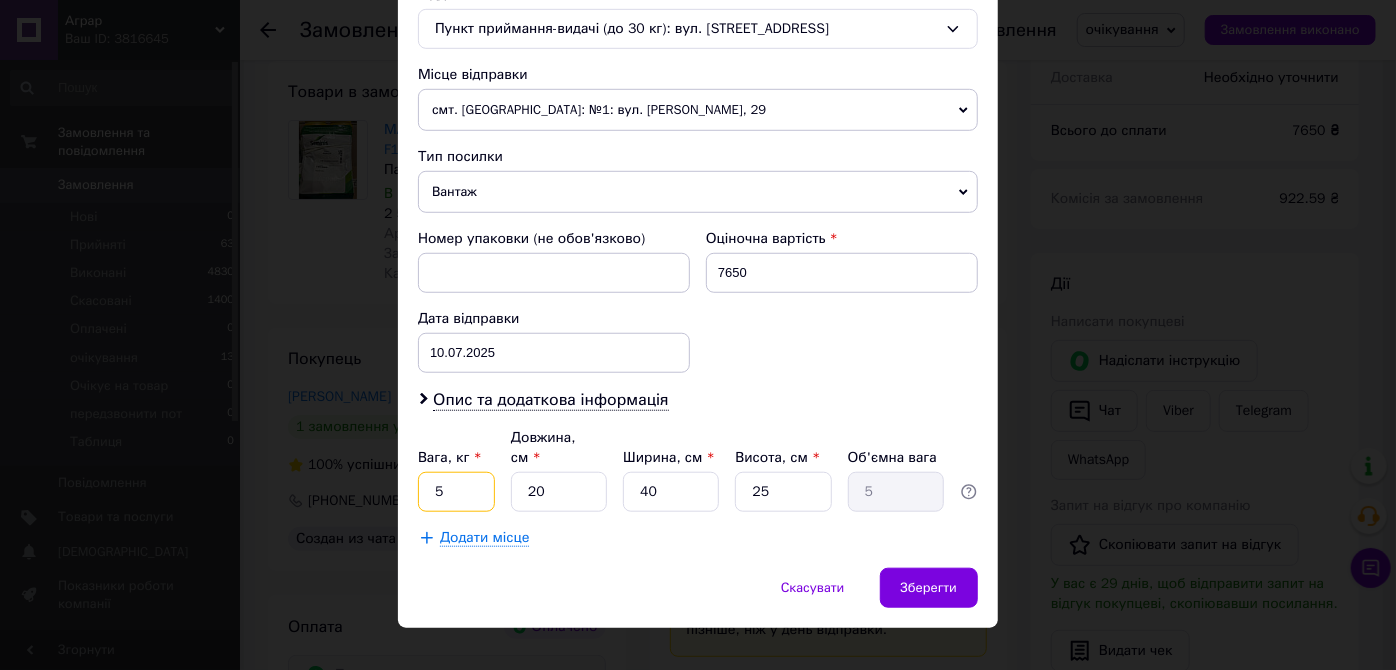 click on "5" at bounding box center [456, 492] 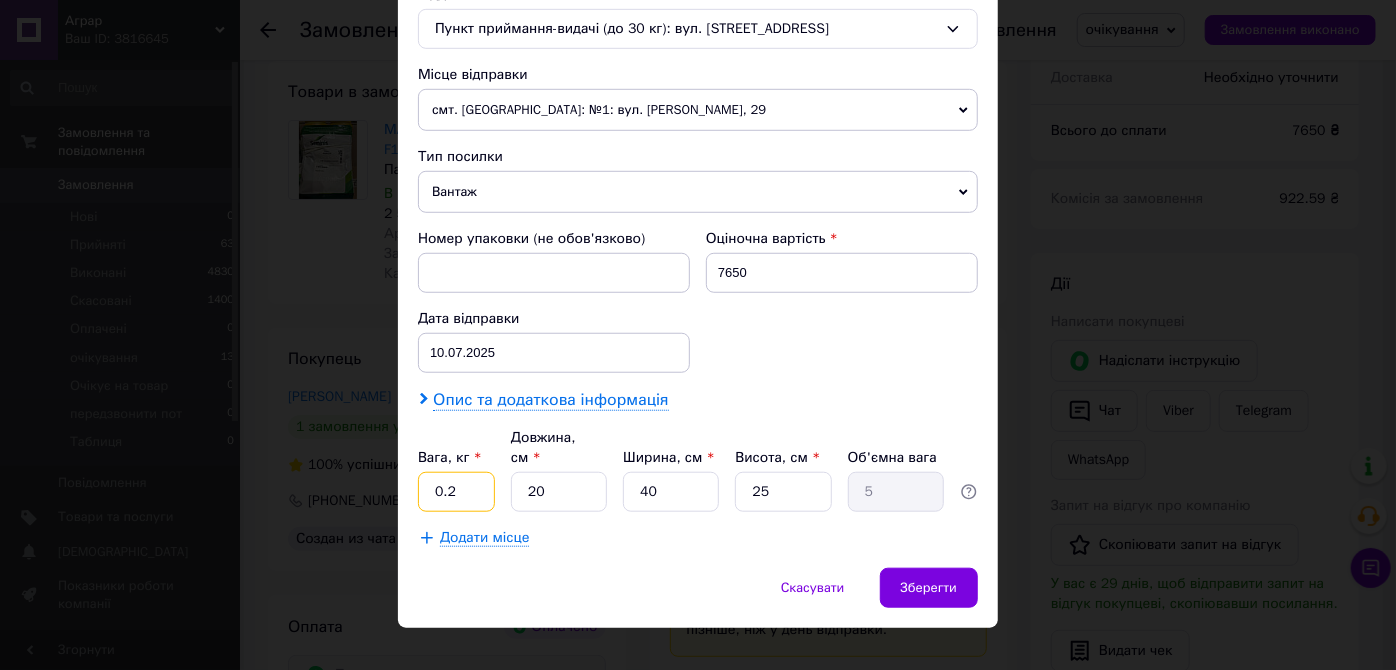 type on "0.2" 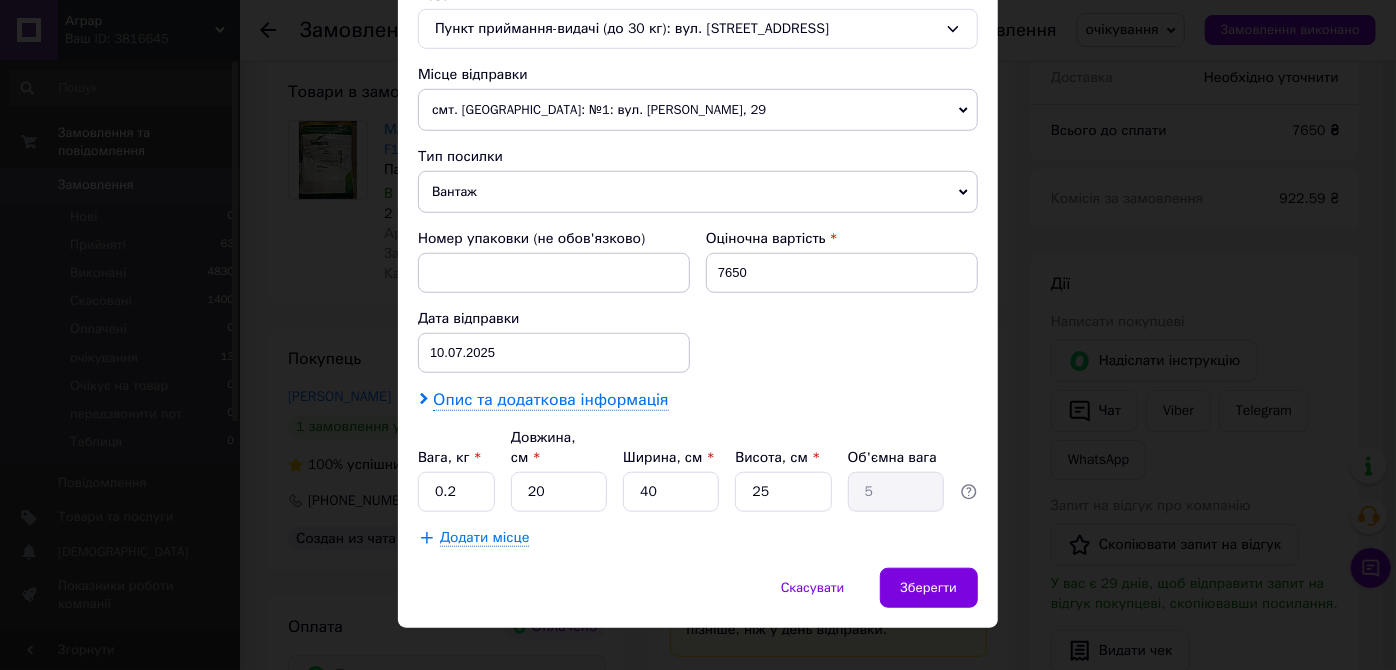 click on "Опис та додаткова інформація" at bounding box center (550, 400) 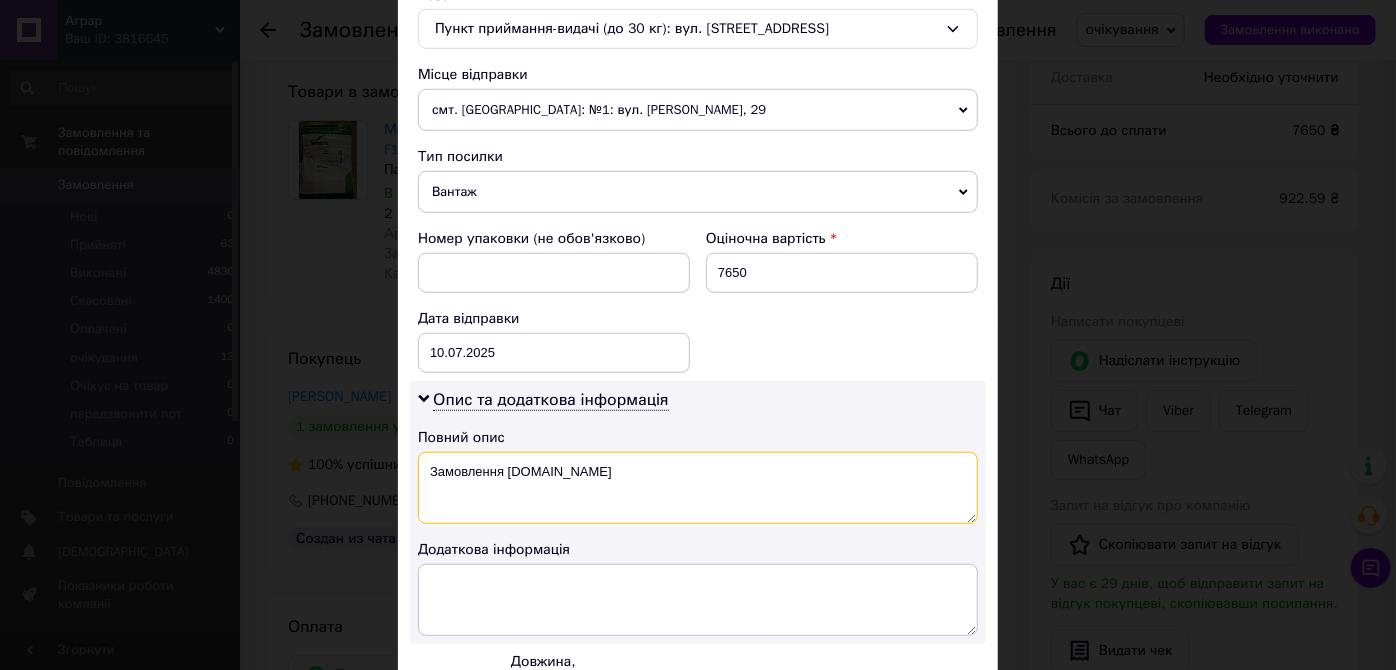 click on "Замовлення Prom.ua" at bounding box center (698, 488) 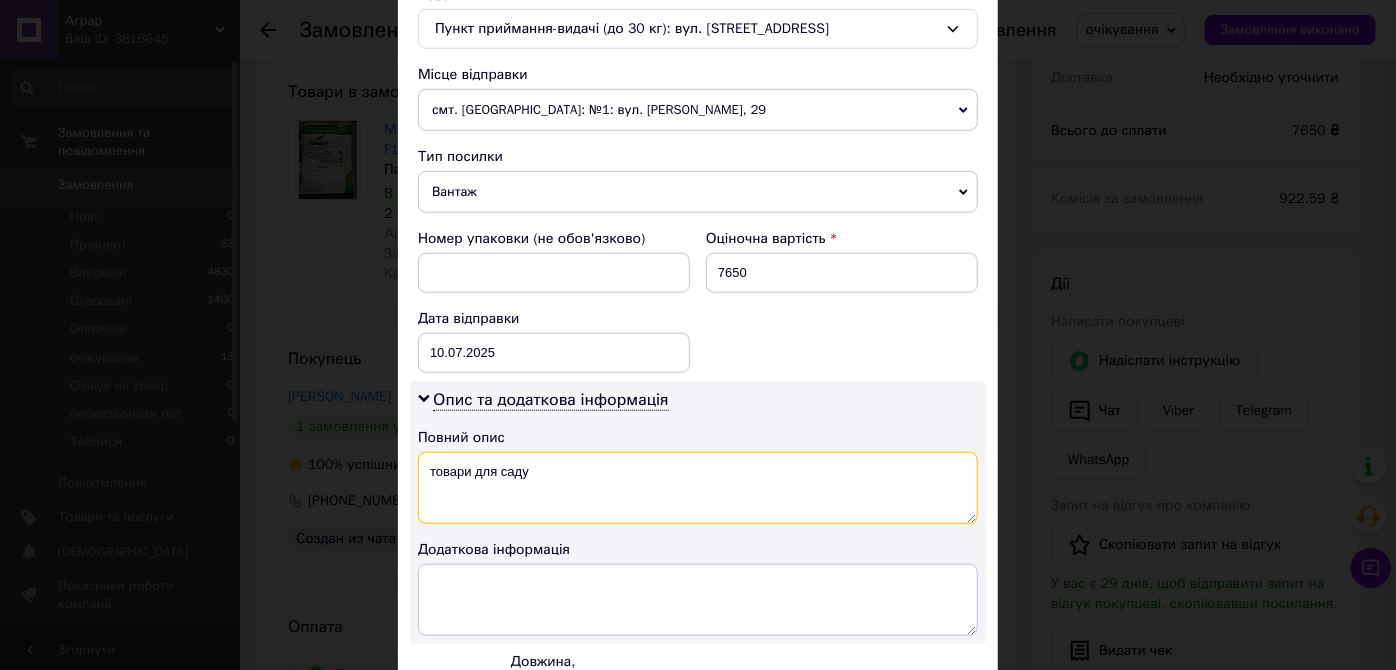 scroll, scrollTop: 873, scrollLeft: 0, axis: vertical 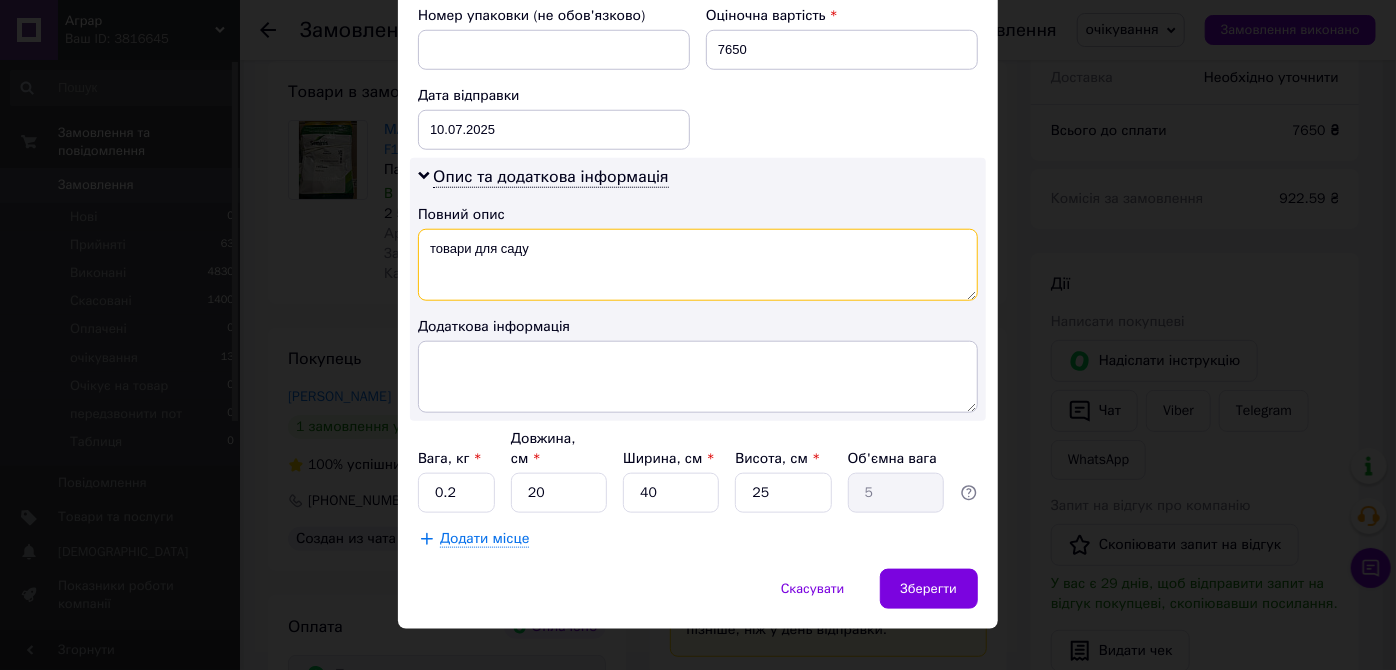 type on "товари для саду" 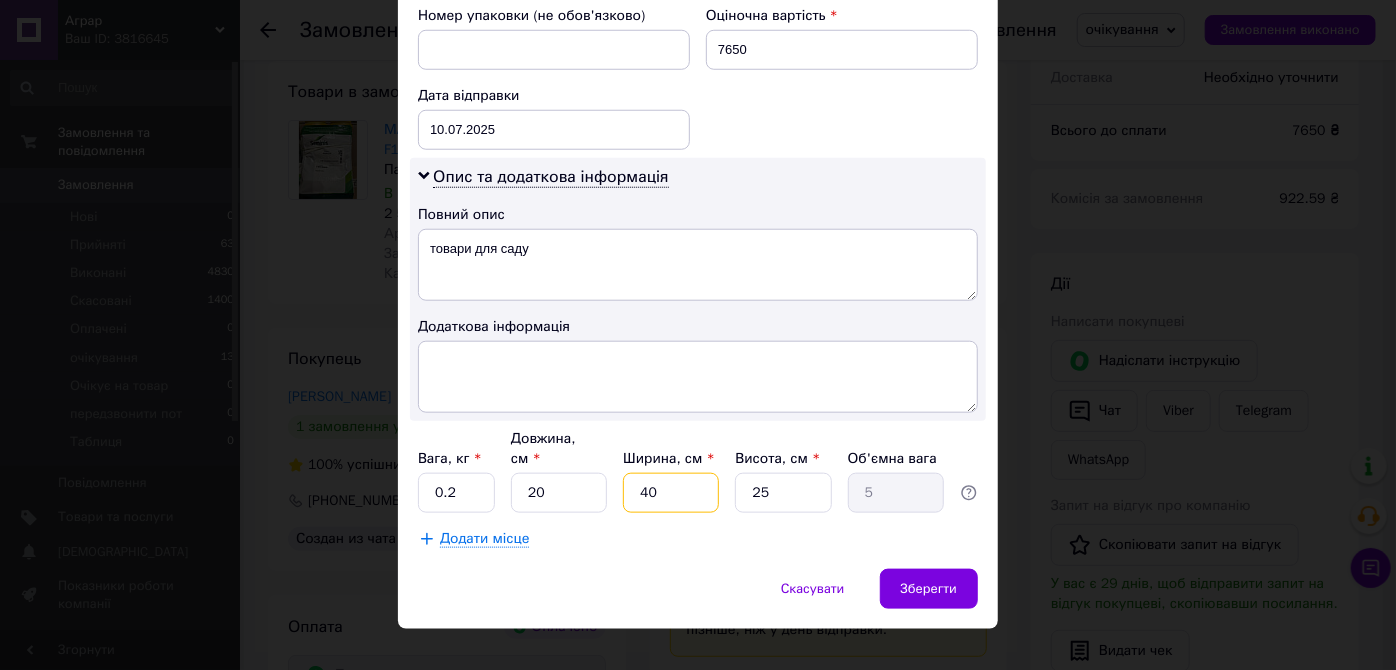 click on "40" at bounding box center (671, 493) 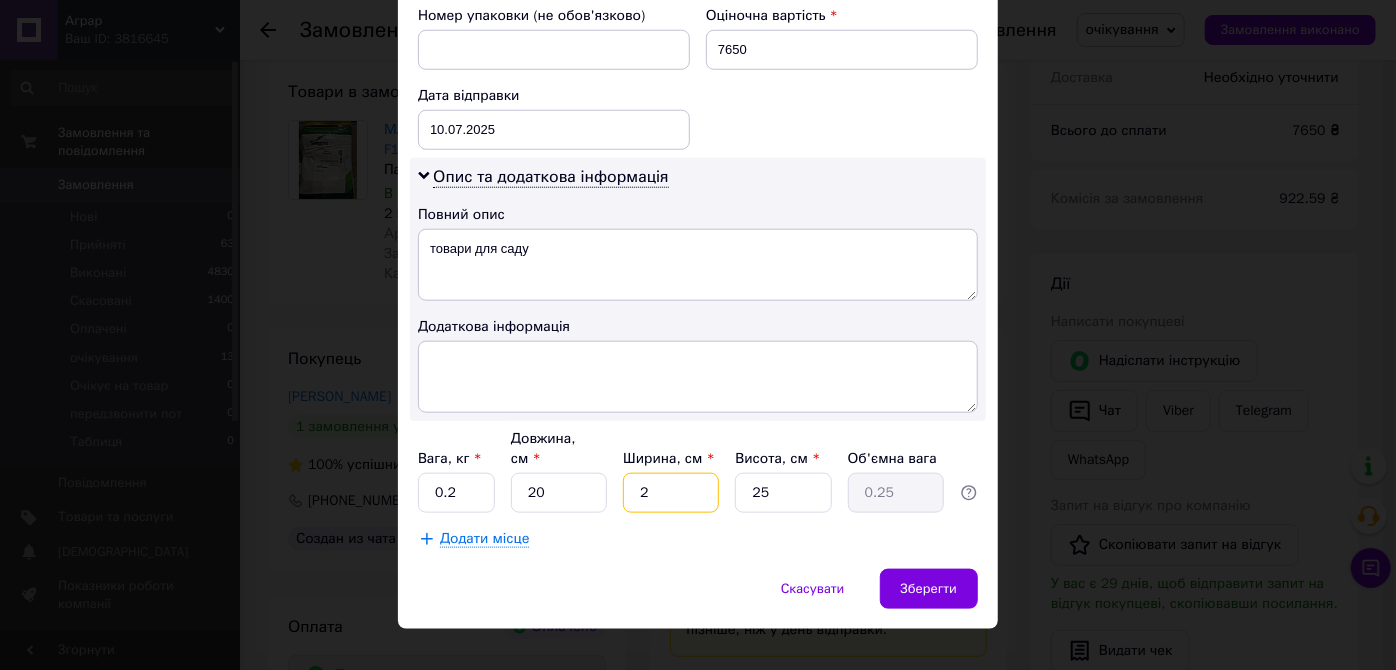 type on "20" 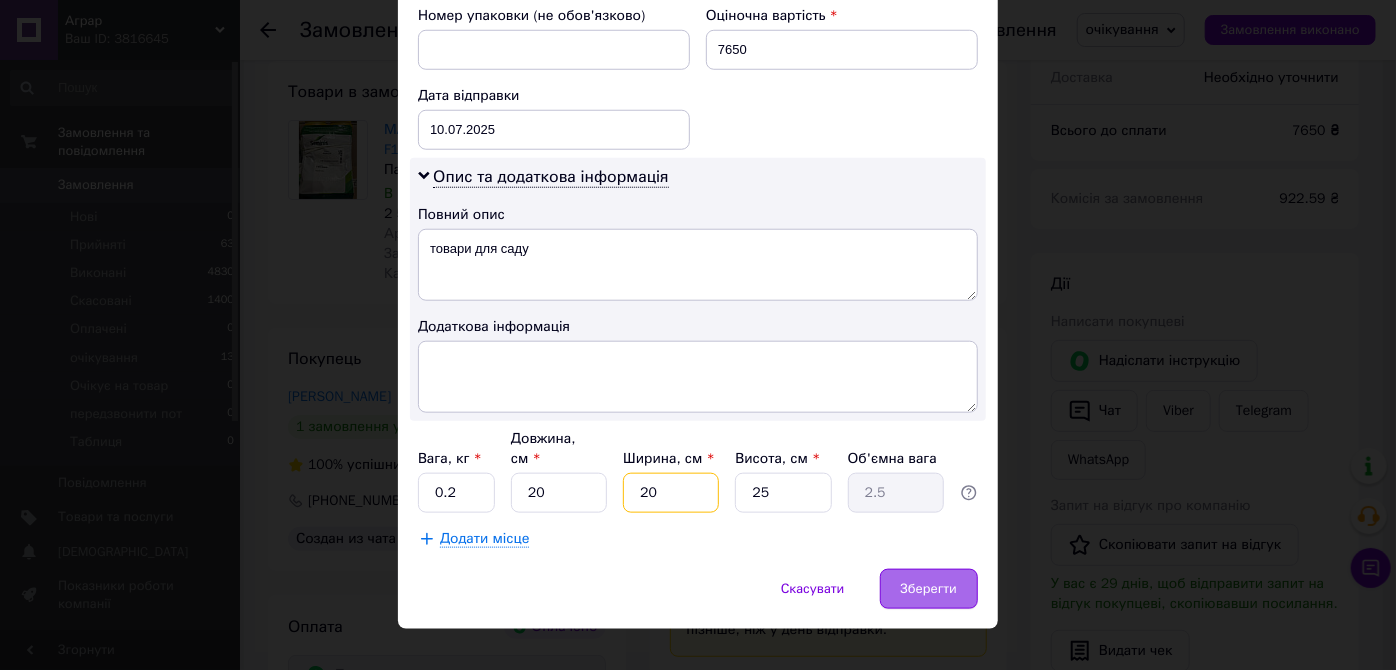 type on "20" 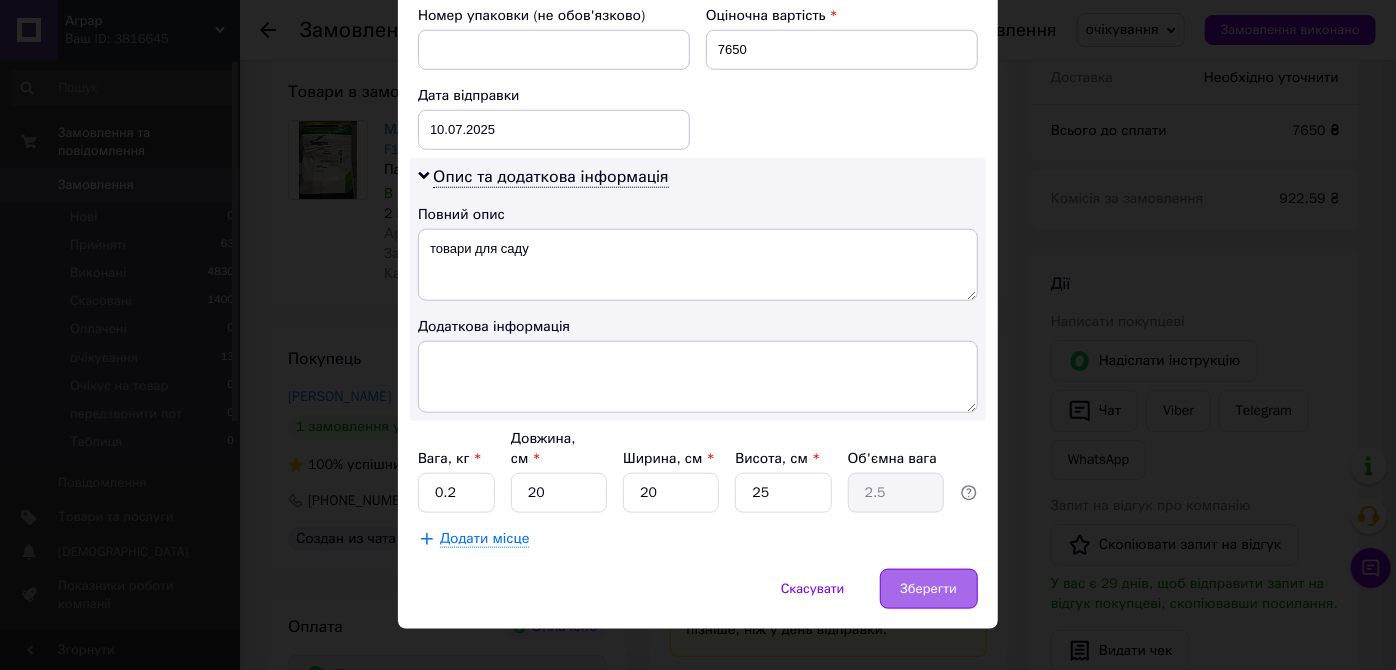 click on "Зберегти" at bounding box center (929, 589) 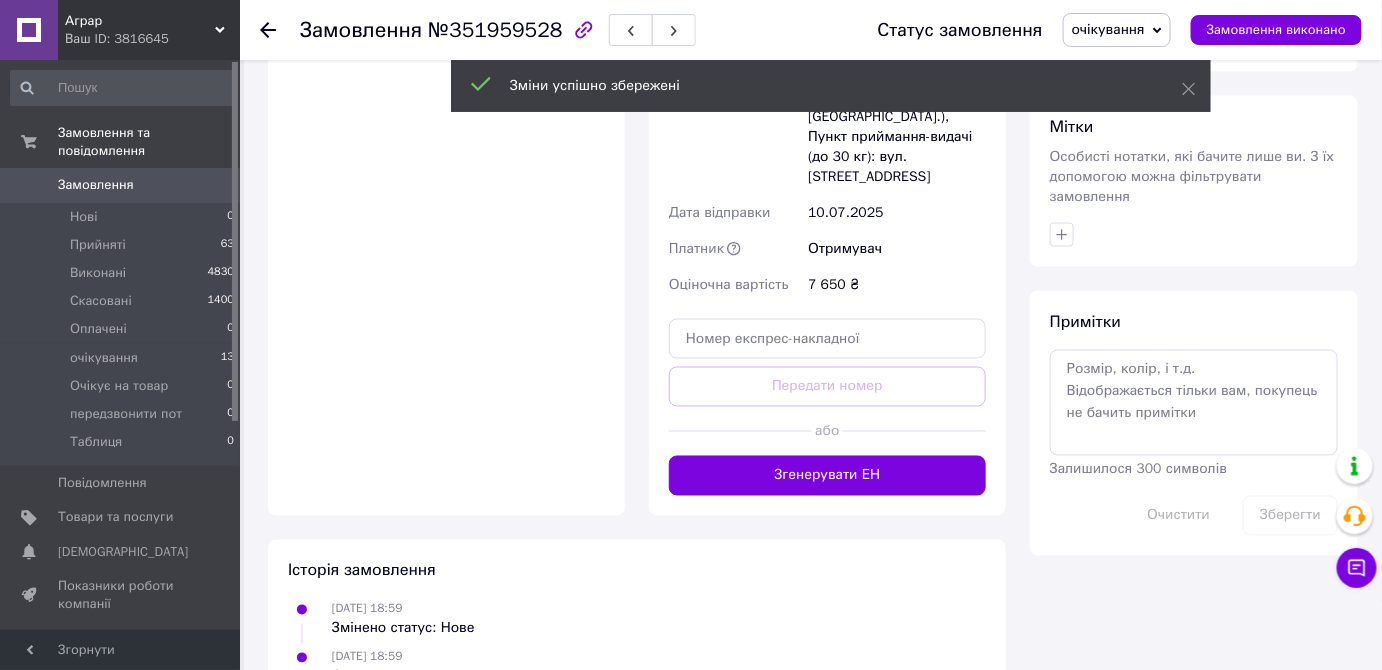 scroll, scrollTop: 926, scrollLeft: 0, axis: vertical 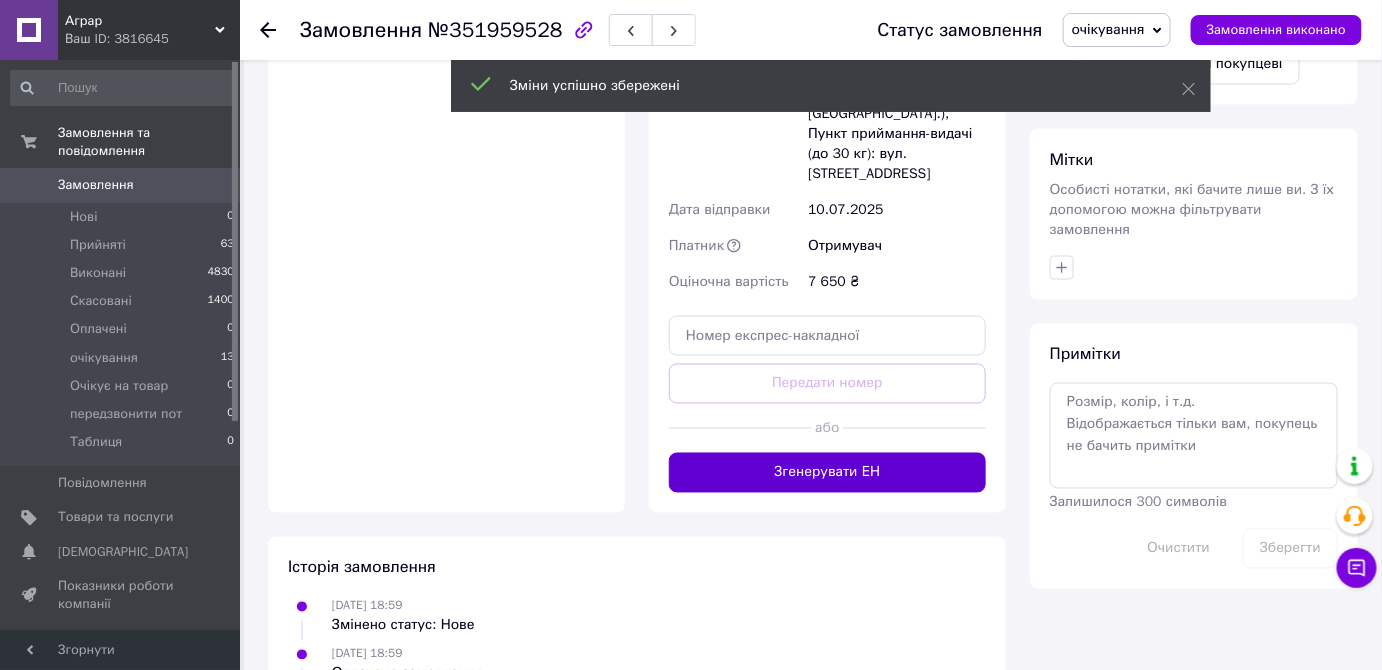 click on "Згенерувати ЕН" at bounding box center (827, 473) 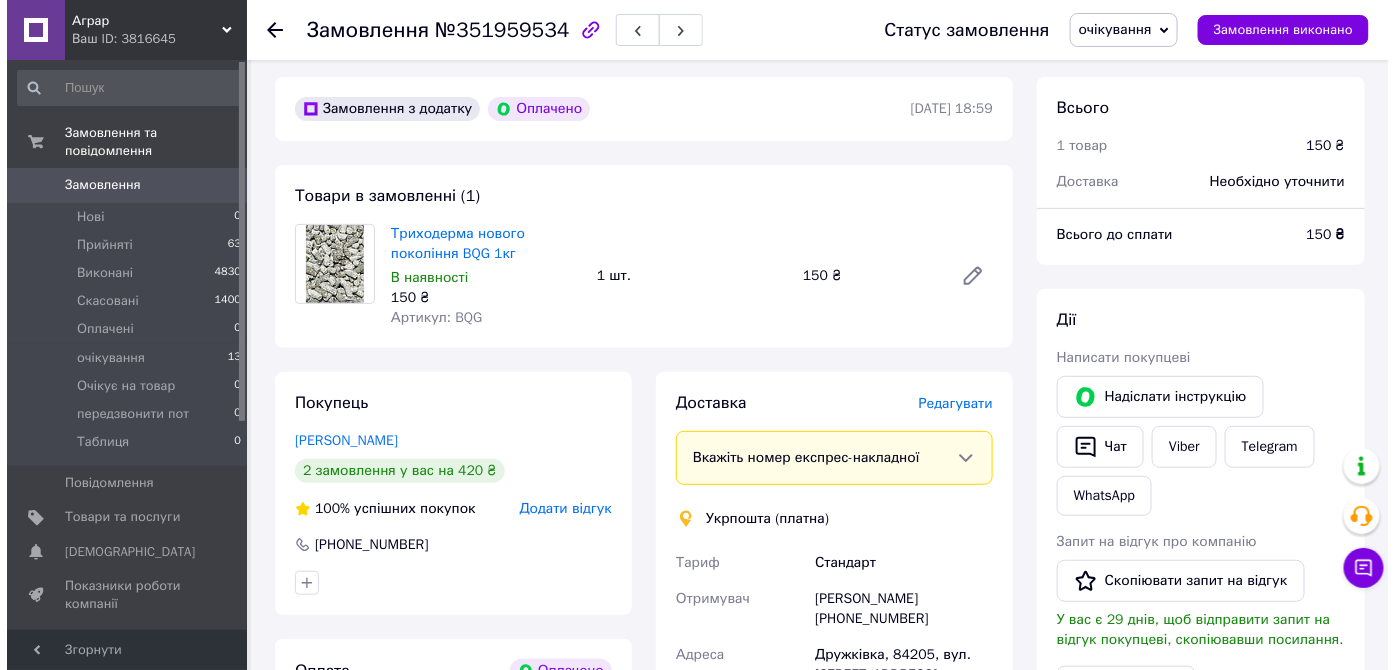 scroll, scrollTop: 71, scrollLeft: 0, axis: vertical 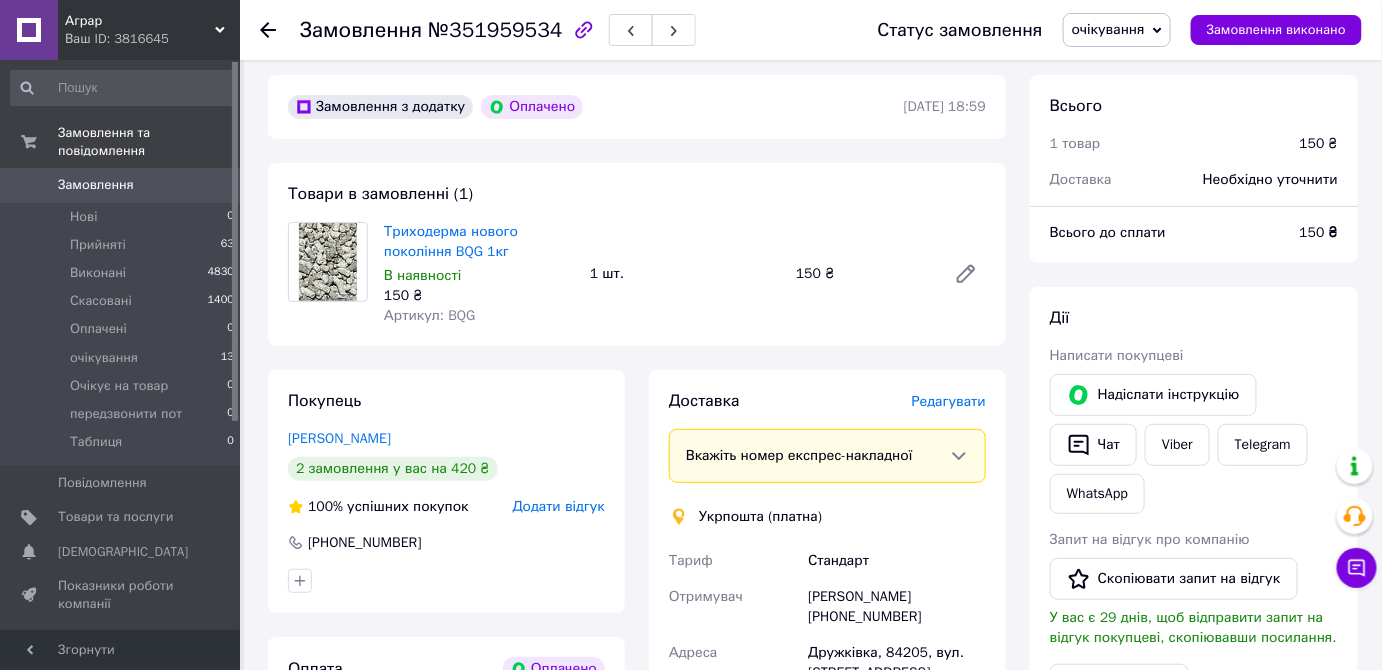 click on "Редагувати" at bounding box center [949, 401] 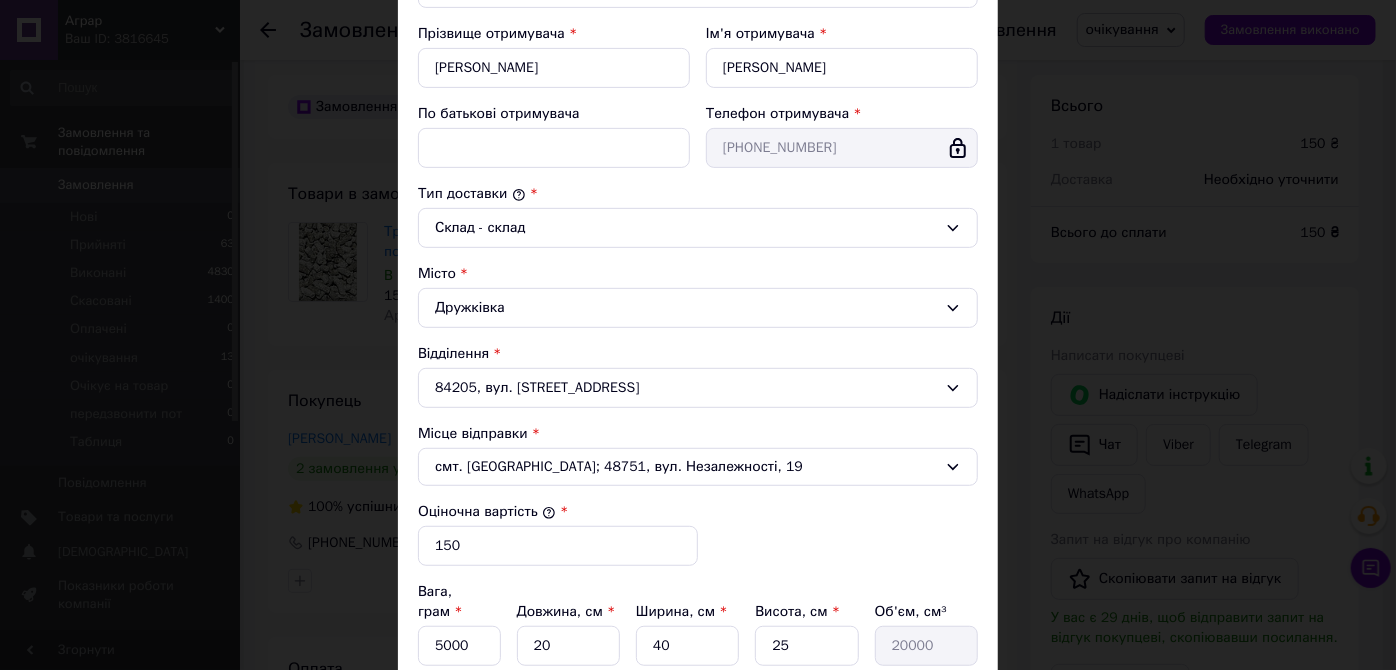 scroll, scrollTop: 573, scrollLeft: 0, axis: vertical 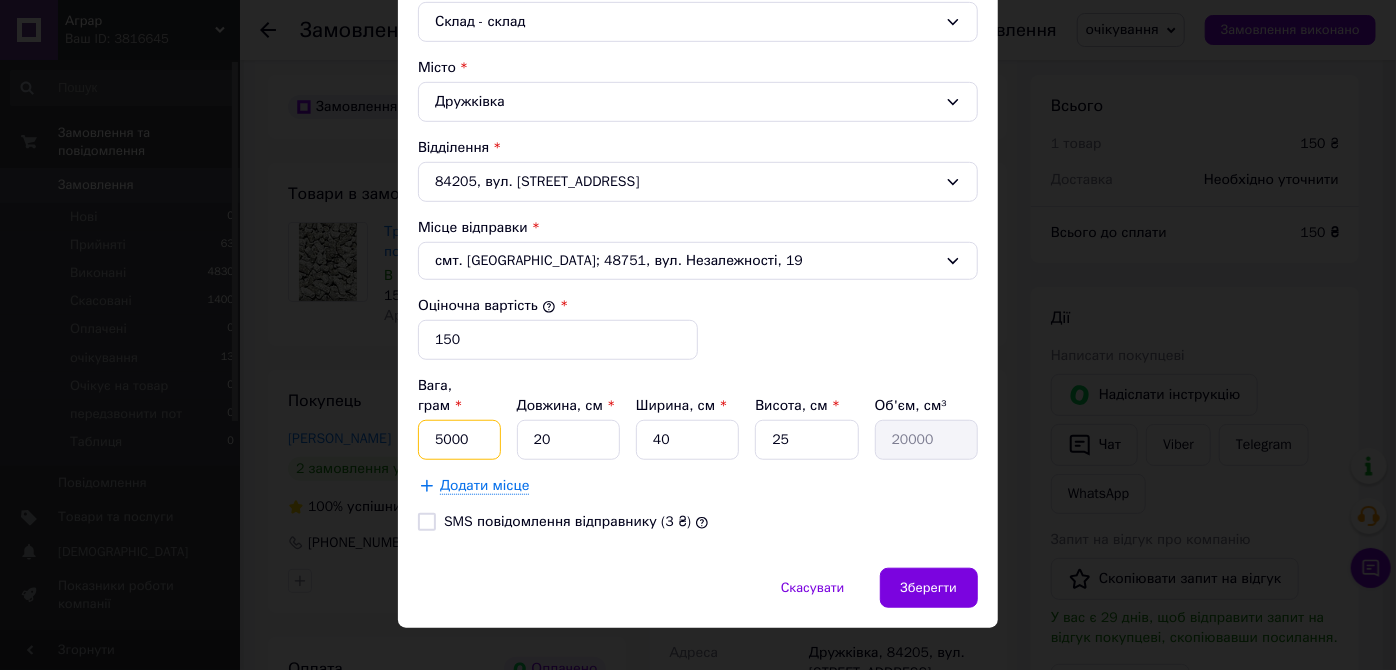click on "5000" at bounding box center [459, 440] 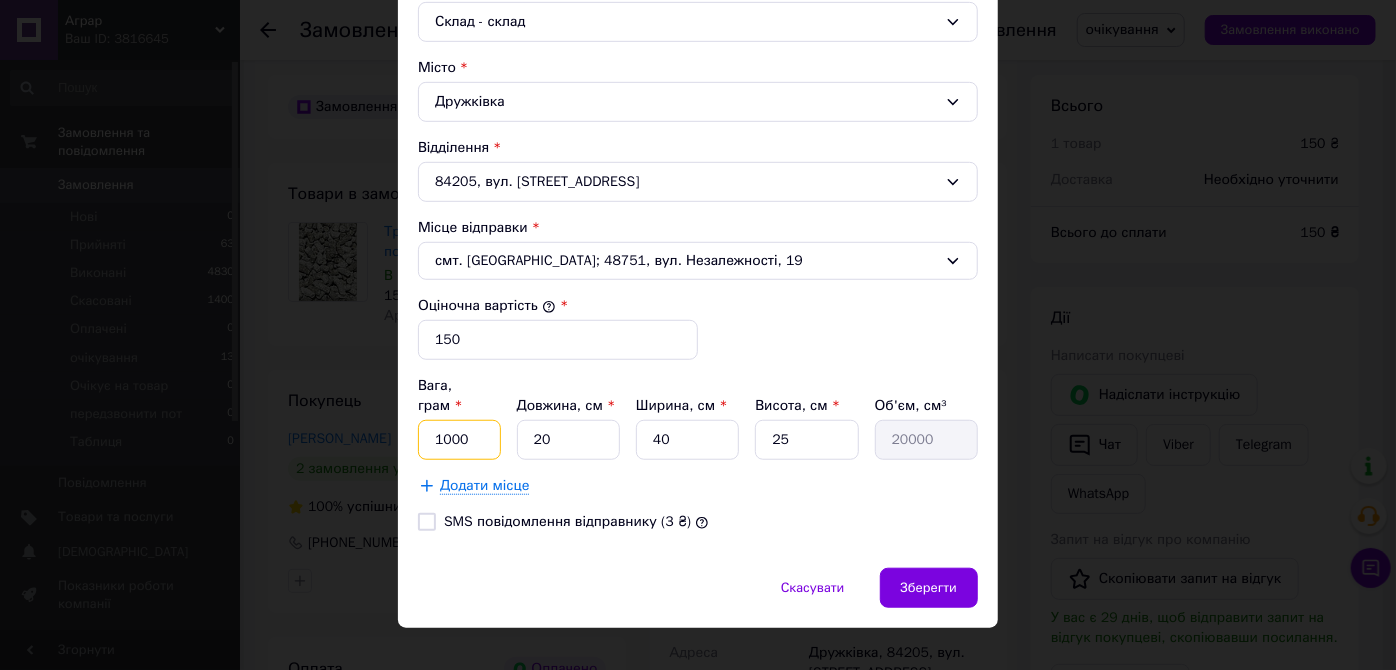 type on "1000" 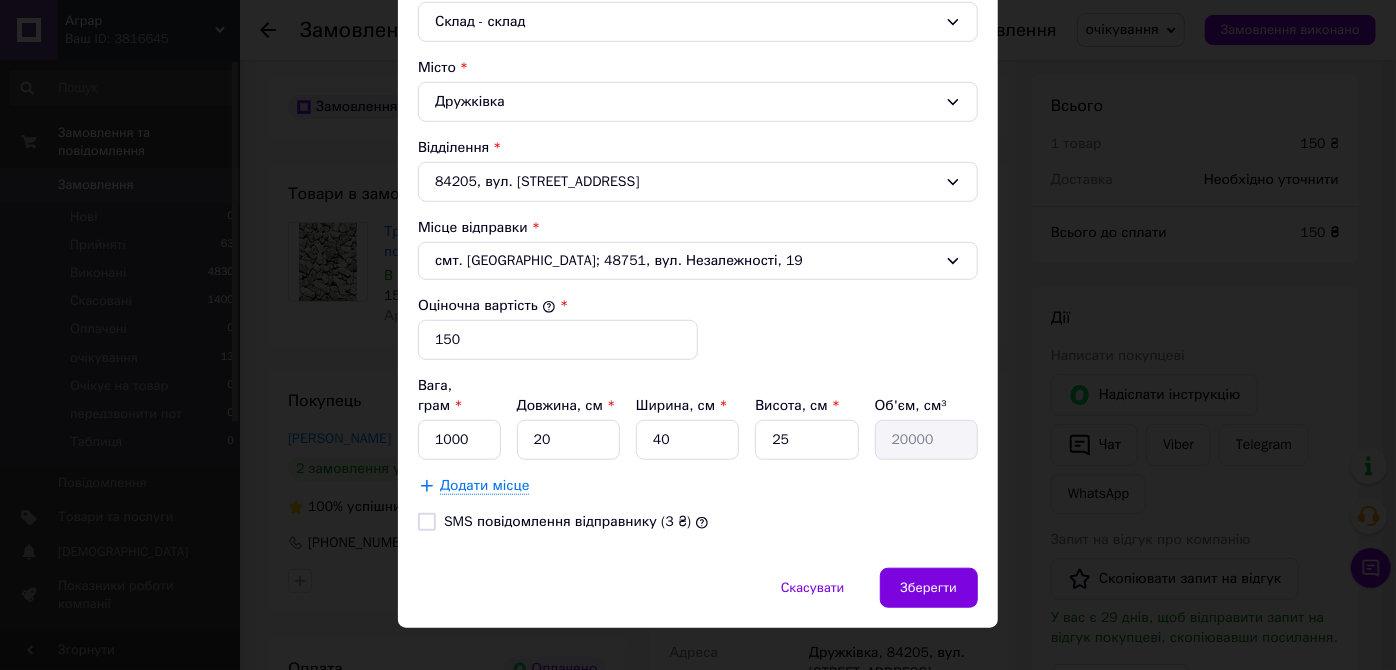 click on "SMS повідомлення відправнику (3 ₴)" at bounding box center [427, 522] 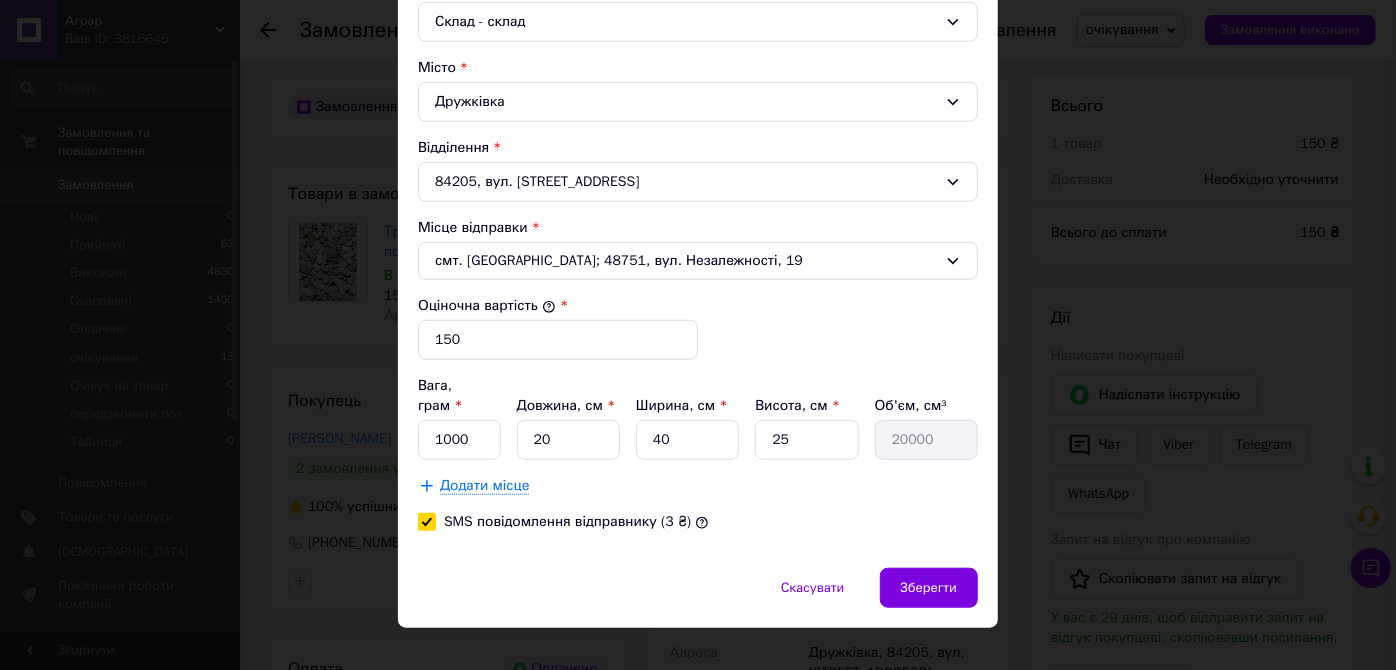 checkbox on "true" 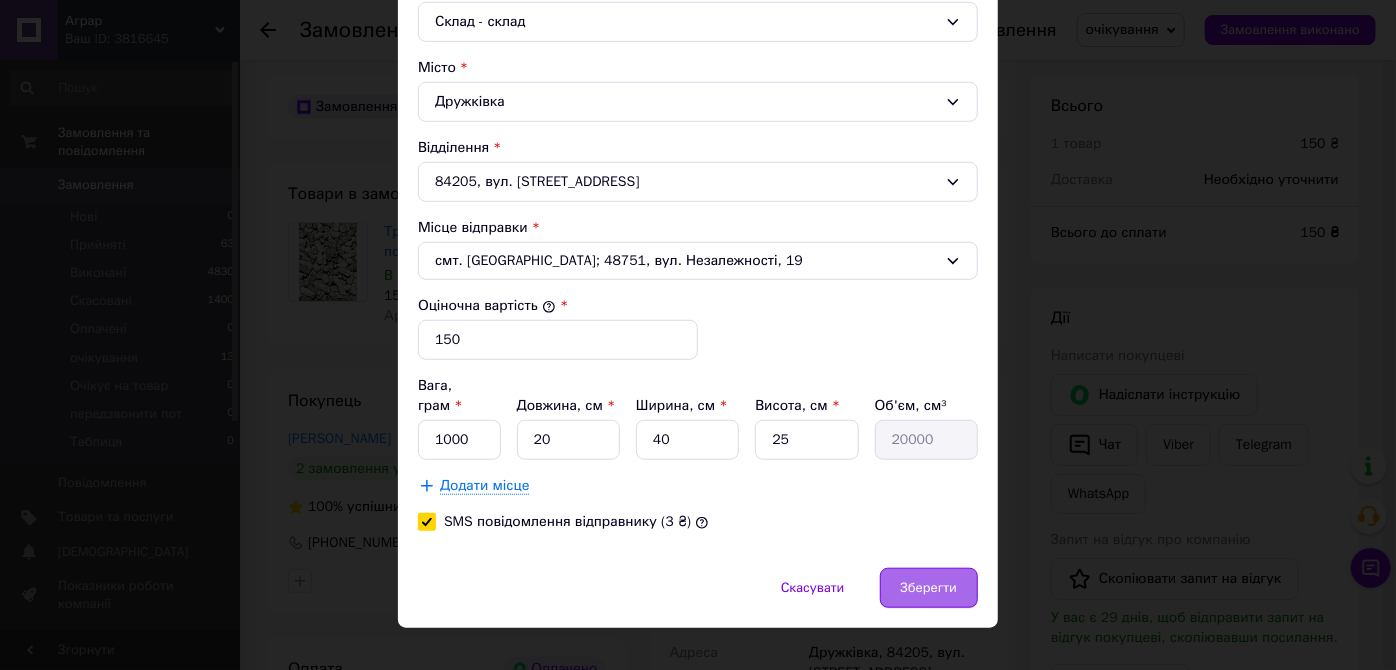 click on "Зберегти" at bounding box center [929, 588] 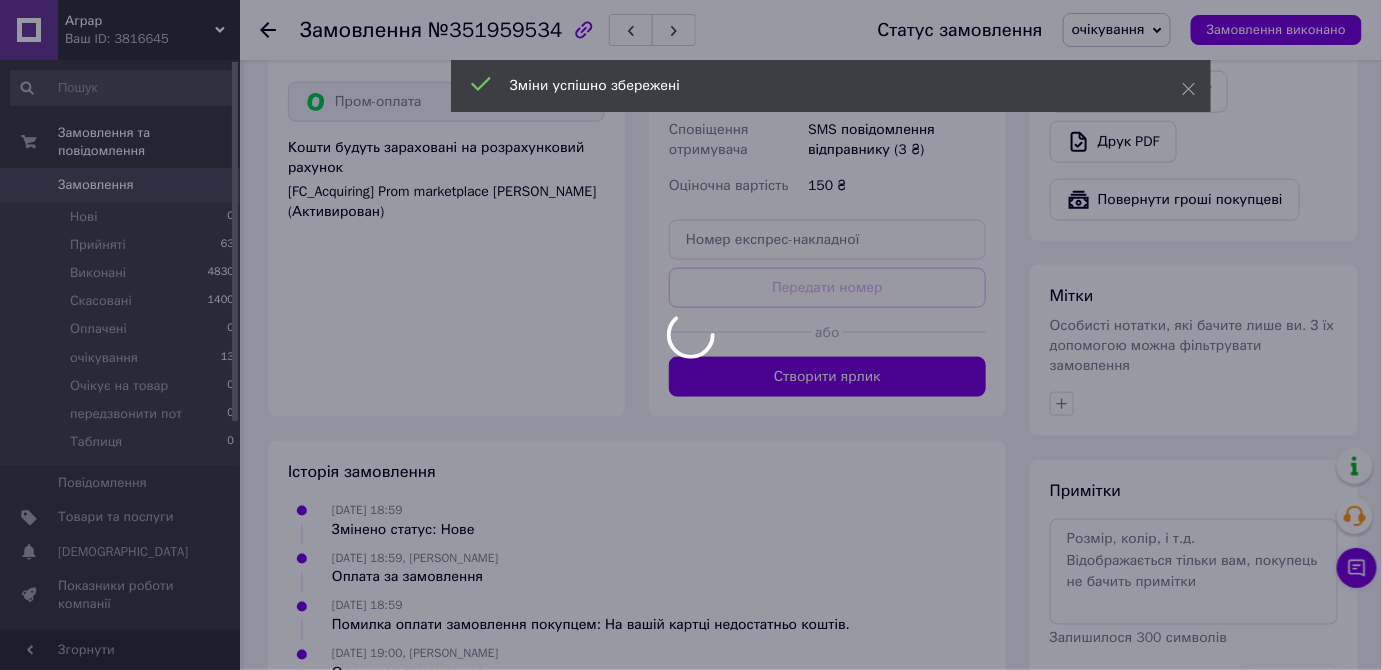 scroll, scrollTop: 687, scrollLeft: 0, axis: vertical 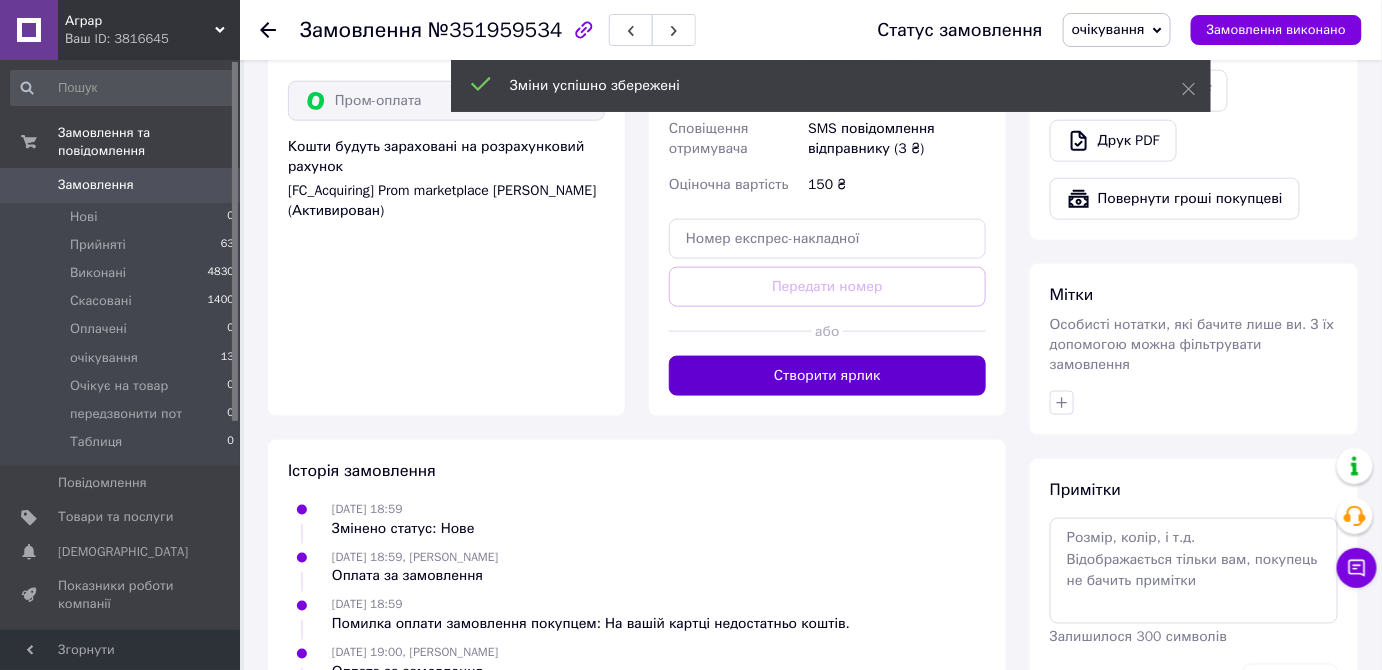 click on "Створити ярлик" at bounding box center (827, 376) 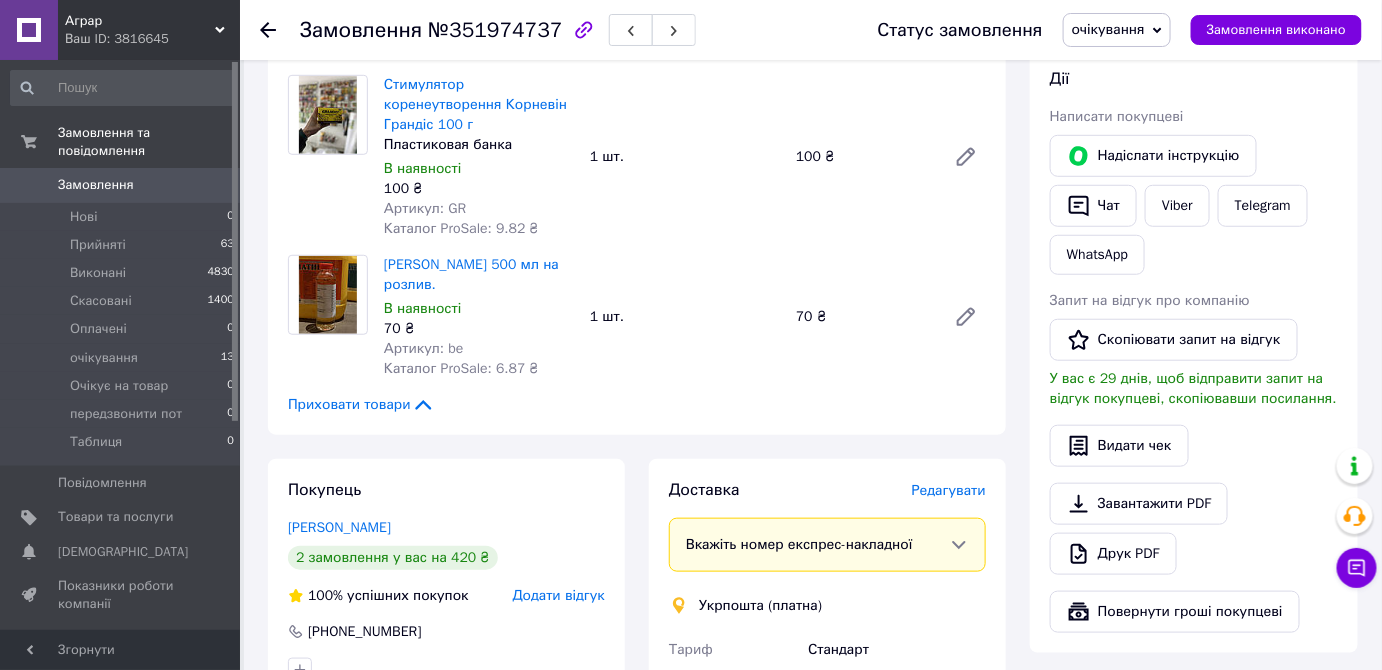 scroll, scrollTop: 414, scrollLeft: 0, axis: vertical 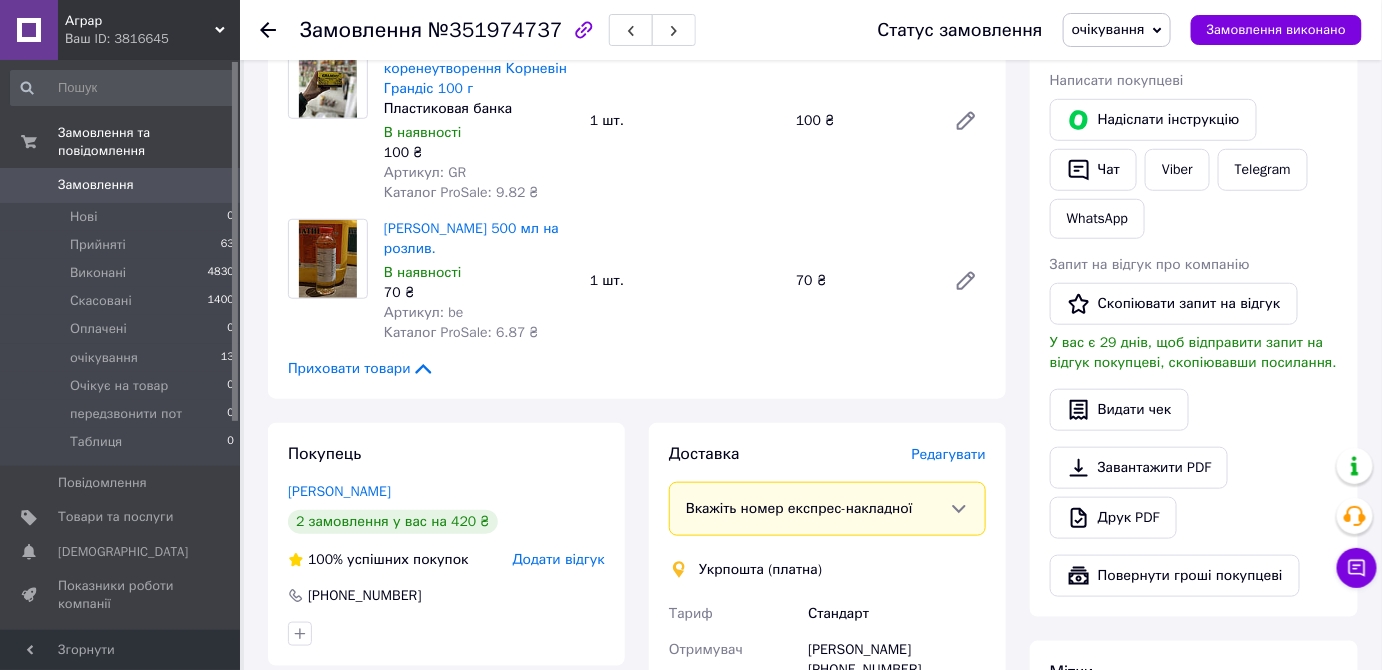 click on "Доставка [PERSON_NAME] Вкажіть номер експрес-накладної Обов'язково введіть номер експрес-накладної,
якщо створювали її не на цій сторінці. У разі,
якщо номер ЕН не буде доданий, ми не зможемо
виплатити гроші за замовлення Мобільний номер покупця (із замовлення) повинен відповідати номеру отримувача за накладною Укрпошта (платна) Тариф Стандарт Отримувач [PERSON_NAME] [PHONE_NUMBER] Адреса Дружківка, 84205, вул. Соборна, 20 Платник Отримувач Оціночна вартість 270 ₴ Передати номер або Створити ярлик Тариф     * Стандарт Платник   * Отримувач Прізвище отримувача   *" at bounding box center [827, 726] 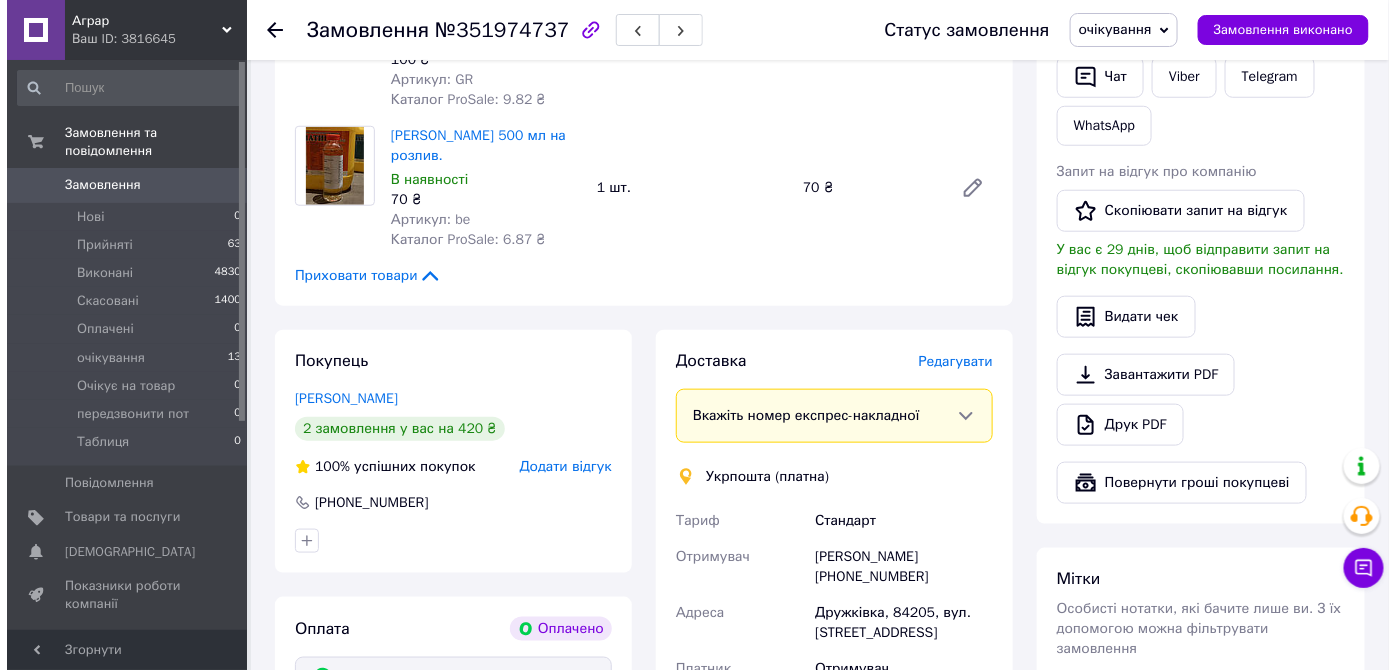 scroll, scrollTop: 509, scrollLeft: 0, axis: vertical 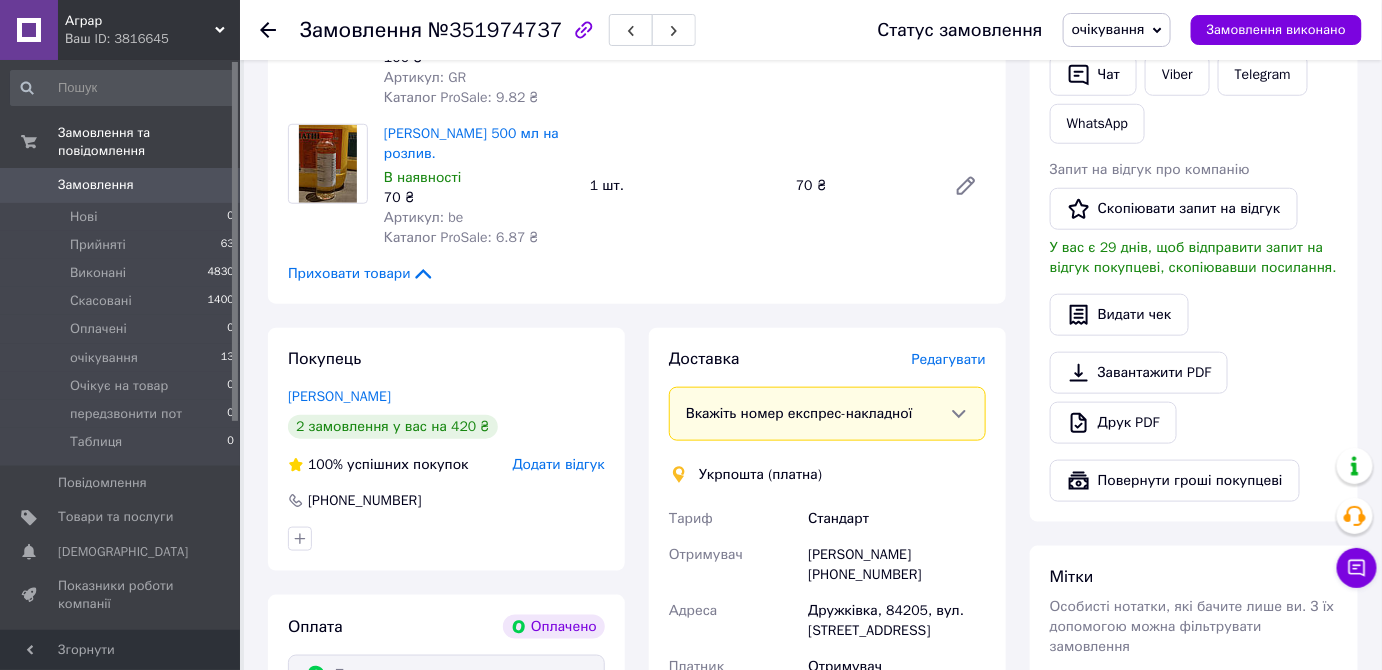 click on "Редагувати" at bounding box center (949, 359) 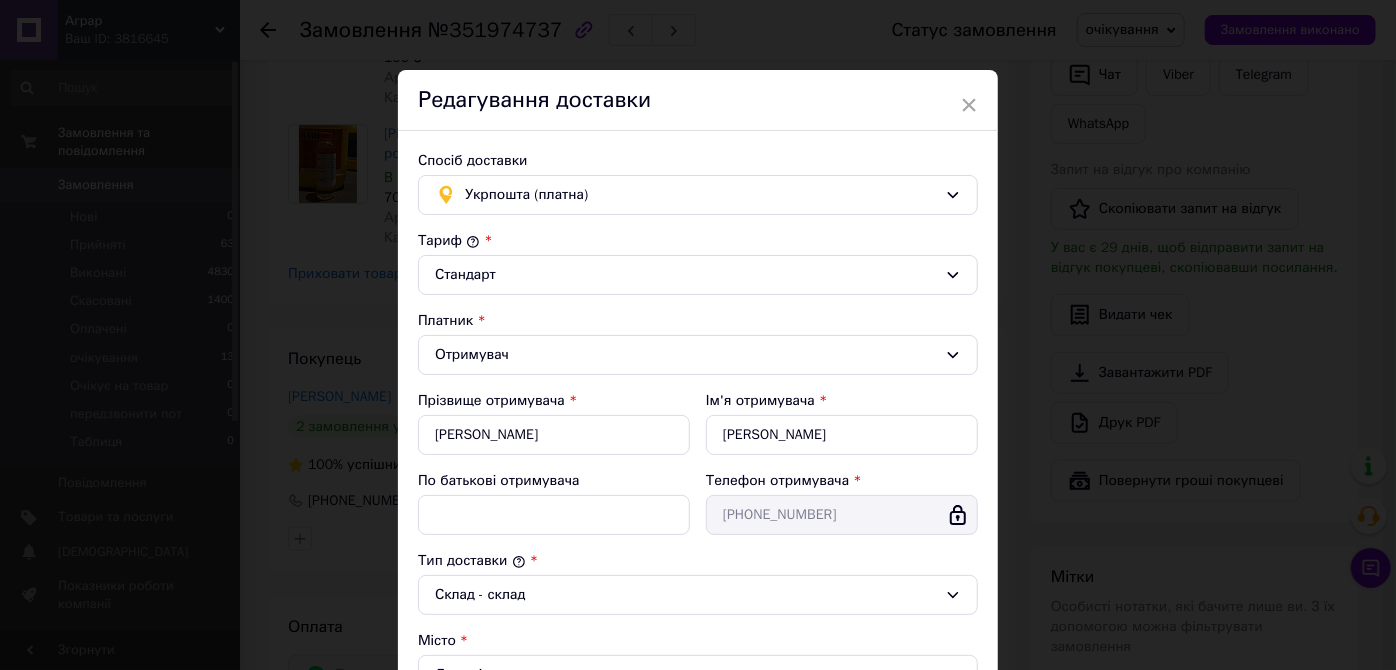 scroll, scrollTop: 573, scrollLeft: 0, axis: vertical 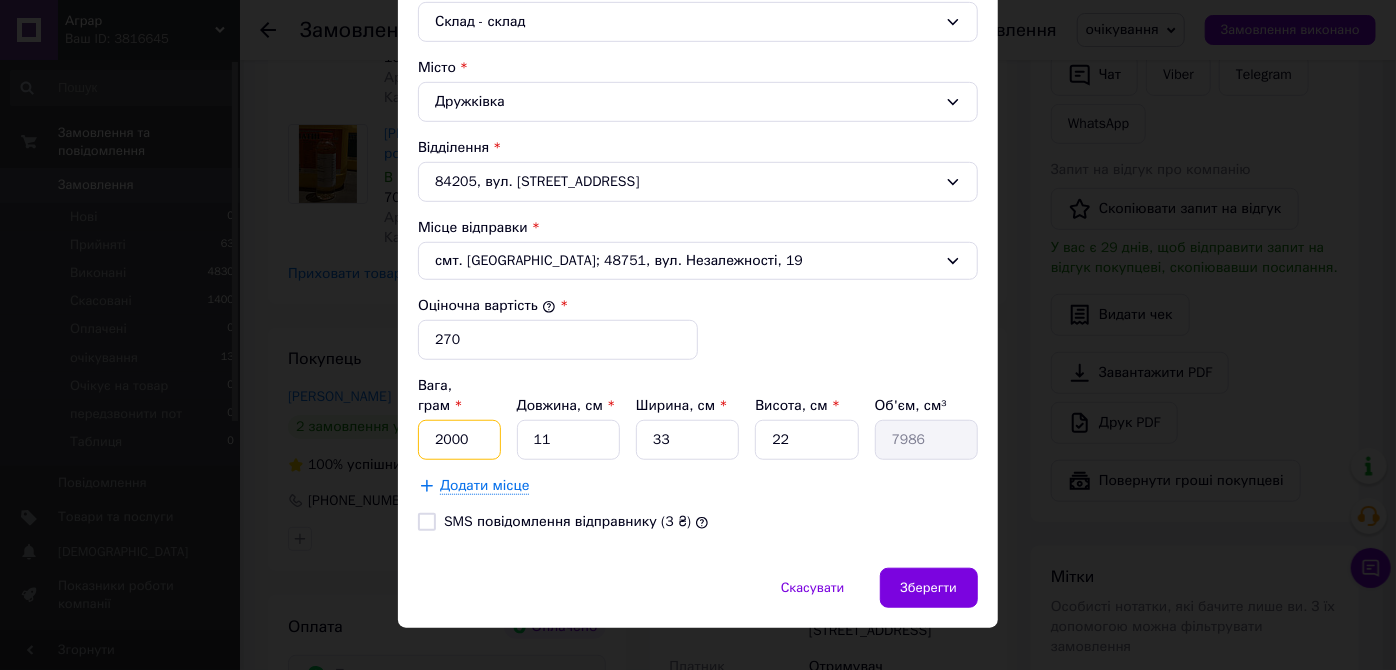 click on "2000" at bounding box center (459, 440) 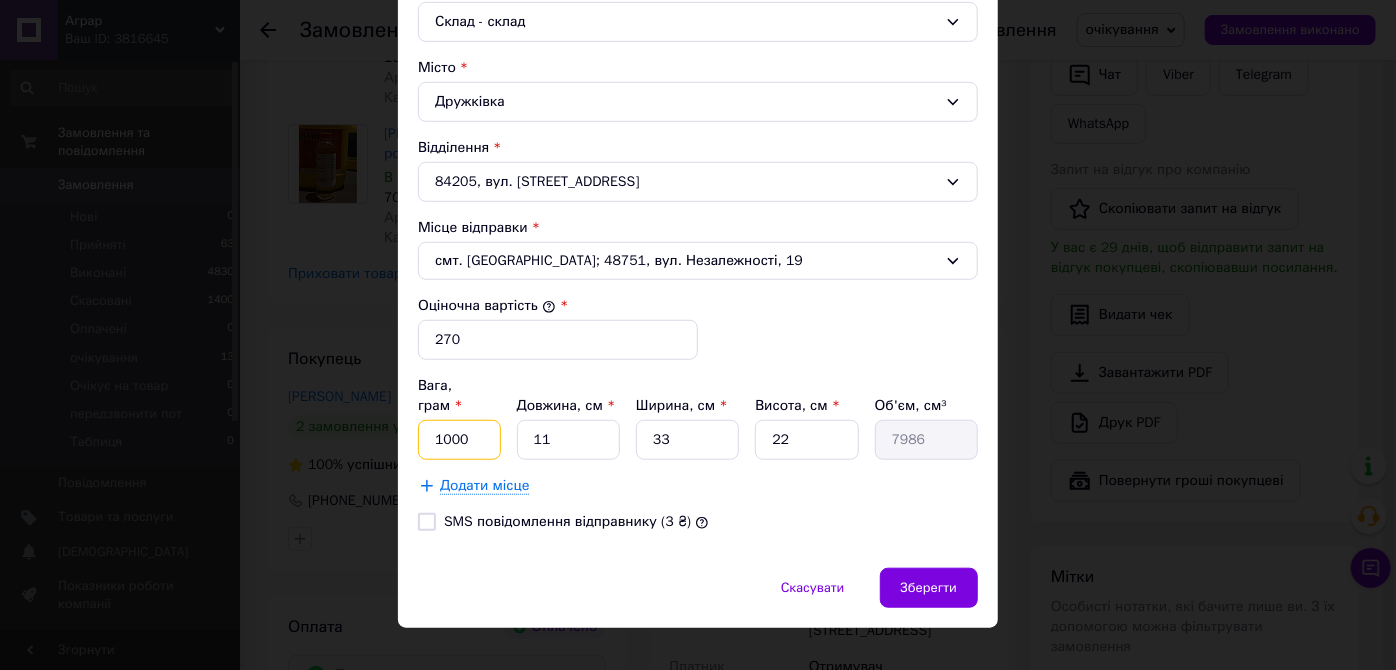 type on "1000" 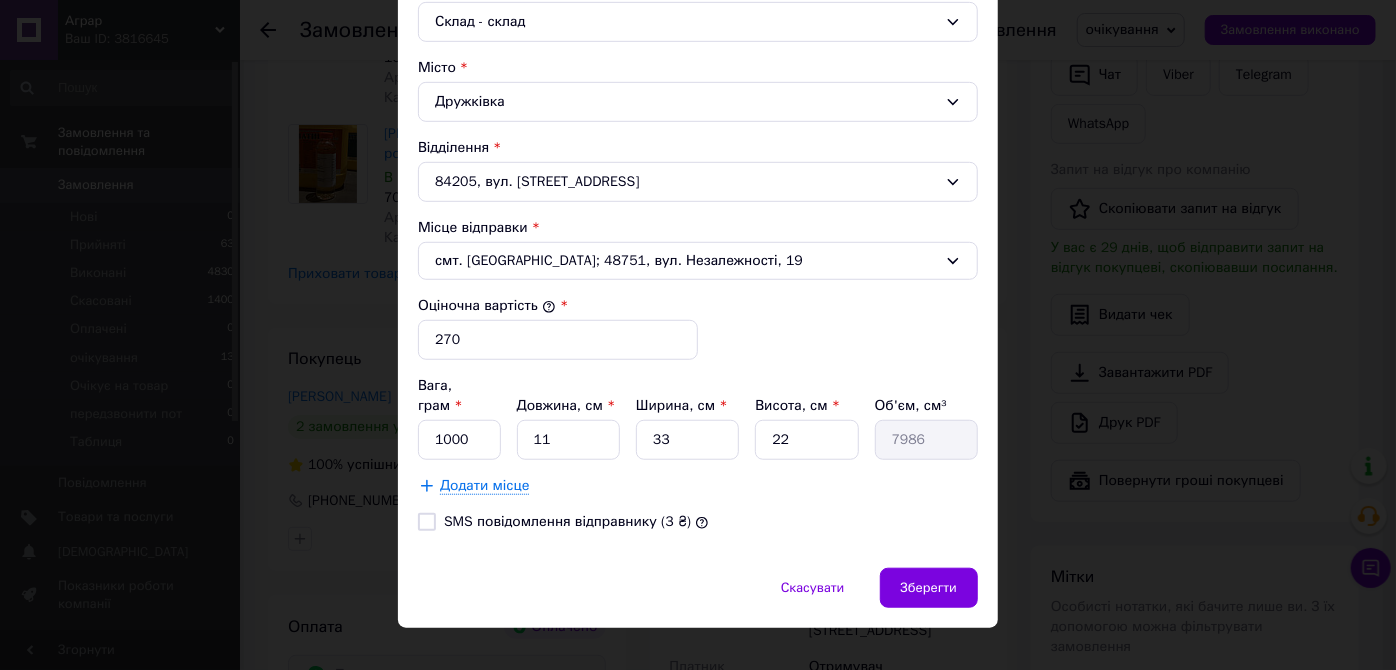 click at bounding box center (427, 522) 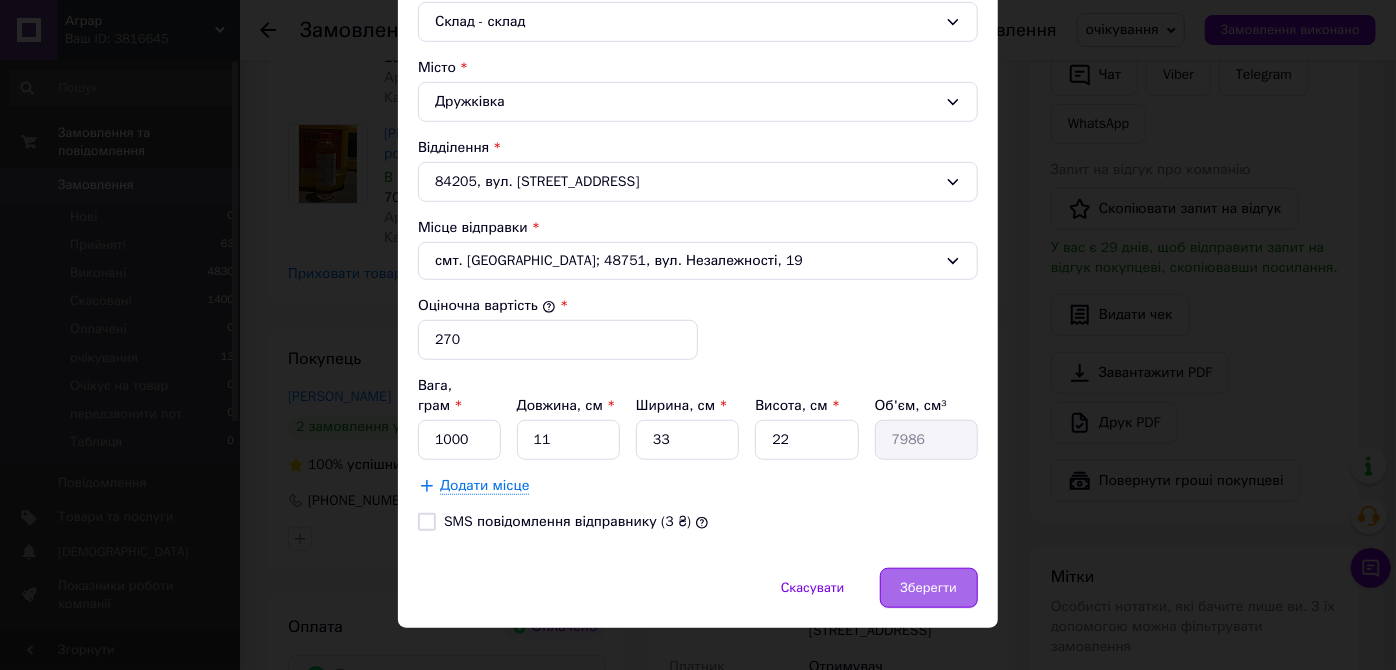 click on "Зберегти" at bounding box center (929, 588) 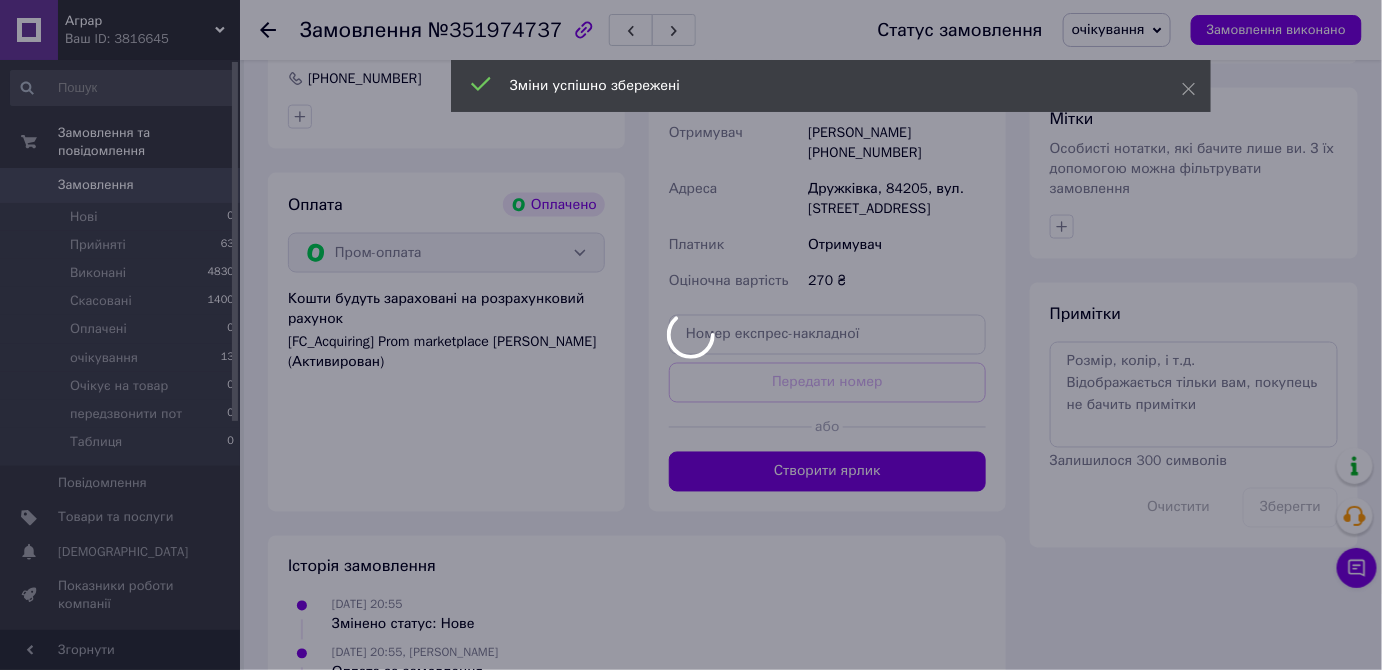 scroll, scrollTop: 960, scrollLeft: 0, axis: vertical 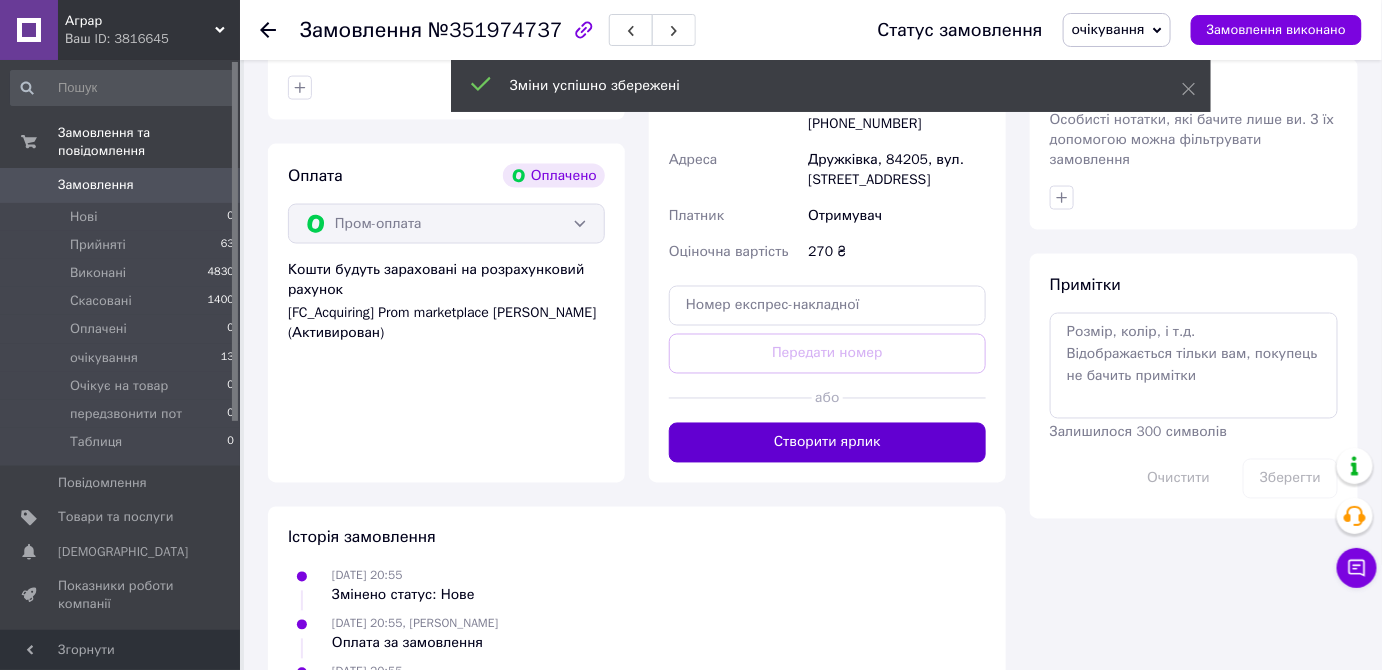 click on "Створити ярлик" at bounding box center (827, 443) 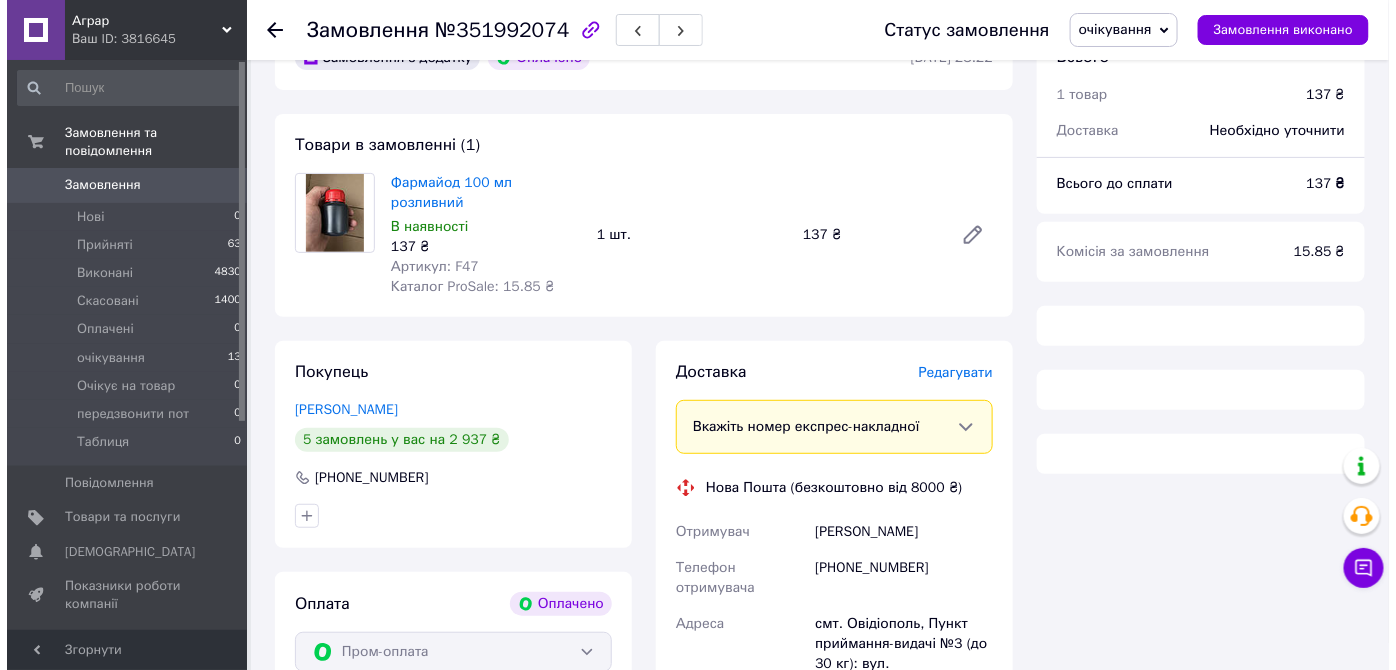 scroll, scrollTop: 120, scrollLeft: 0, axis: vertical 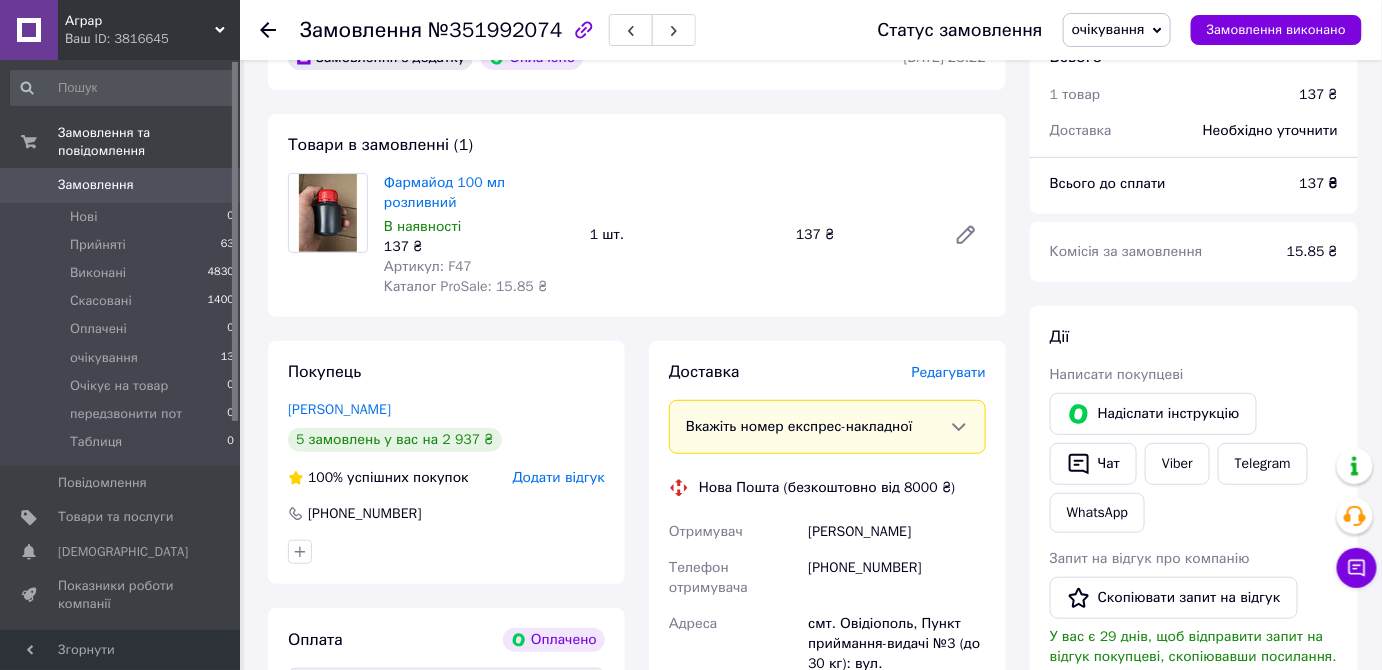 click on "Редагувати" at bounding box center (949, 372) 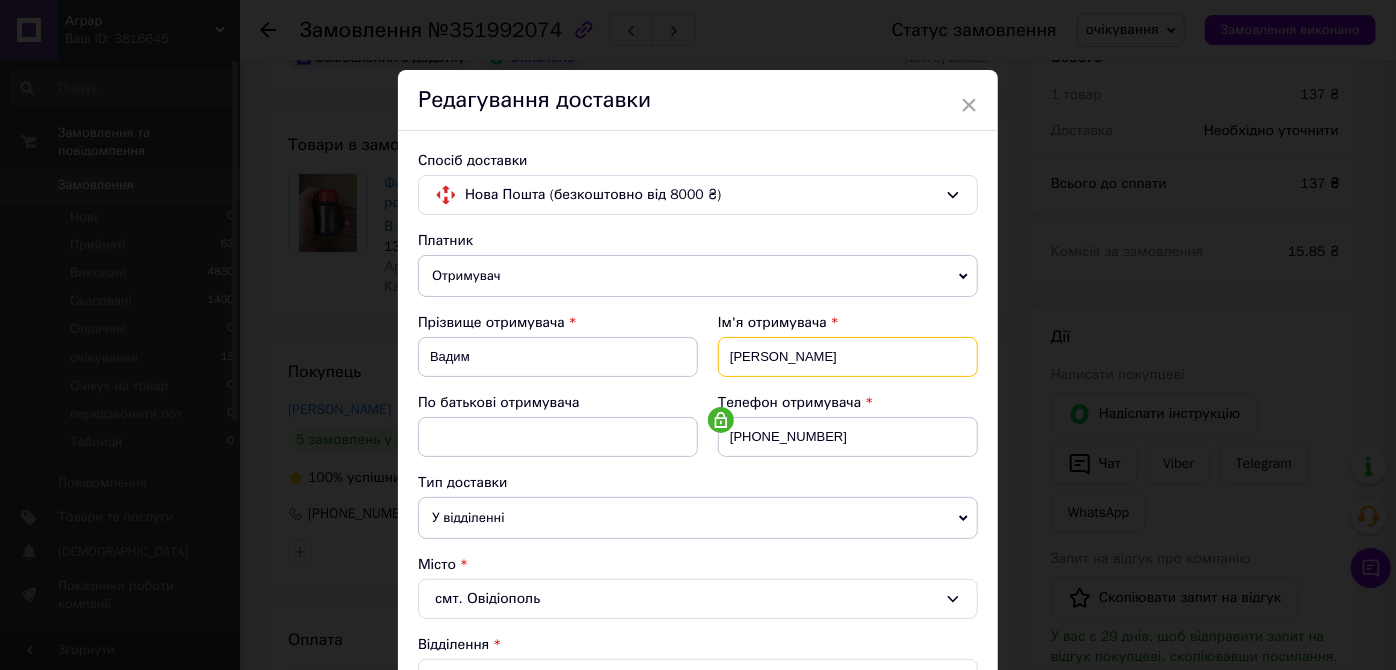 click on "[PERSON_NAME]" at bounding box center [848, 357] 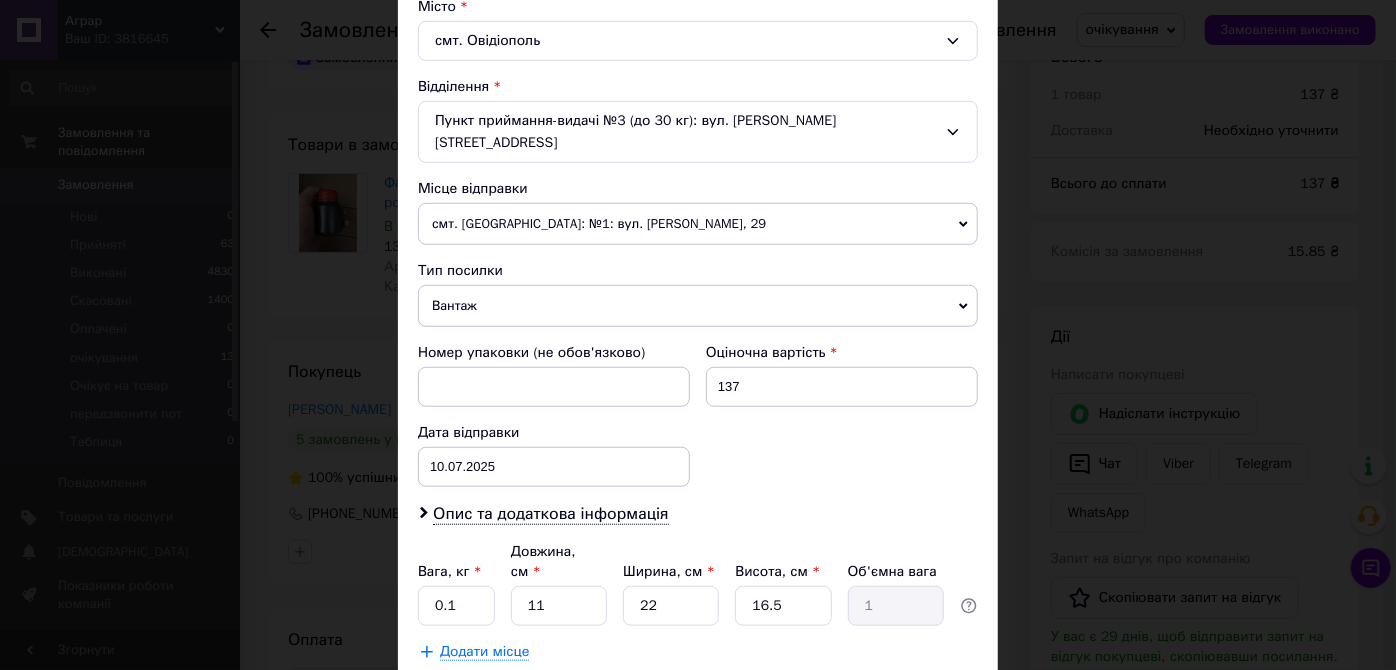 scroll, scrollTop: 650, scrollLeft: 0, axis: vertical 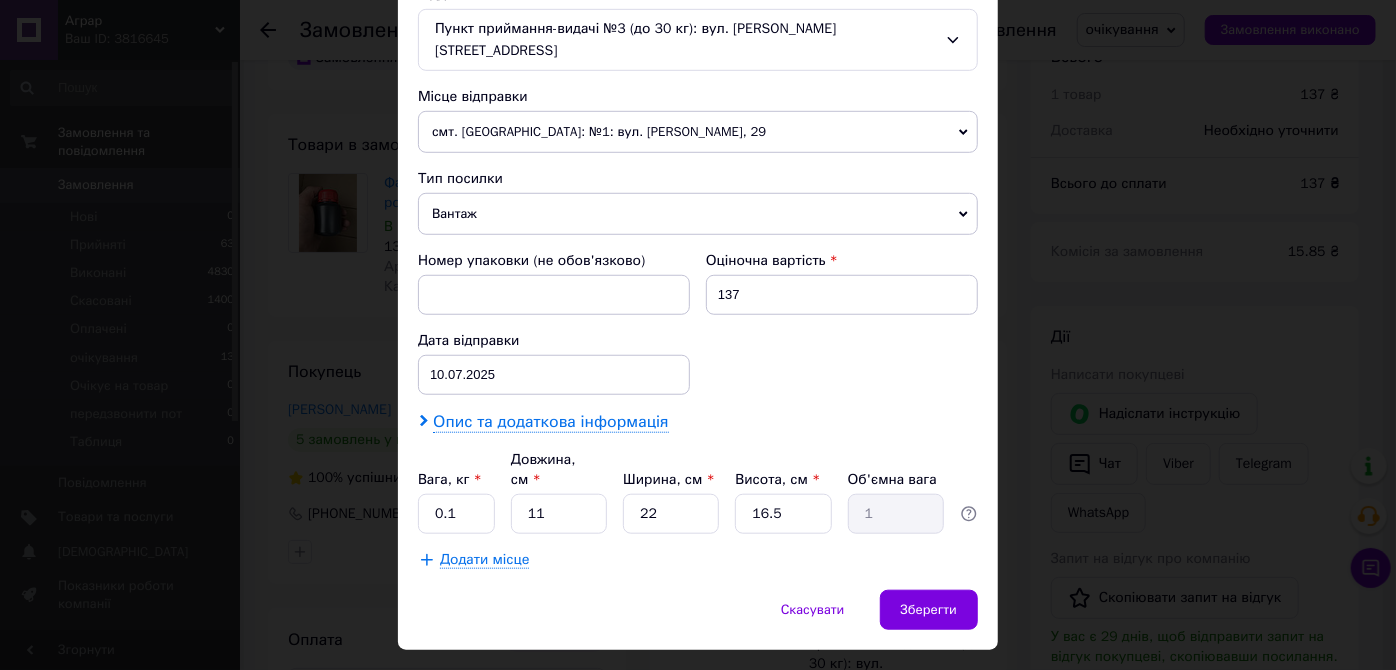 click on "Опис та додаткова інформація" at bounding box center [550, 422] 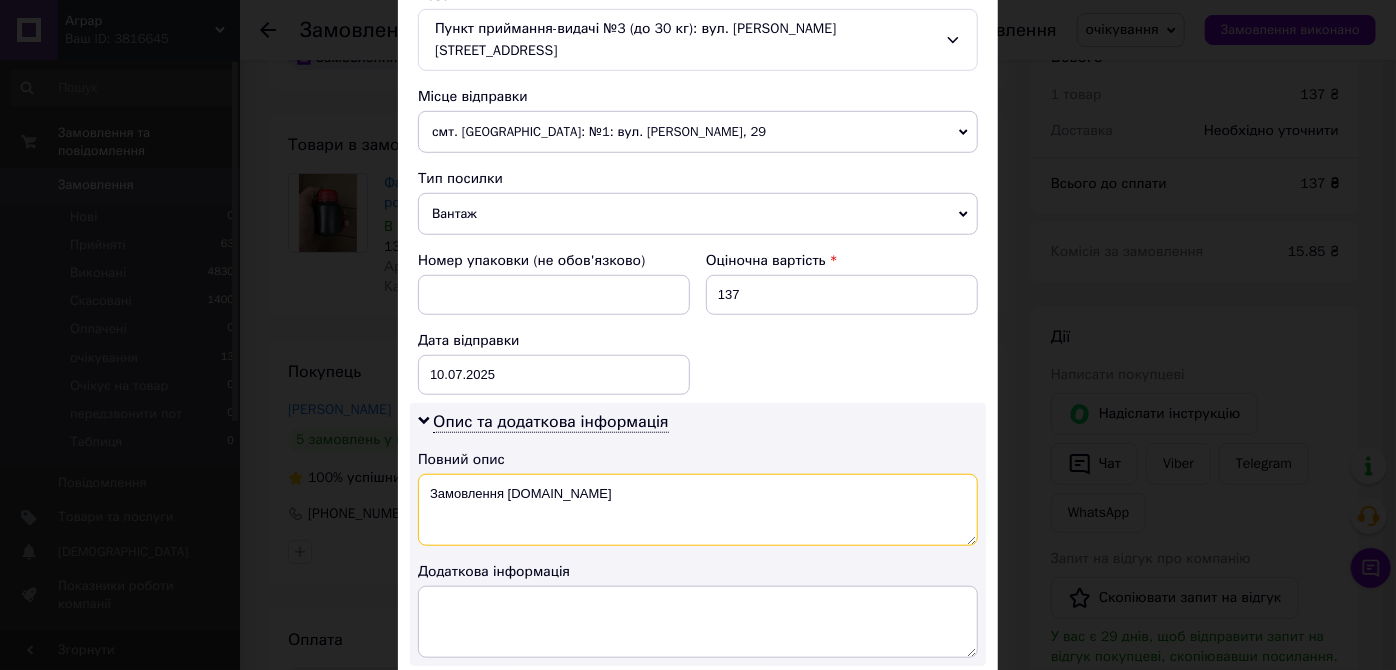 click on "Замовлення [DOMAIN_NAME]" at bounding box center (698, 510) 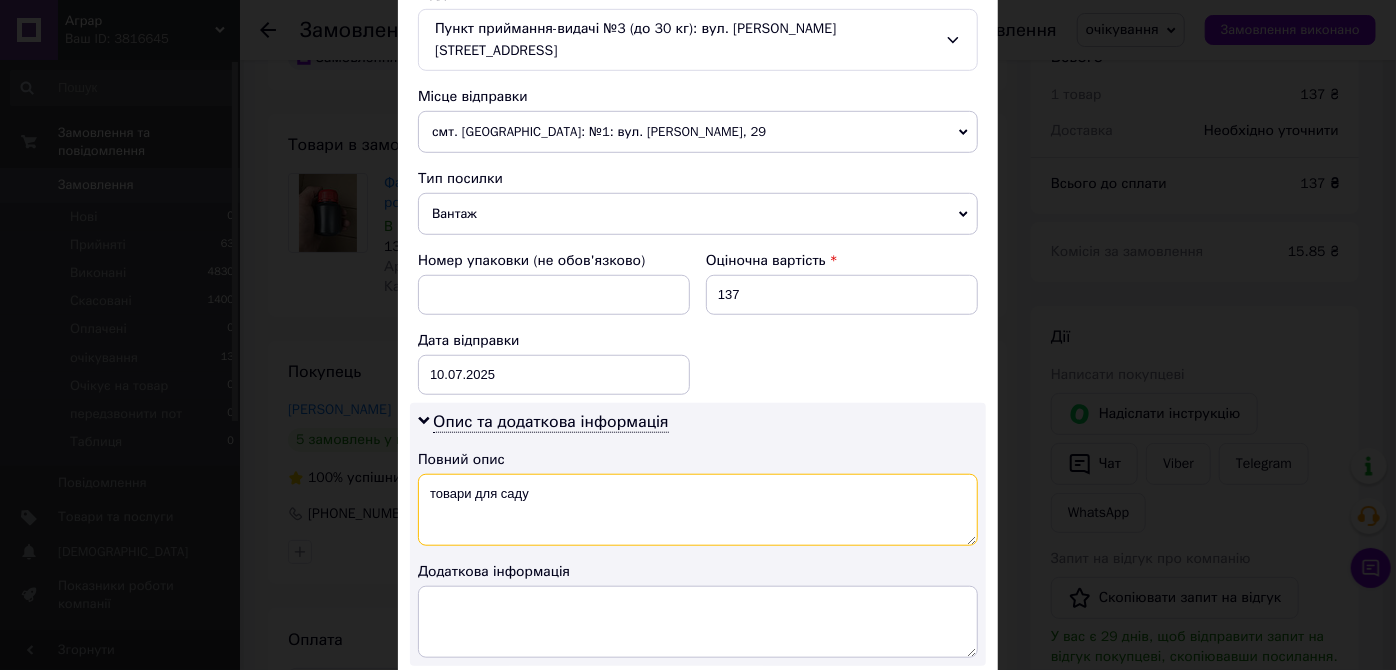 drag, startPoint x: 421, startPoint y: 458, endPoint x: 570, endPoint y: 451, distance: 149.16434 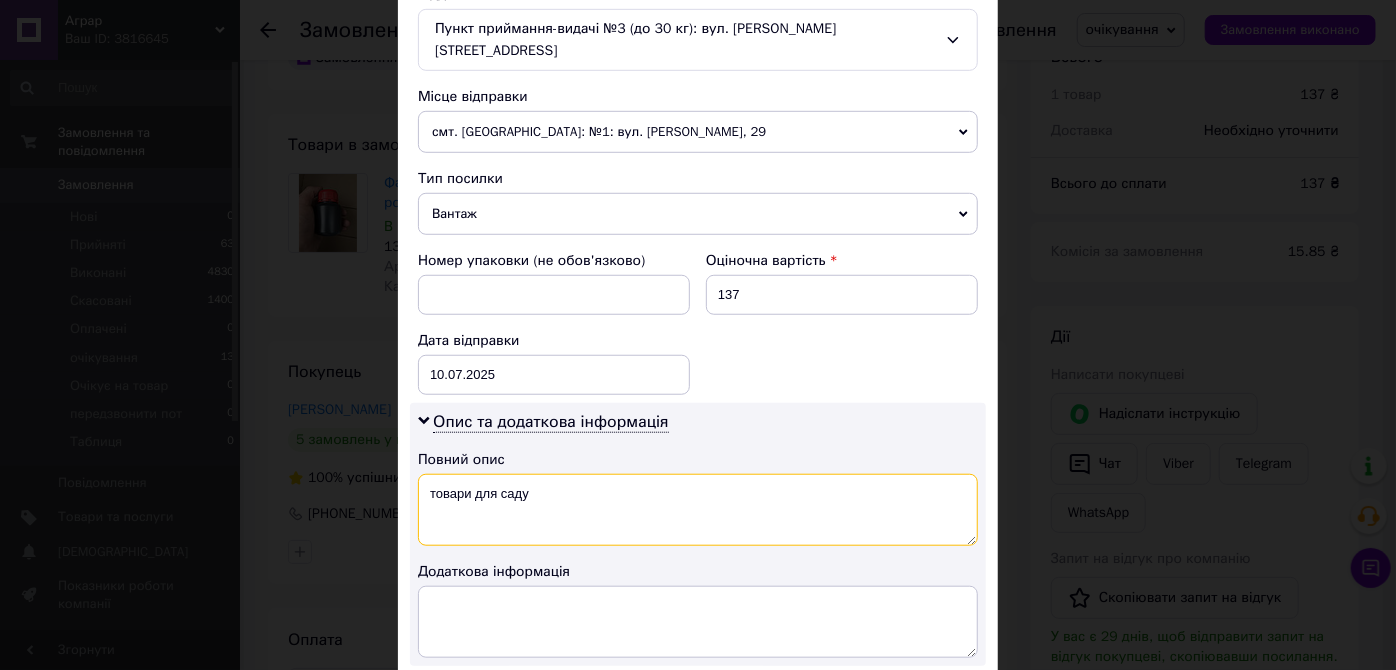 scroll, scrollTop: 873, scrollLeft: 0, axis: vertical 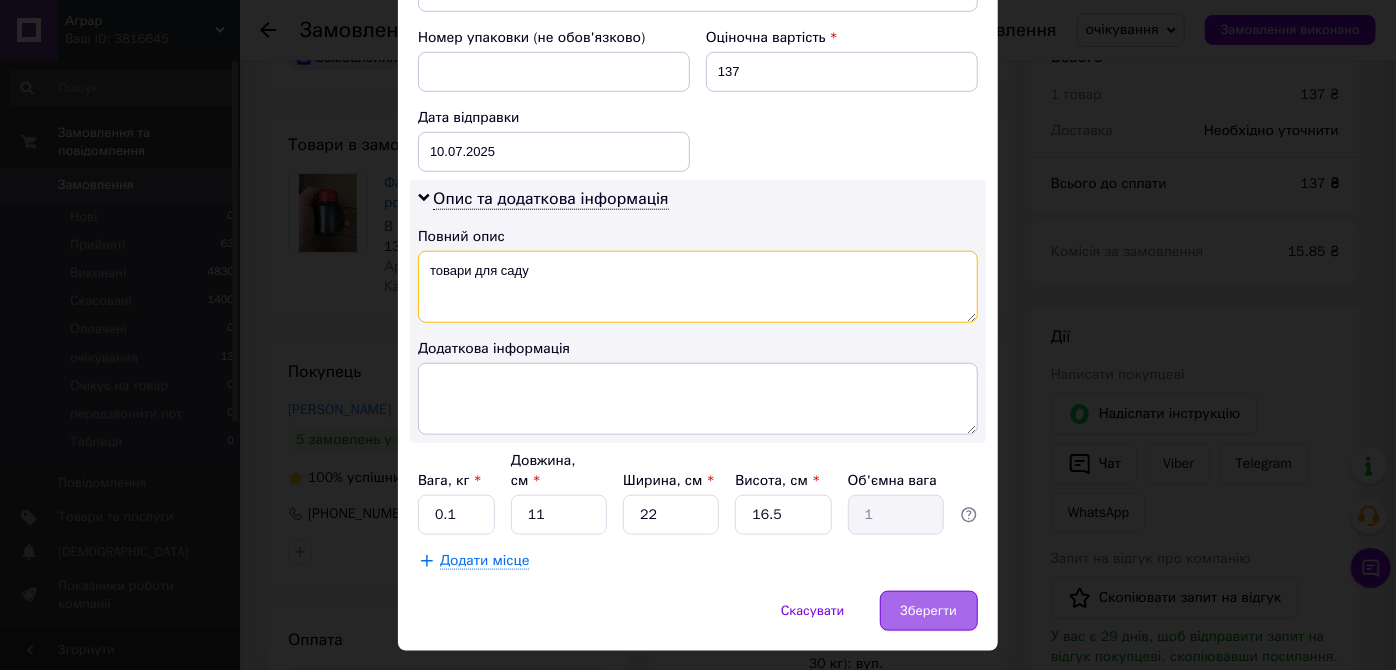 type on "товари для саду" 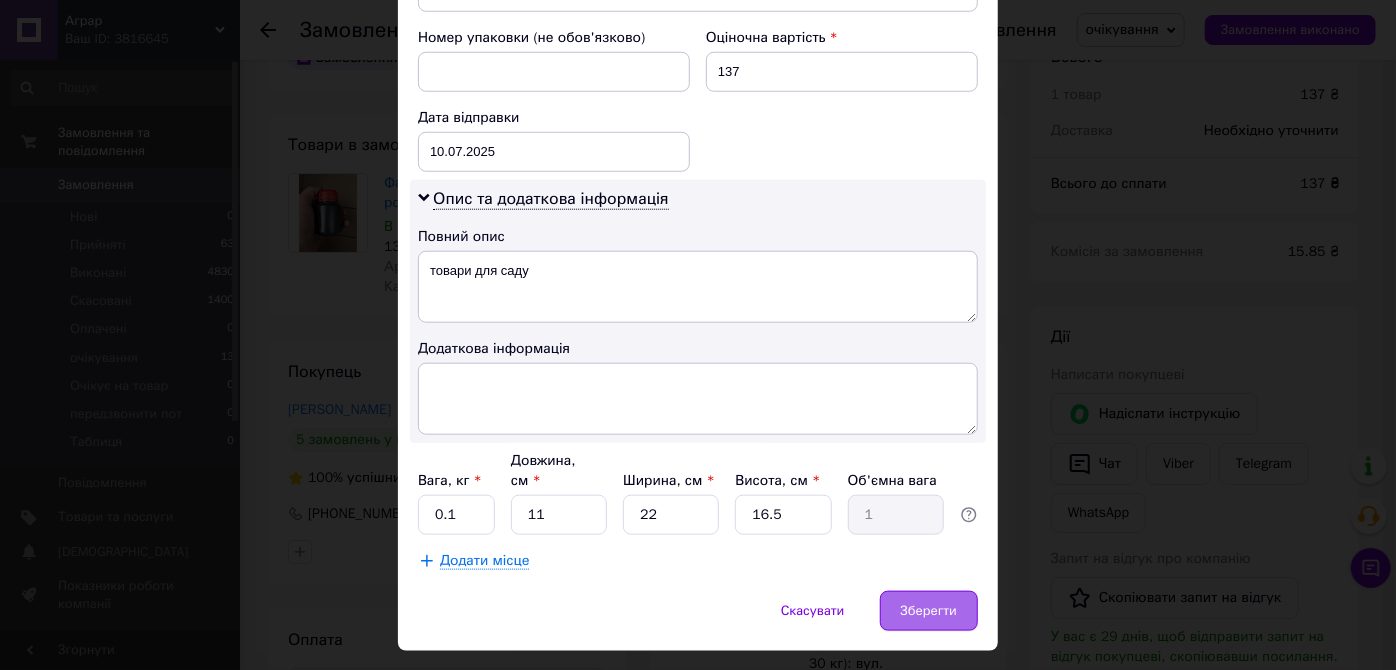 click on "Зберегти" at bounding box center (929, 611) 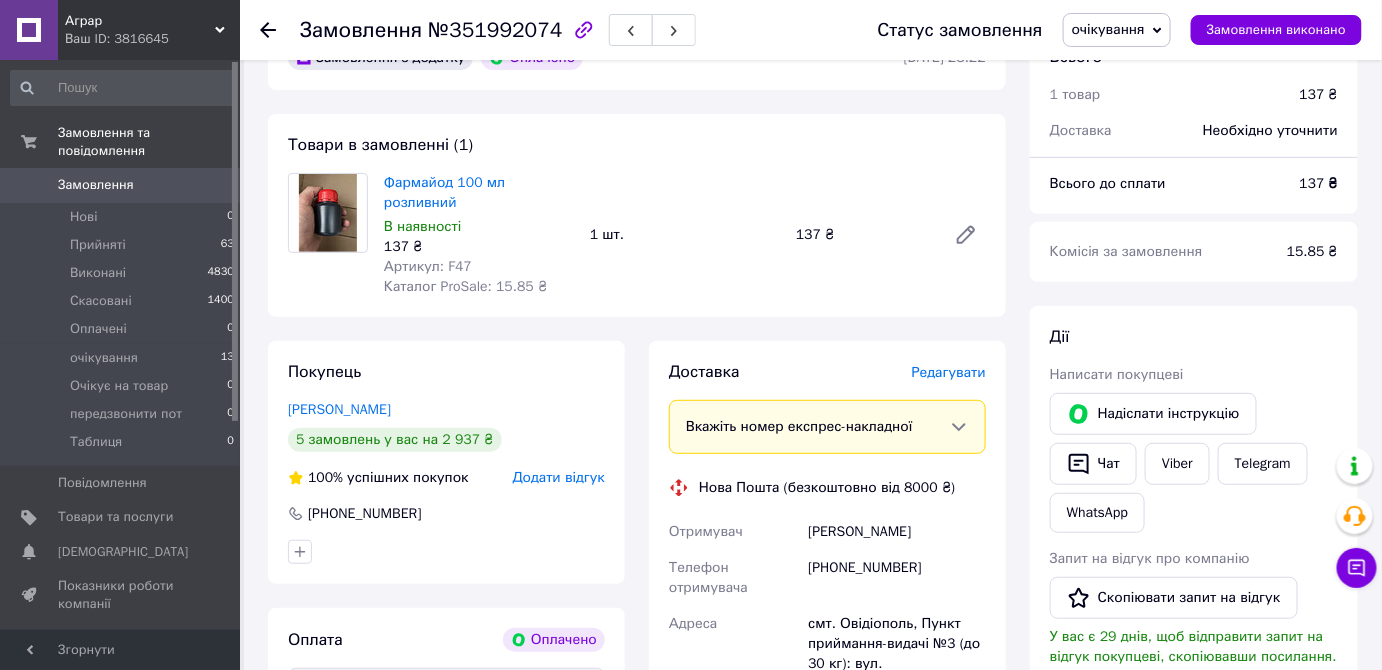 click on "Редагувати" at bounding box center [949, 372] 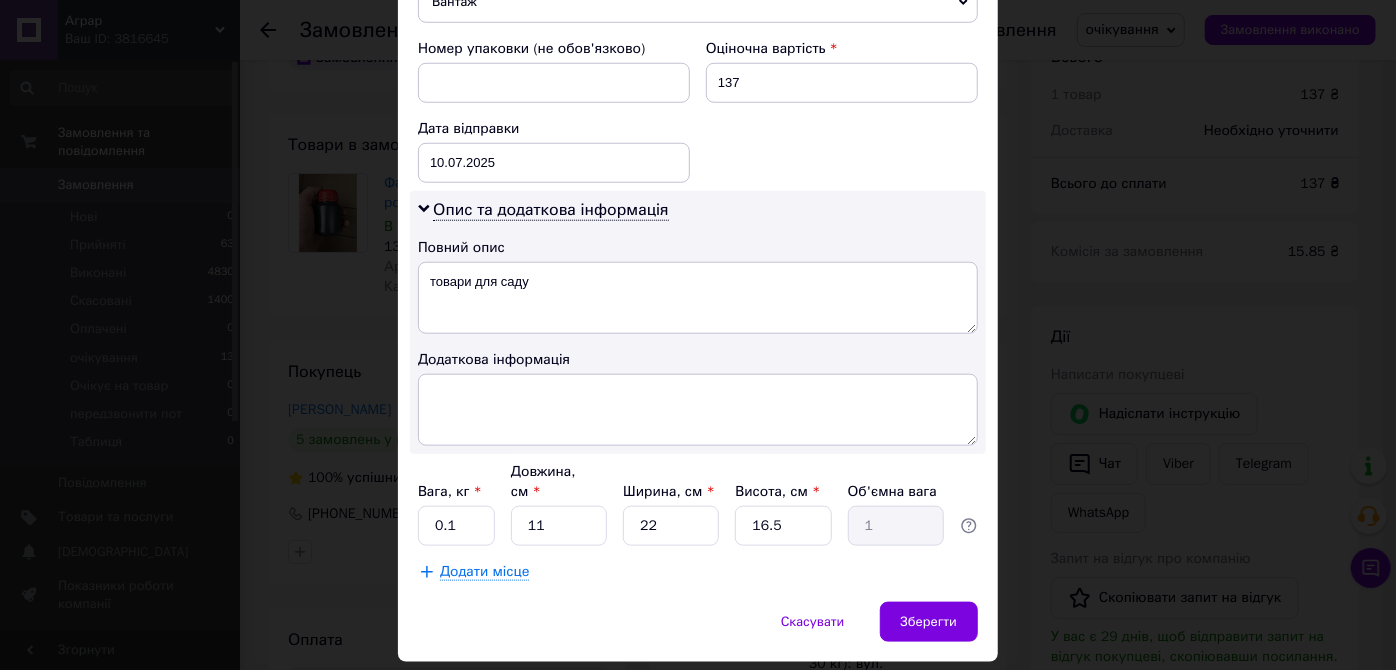 scroll, scrollTop: 873, scrollLeft: 0, axis: vertical 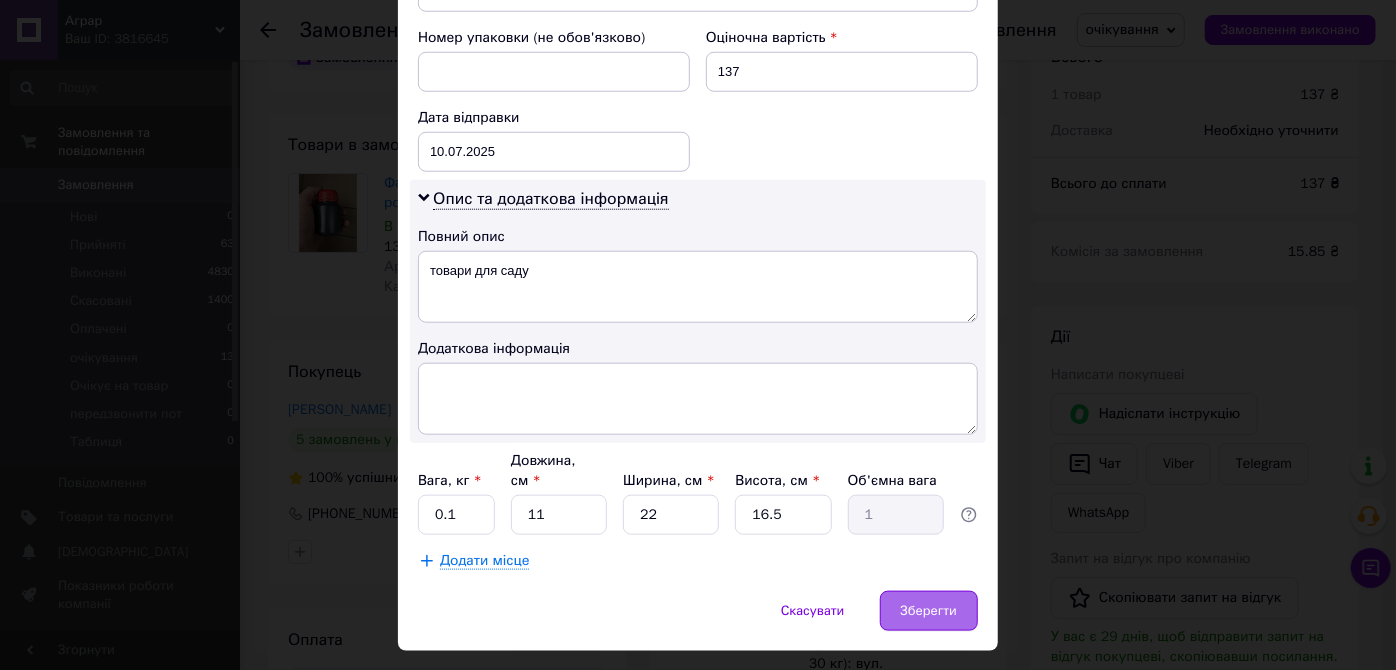 click on "Зберегти" at bounding box center [929, 611] 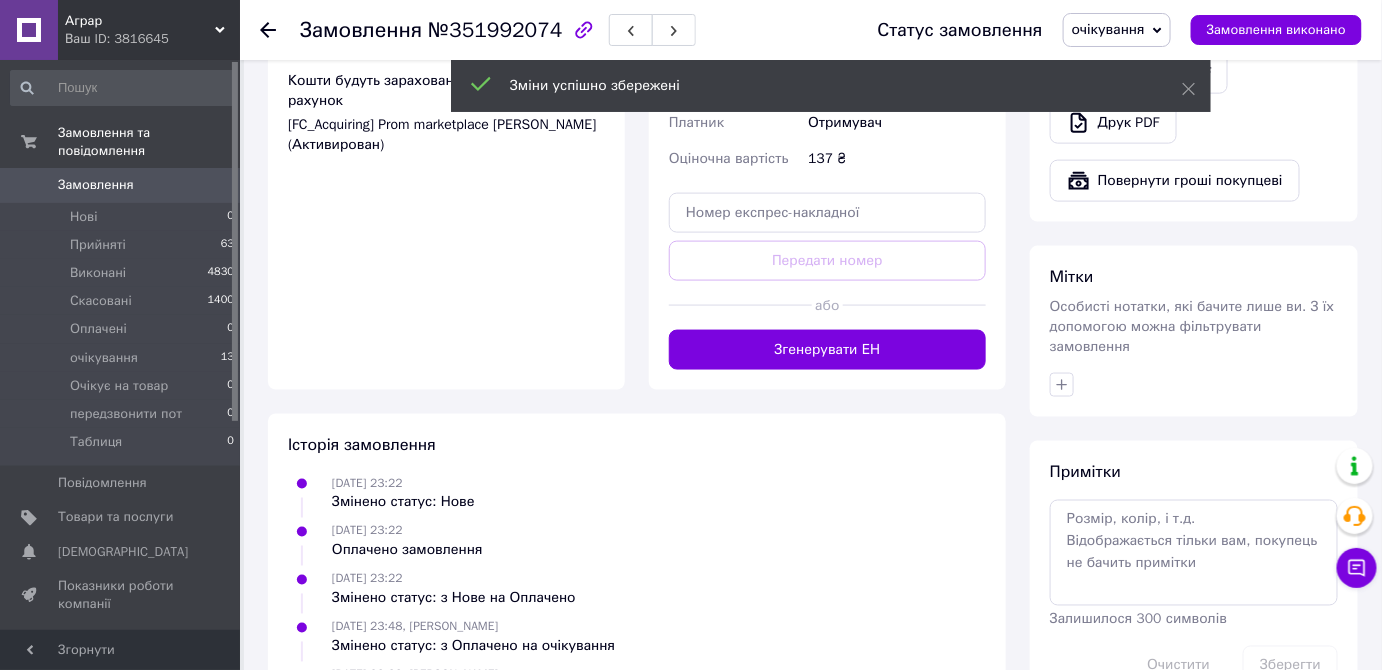 scroll, scrollTop: 774, scrollLeft: 0, axis: vertical 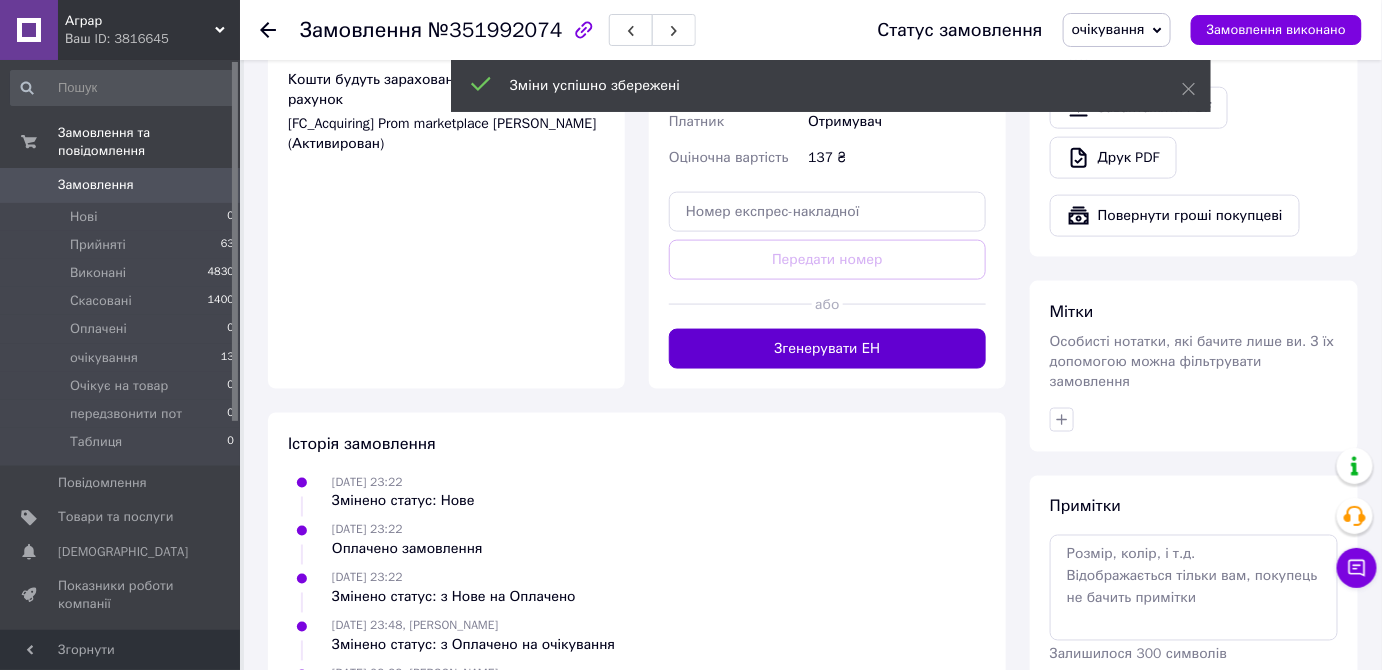 click on "Згенерувати ЕН" at bounding box center (827, 349) 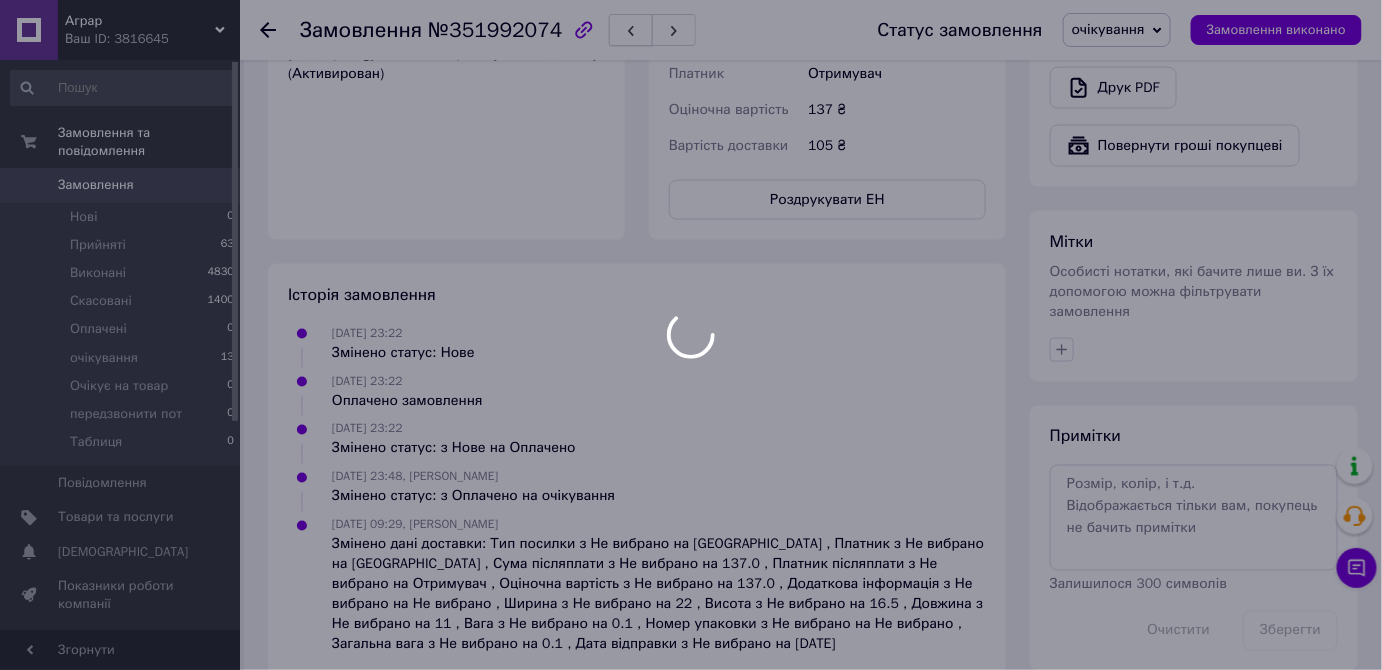 scroll, scrollTop: 880, scrollLeft: 0, axis: vertical 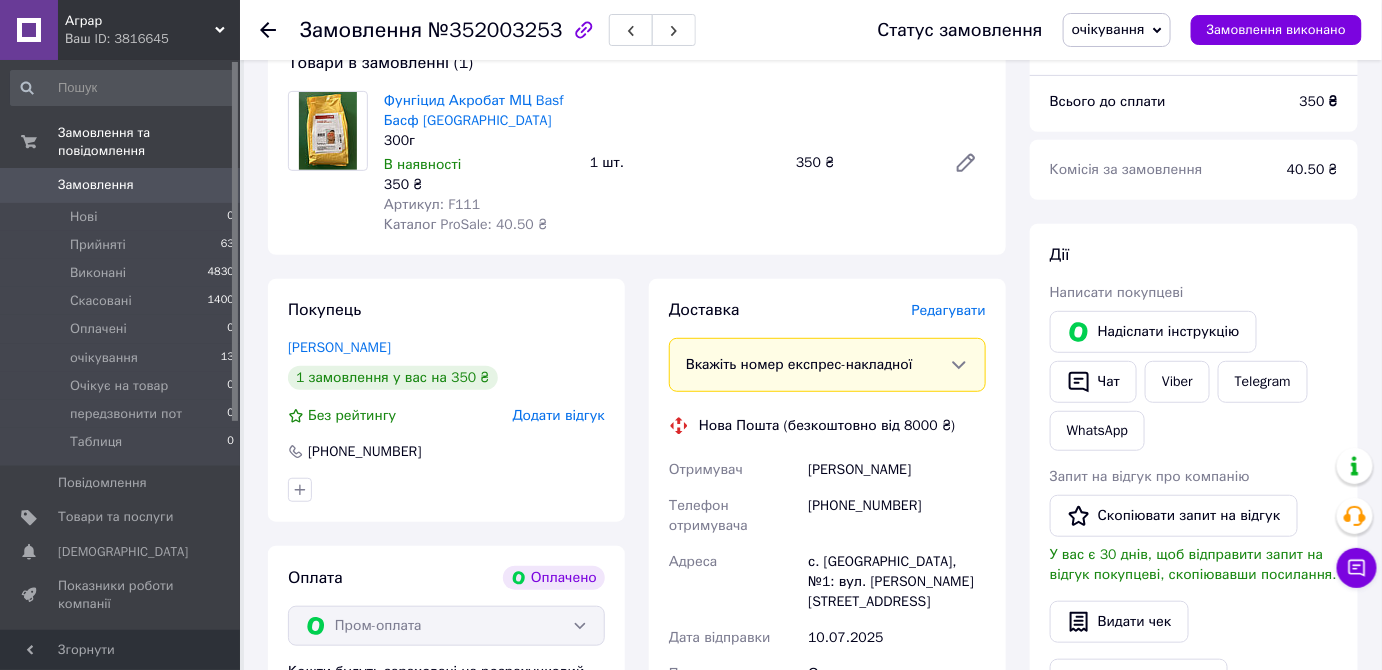 click on "Редагувати" at bounding box center [949, 310] 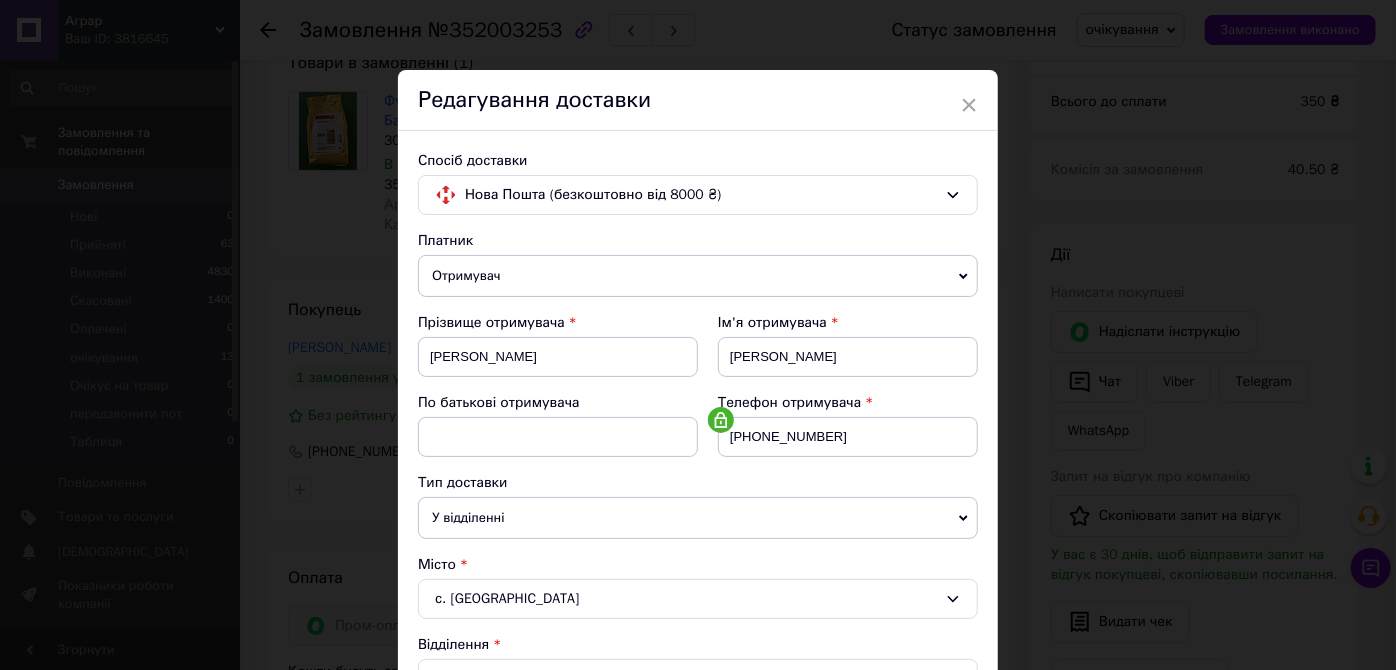 click on "Платник Отримувач Відправник Прізвище отримувача Стрижак Ім'я отримувача Владимир По батькові отримувача Телефон отримувача +380931324184 Тип доставки У відділенні Кур'єром В поштоматі Місто с. Нова Басань Відділення №1: вул. Назара Небожинського, 8 Місце відправки смт. Мельниця-Подільська: №1: вул. Івана Франка, 29 Немає збігів. Спробуйте змінити умови пошуку Додати ще місце відправки Тип посилки Вантаж Документи Номер упаковки (не обов'язково) Оціночна вартість 350 Дата відправки 10.07.2025 < 2025 > < Июль > Пн Вт Ср Чт Пт Сб Вс 30 1 2 3 4 5 6 7 8 9 10 11 12 13 14 15 16 17 18 19 20 21 22 23 24 25 26 27 28 29" at bounding box center [698, 714] 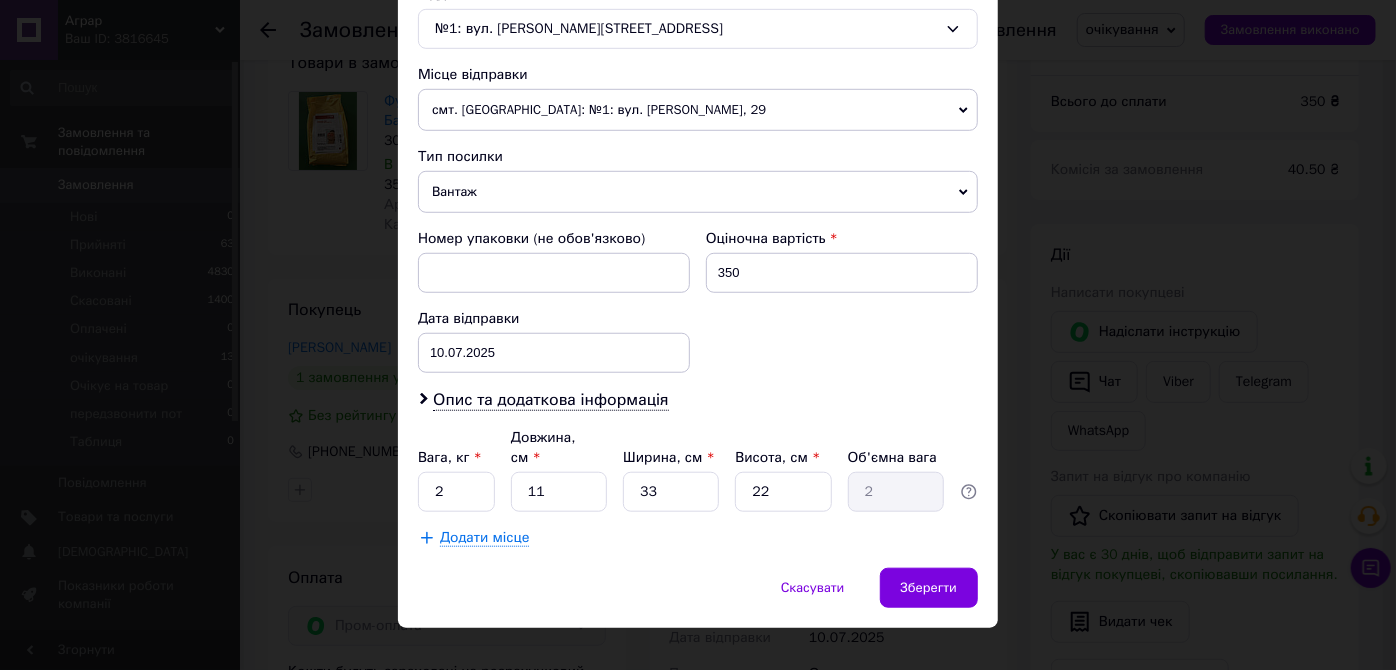 click on "Платник Отримувач Відправник Прізвище отримувача Стрижак Ім'я отримувача Владимир По батькові отримувача Телефон отримувача +380931324184 Тип доставки У відділенні Кур'єром В поштоматі Місто с. Нова Басань Відділення №1: вул. Назара Небожинського, 8 Місце відправки смт. Мельниця-Подільська: №1: вул. Івана Франка, 29 Немає збігів. Спробуйте змінити умови пошуку Додати ще місце відправки Тип посилки Вантаж Документи Номер упаковки (не обов'язково) Оціночна вартість 350 Дата відправки 10.07.2025 < 2025 > < Июль > Пн Вт Ср Чт Пт Сб Вс 30 1 2 3 4 5 6 7 8 9 10 11 12 13 14 15 16 17 18 19 20 21 22 23 24 25 26 27 28 29" at bounding box center [698, 64] 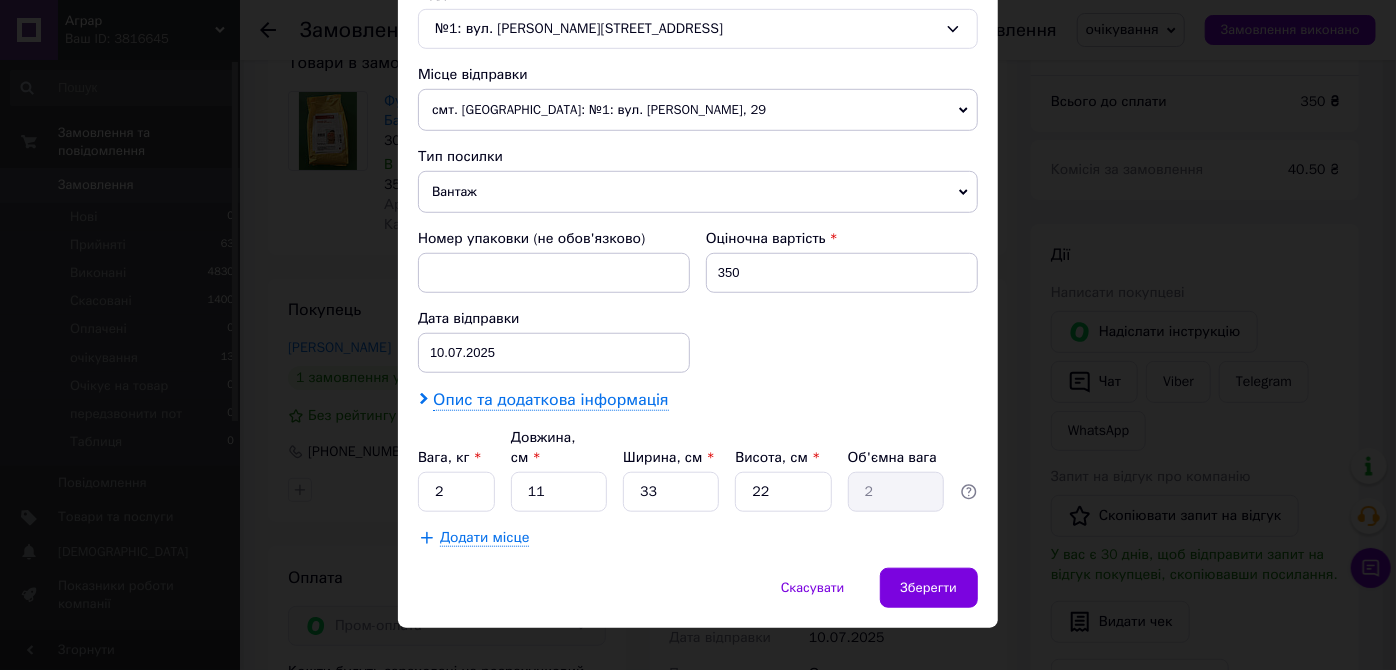 click on "Опис та додаткова інформація" at bounding box center (550, 400) 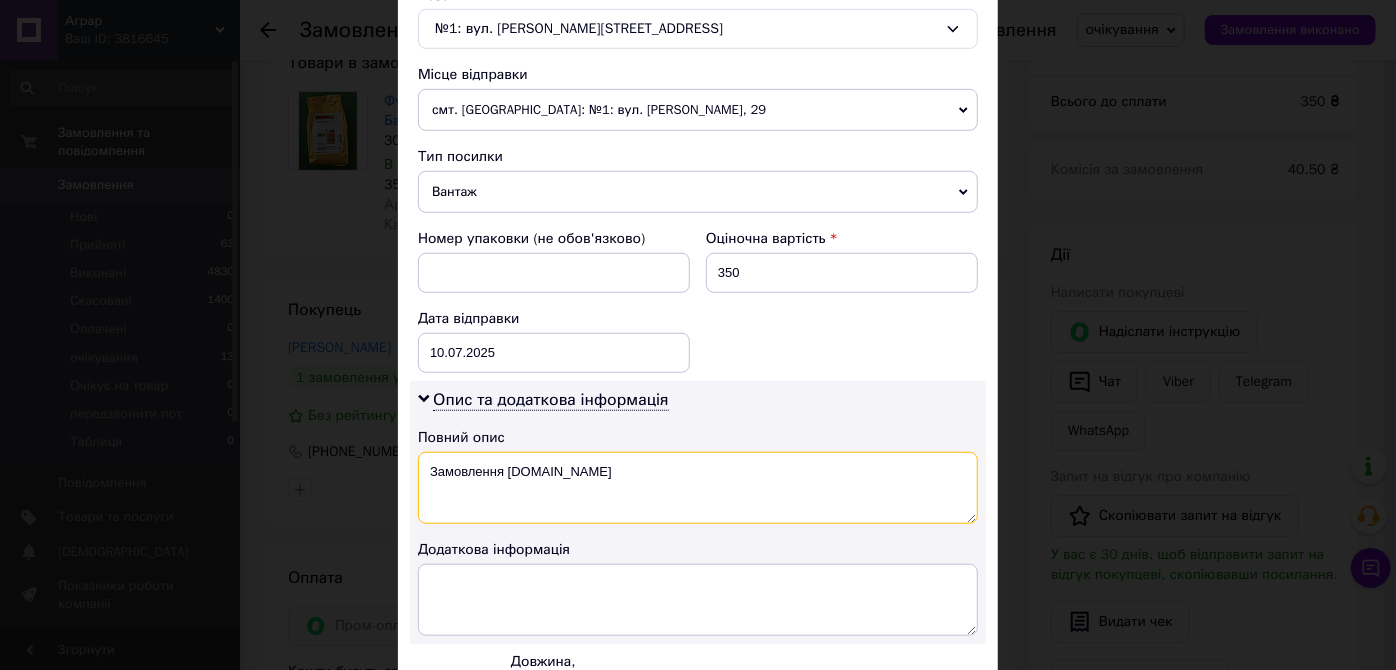click on "Замовлення Prom.ua" at bounding box center (698, 488) 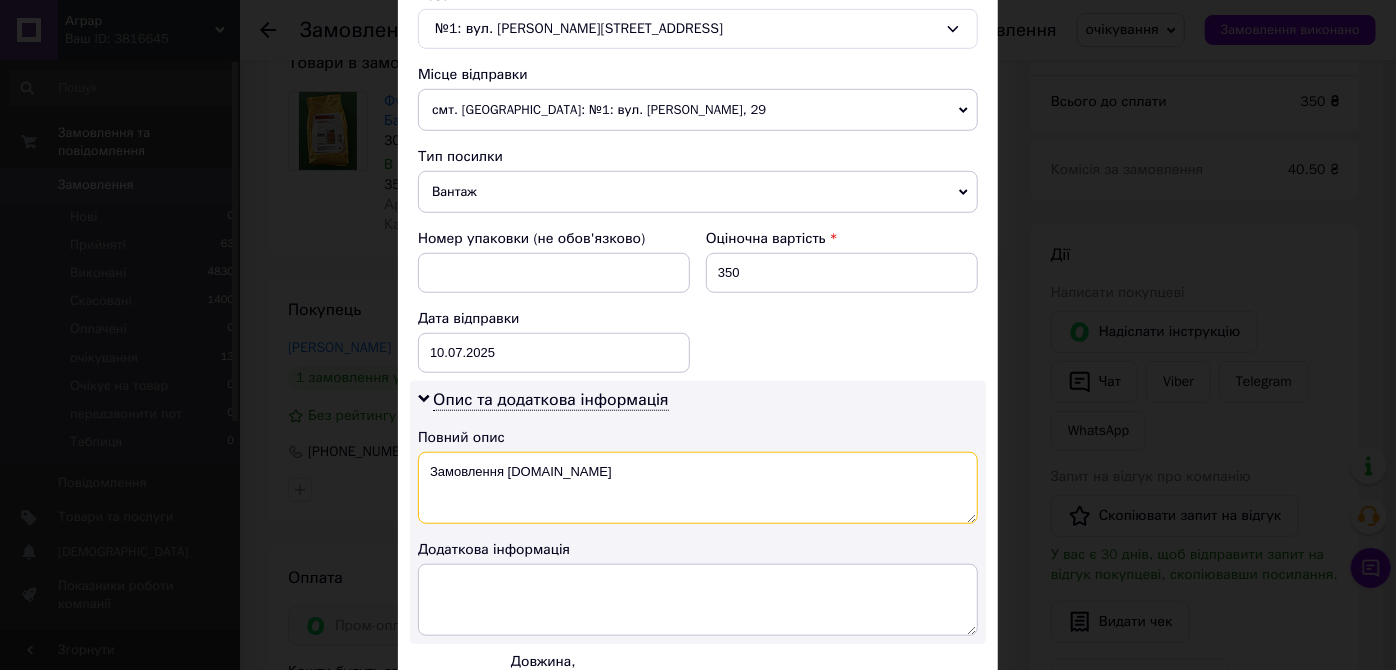 click on "Замовлення [DOMAIN_NAME]" at bounding box center (698, 488) 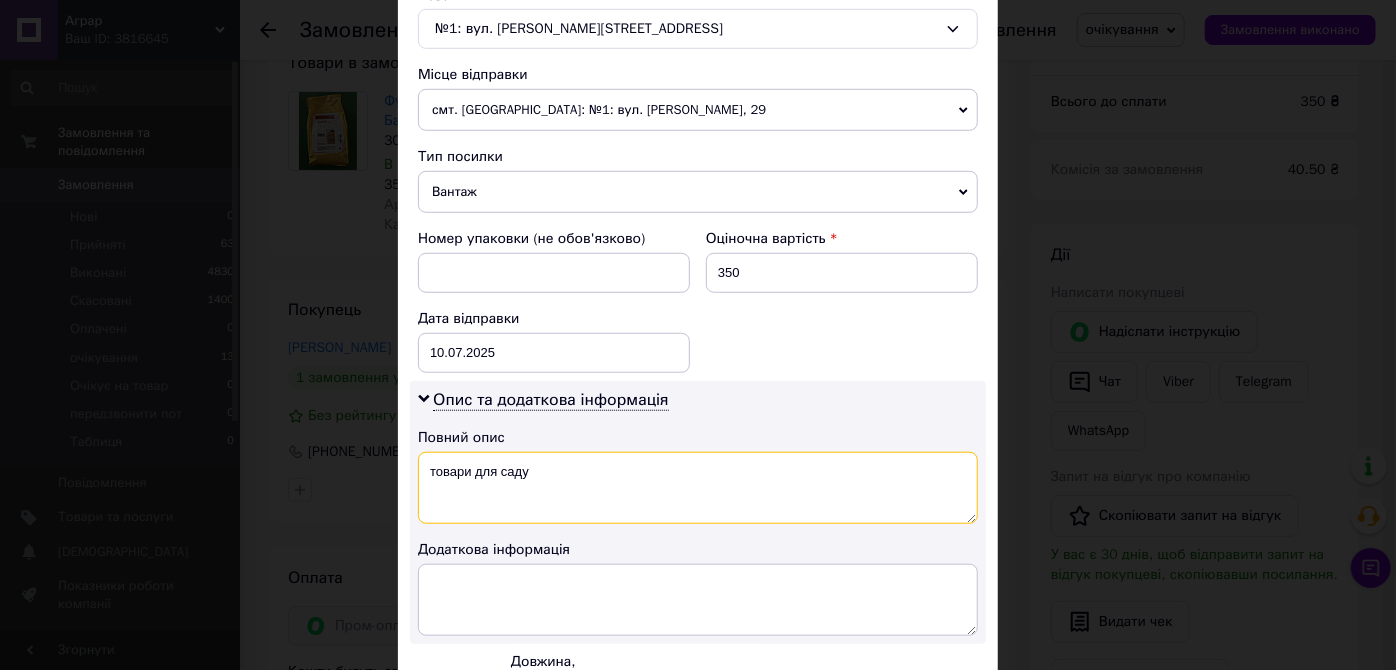 scroll, scrollTop: 873, scrollLeft: 0, axis: vertical 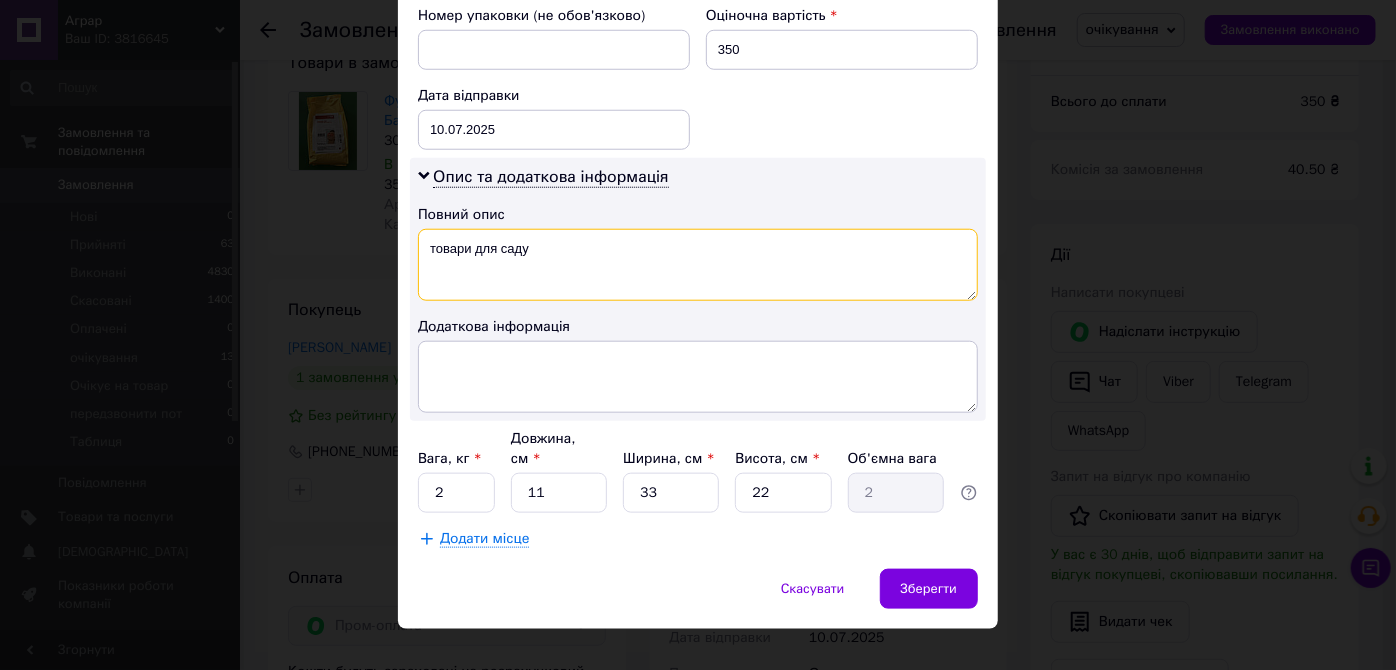 type on "товари для саду" 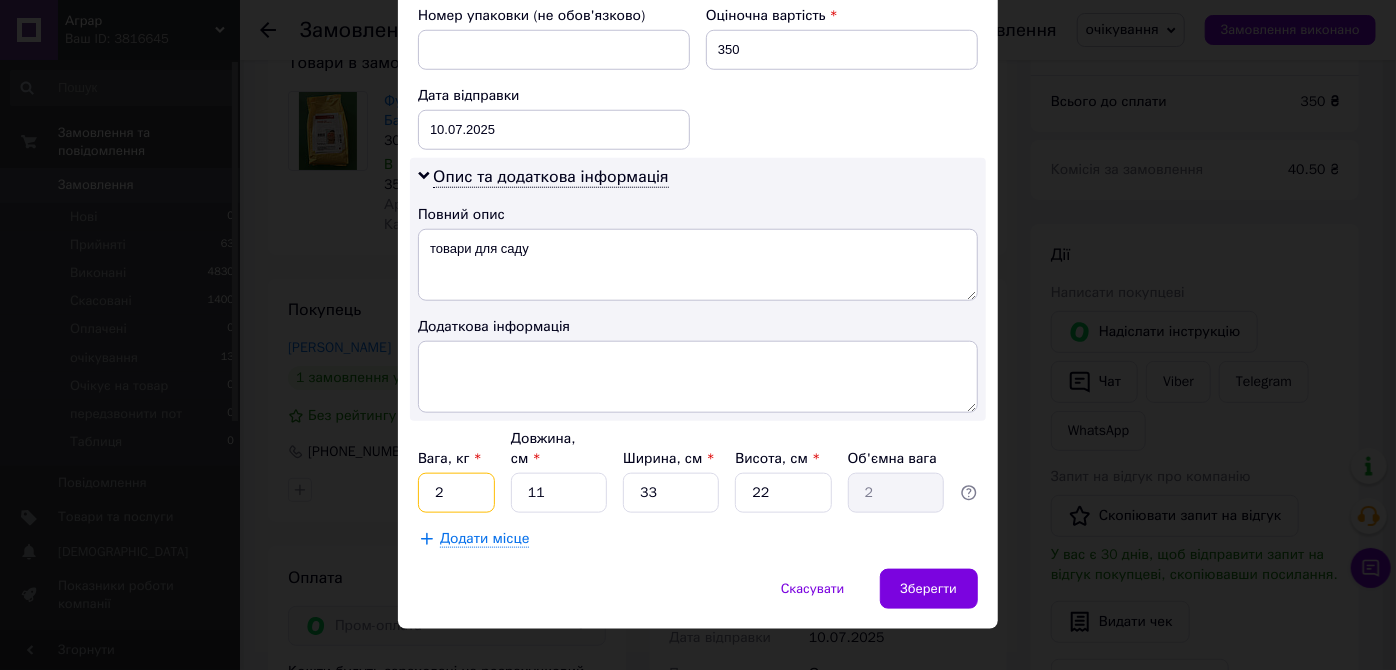 click on "2" at bounding box center [456, 493] 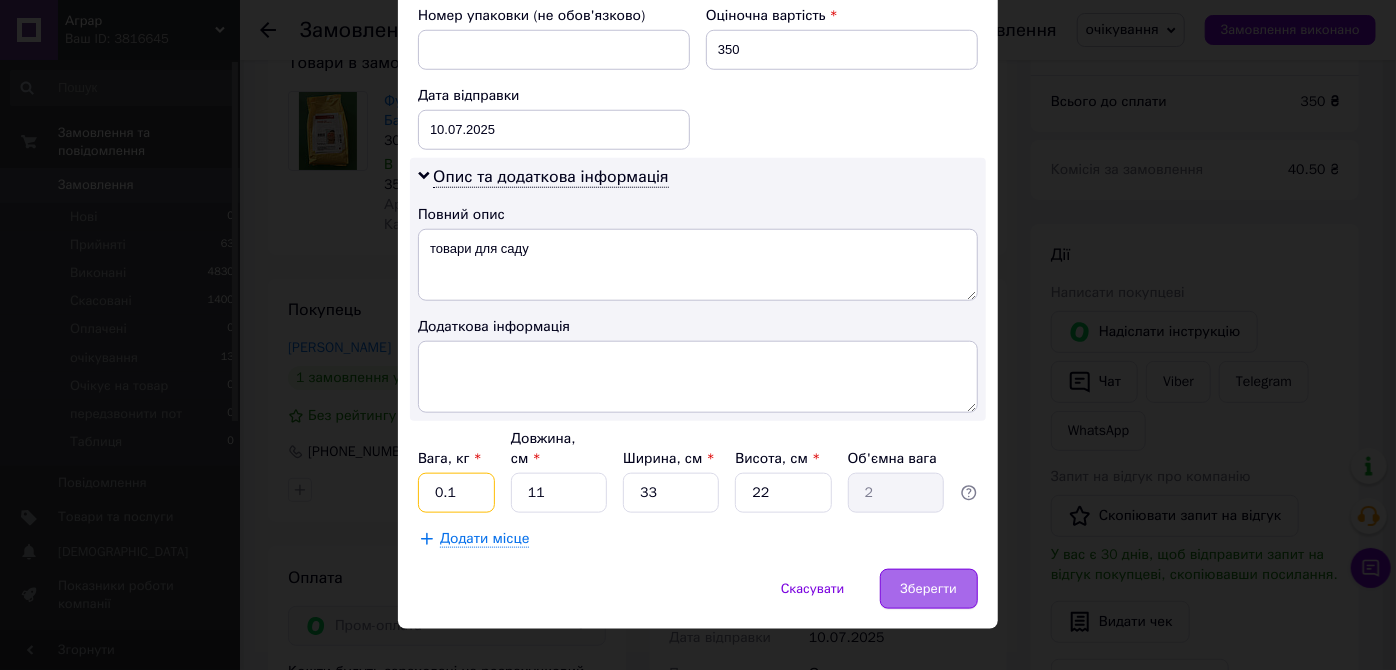 type on "0.1" 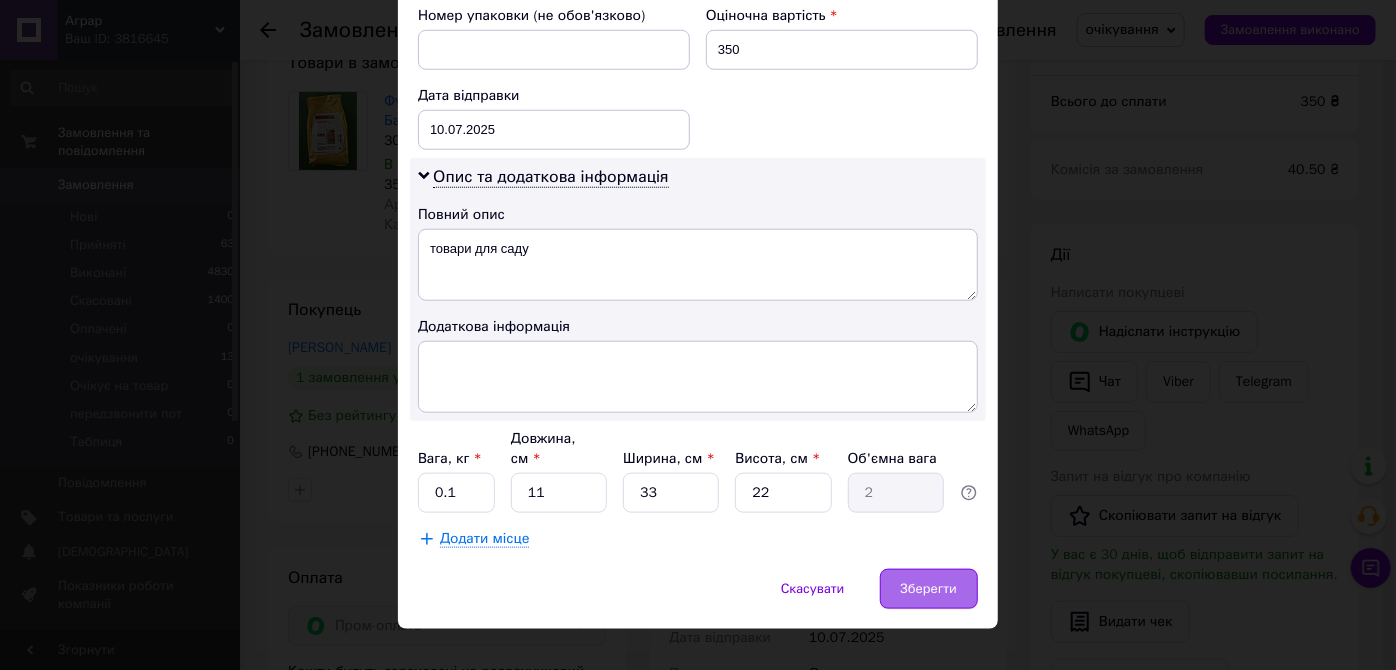 click on "Зберегти" at bounding box center [929, 589] 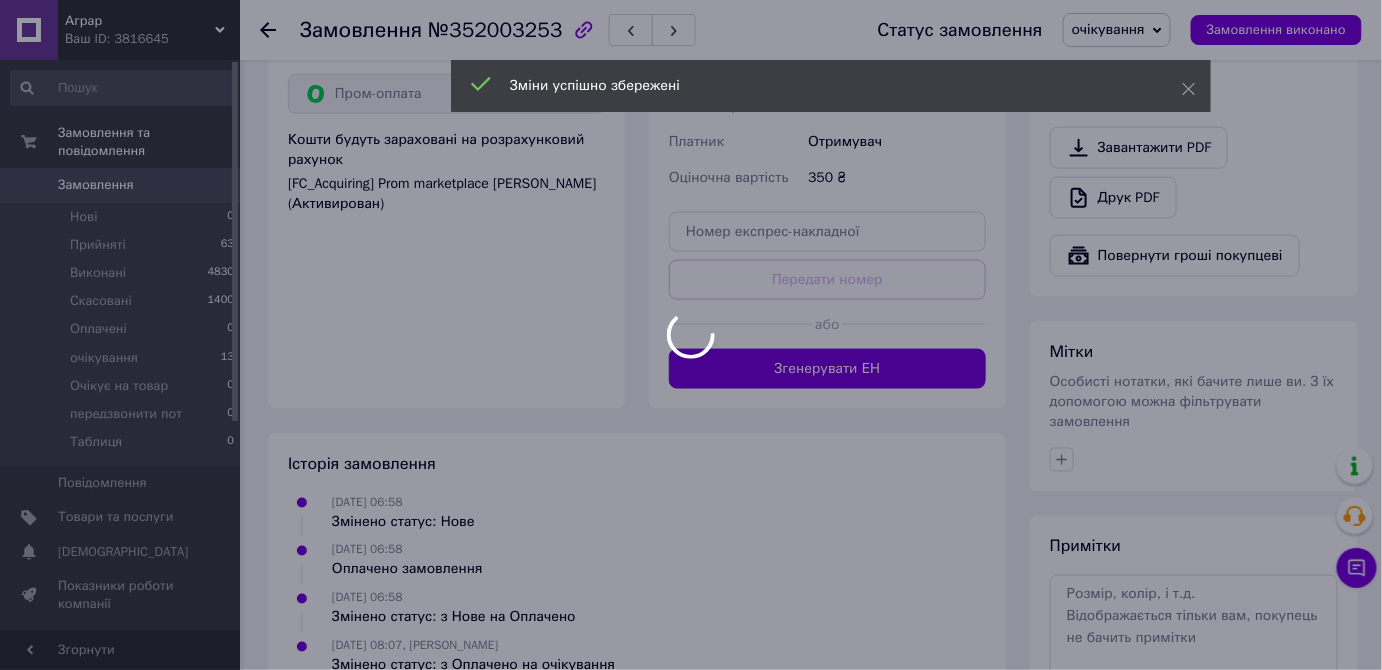 scroll, scrollTop: 745, scrollLeft: 0, axis: vertical 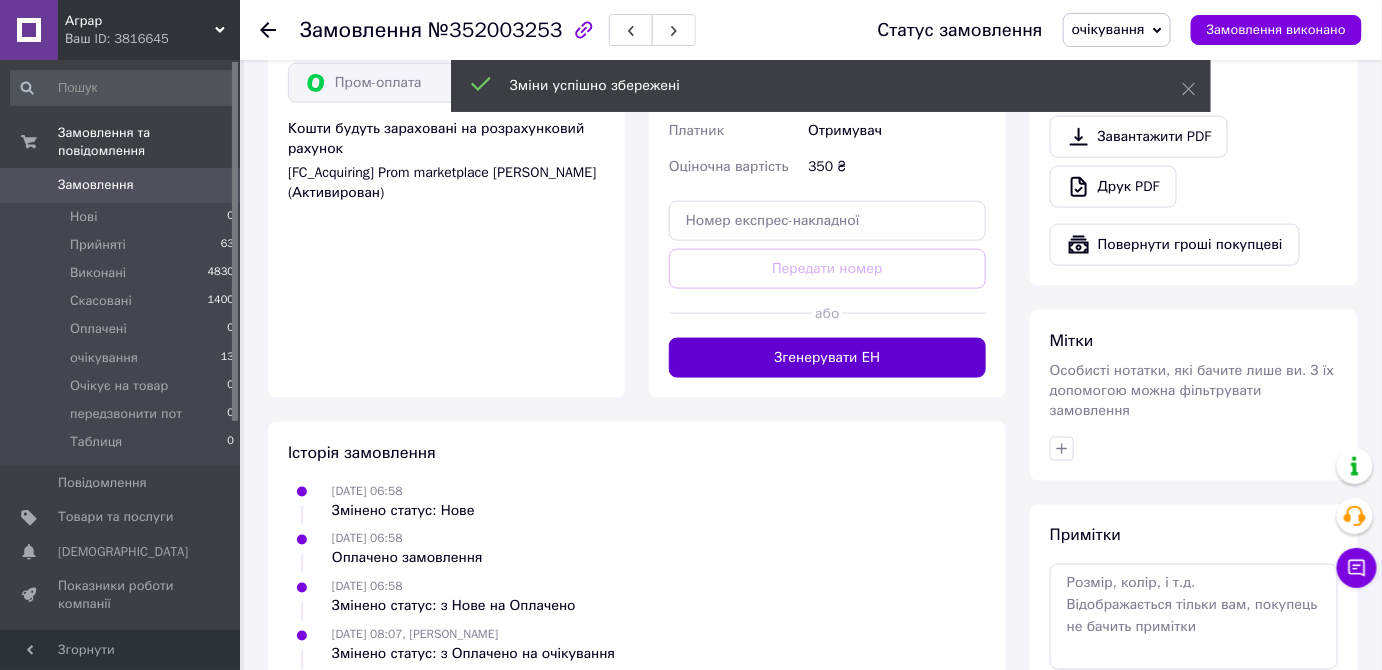 click on "Згенерувати ЕН" at bounding box center (827, 358) 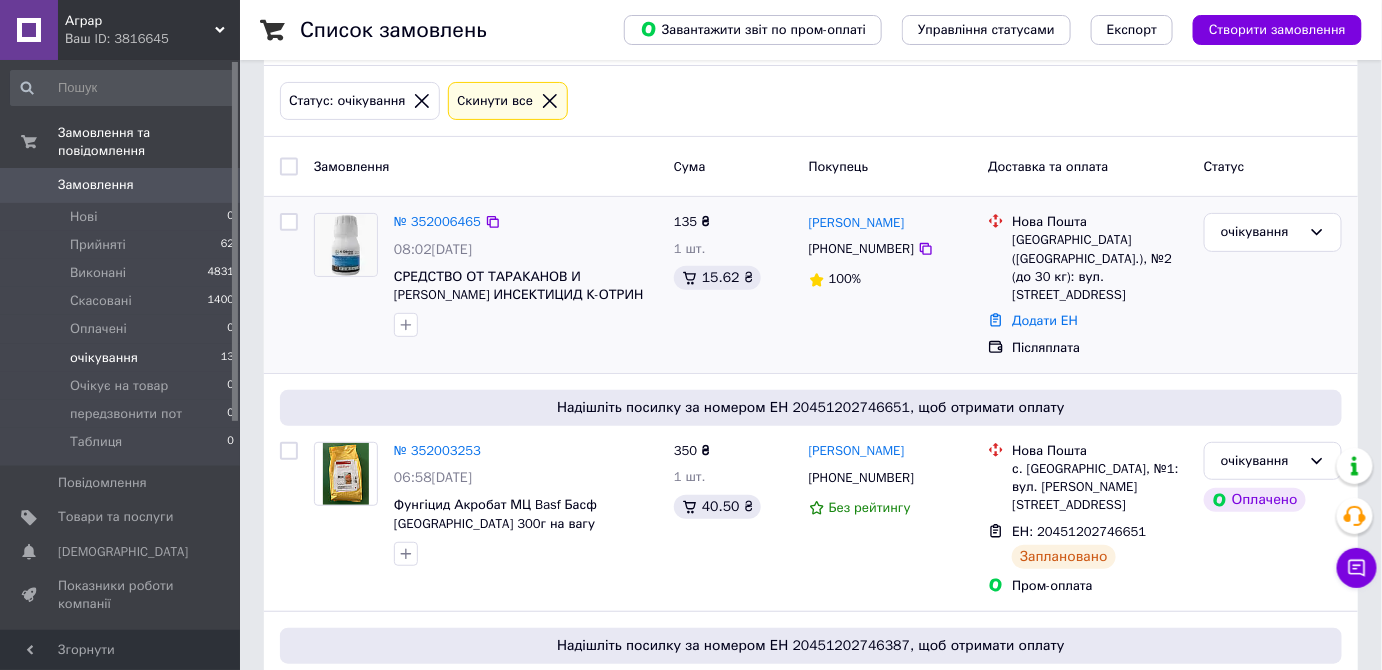 scroll, scrollTop: 90, scrollLeft: 0, axis: vertical 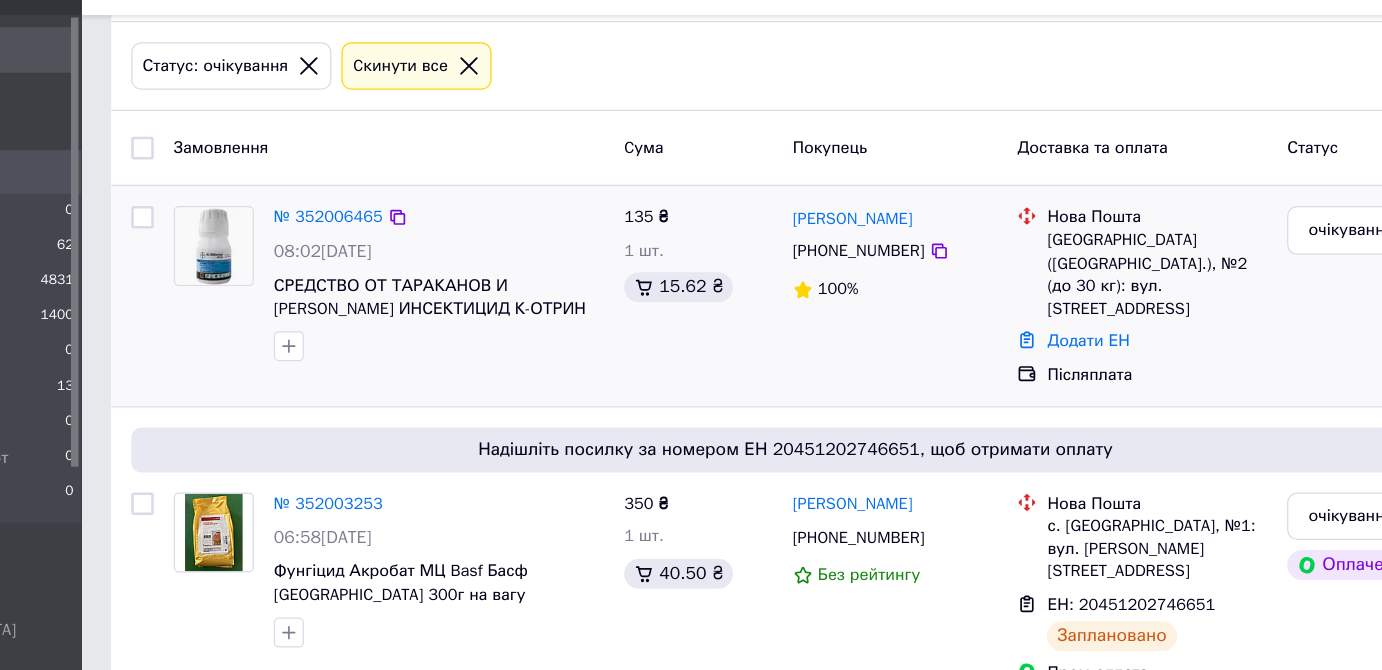 click on "Снігурівка (Миколаївська обл.), №2 (до 30 кг): вул. Центральна, 106" at bounding box center [1100, 267] 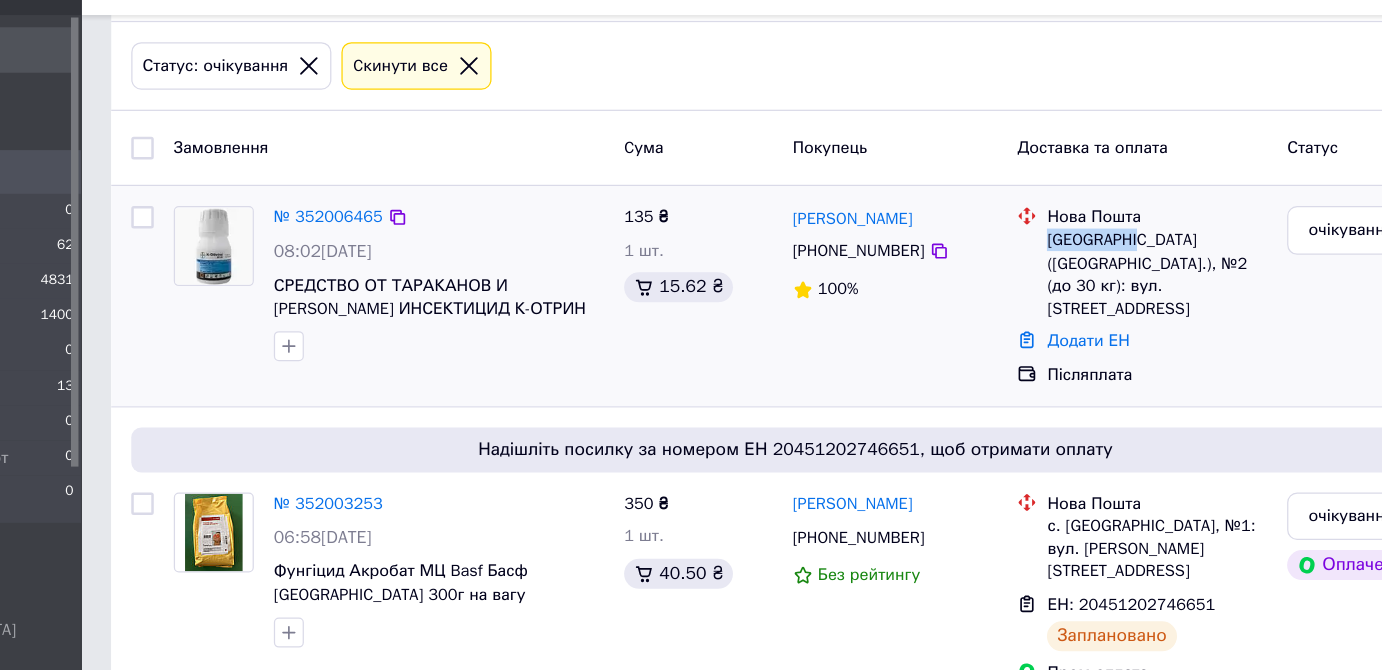 click on "Снігурівка (Миколаївська обл.), №2 (до 30 кг): вул. Центральна, 106" at bounding box center (1100, 267) 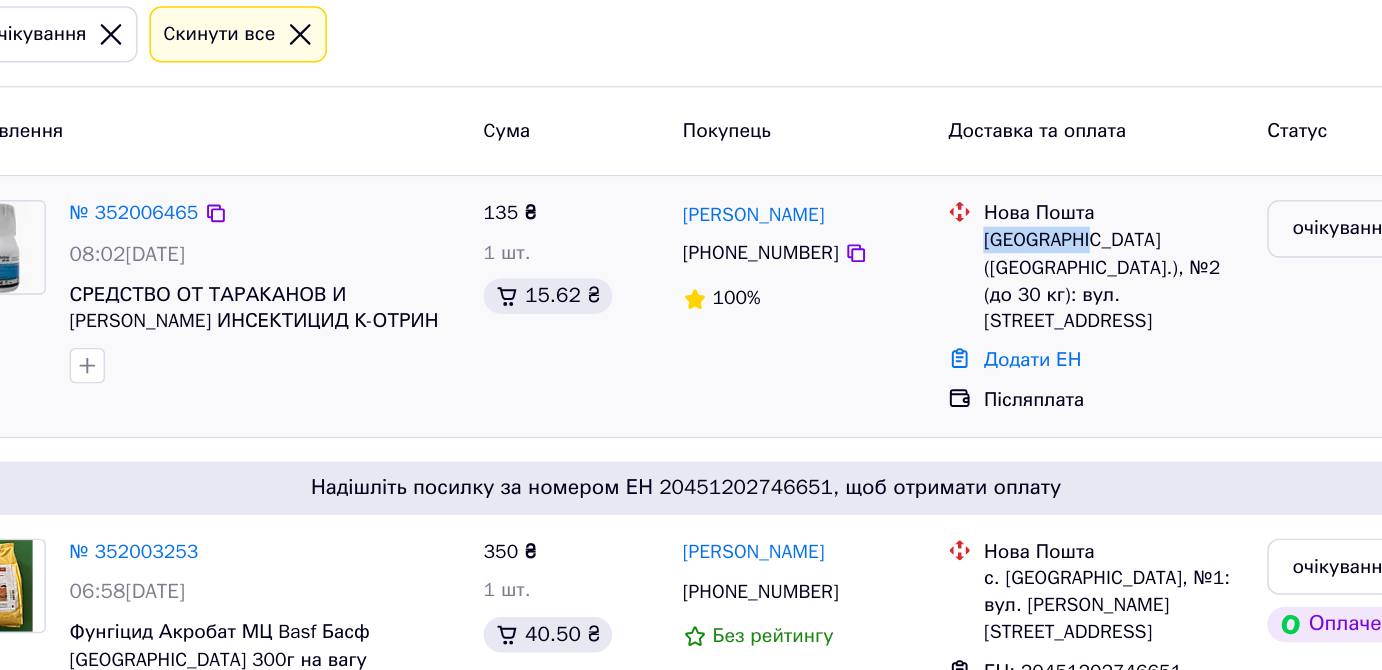 scroll, scrollTop: 90, scrollLeft: 0, axis: vertical 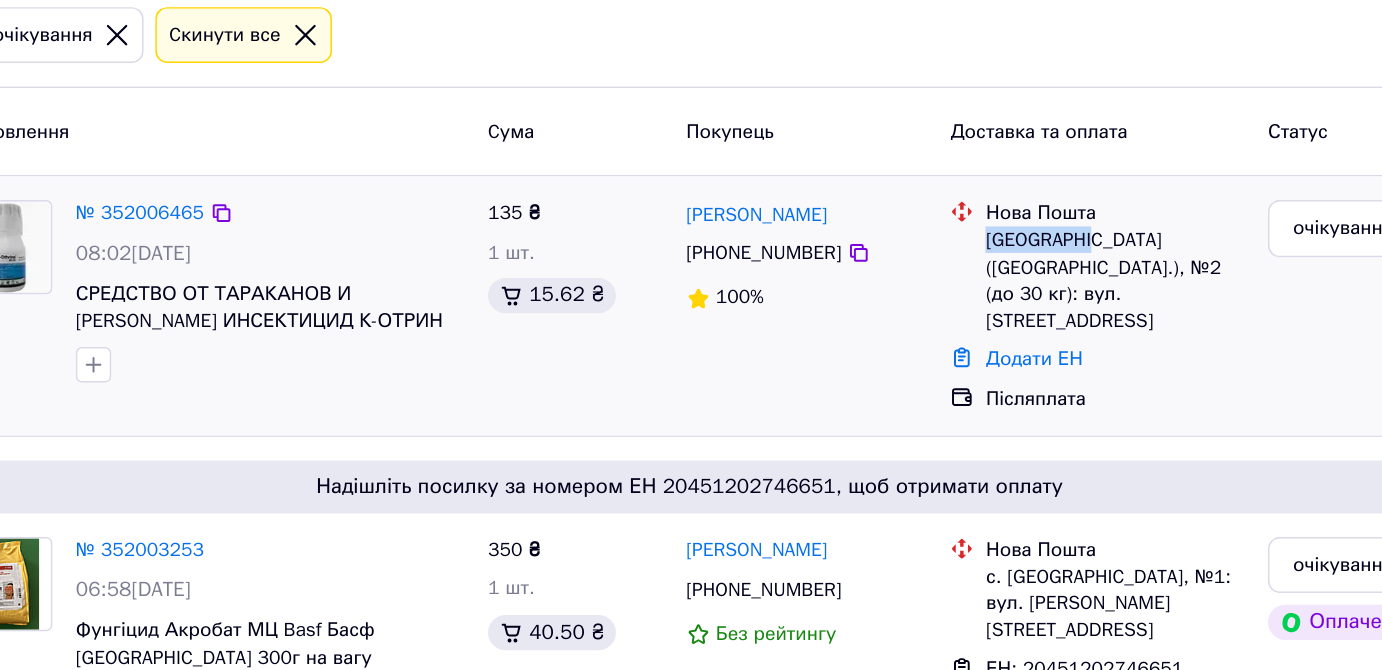 copy on "Снігурівка" 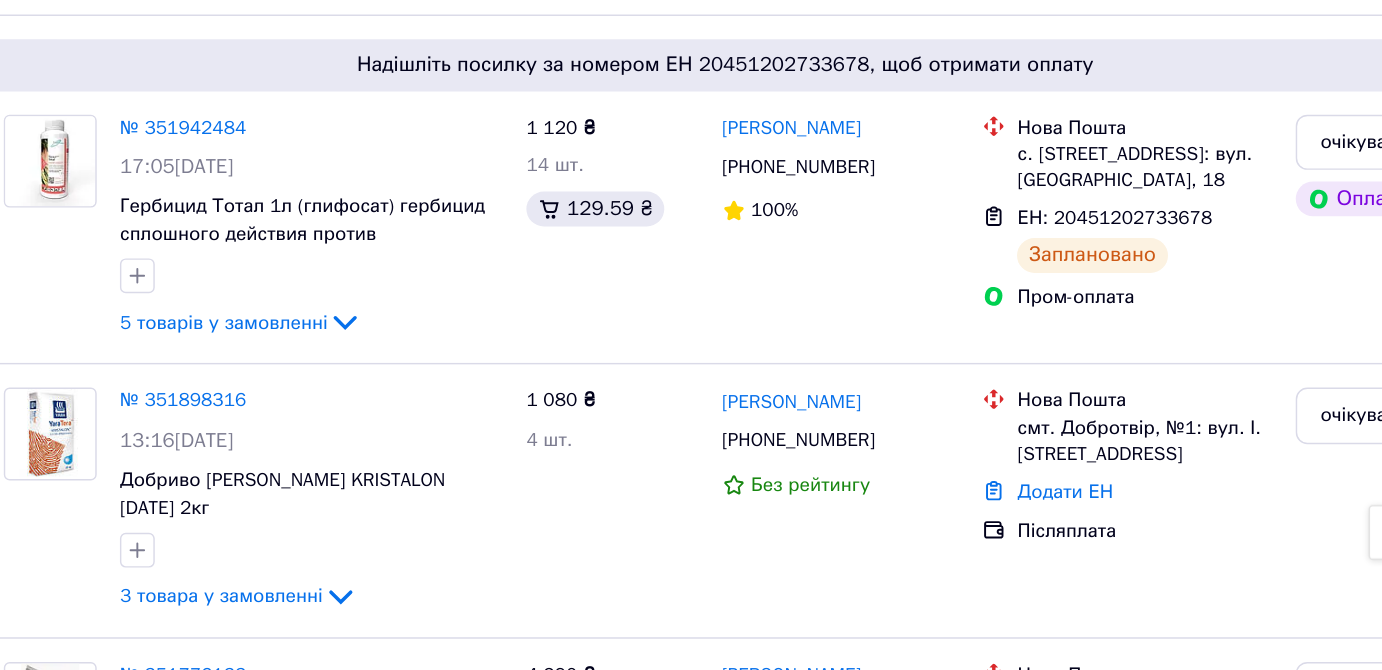 scroll, scrollTop: 2385, scrollLeft: 0, axis: vertical 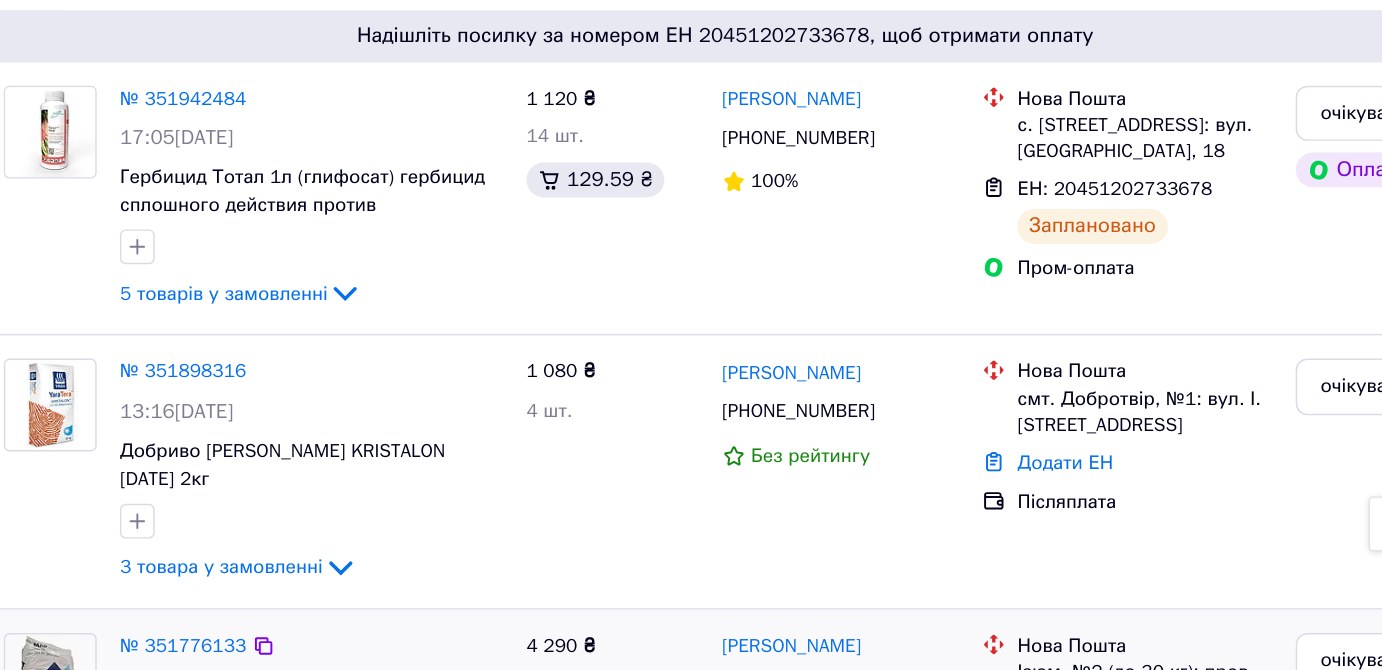 click 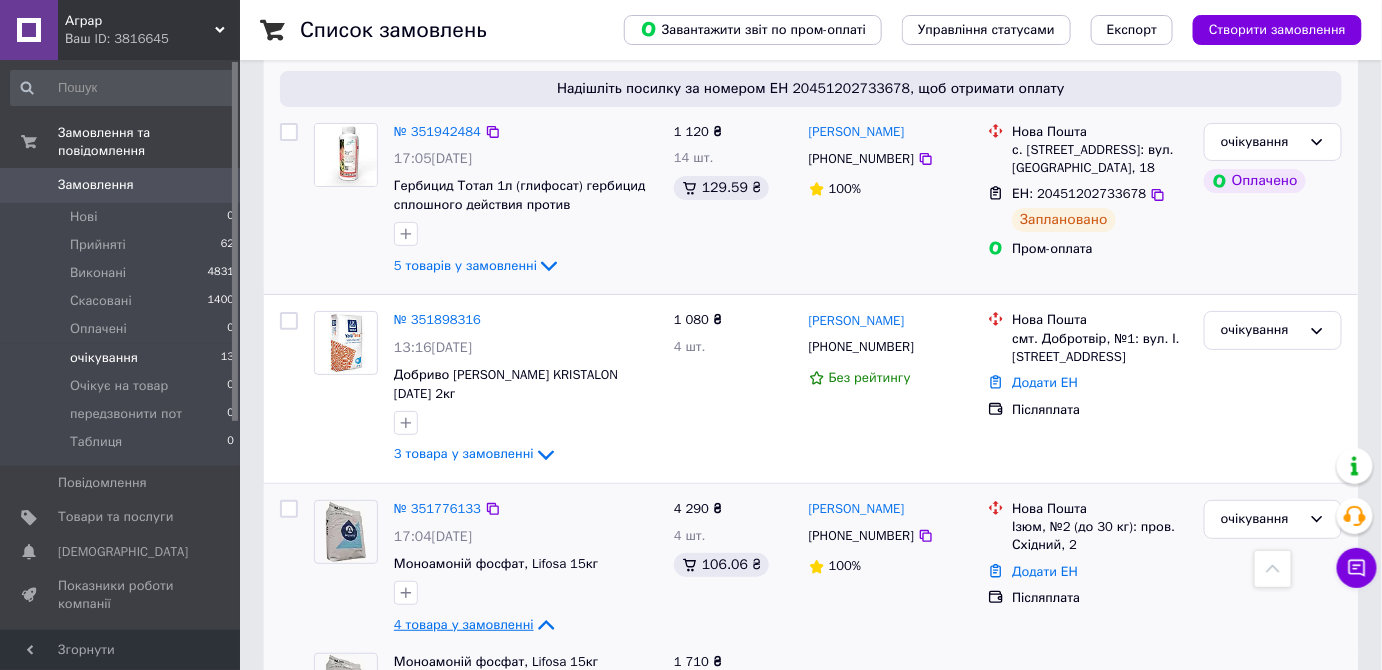 scroll, scrollTop: 2706, scrollLeft: 0, axis: vertical 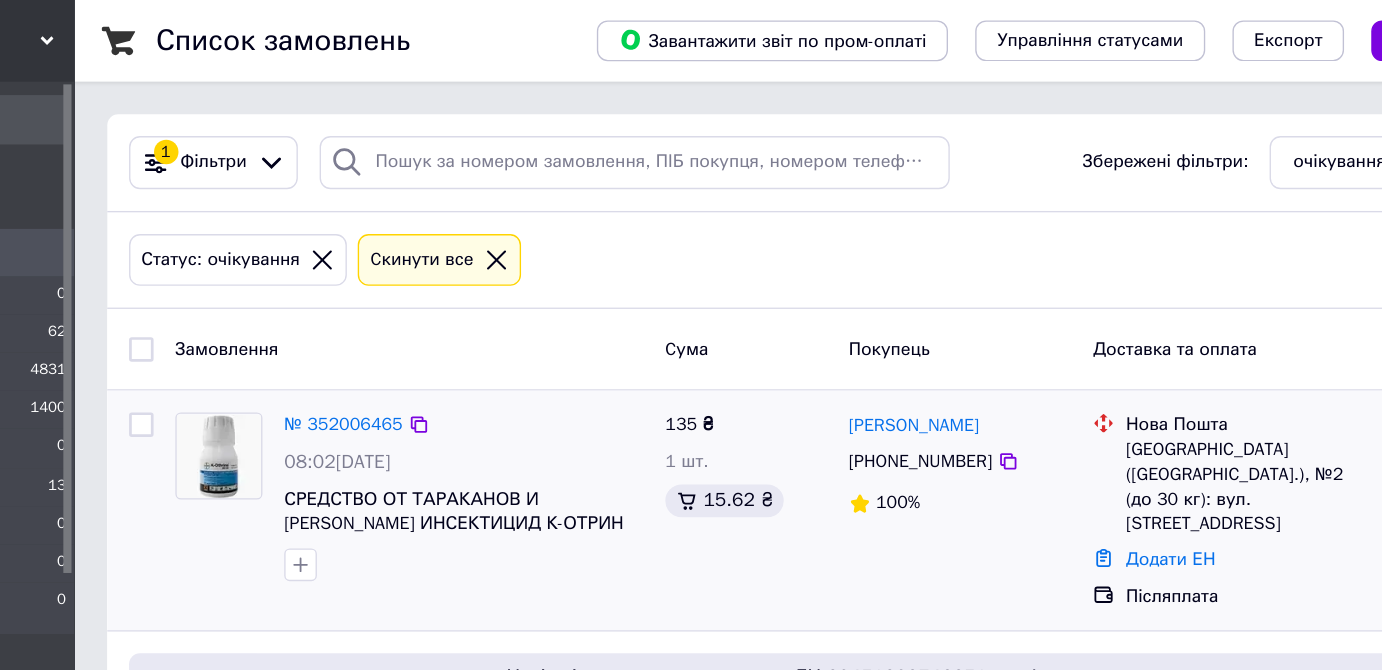 click on "Снігурівка (Миколаївська обл.), №2 (до 30 кг): вул. Центральна, 106" at bounding box center [1100, 357] 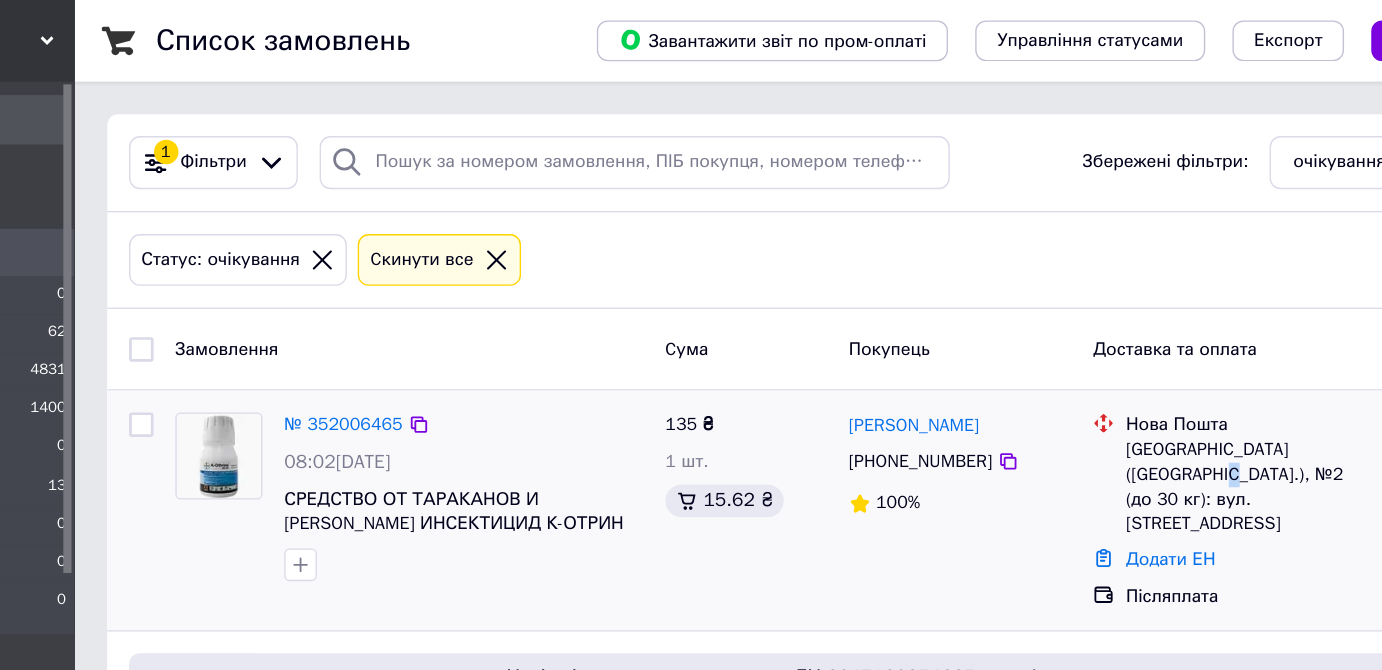 click on "Снігурівка (Миколаївська обл.), №2 (до 30 кг): вул. Центральна, 106" at bounding box center (1100, 357) 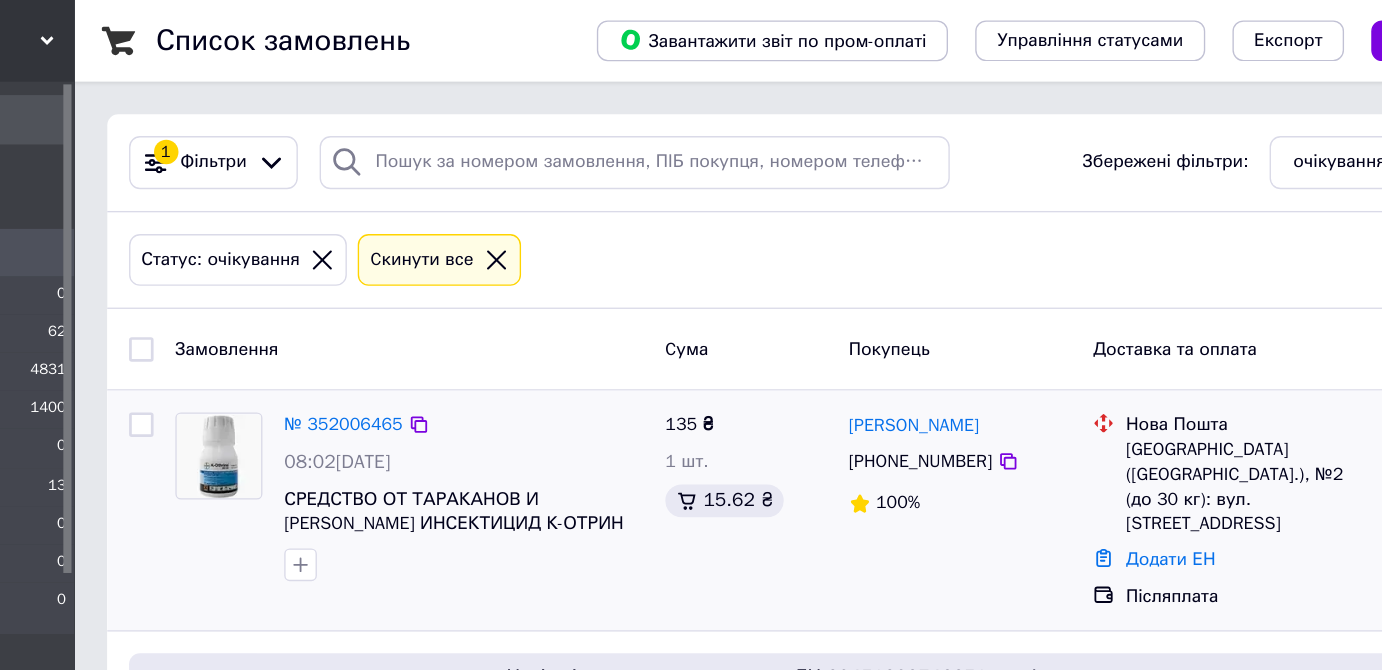 click on "Снігурівка (Миколаївська обл.), №2 (до 30 кг): вул. Центральна, 106" at bounding box center [1100, 357] 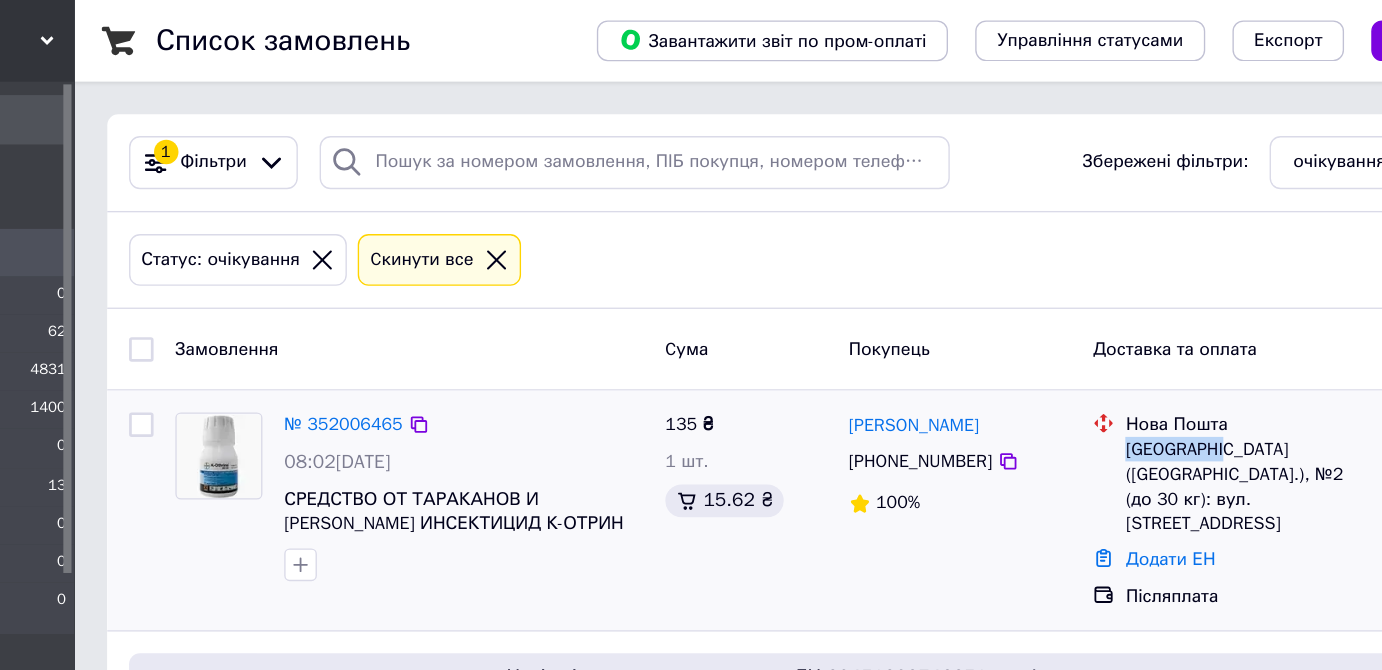 click on "Снігурівка (Миколаївська обл.), №2 (до 30 кг): вул. Центральна, 106" at bounding box center [1100, 357] 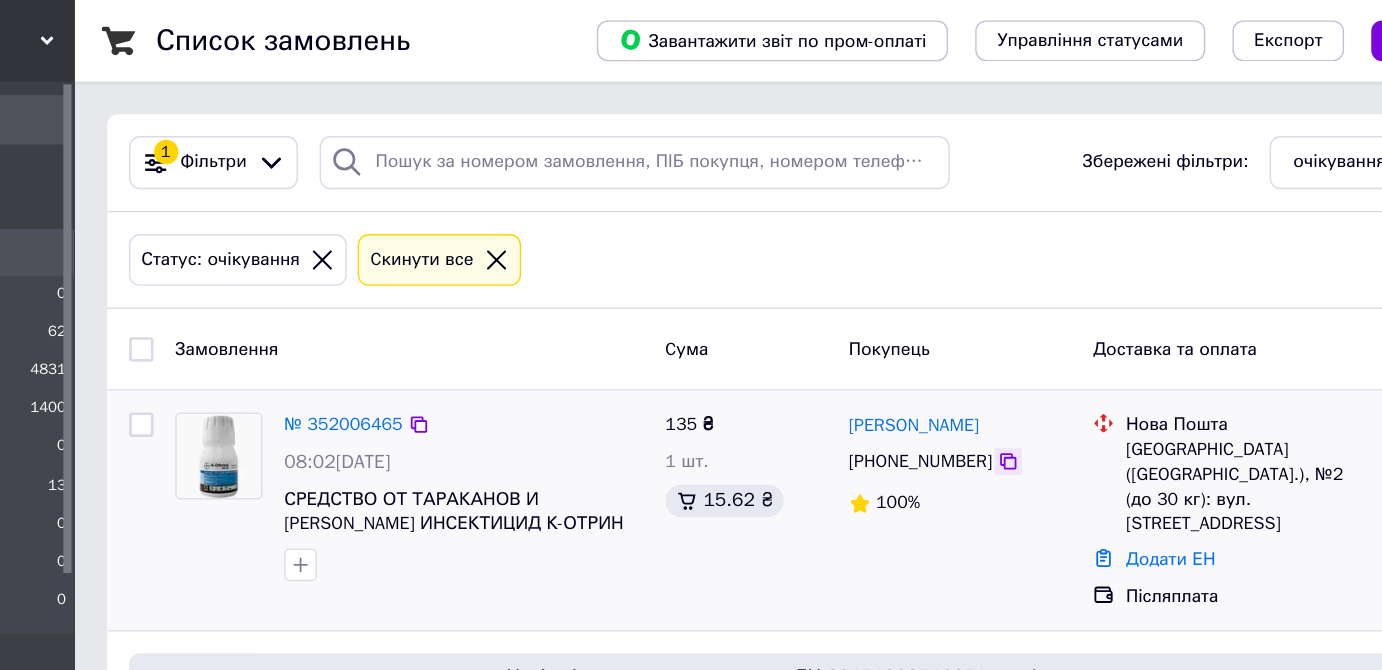 click 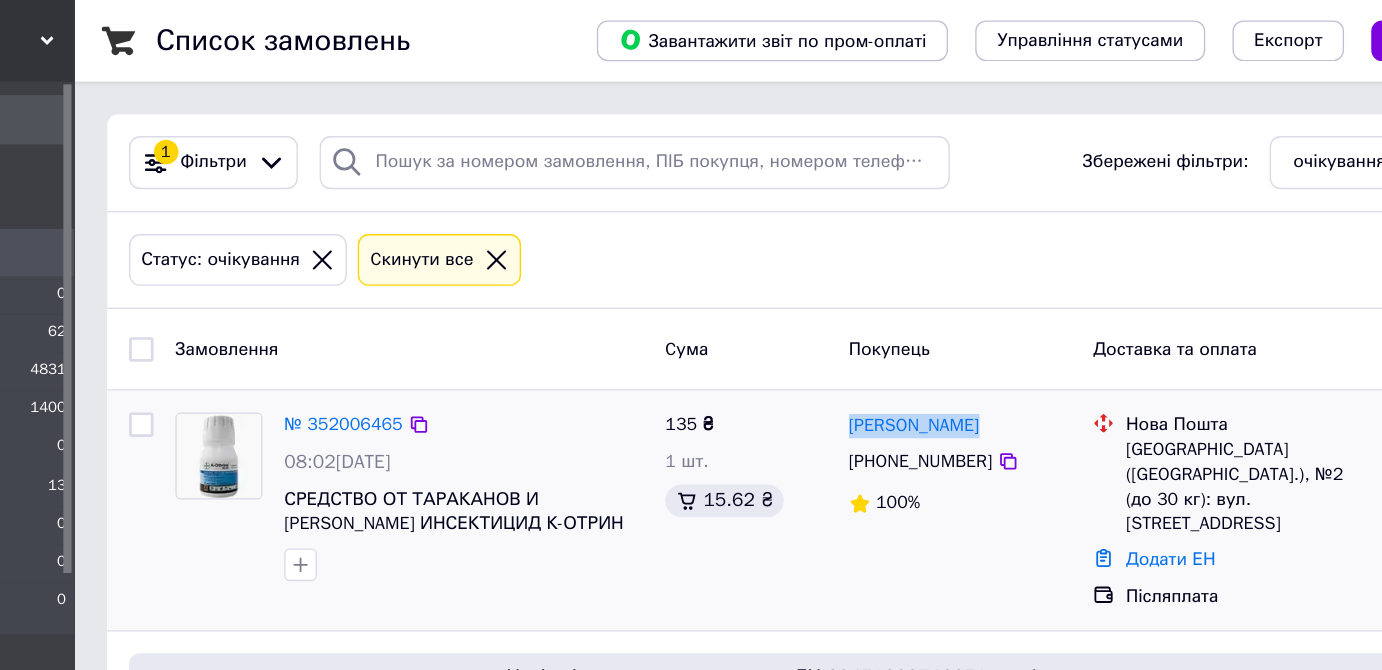 drag, startPoint x: 804, startPoint y: 304, endPoint x: 918, endPoint y: 307, distance: 114.03947 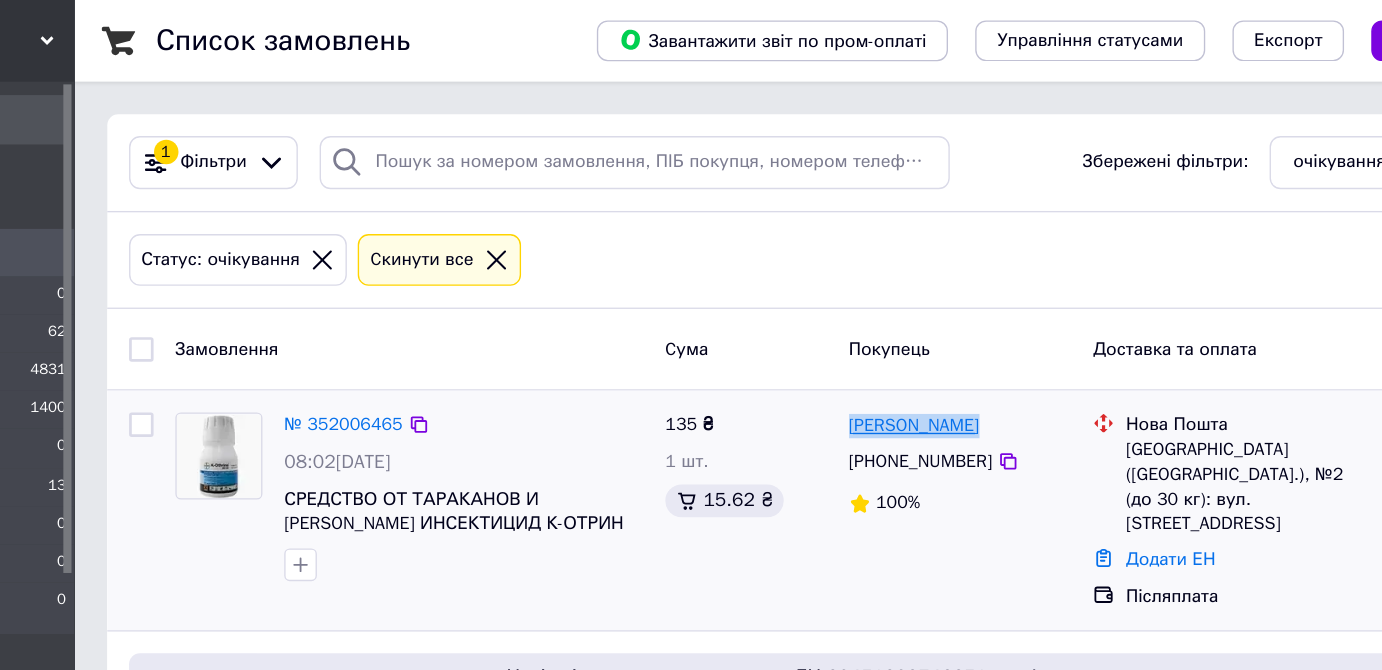 copy on "[PERSON_NAME]" 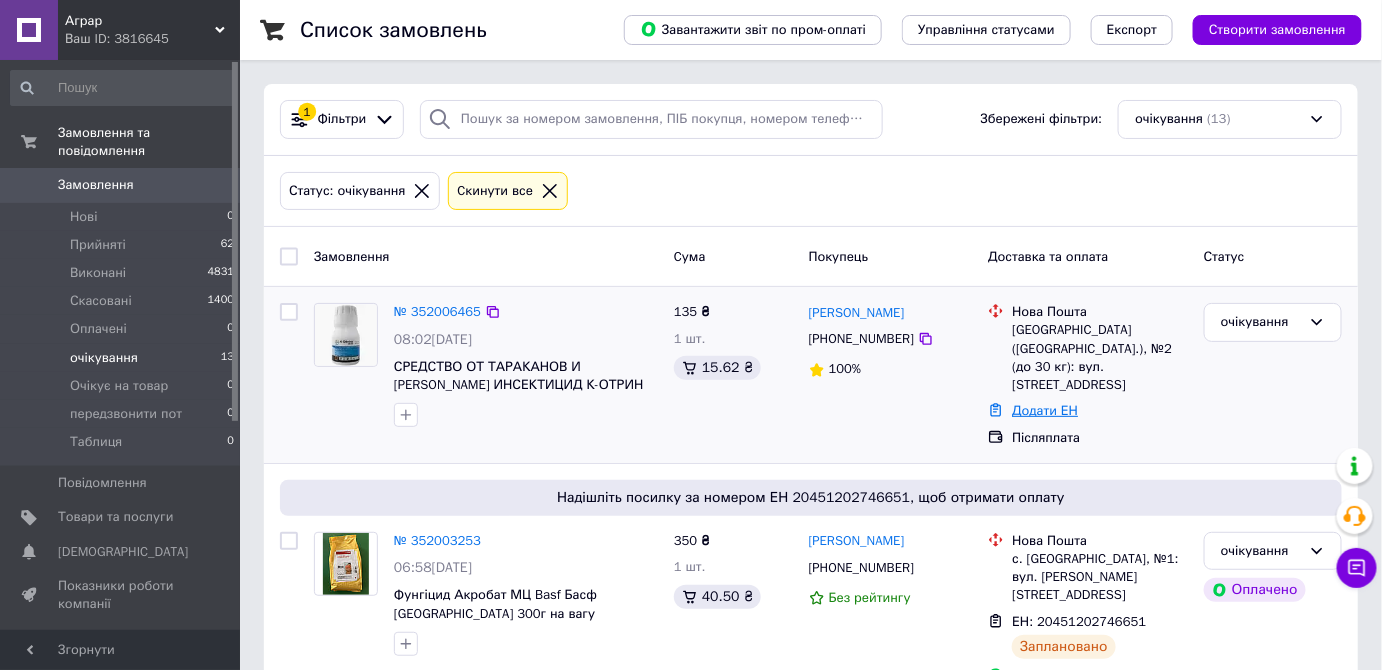 click on "Додати ЕН" at bounding box center (1045, 410) 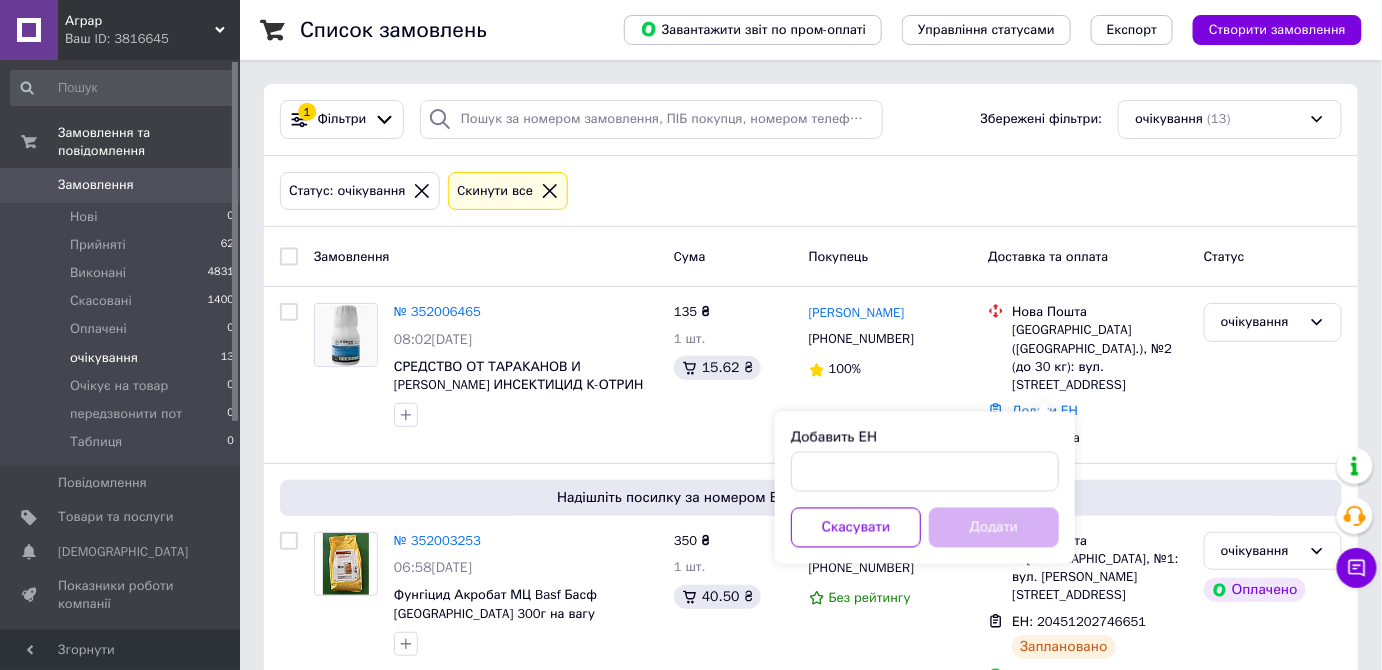 drag, startPoint x: 973, startPoint y: 447, endPoint x: 981, endPoint y: 461, distance: 16.124516 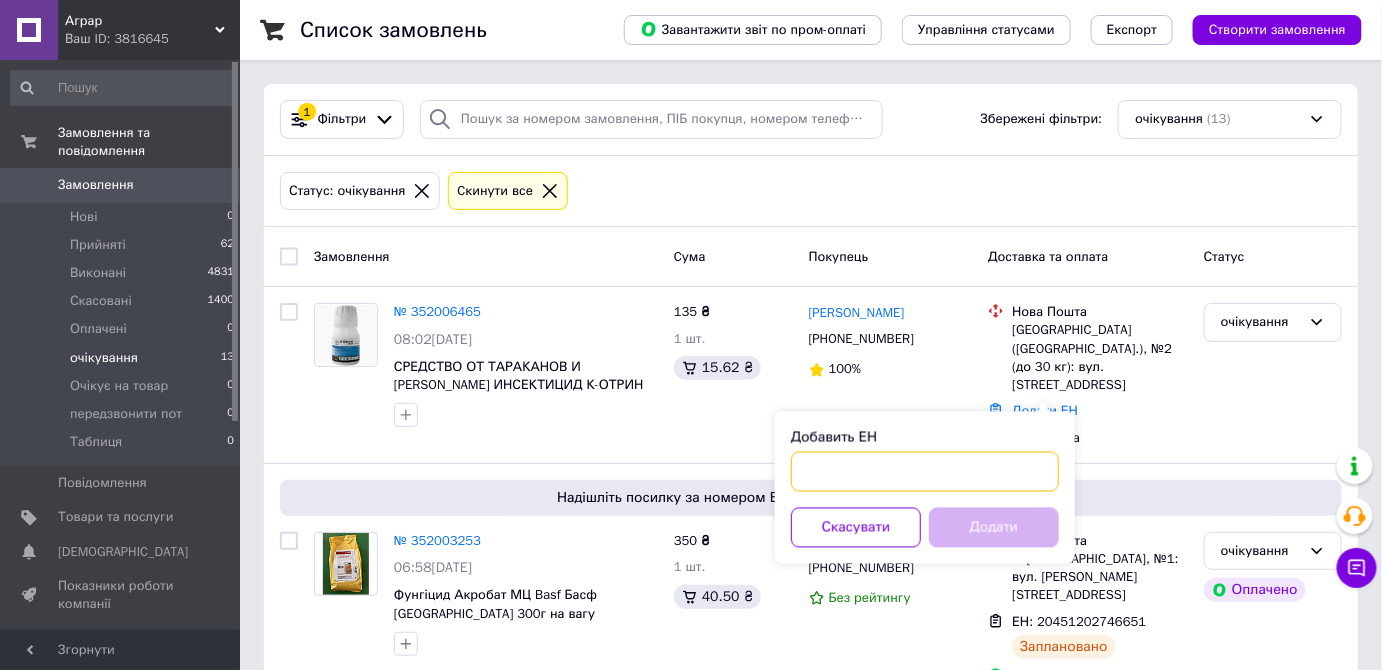 click on "Добавить ЕН" at bounding box center (925, 472) 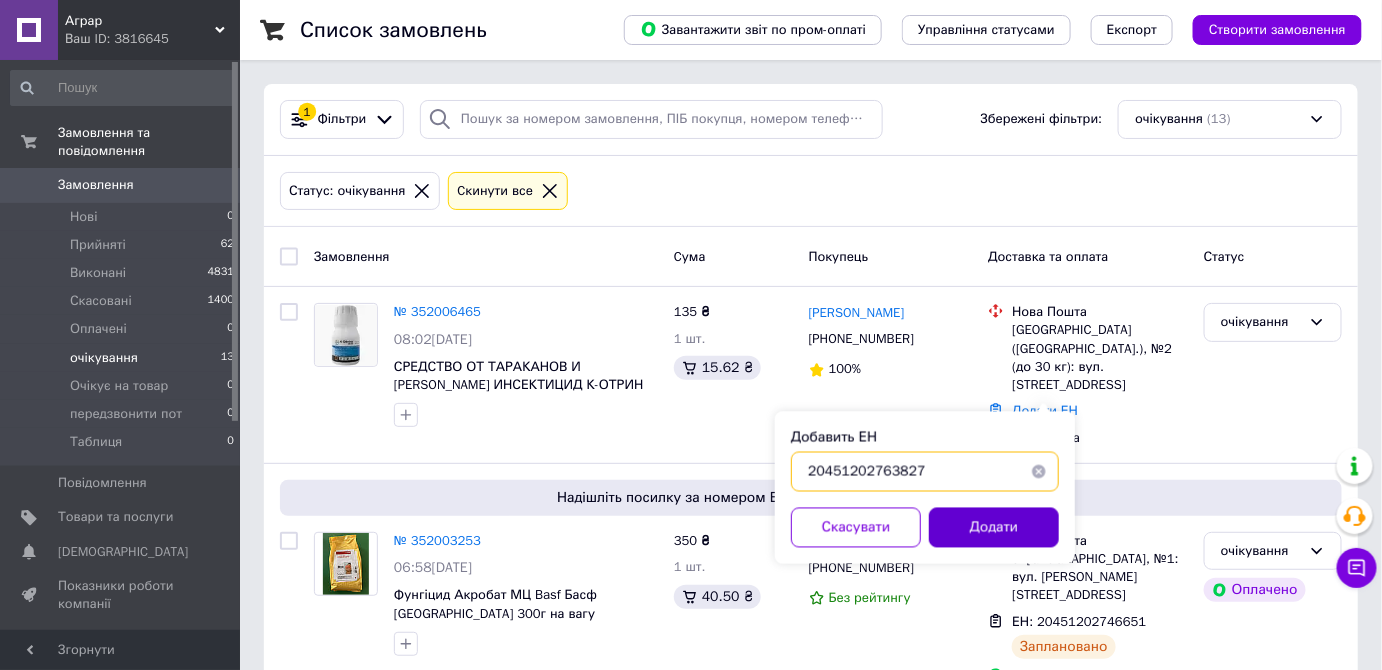 type on "20451202763827" 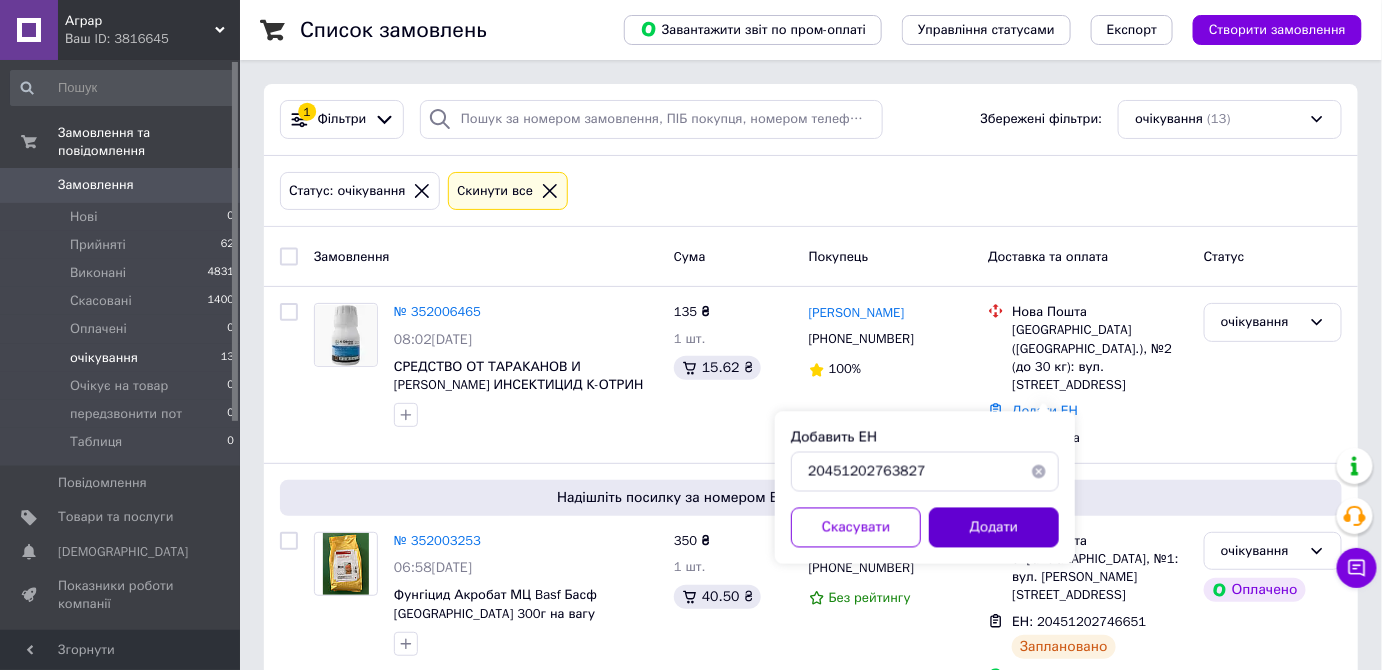 click on "Додати" at bounding box center (994, 528) 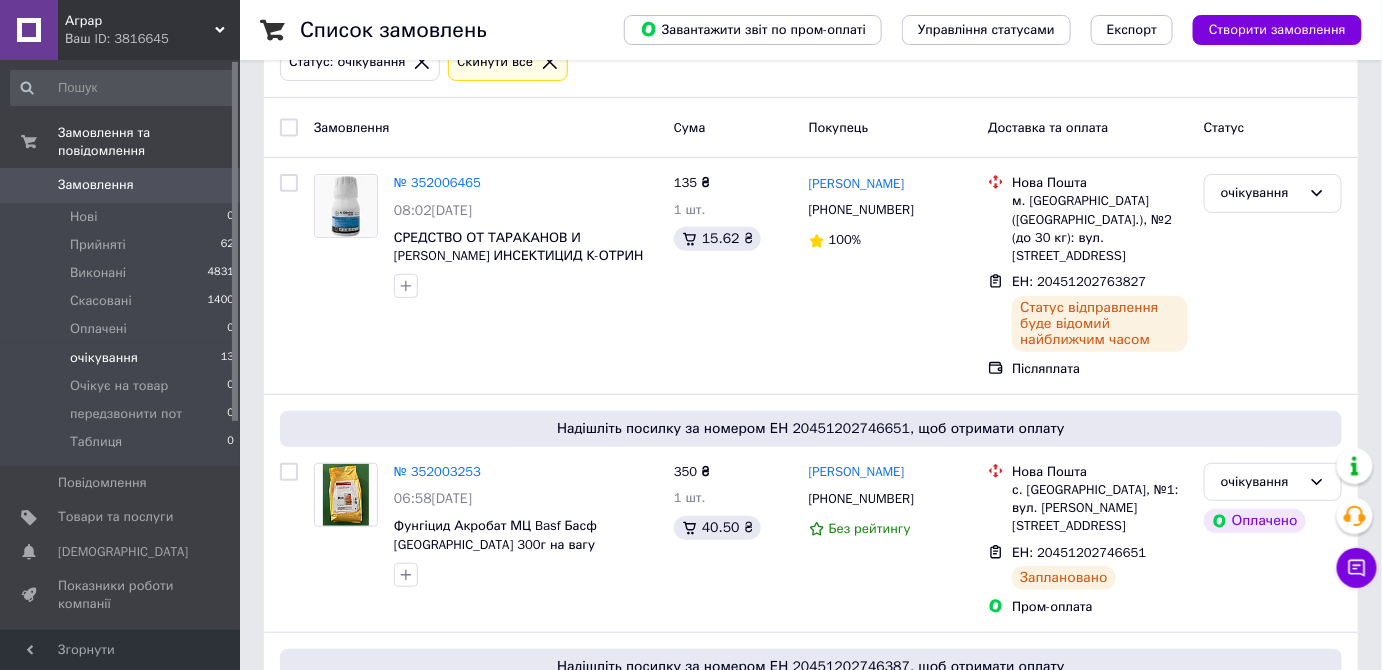 scroll, scrollTop: 0, scrollLeft: 0, axis: both 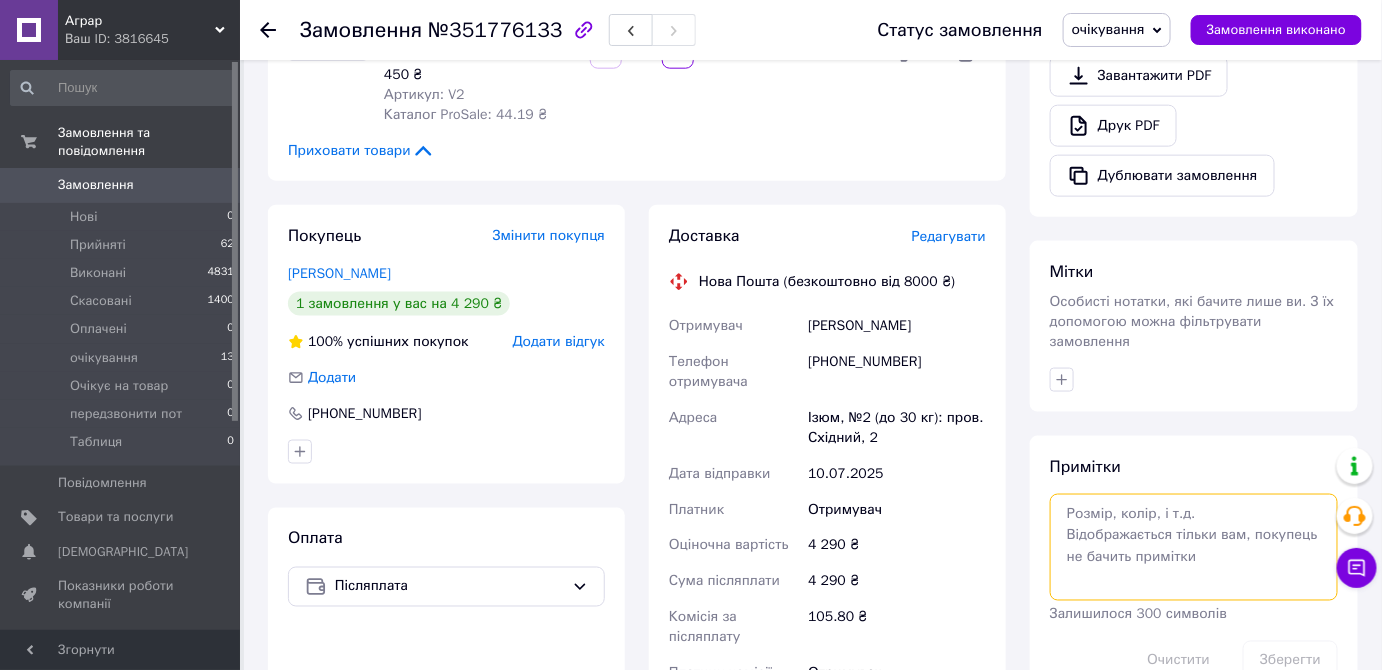 click at bounding box center [1194, 547] 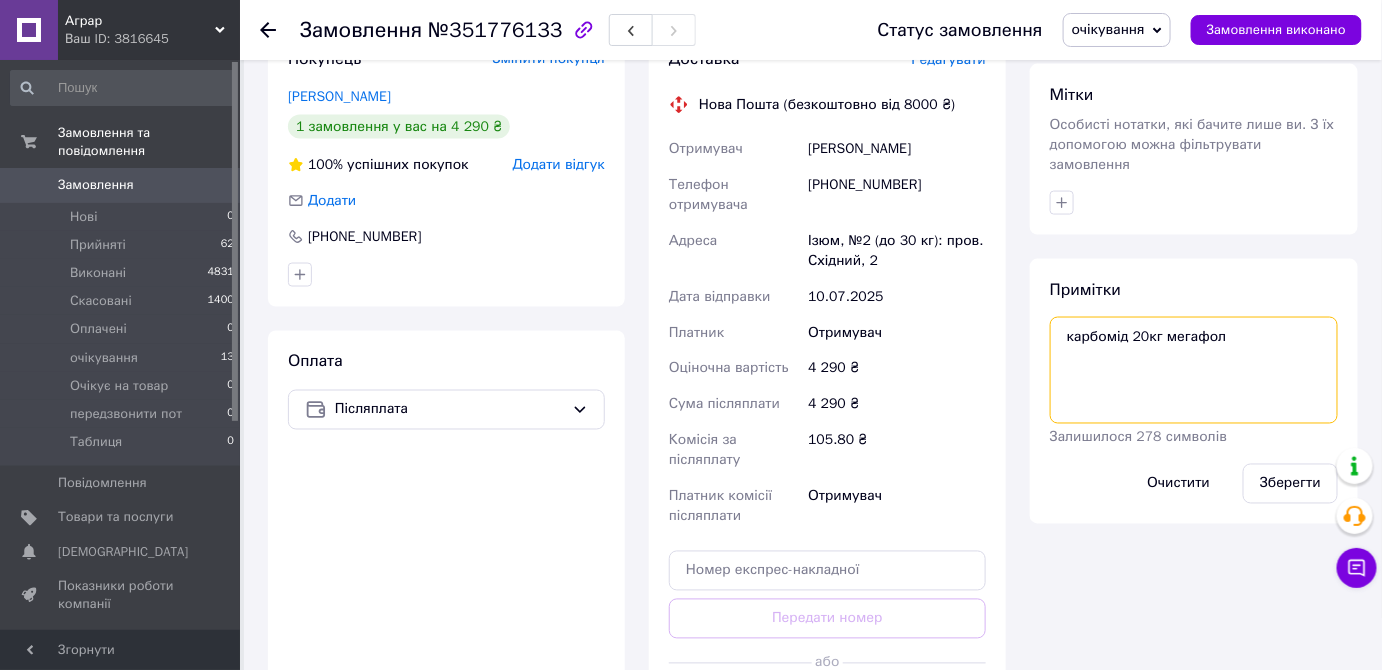 scroll, scrollTop: 908, scrollLeft: 0, axis: vertical 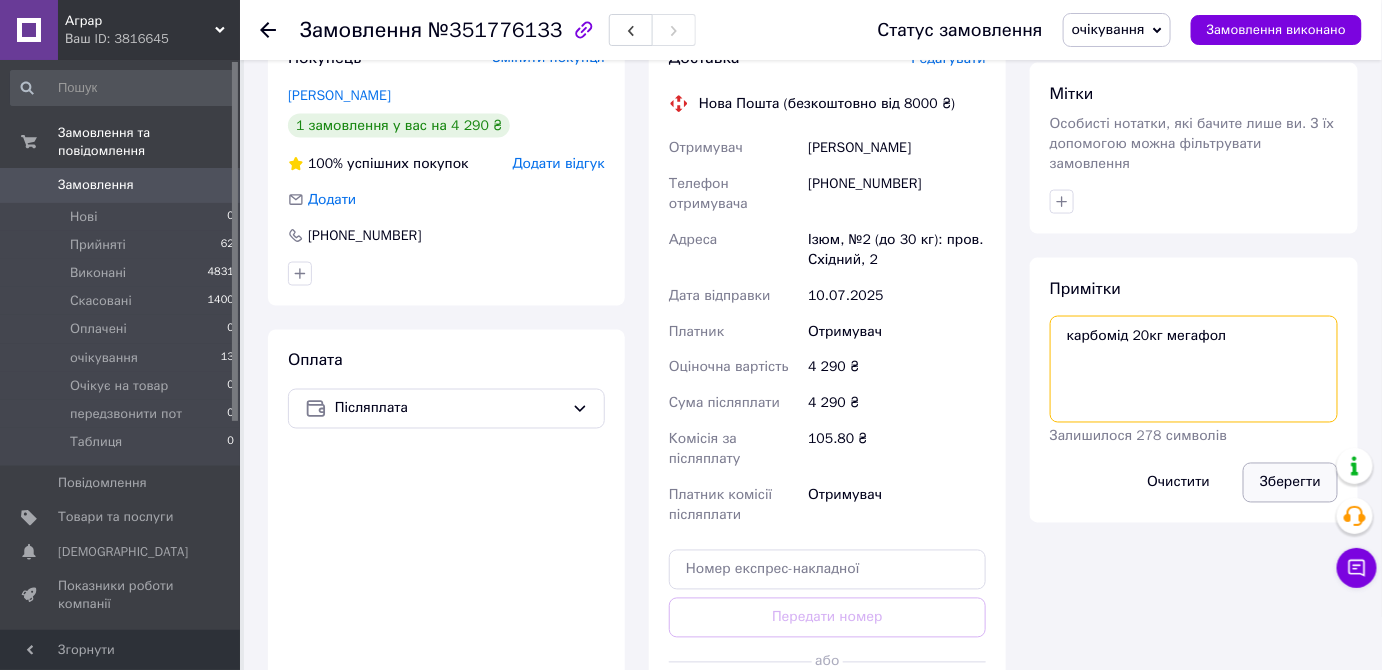 type on "карбомід 20кг мегафол" 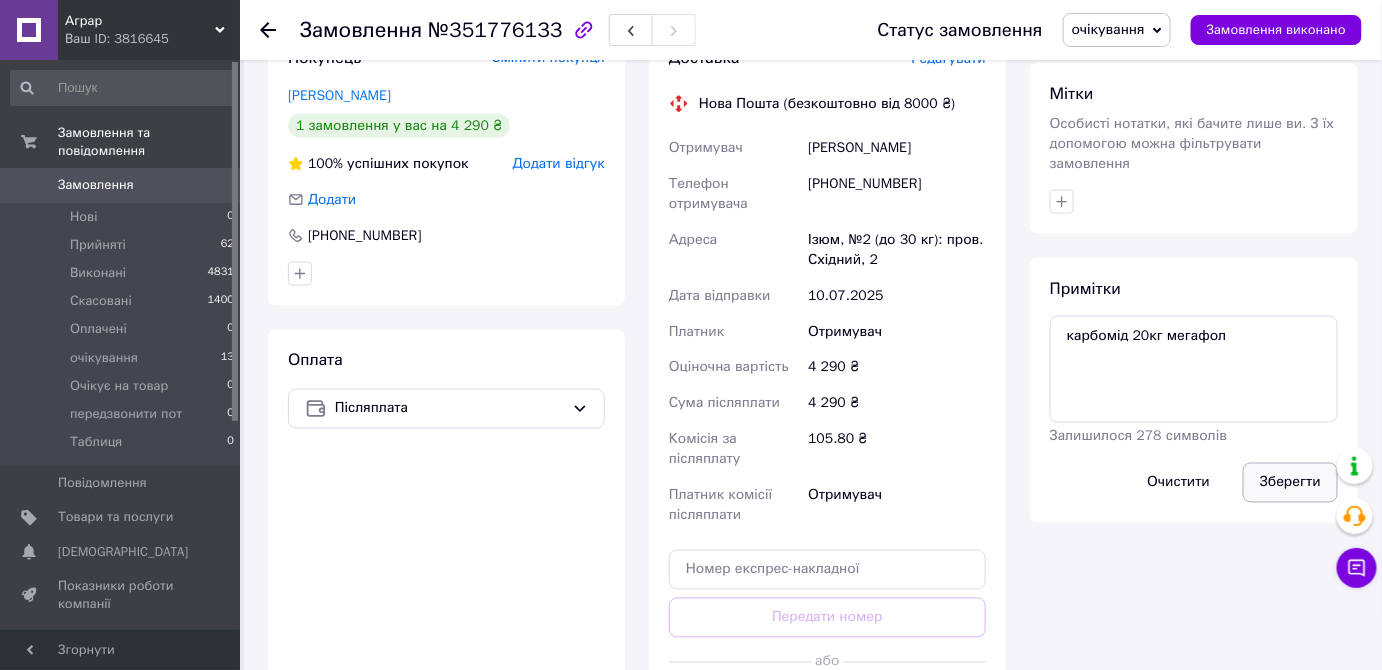 click on "Зберегти" at bounding box center [1290, 483] 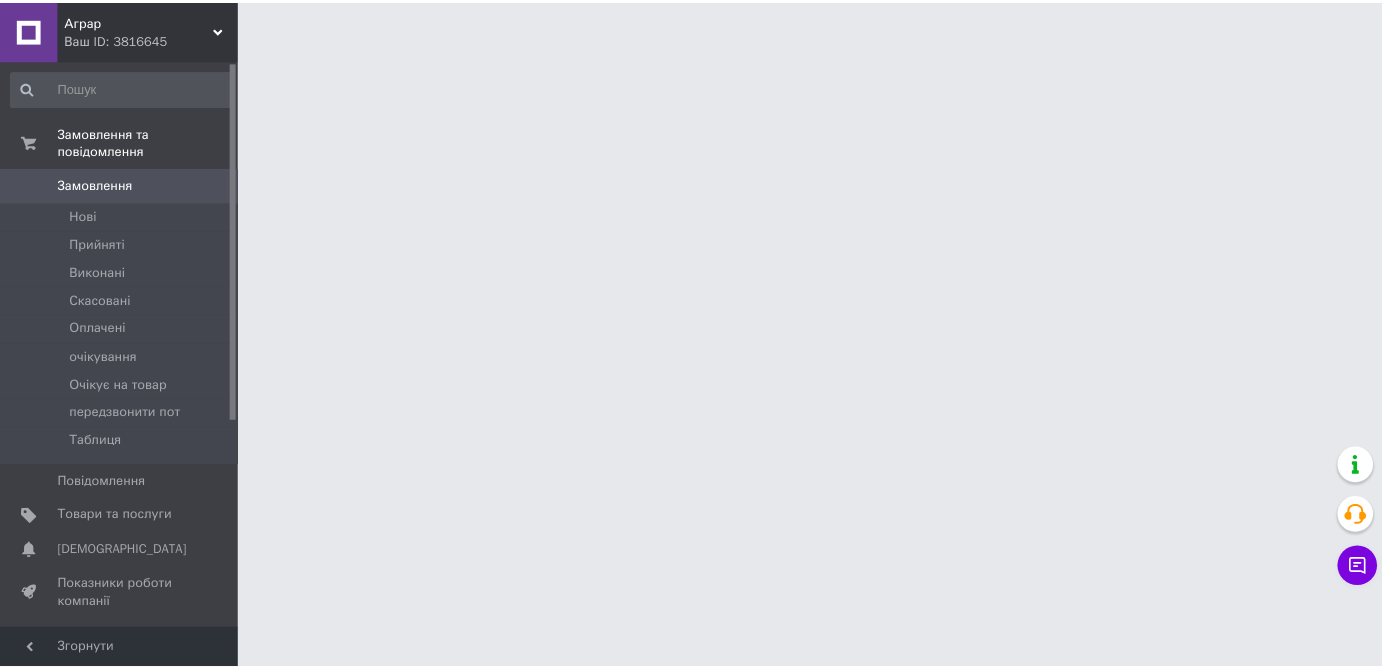 scroll, scrollTop: 0, scrollLeft: 0, axis: both 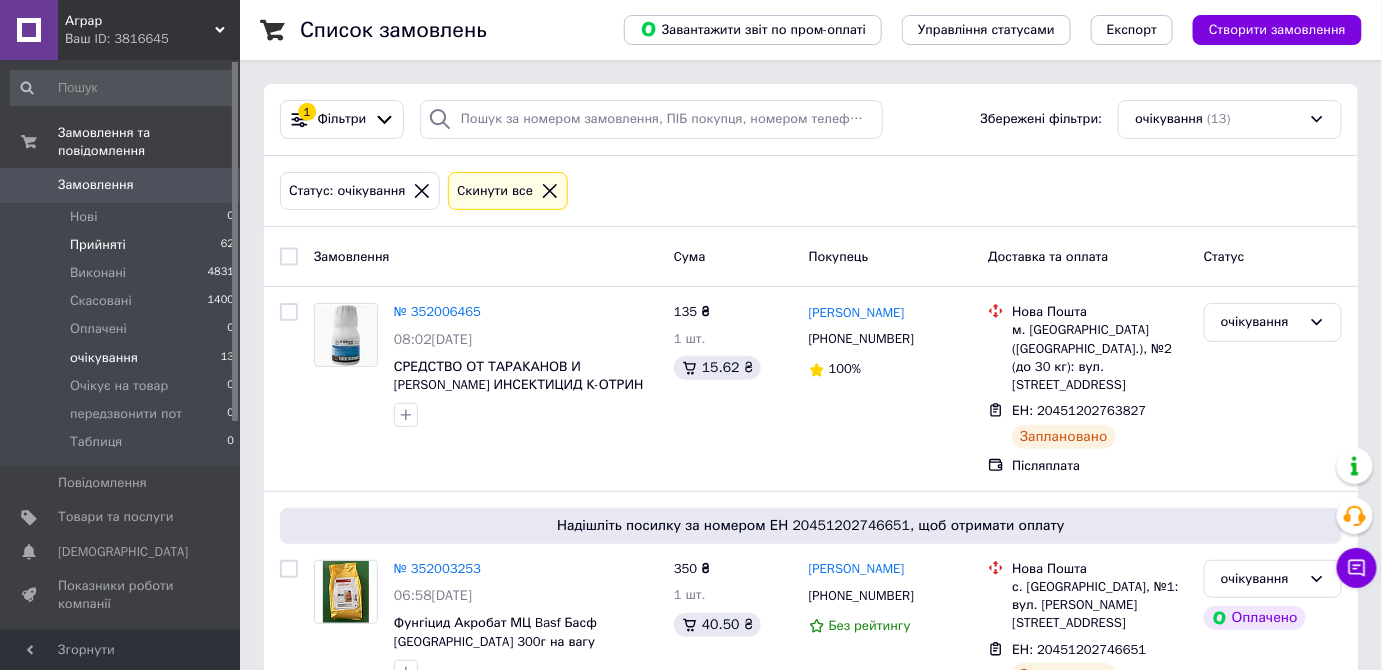 click on "Прийняті" at bounding box center [98, 245] 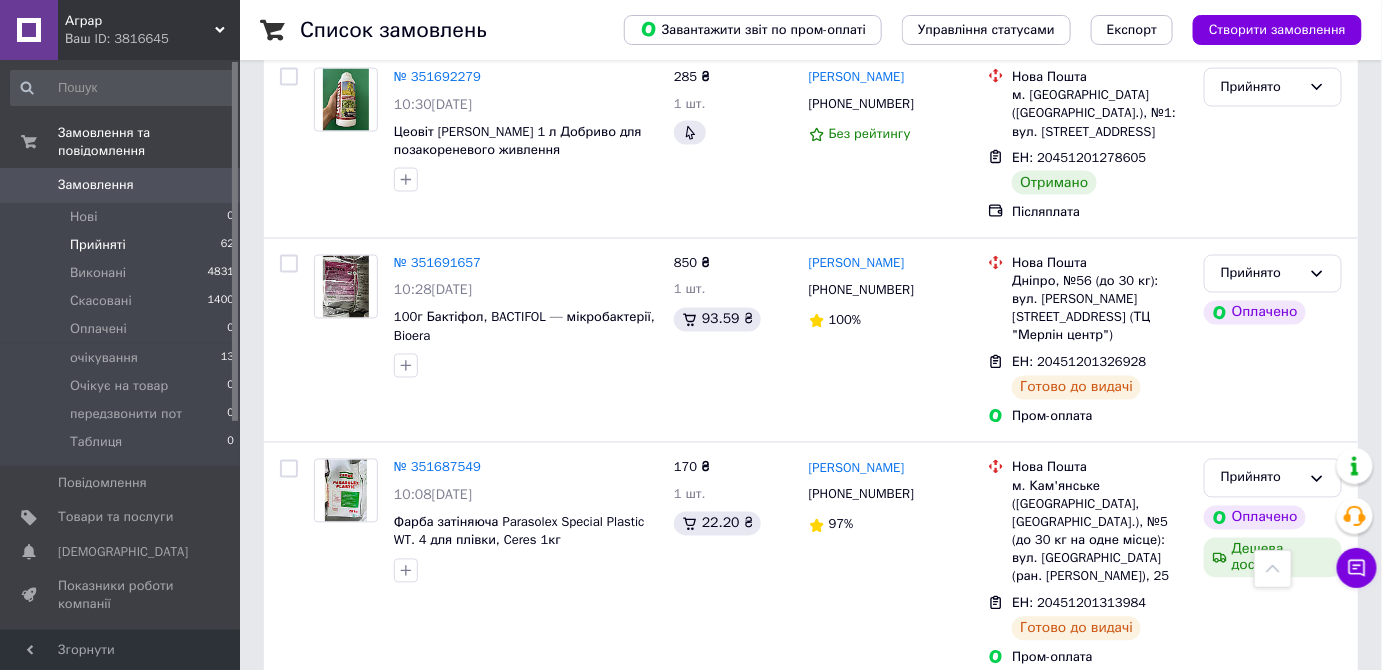 scroll, scrollTop: 3690, scrollLeft: 0, axis: vertical 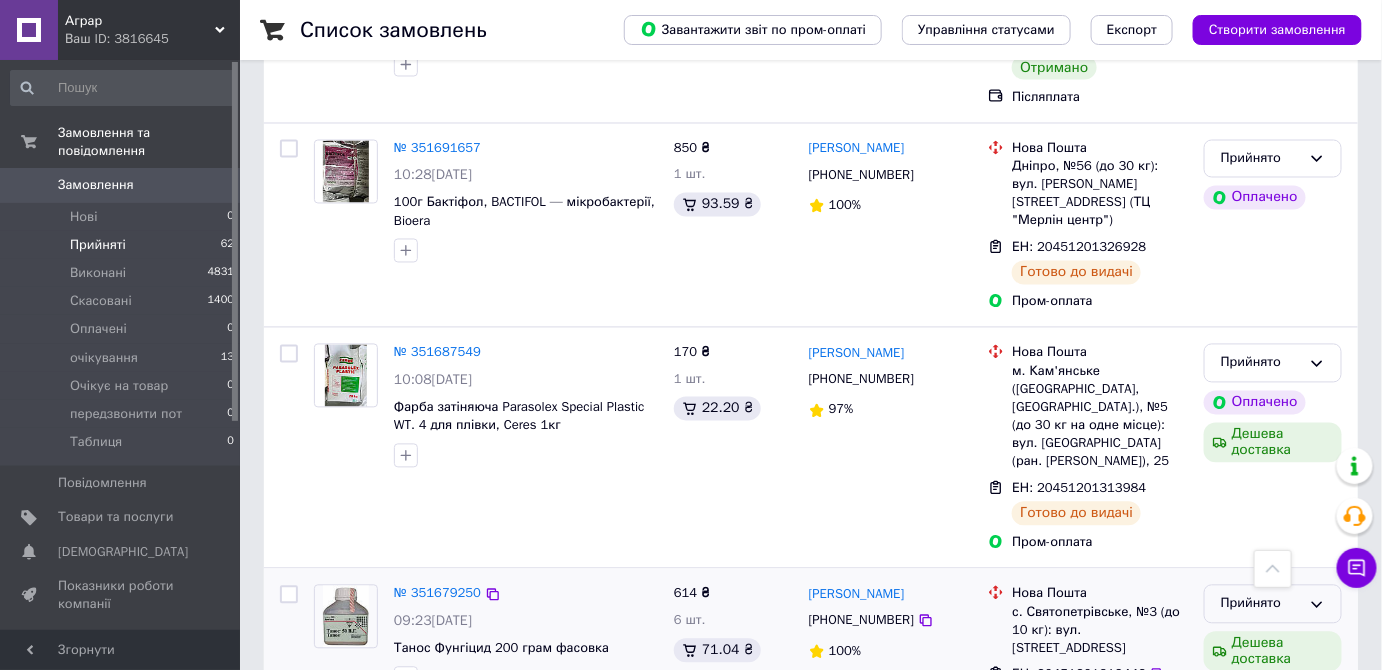 click on "Прийнято" at bounding box center (1273, 604) 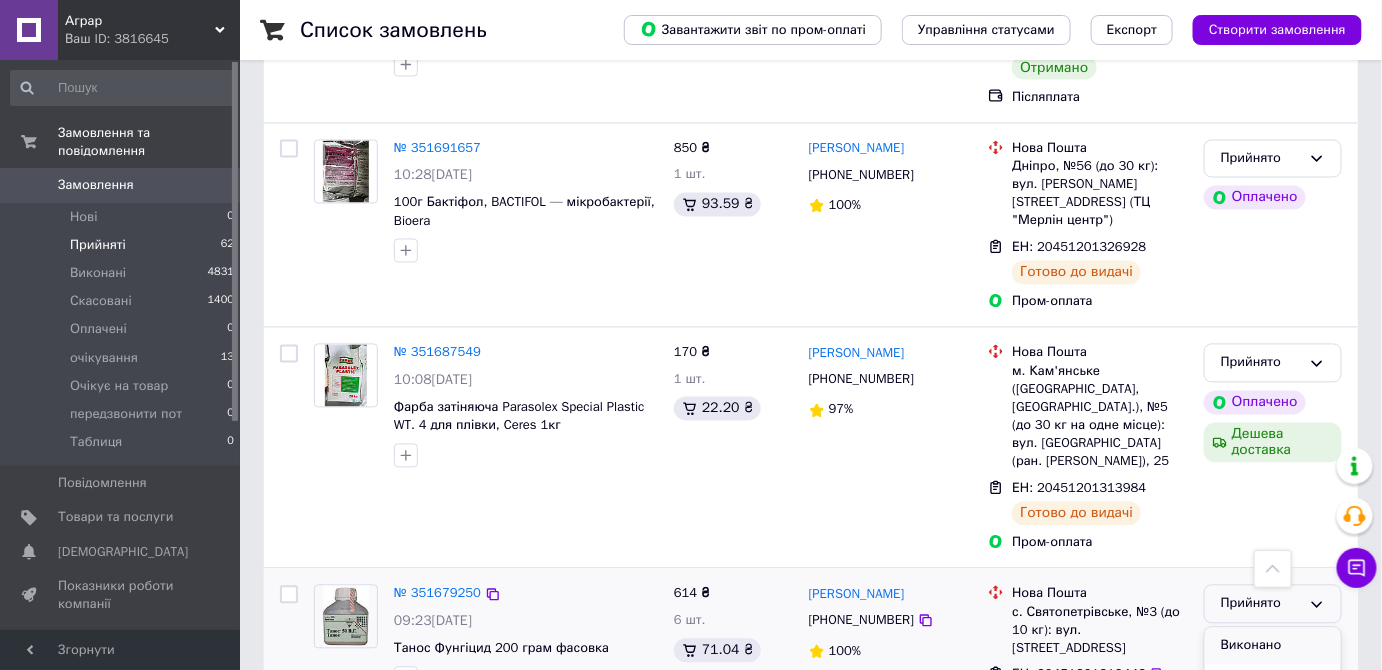 click on "Виконано" at bounding box center (1273, 646) 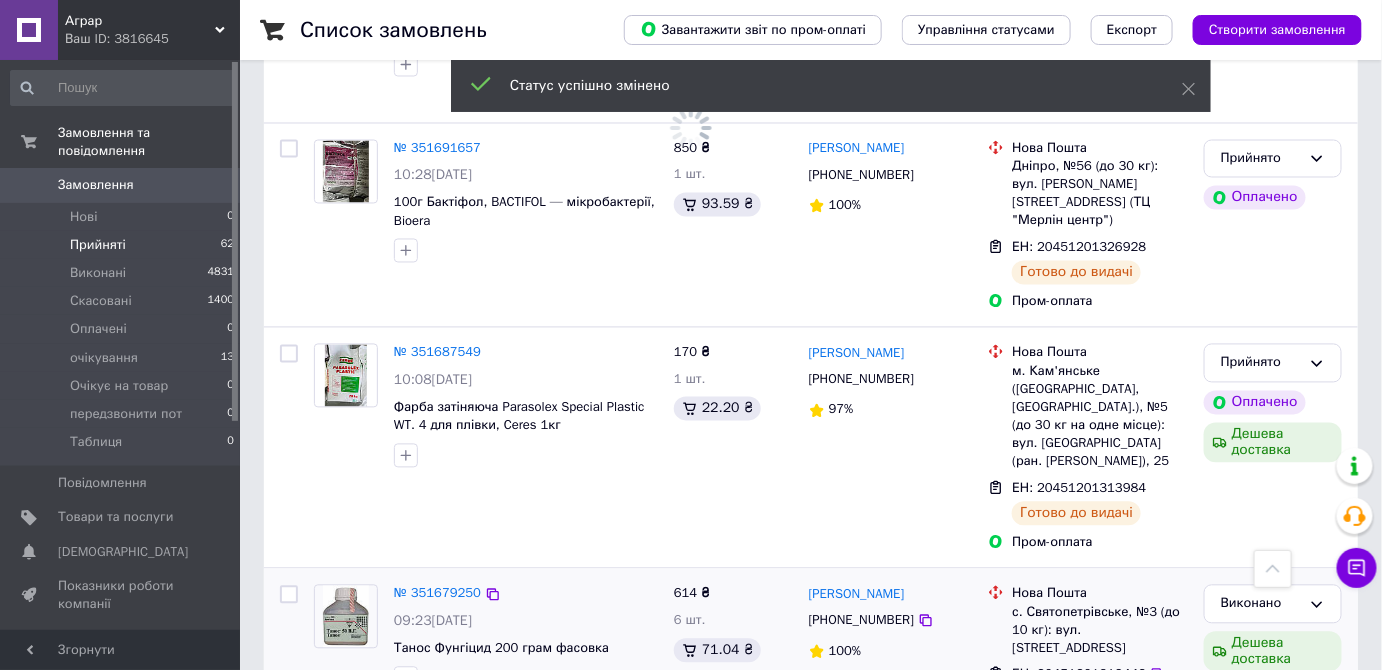 click on "2" at bounding box center (327, 800) 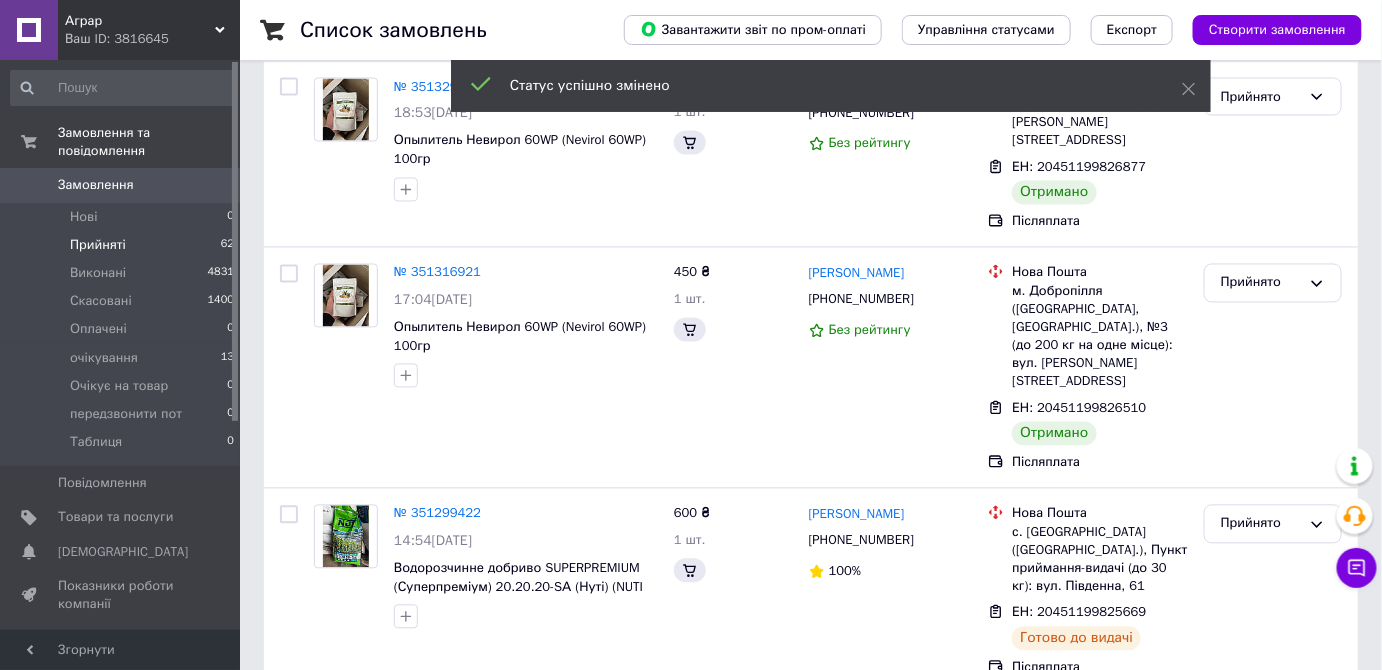 scroll, scrollTop: 0, scrollLeft: 0, axis: both 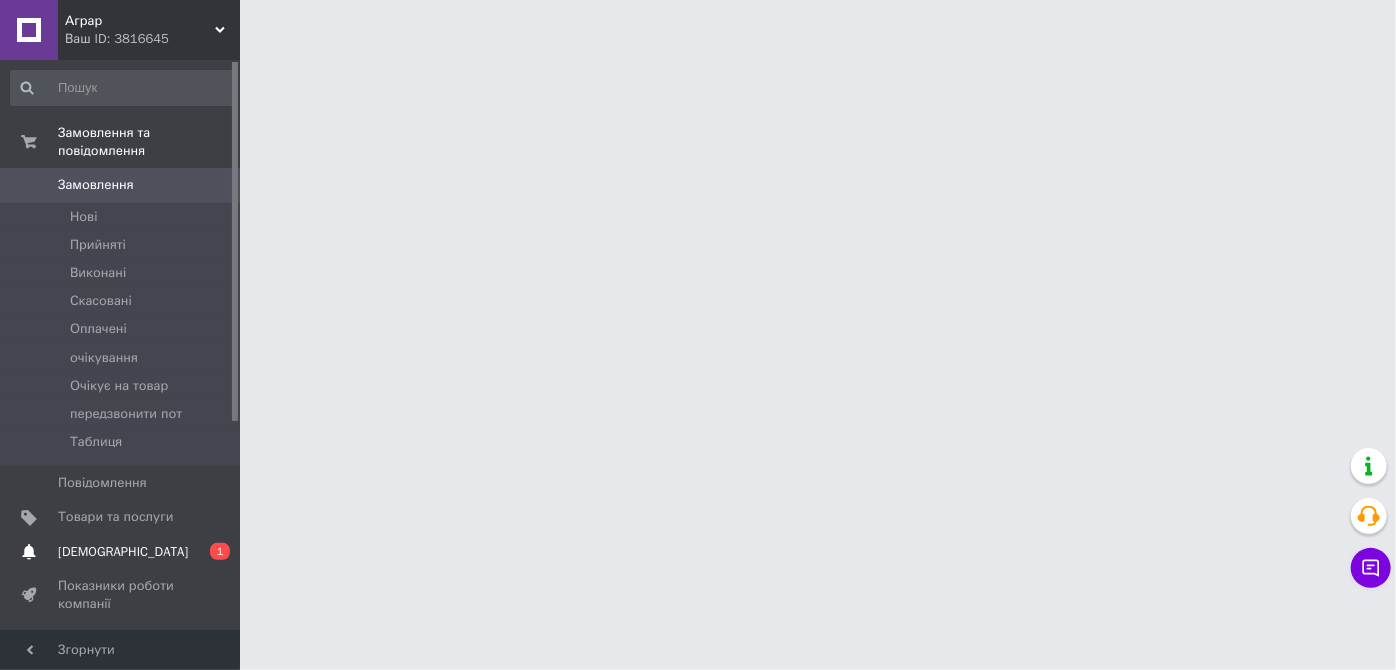 click on "[DEMOGRAPHIC_DATA]" at bounding box center (123, 552) 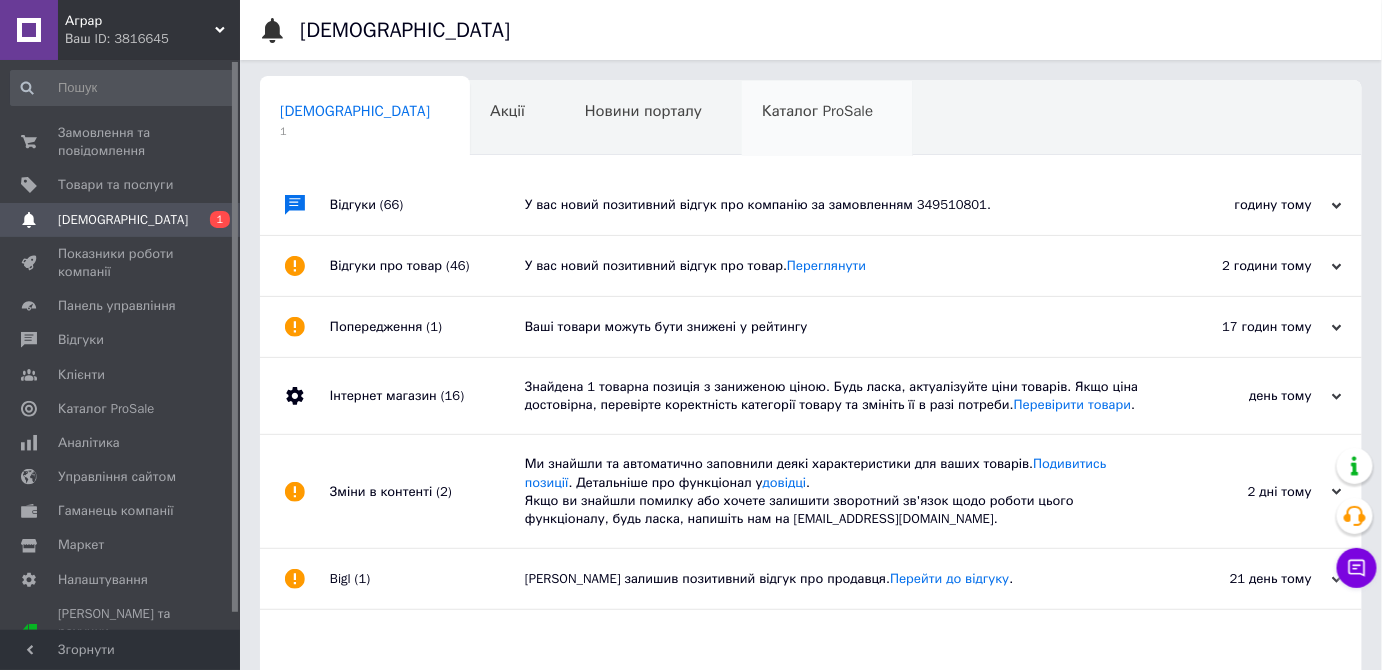 click on "Каталог ProSale 0" at bounding box center (827, 119) 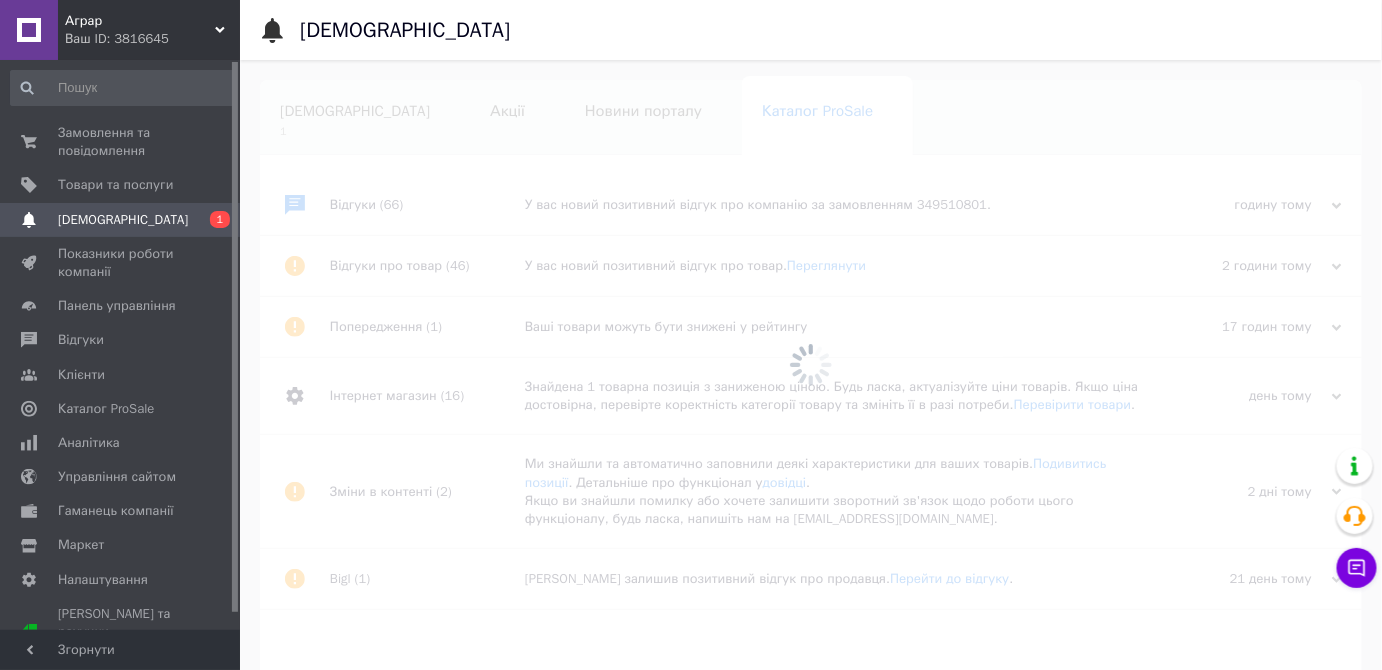 click on "Акції 0" at bounding box center (517, 119) 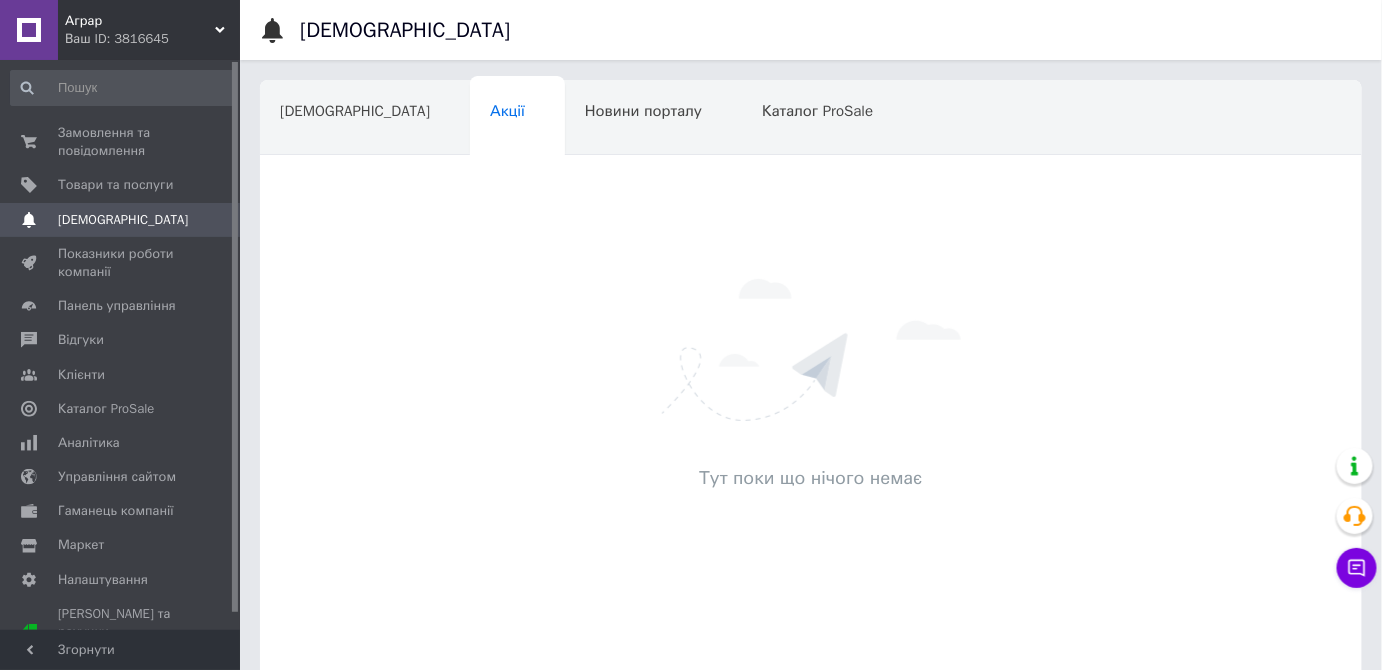 click on "[DEMOGRAPHIC_DATA]" at bounding box center [121, 220] 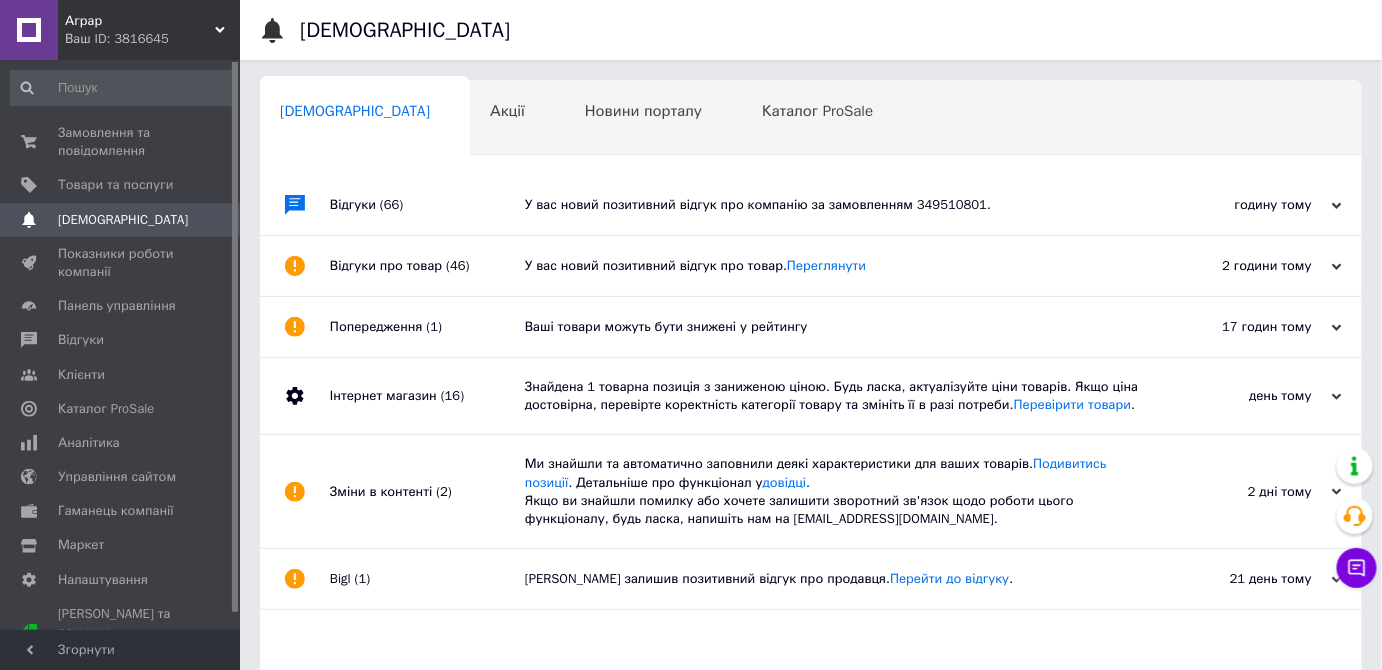 click on "[DEMOGRAPHIC_DATA] 0" at bounding box center [365, 119] 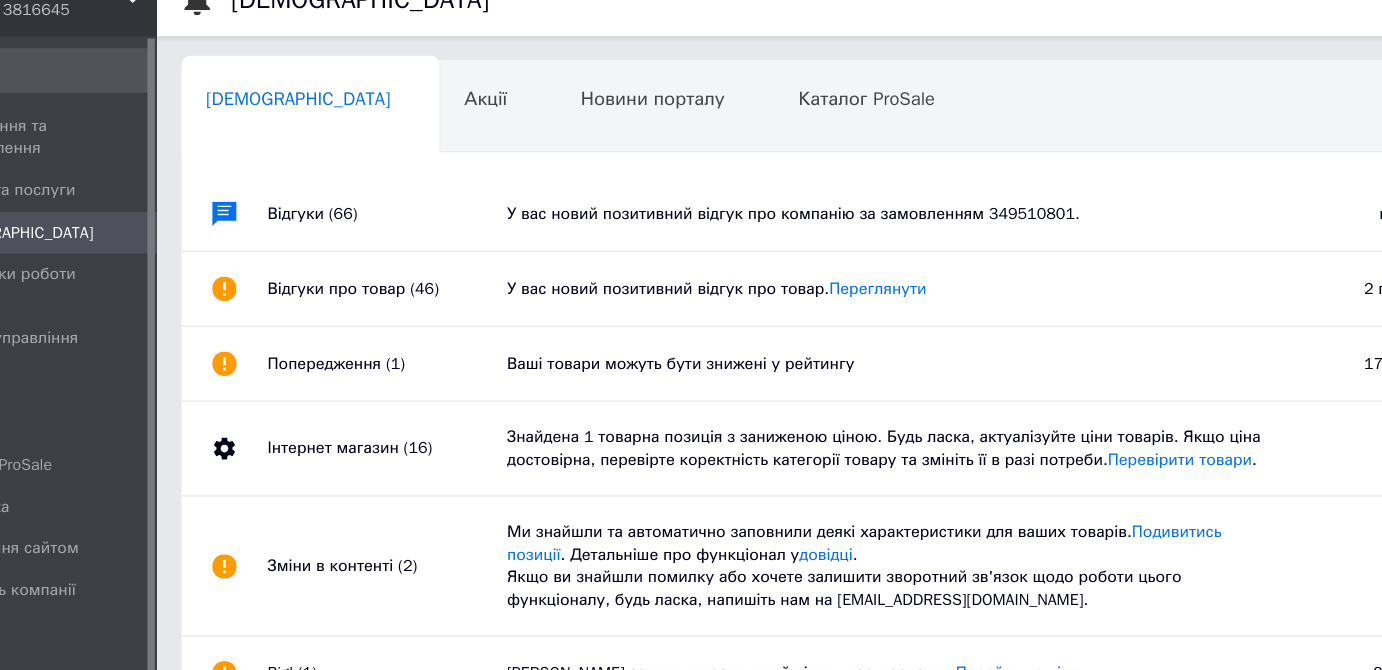 click on "Сповіщення 0 Акції 0 Новини порталу 0 Каталог ProSale 0 Навчання та заходи 0 Ok Відфільтровано...  Зберегти Нічого не знайдено Можливо, помилка у слові  або немає відповідностей за вашим запитом. Сповіщення 0 Акції 0 Новини порталу 0 Каталог ProSale 0 Навчання та заходи 0 :  Відгуки   (66) У вас новий позитивний відгук про компанію за замовленням 349510801. годину тому [DATE] Відгуки про товар   (46) У вас новий позитивний відгук про товар.  Переглянути 2 години тому [DATE] Попередження   (1) Ваші товари можуть бути знижені у рейтингу 17 годин тому [DATE] Інтернет магазин   (16) . день тому" at bounding box center [811, 432] 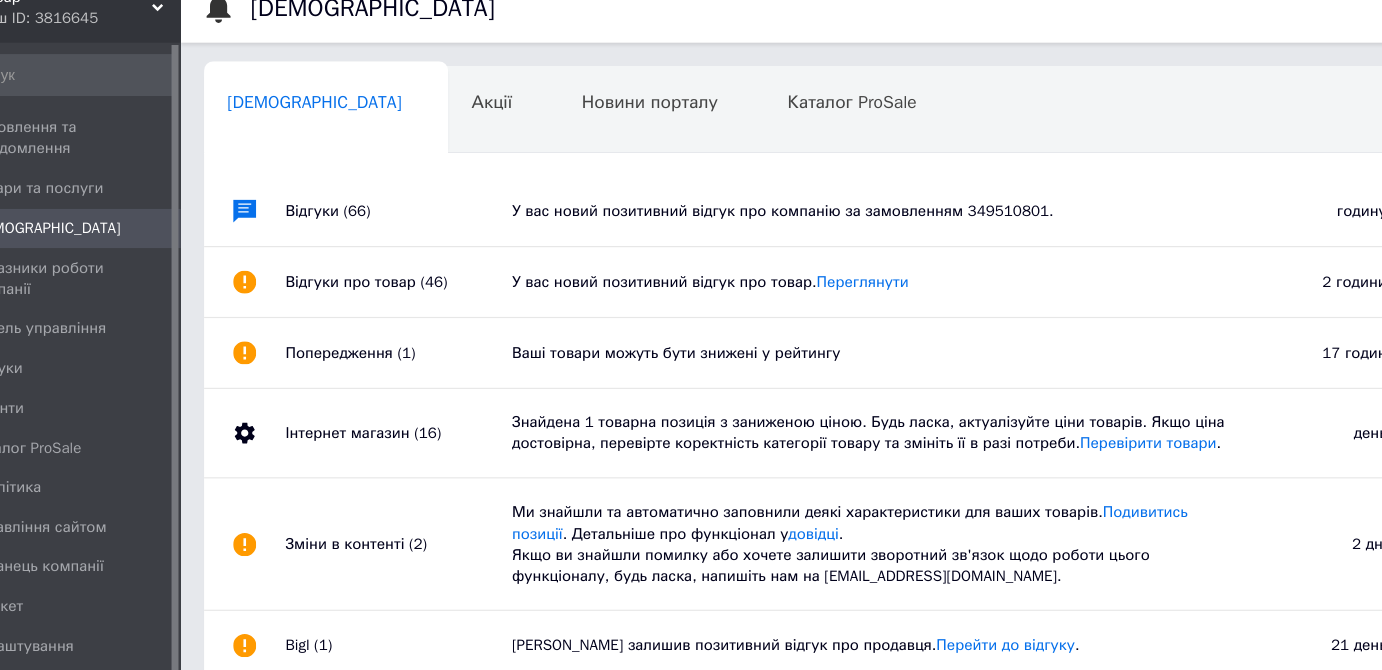 click on "У вас новий позитивний відгук про товар.  [GEOGRAPHIC_DATA]" at bounding box center (833, 266) 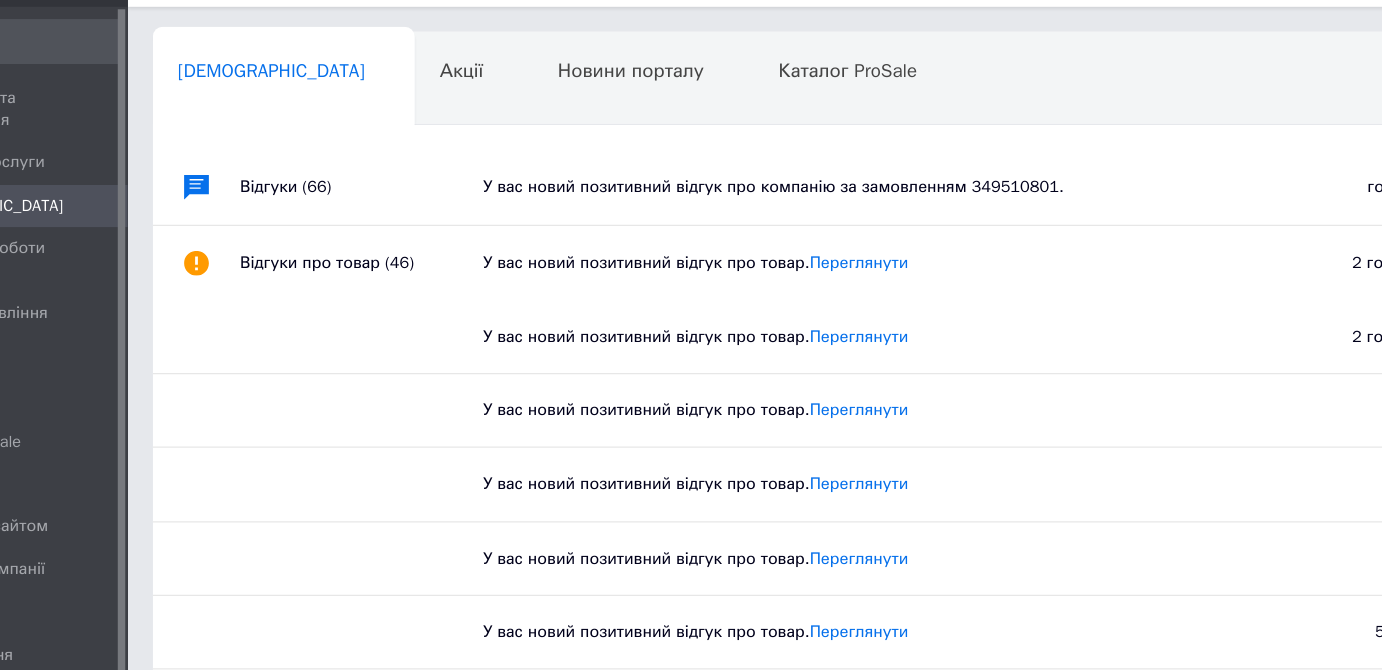click on "У вас новий позитивний відгук про компанію за замовленням 349510801." at bounding box center (833, 205) 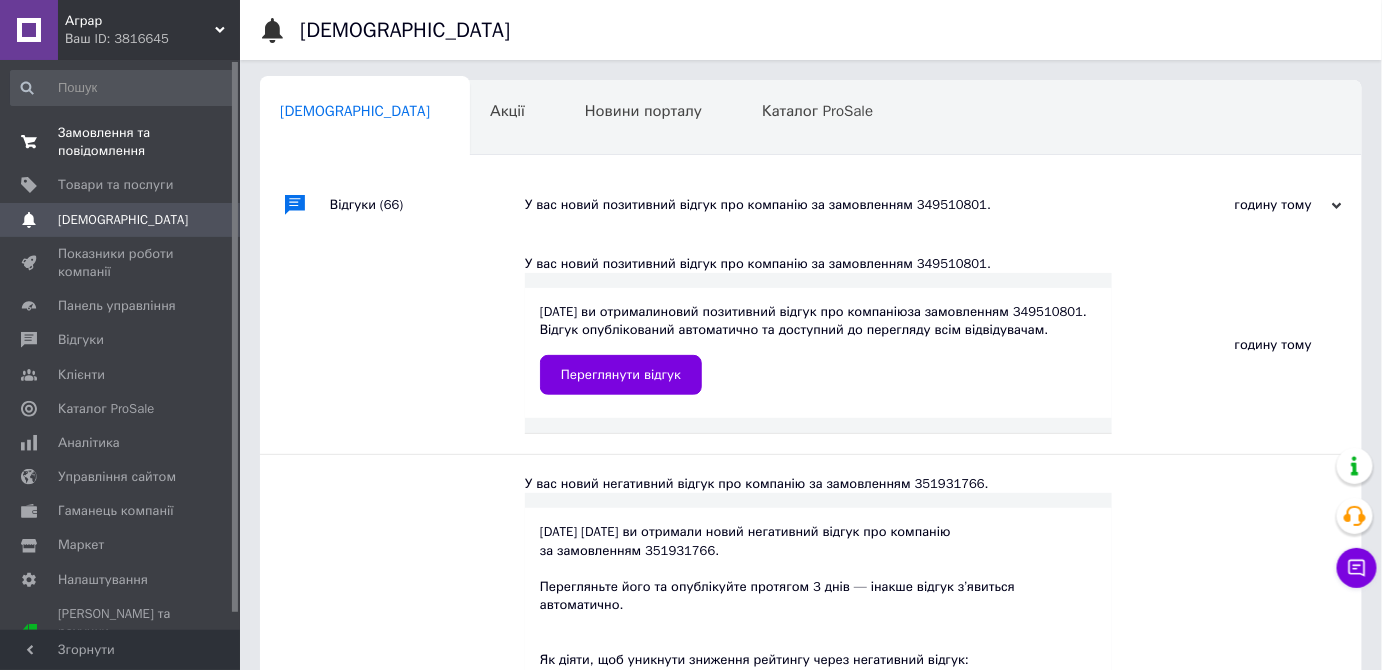 click on "Замовлення та повідомлення" at bounding box center [121, 142] 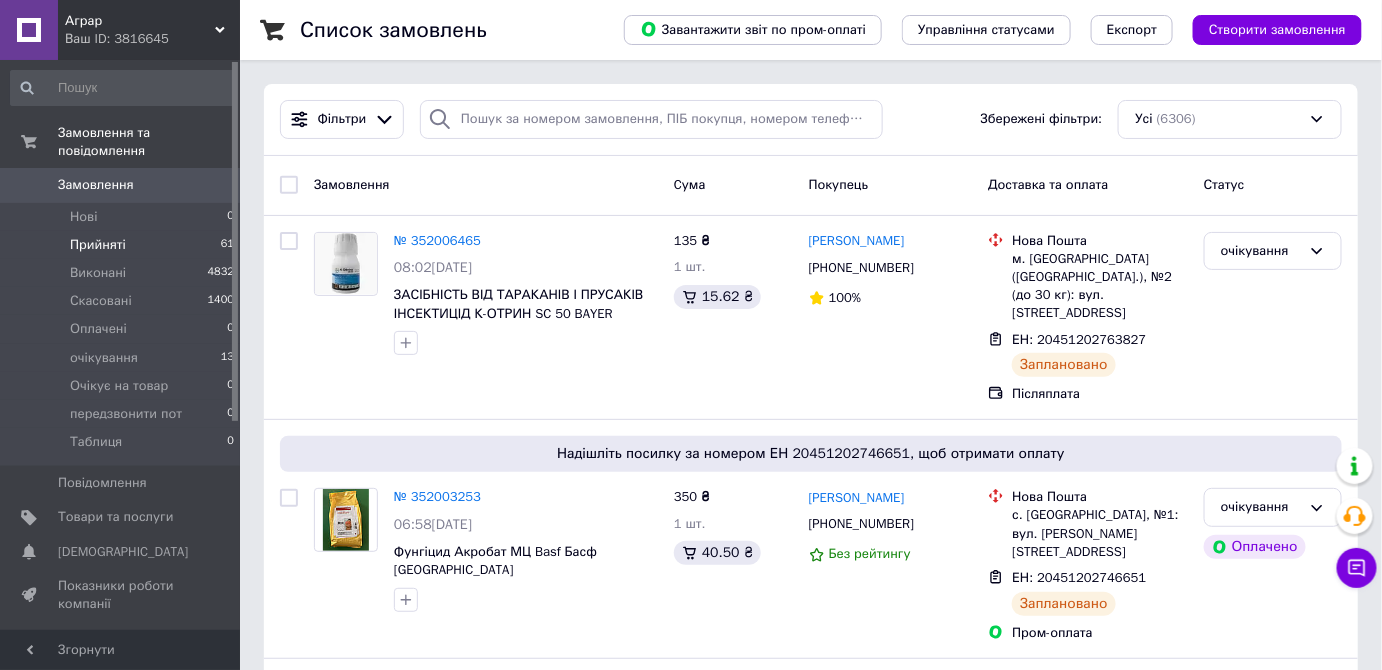 click on "Прийняті 61" at bounding box center [123, 245] 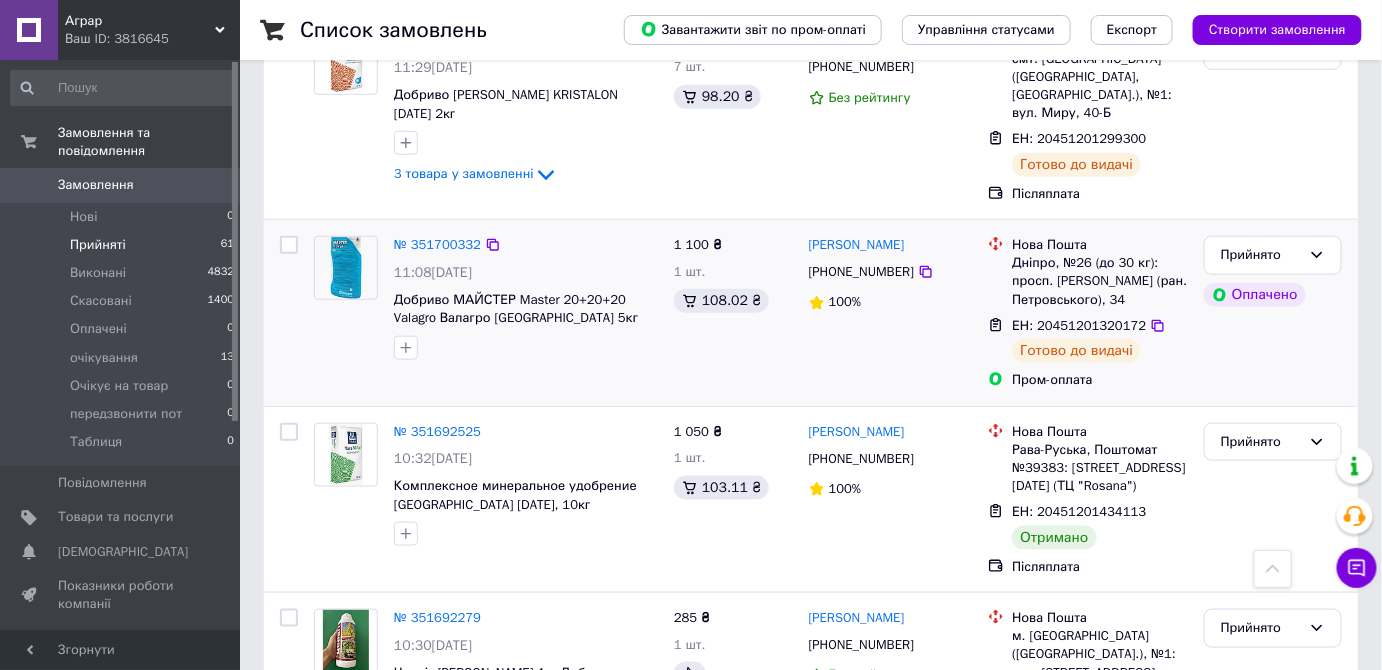scroll, scrollTop: 3036, scrollLeft: 0, axis: vertical 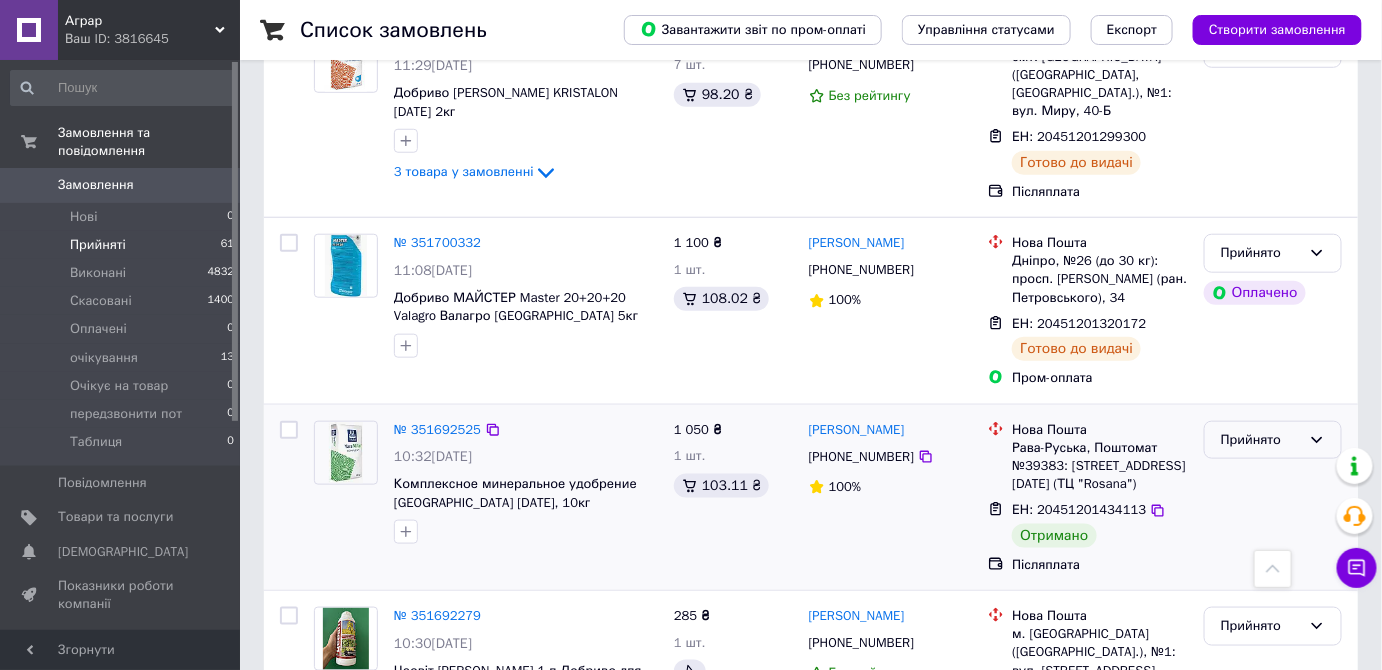 click on "Прийнято" at bounding box center [1273, 440] 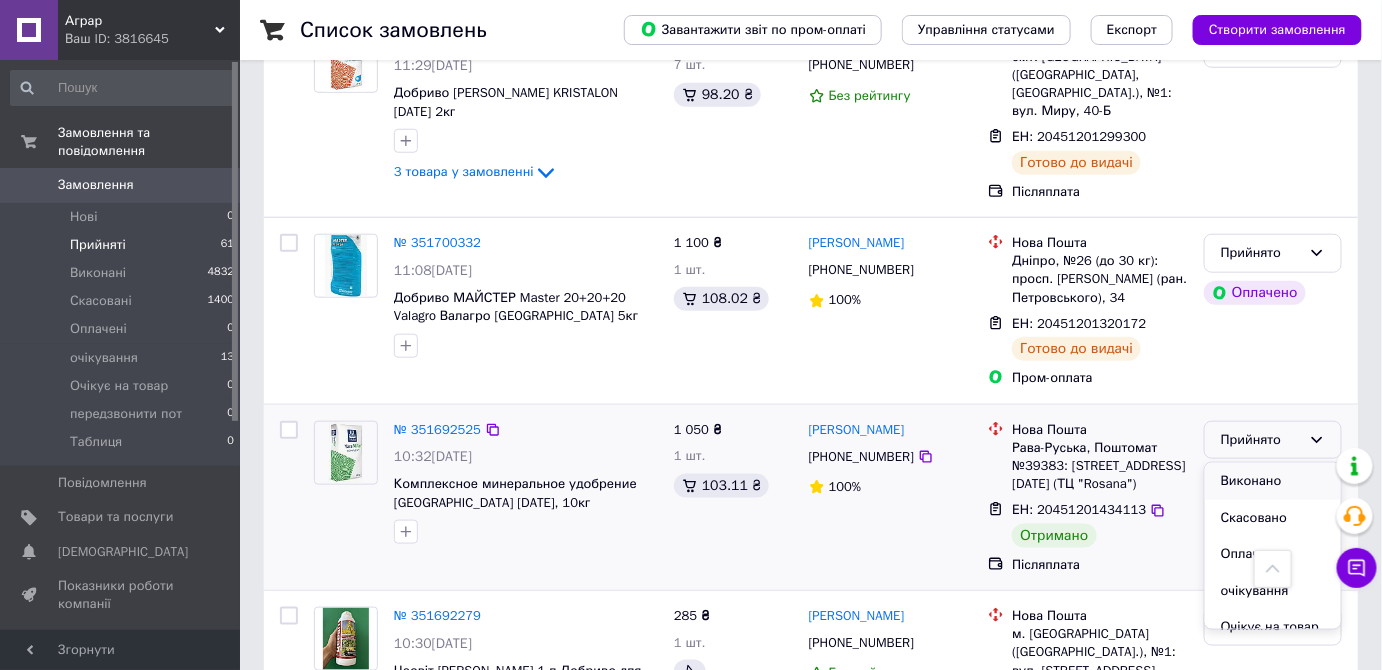 click on "Виконано" at bounding box center [1273, 481] 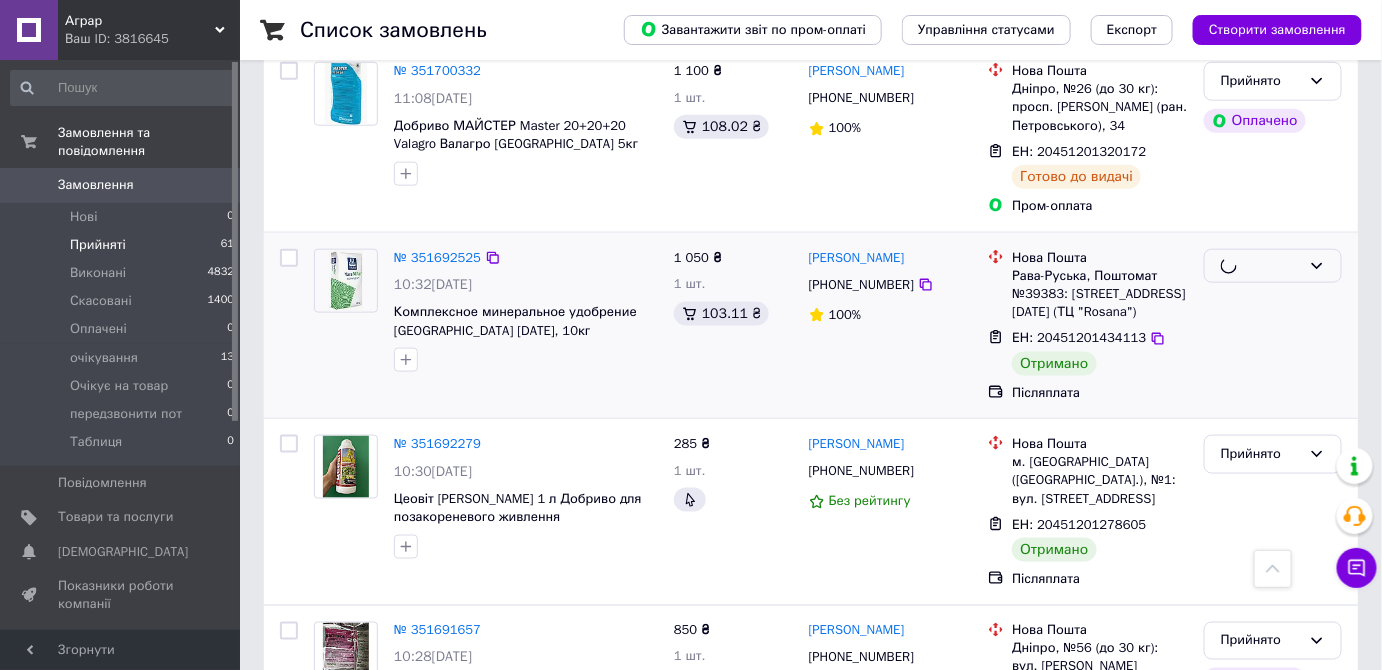 scroll, scrollTop: 3208, scrollLeft: 0, axis: vertical 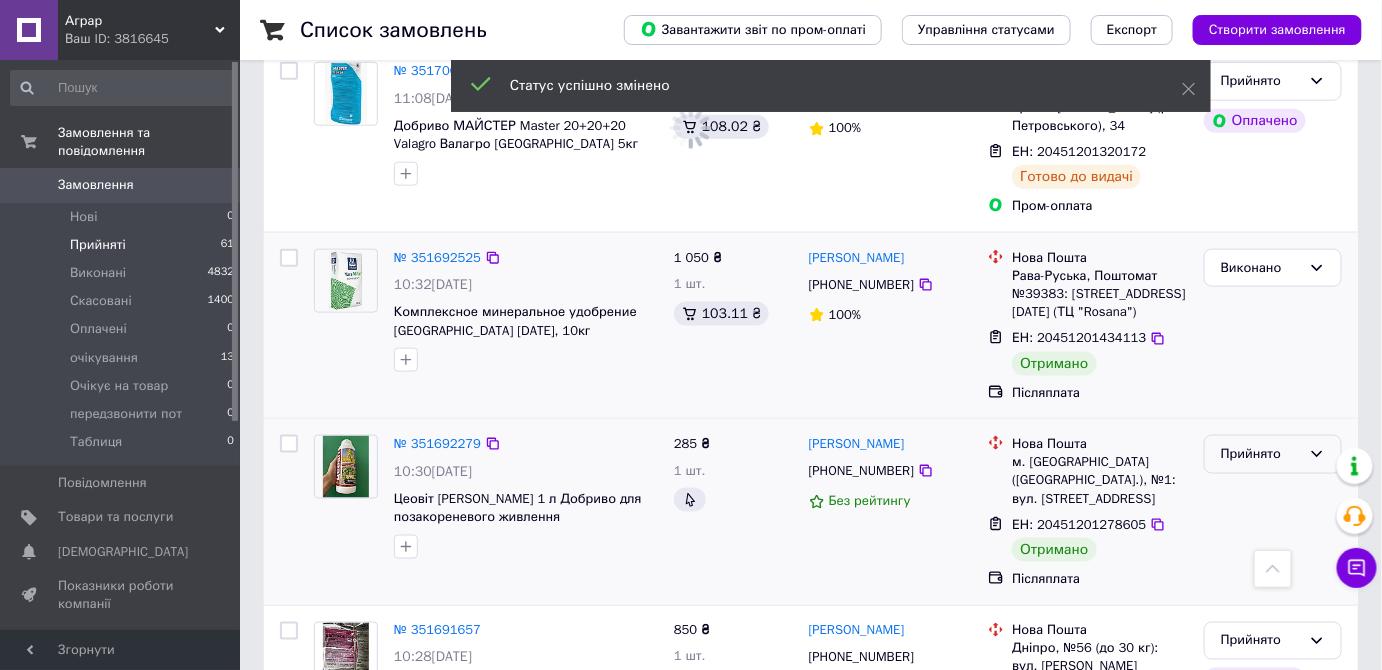 click on "Прийнято" at bounding box center [1261, 454] 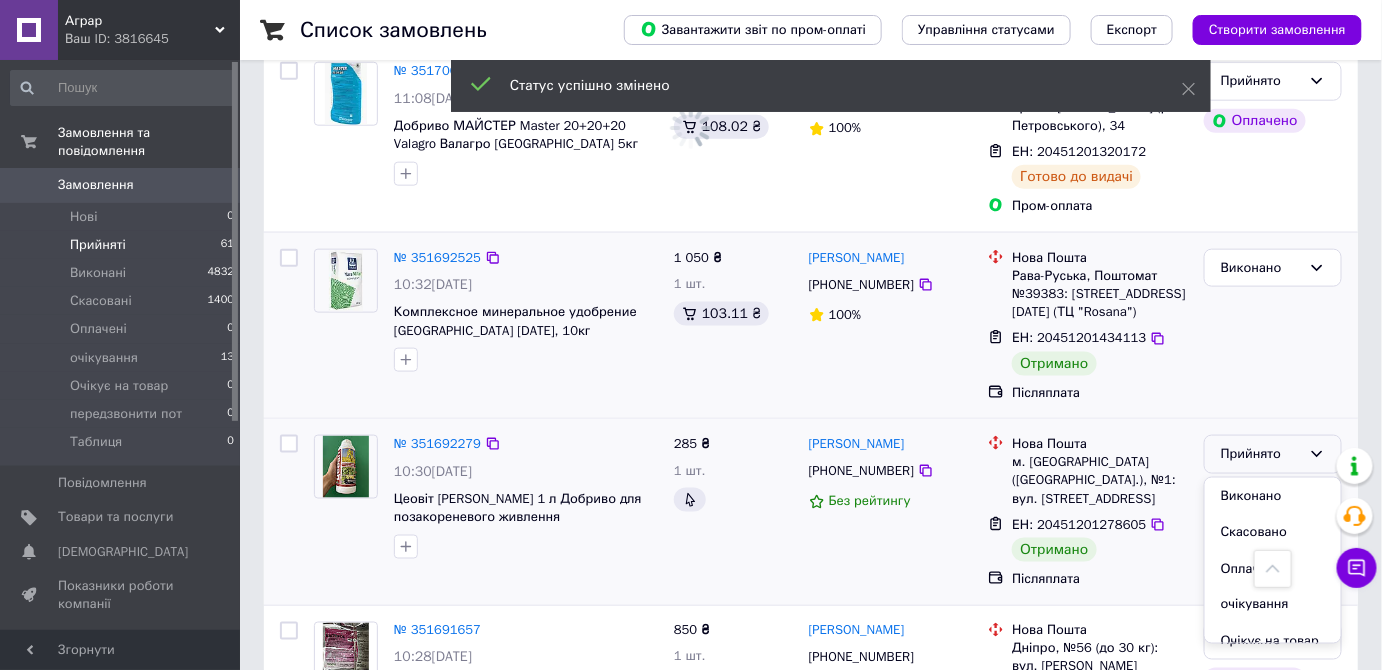 click on "Виконано" at bounding box center [1273, 496] 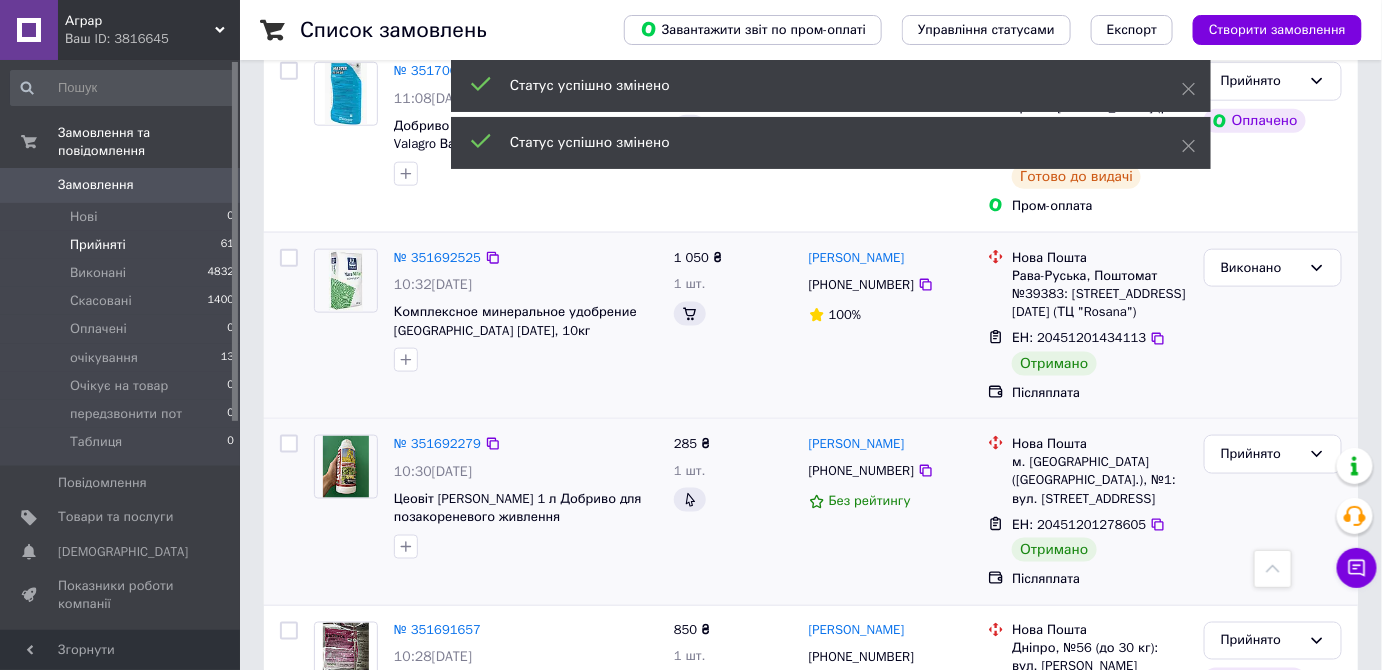 scroll, scrollTop: 3706, scrollLeft: 0, axis: vertical 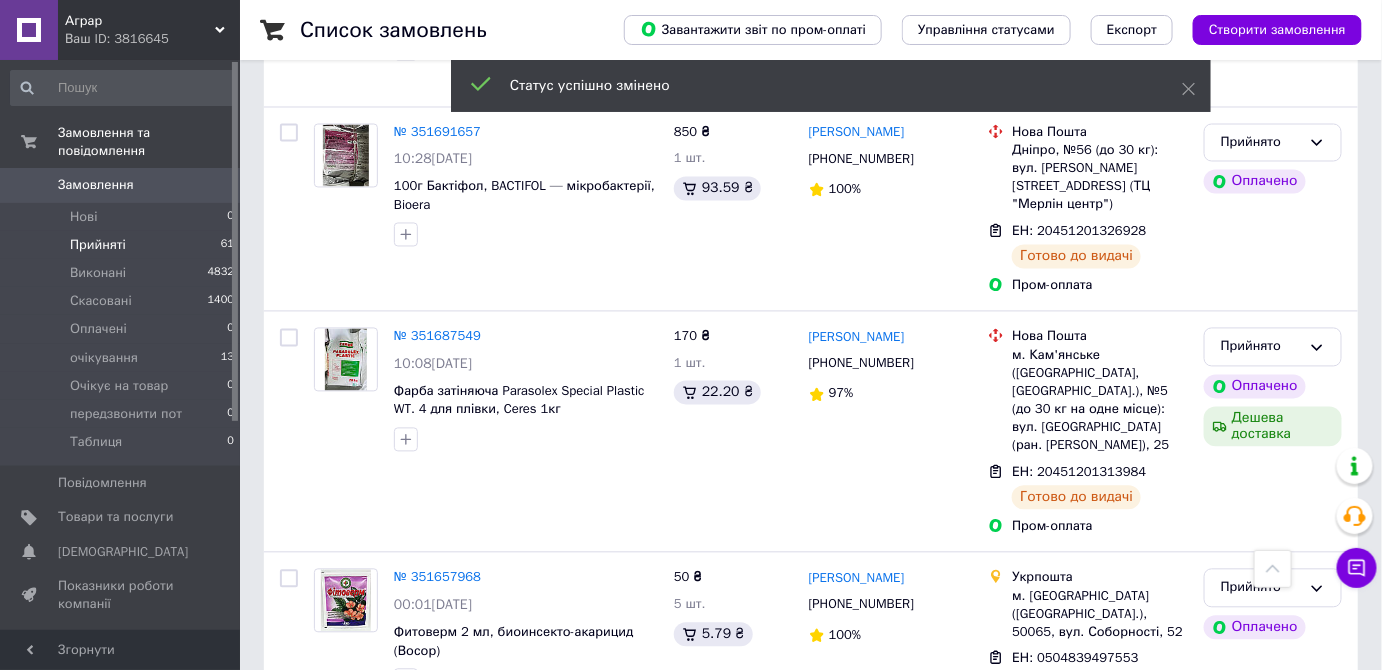 click on "4" at bounding box center (416, 800) 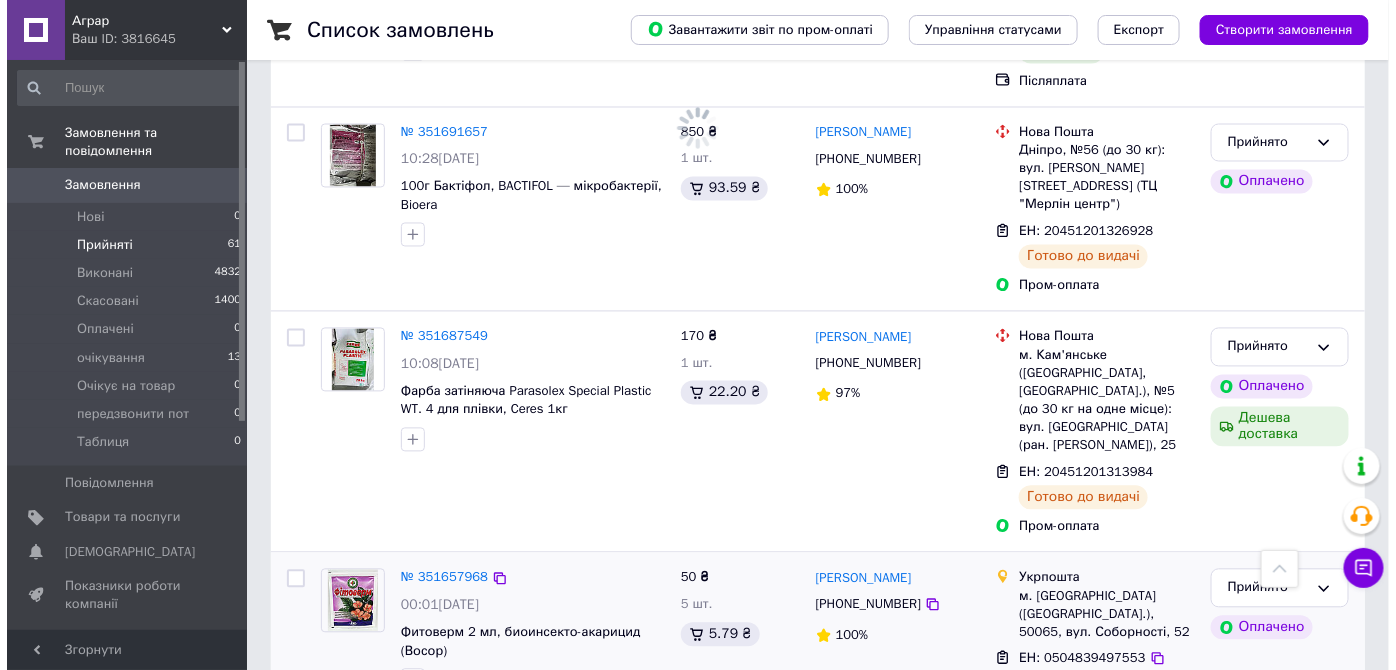 scroll, scrollTop: 0, scrollLeft: 0, axis: both 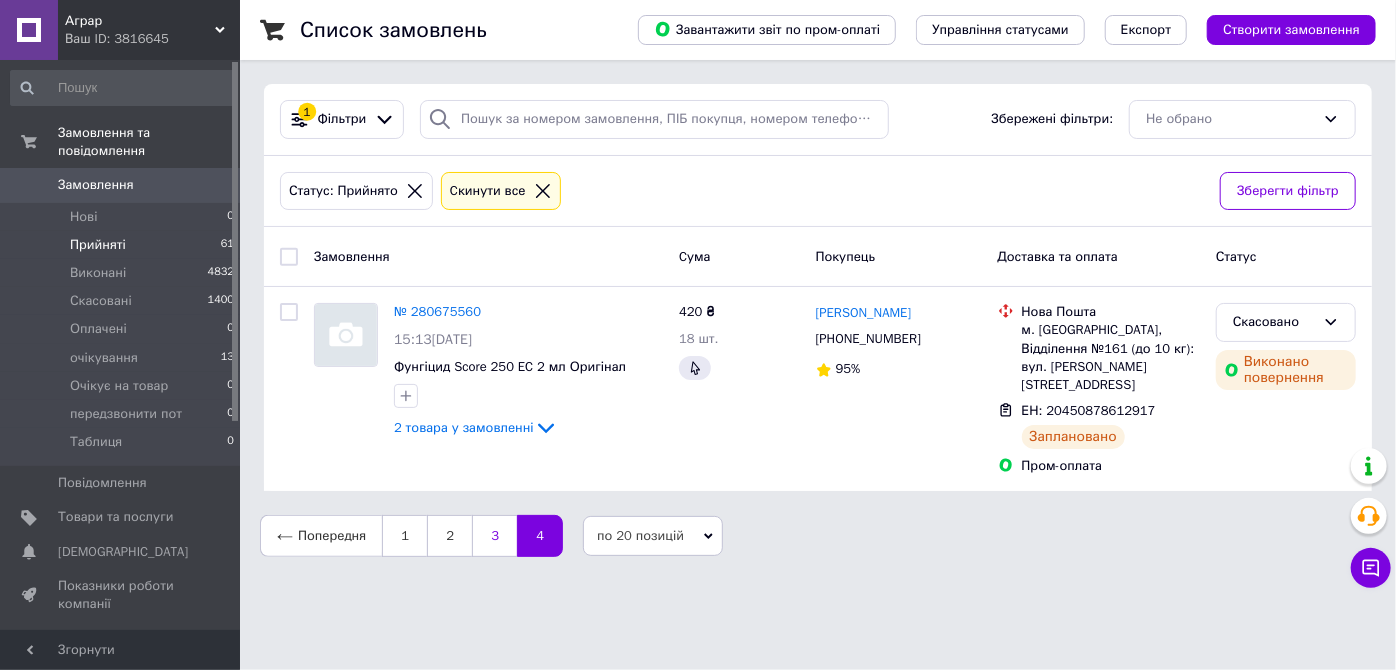click on "3" at bounding box center [494, 536] 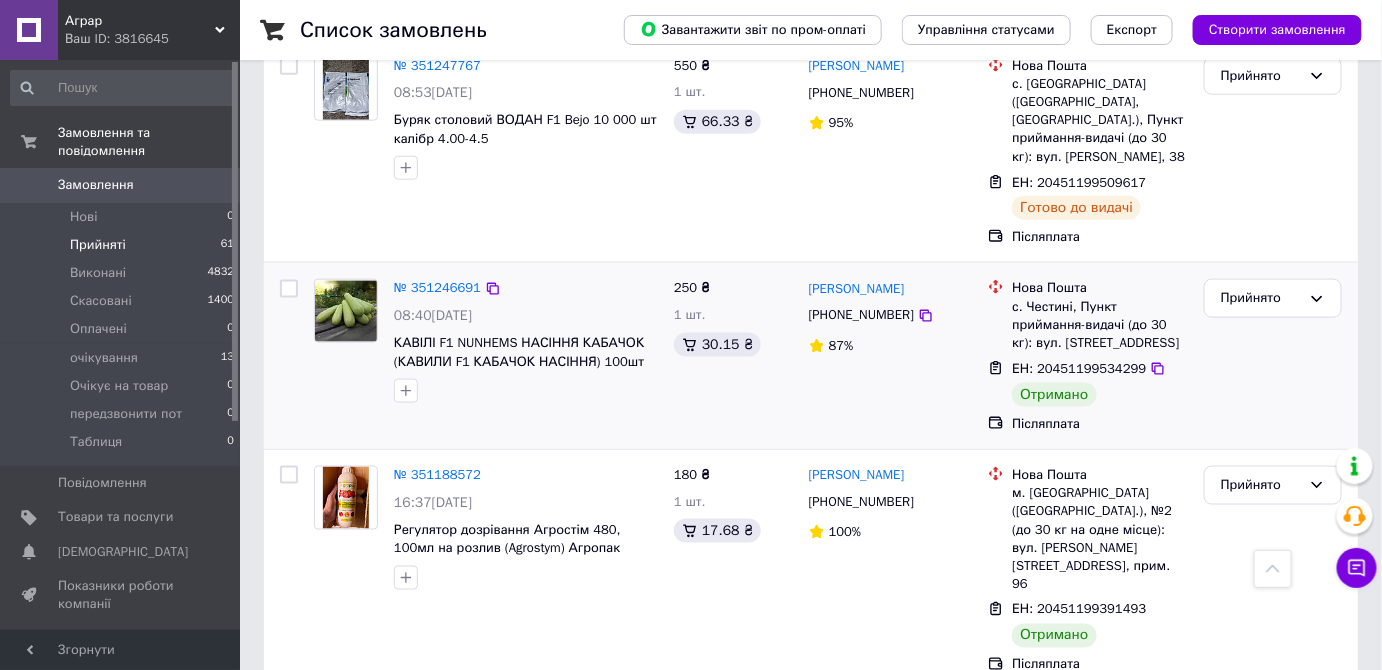 scroll, scrollTop: 672, scrollLeft: 0, axis: vertical 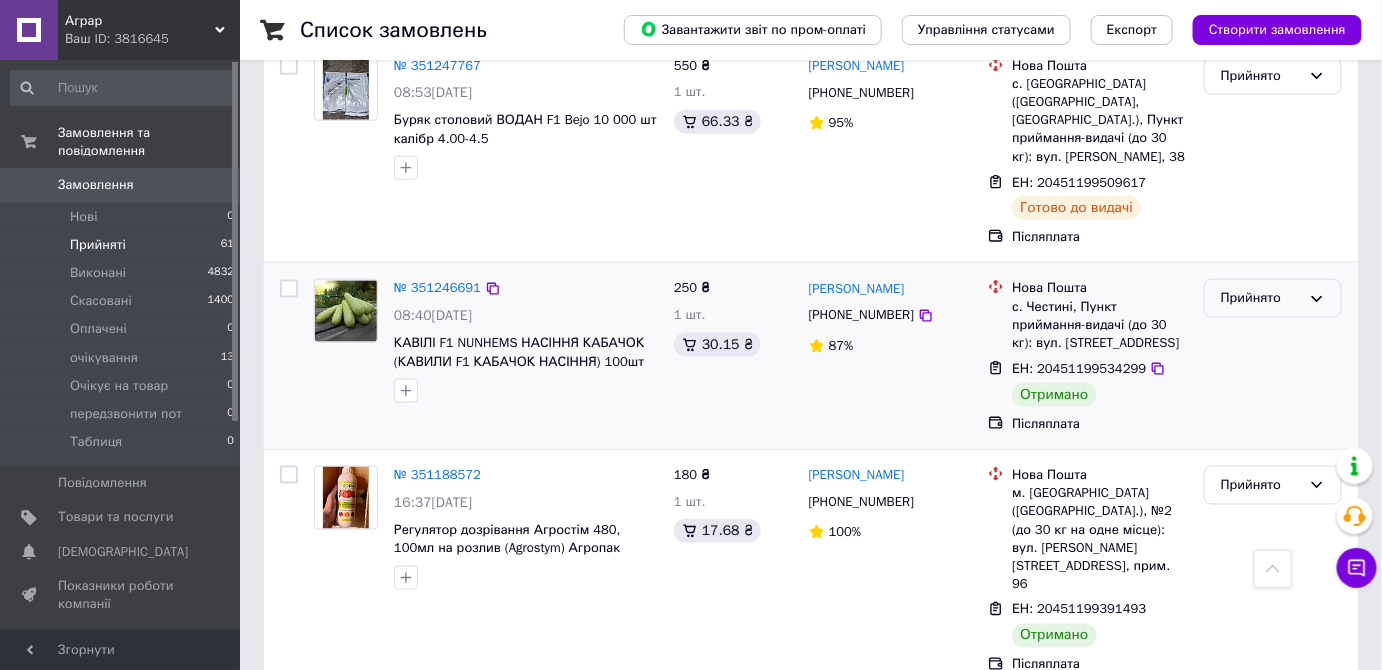 click on "Прийнято" at bounding box center [1261, 298] 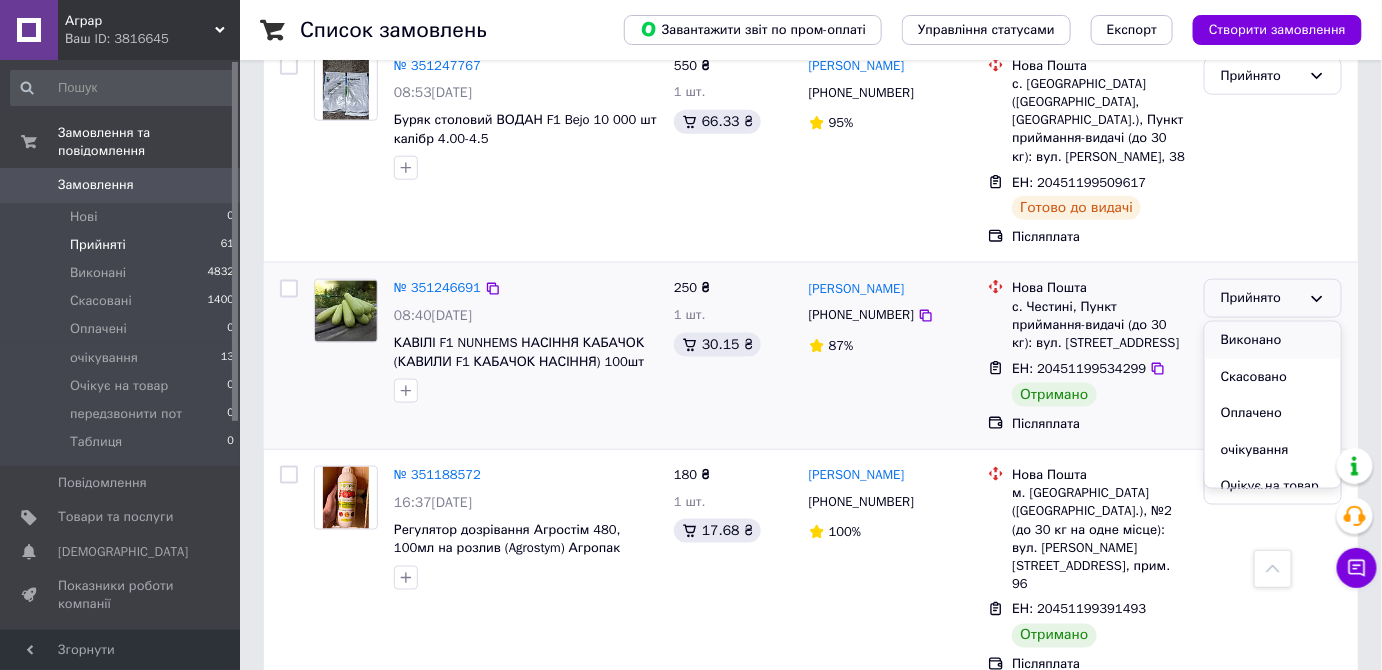 click on "Виконано" at bounding box center (1273, 340) 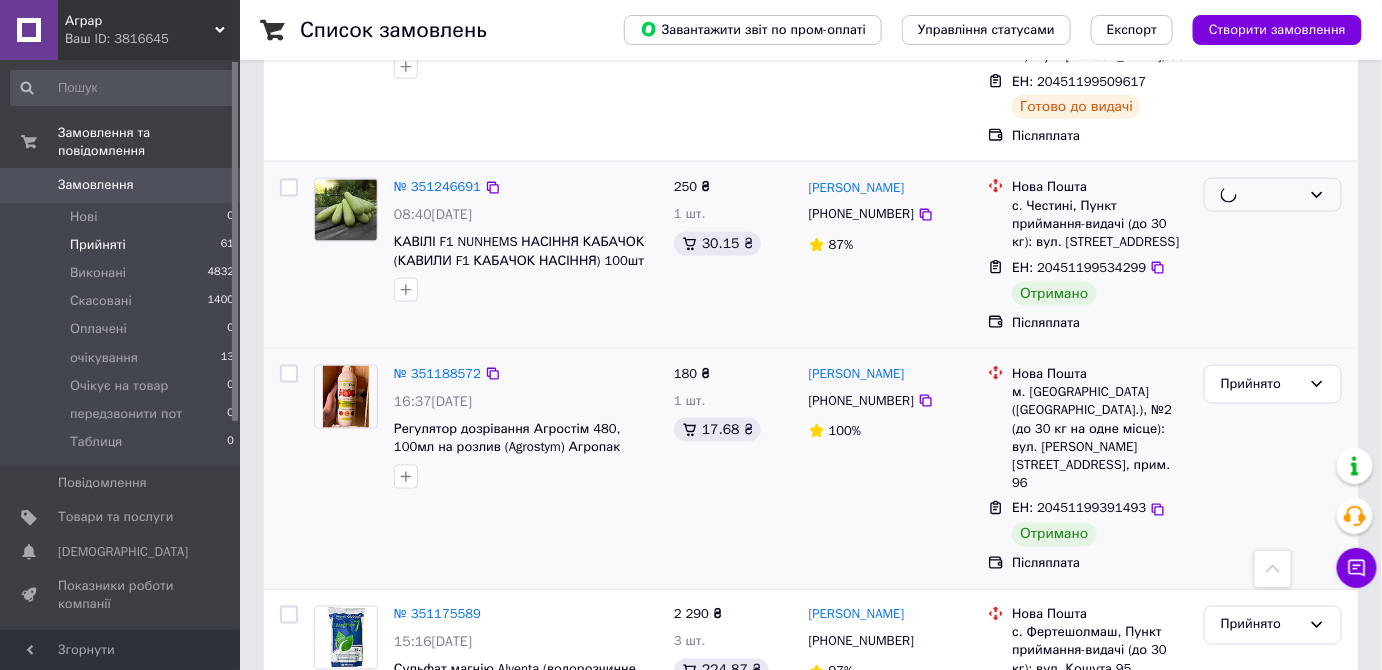 scroll, scrollTop: 774, scrollLeft: 0, axis: vertical 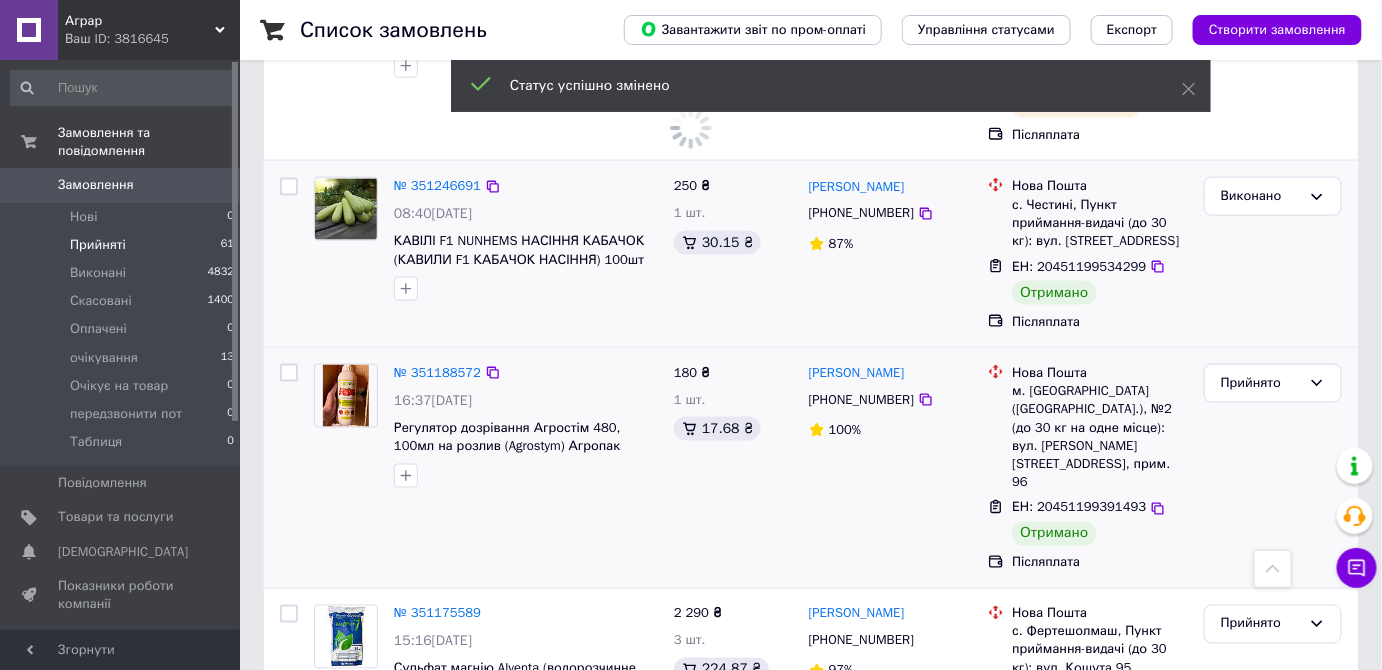 click on "Прийнято" at bounding box center [1273, 468] 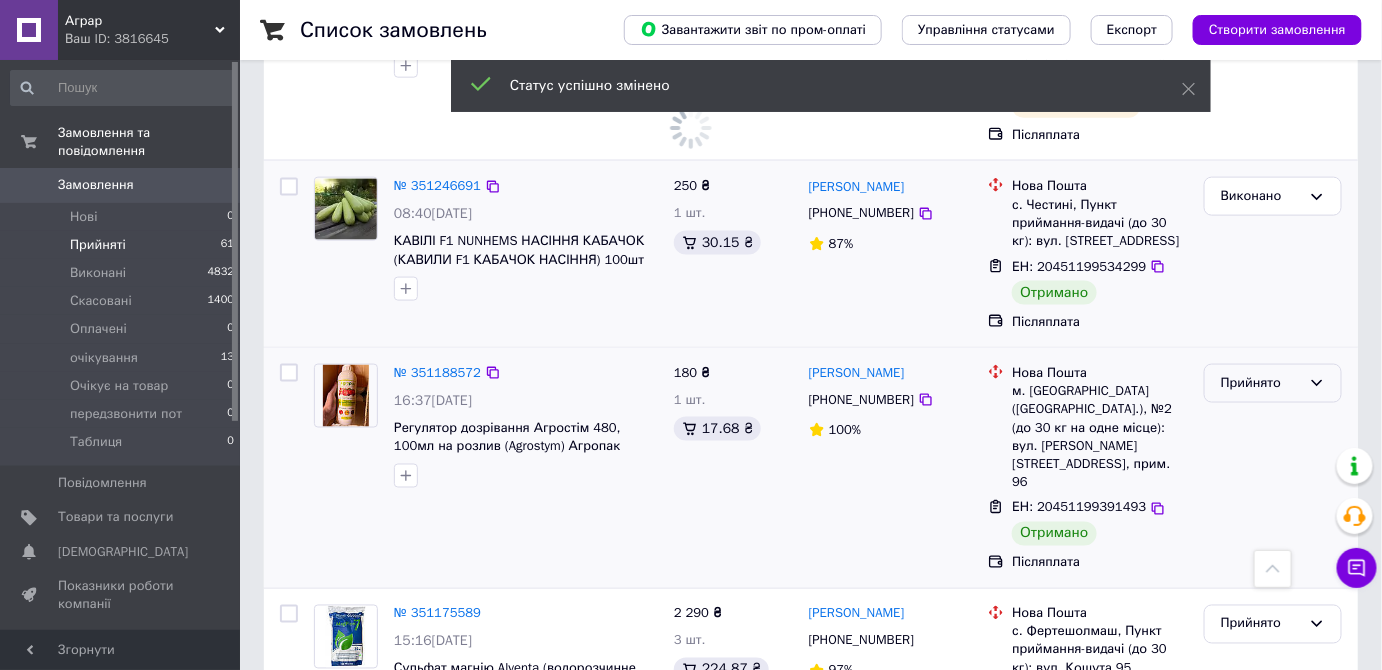click on "Прийнято" at bounding box center (1273, 383) 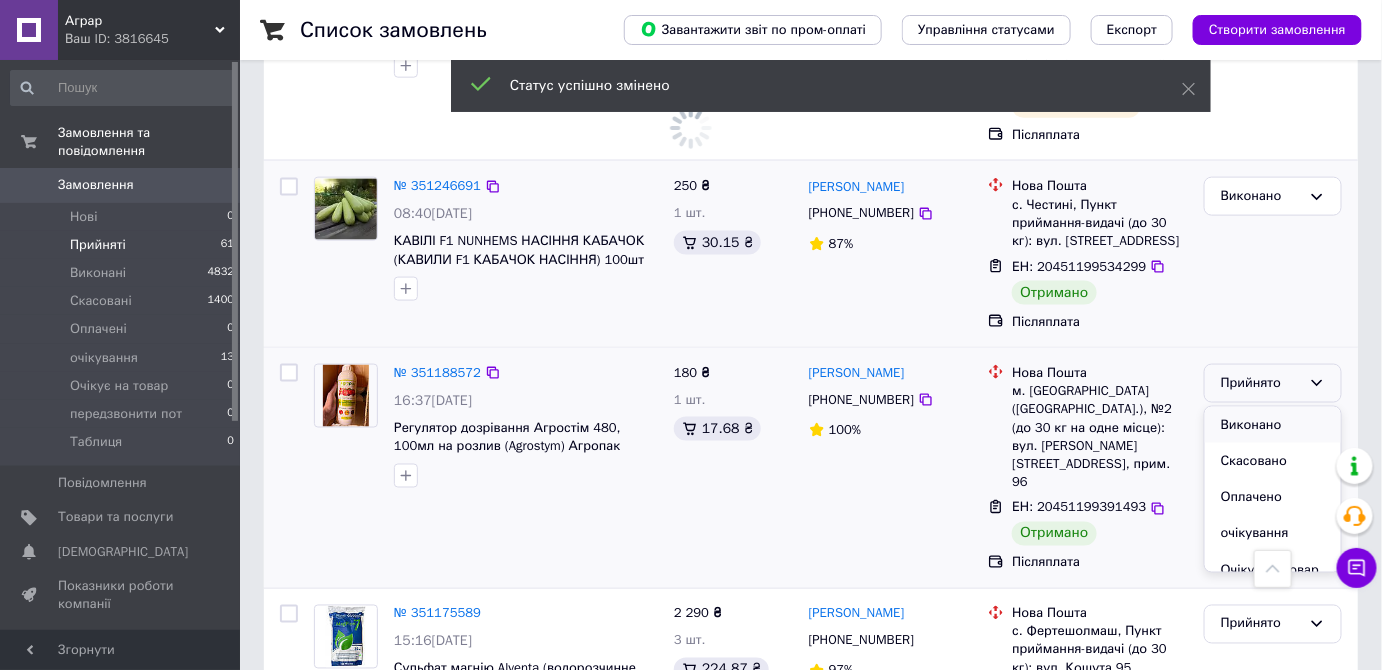 click on "Виконано" at bounding box center [1273, 425] 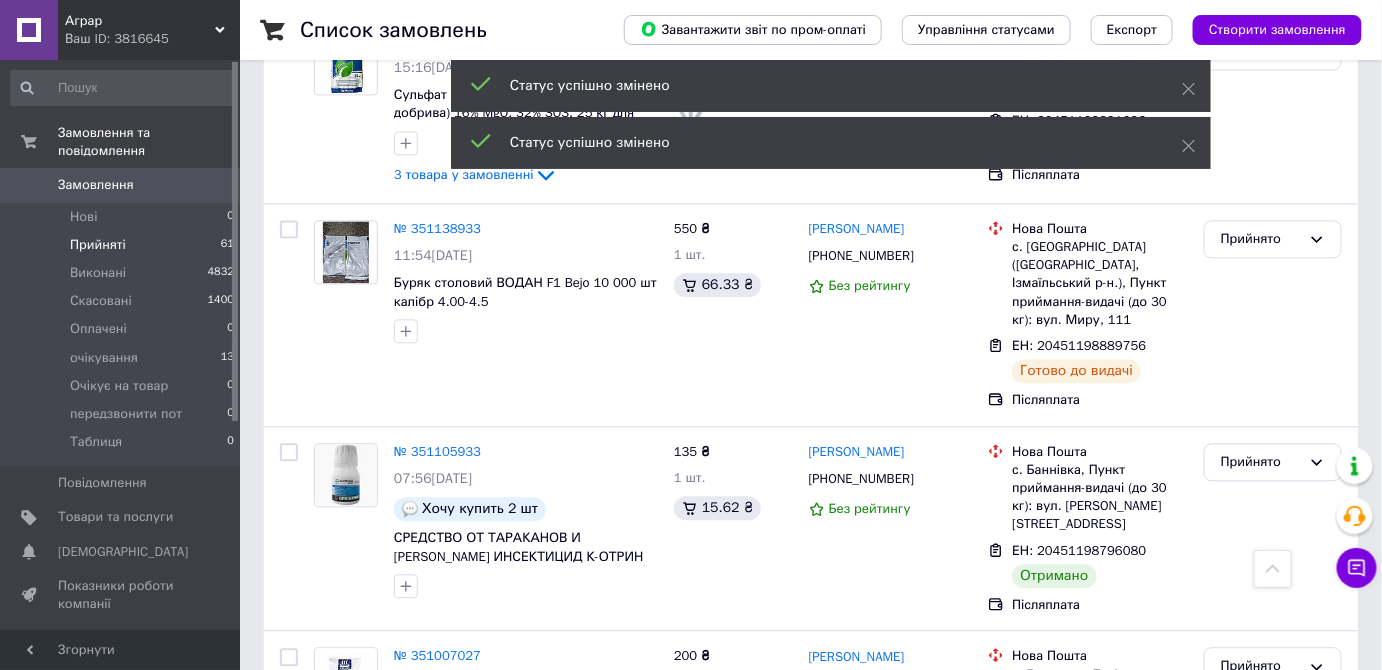 scroll, scrollTop: 1380, scrollLeft: 0, axis: vertical 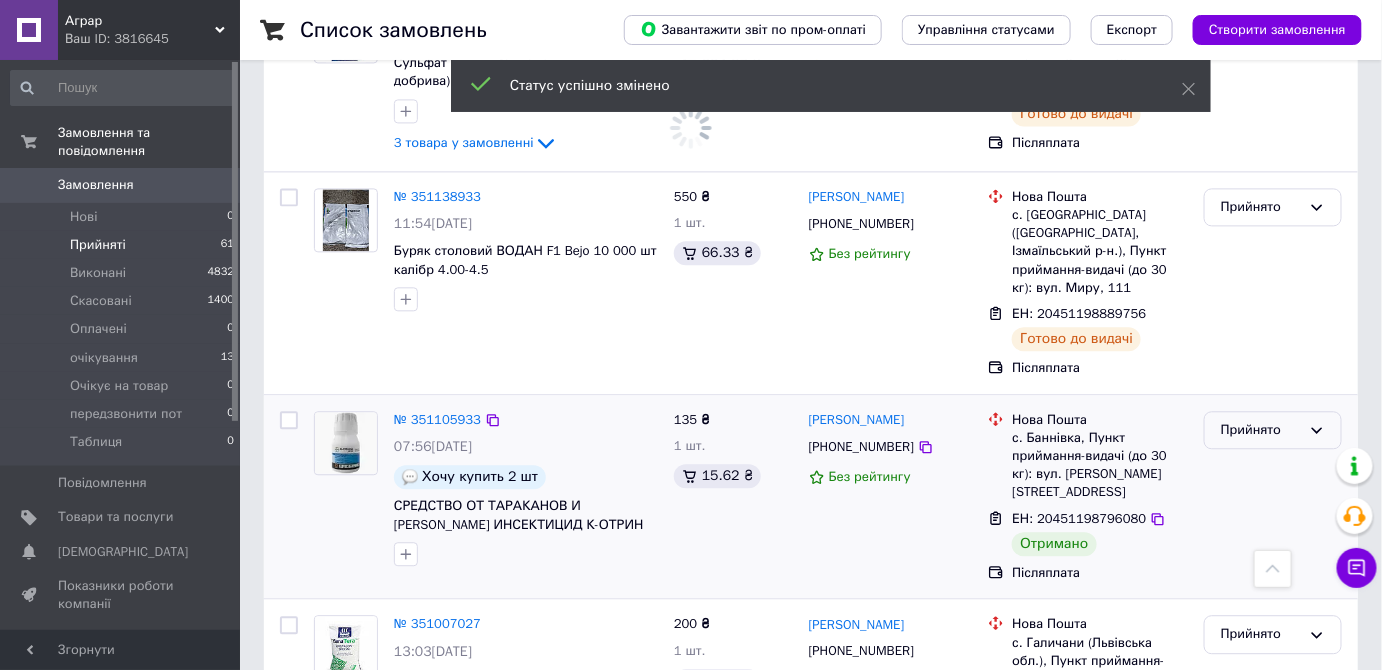 click on "Прийнято" at bounding box center [1273, 430] 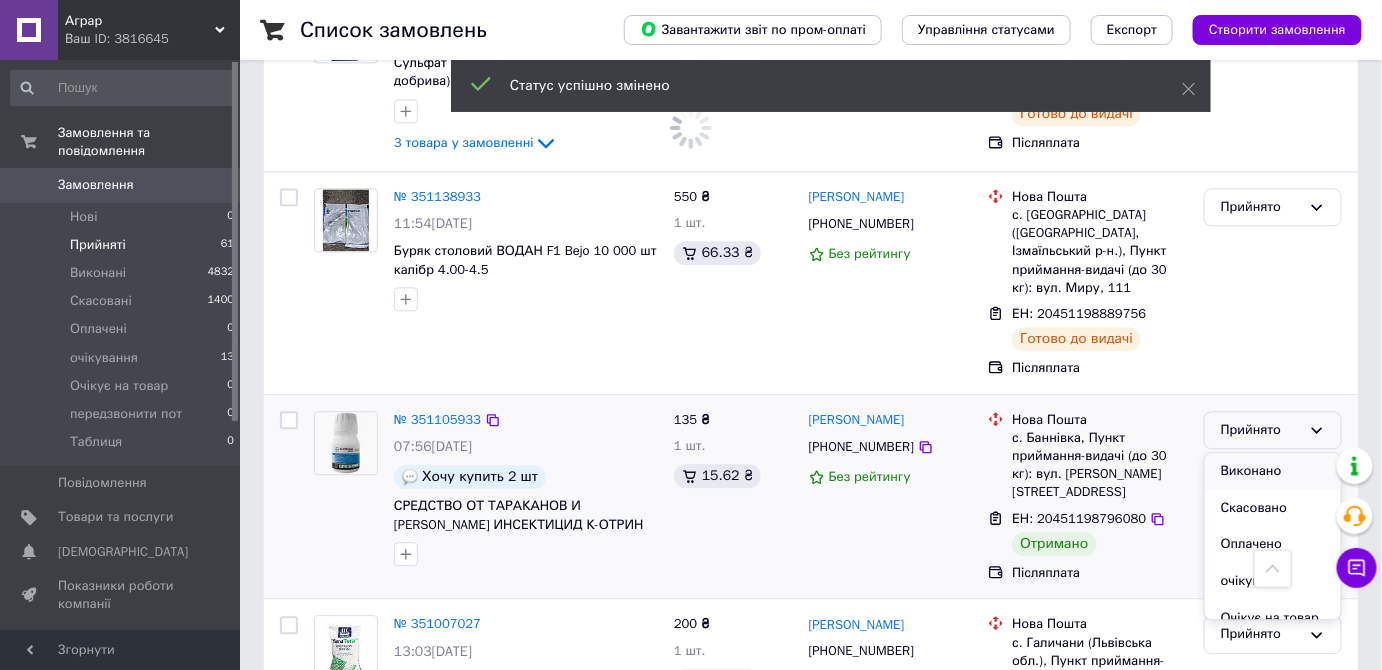 click on "Виконано" at bounding box center [1273, 471] 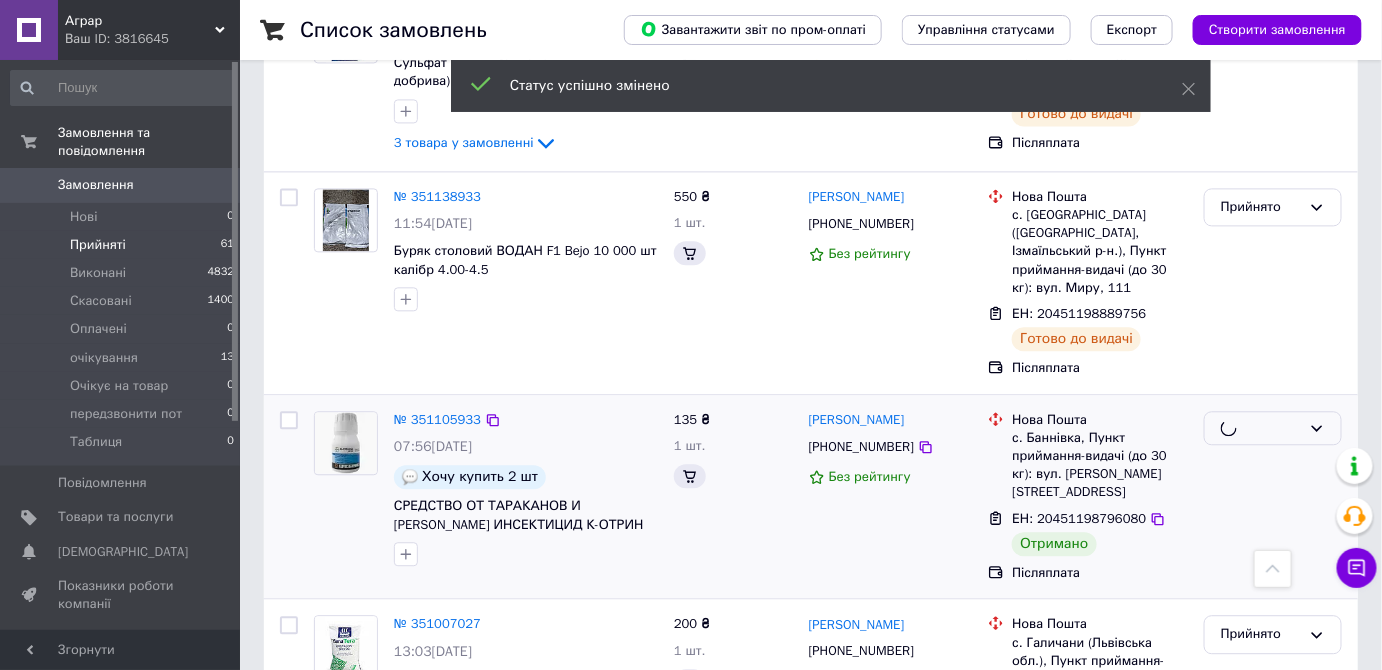scroll, scrollTop: 1657, scrollLeft: 0, axis: vertical 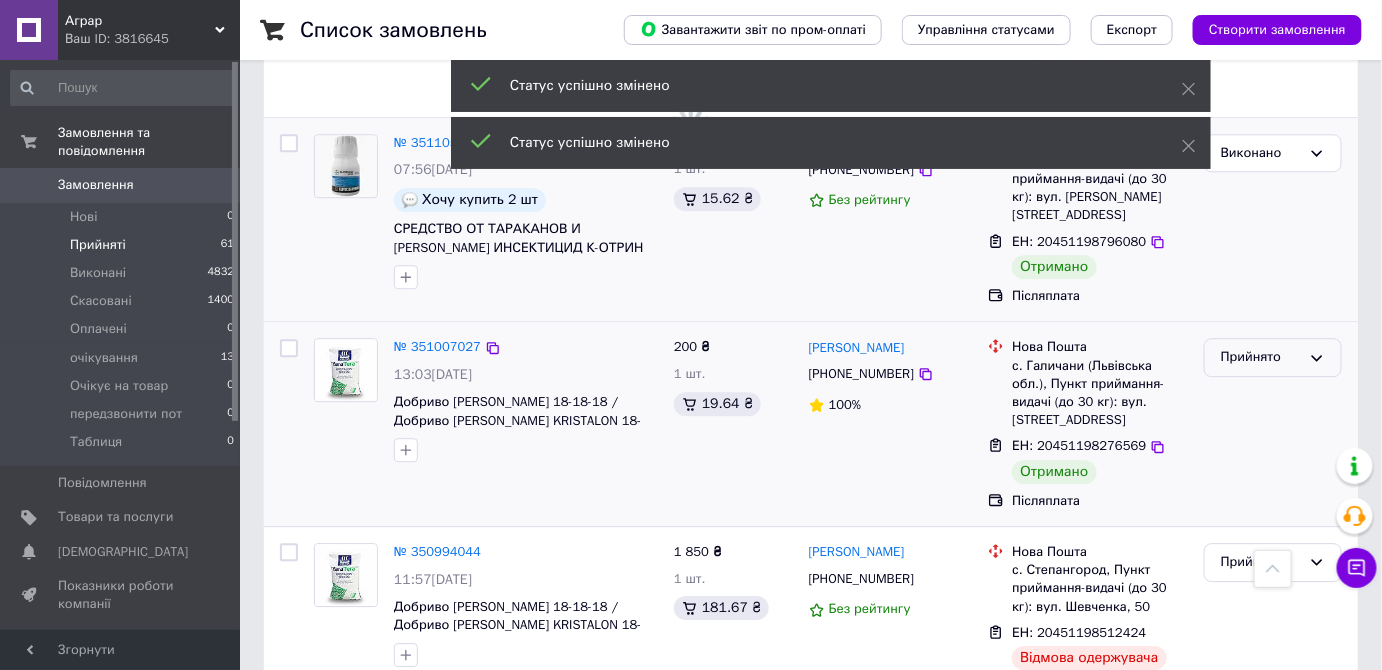 click on "Прийнято" at bounding box center [1261, 357] 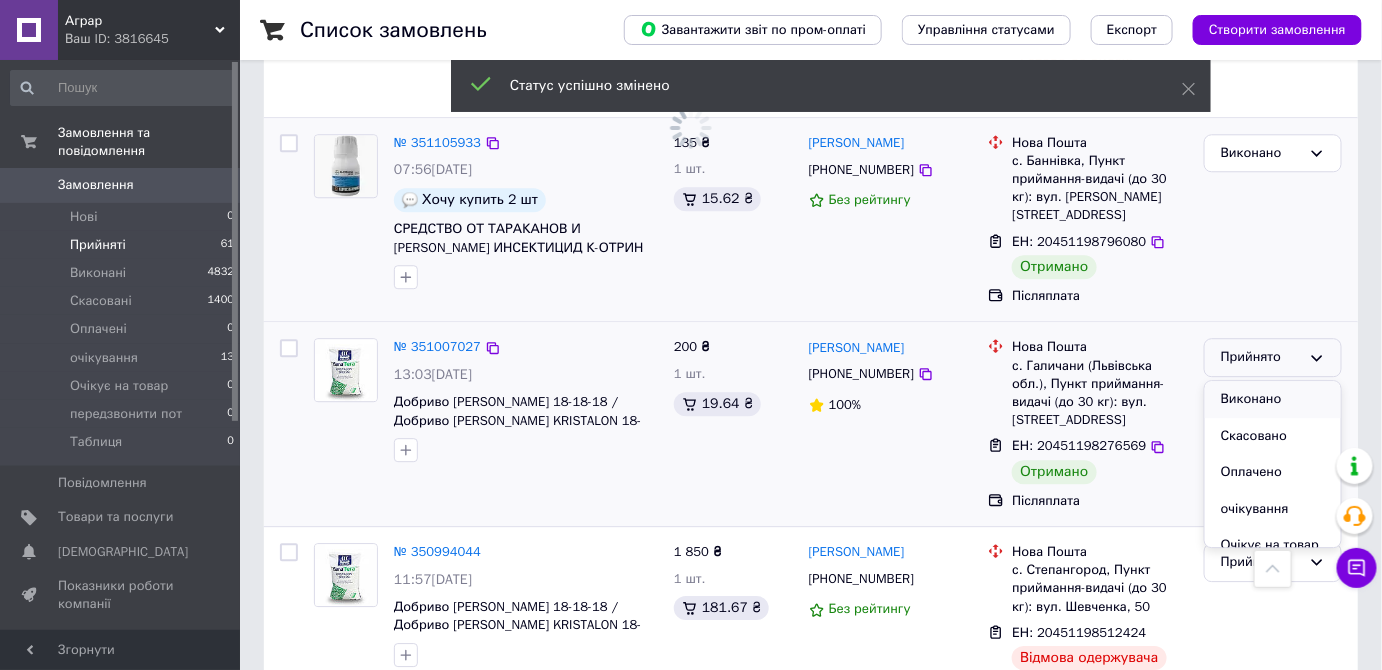click on "Виконано" at bounding box center (1273, 399) 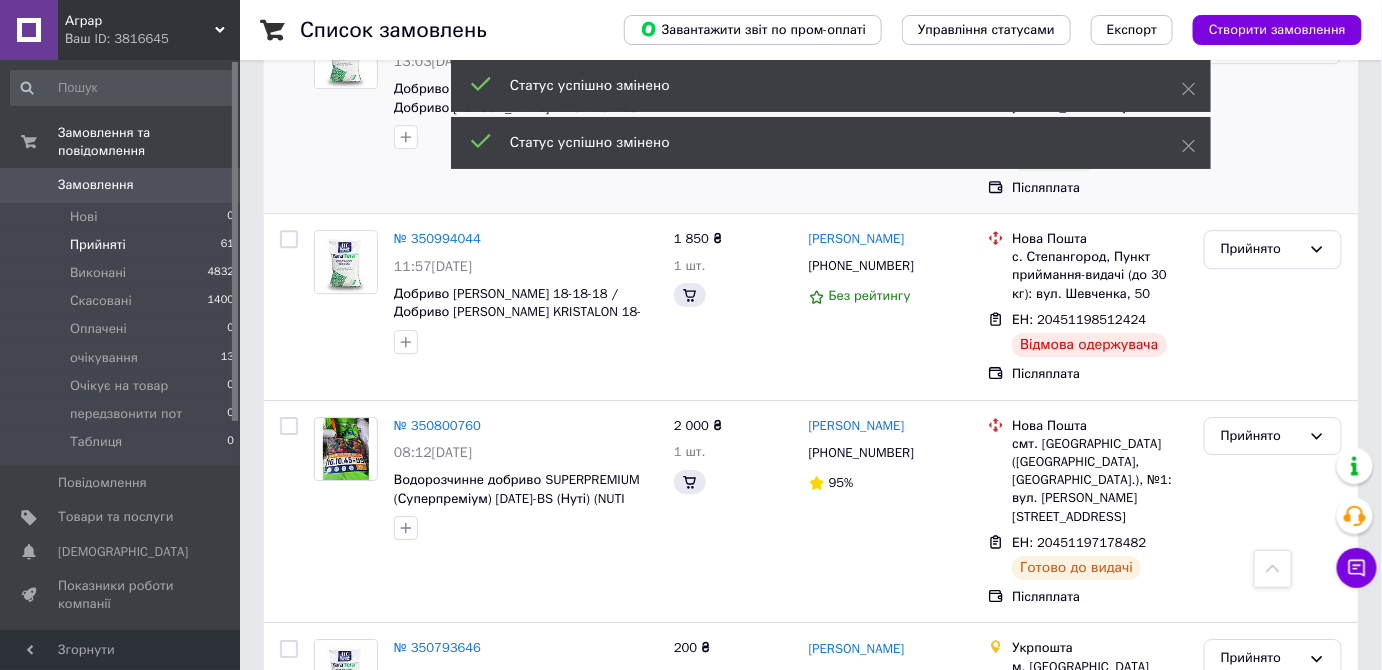 scroll, scrollTop: 1980, scrollLeft: 0, axis: vertical 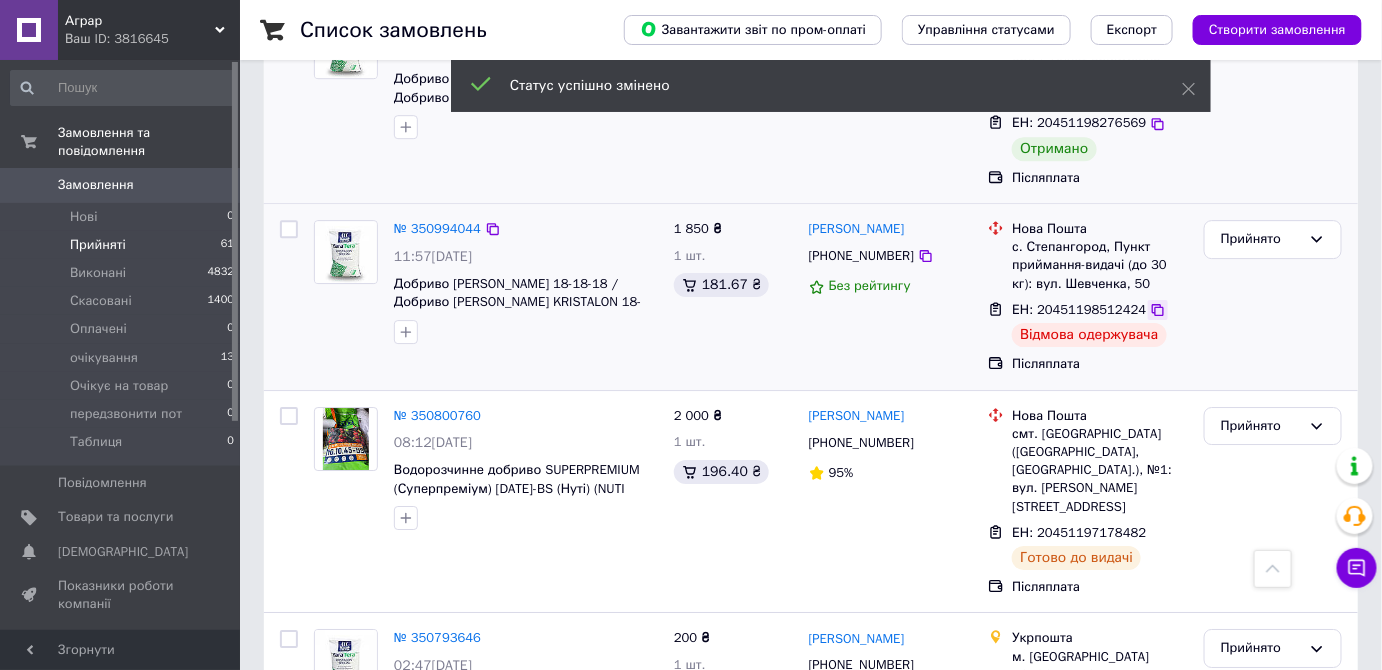 click 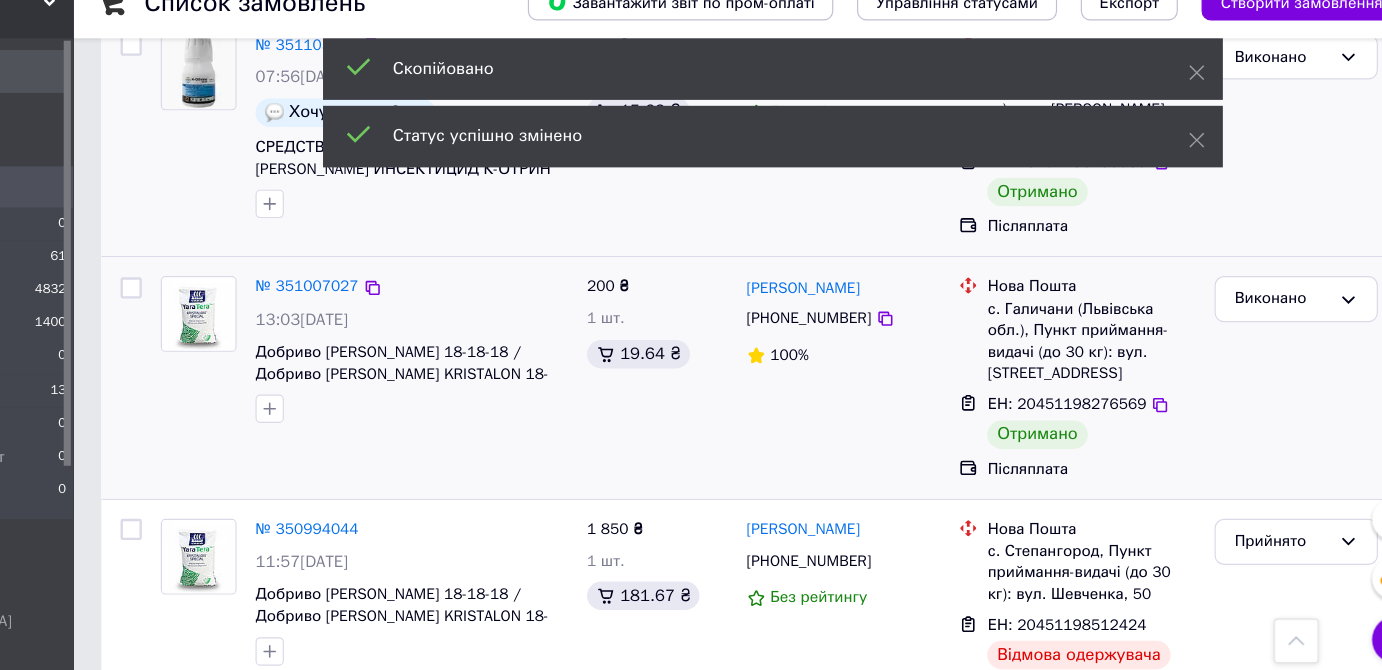 scroll, scrollTop: 1734, scrollLeft: 0, axis: vertical 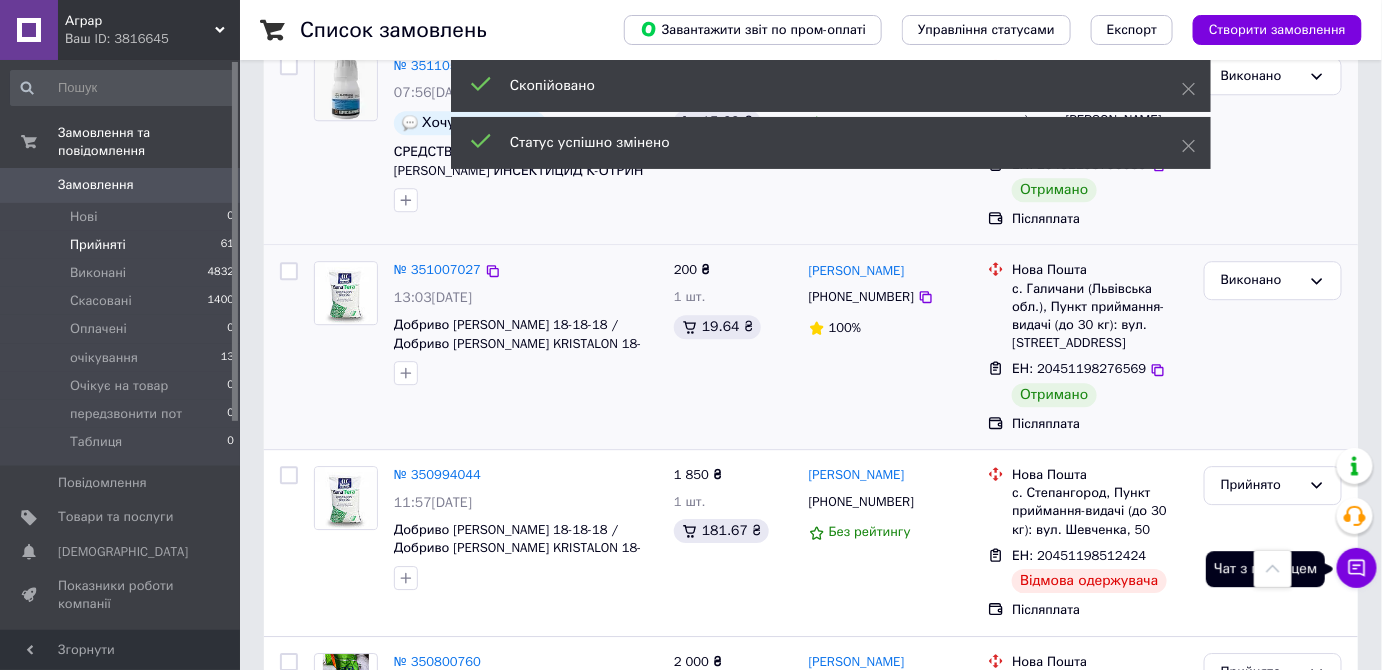 click on "Чат з покупцем" at bounding box center [1357, 568] 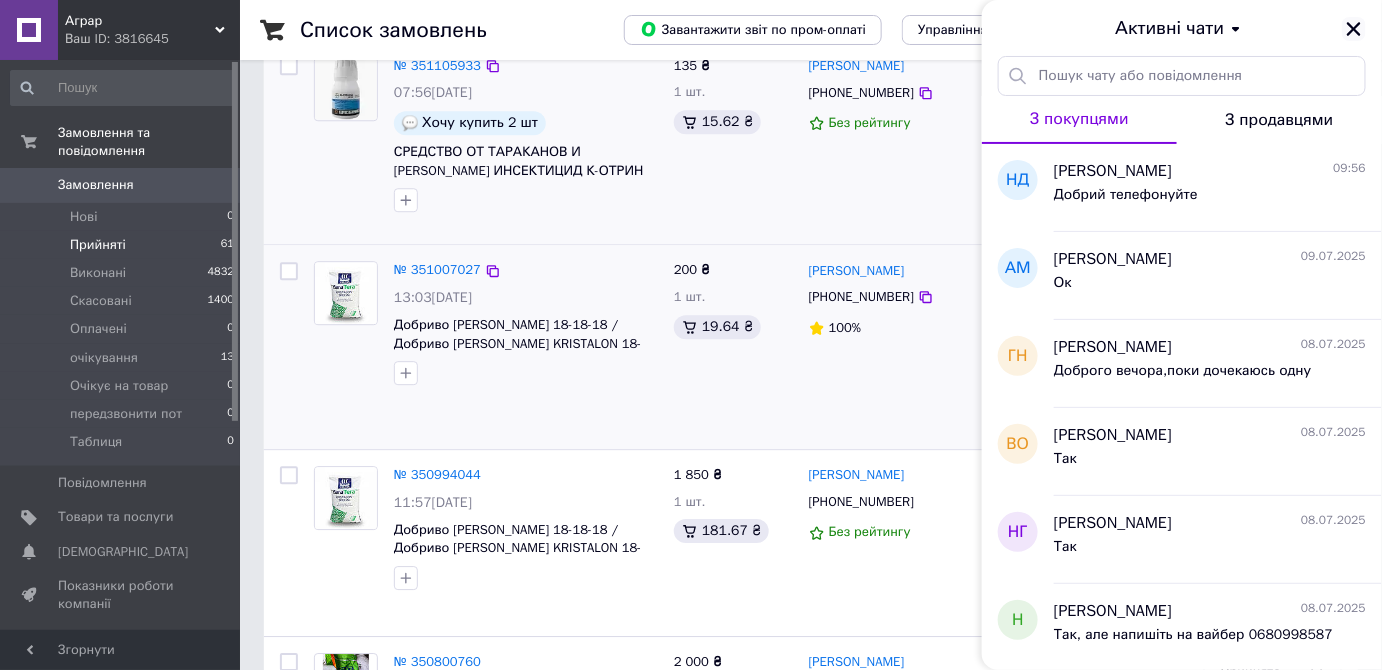click 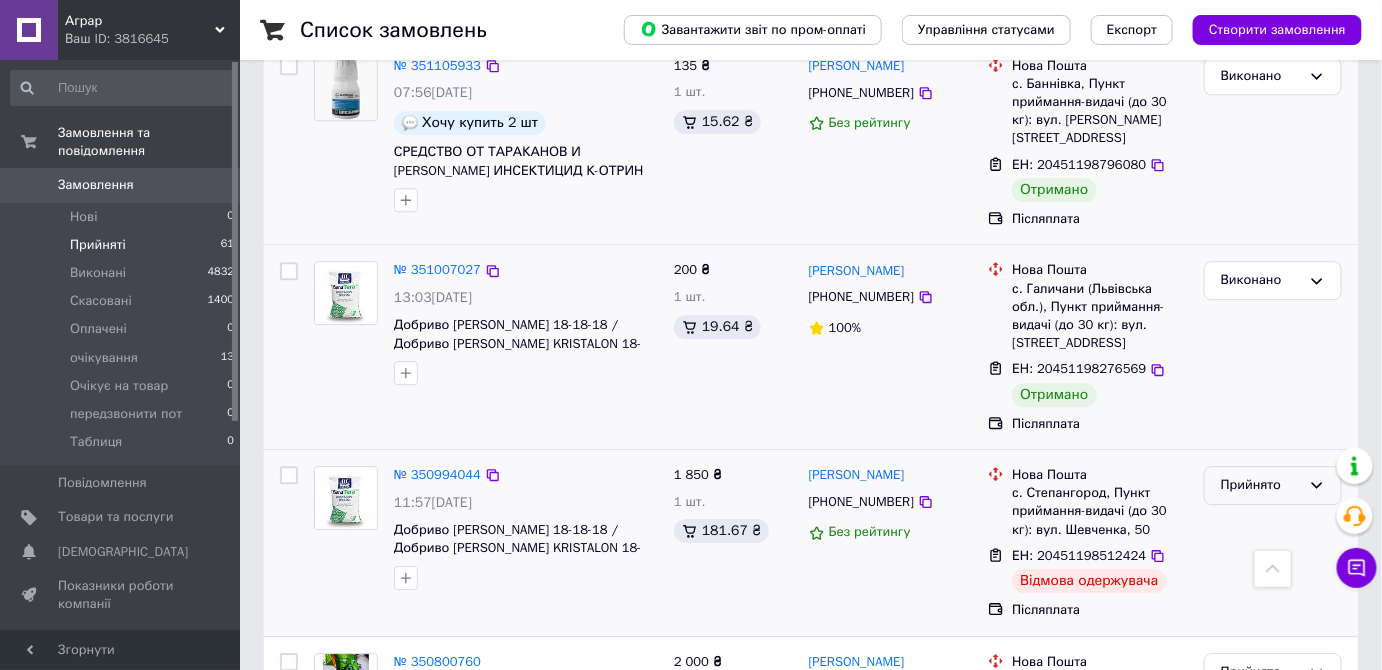 click on "Прийнято" at bounding box center (1261, 485) 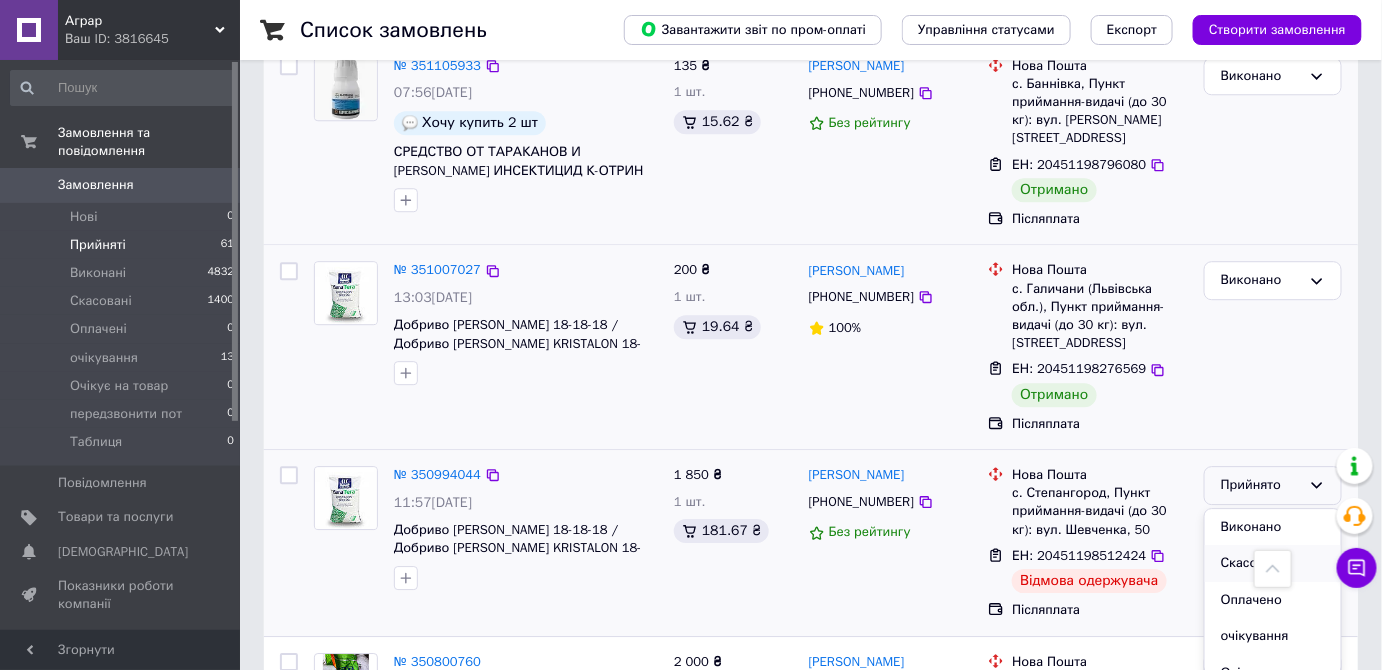 click on "Скасовано" at bounding box center [1273, 563] 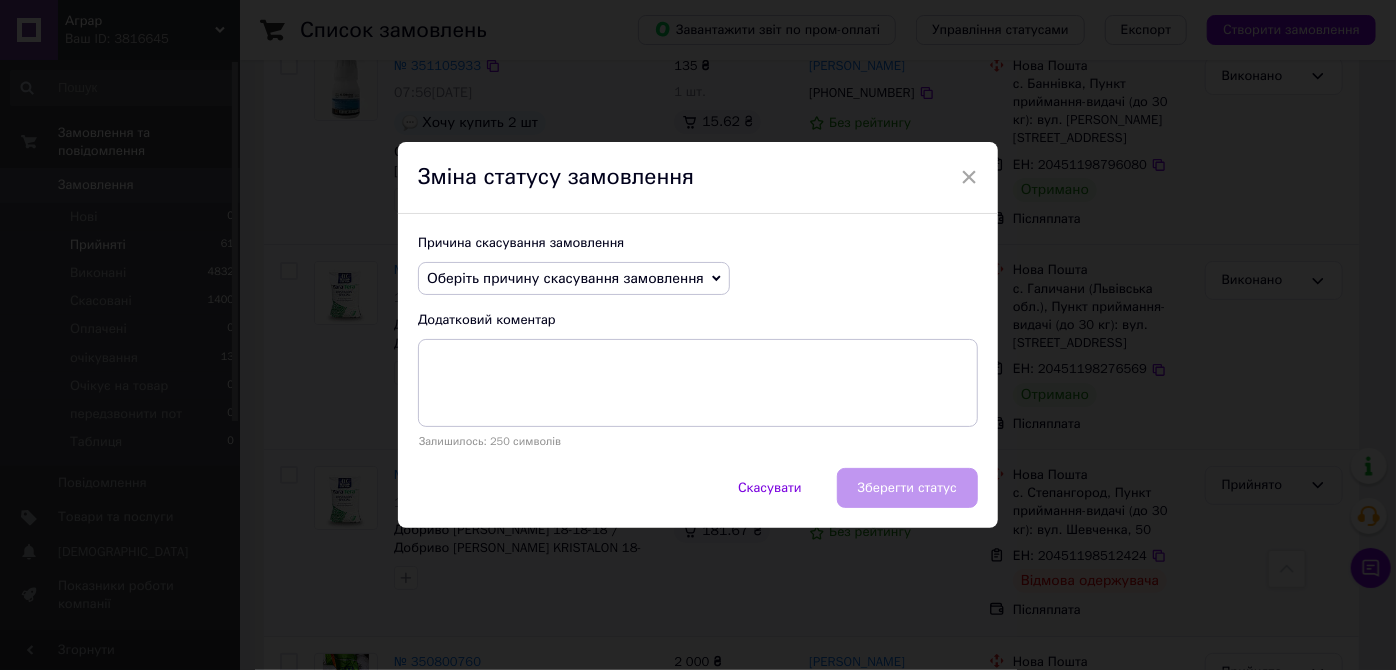 click on "Причина скасування замовлення Оберіть причину скасування замовлення Немає в наявності Немає різновиду товару Оплата не надійшла На прохання покупця Замовлення-дублікат Не виходить додзвонитися Інше Додатковий коментар Залишилось: 250 символів" at bounding box center [698, 341] 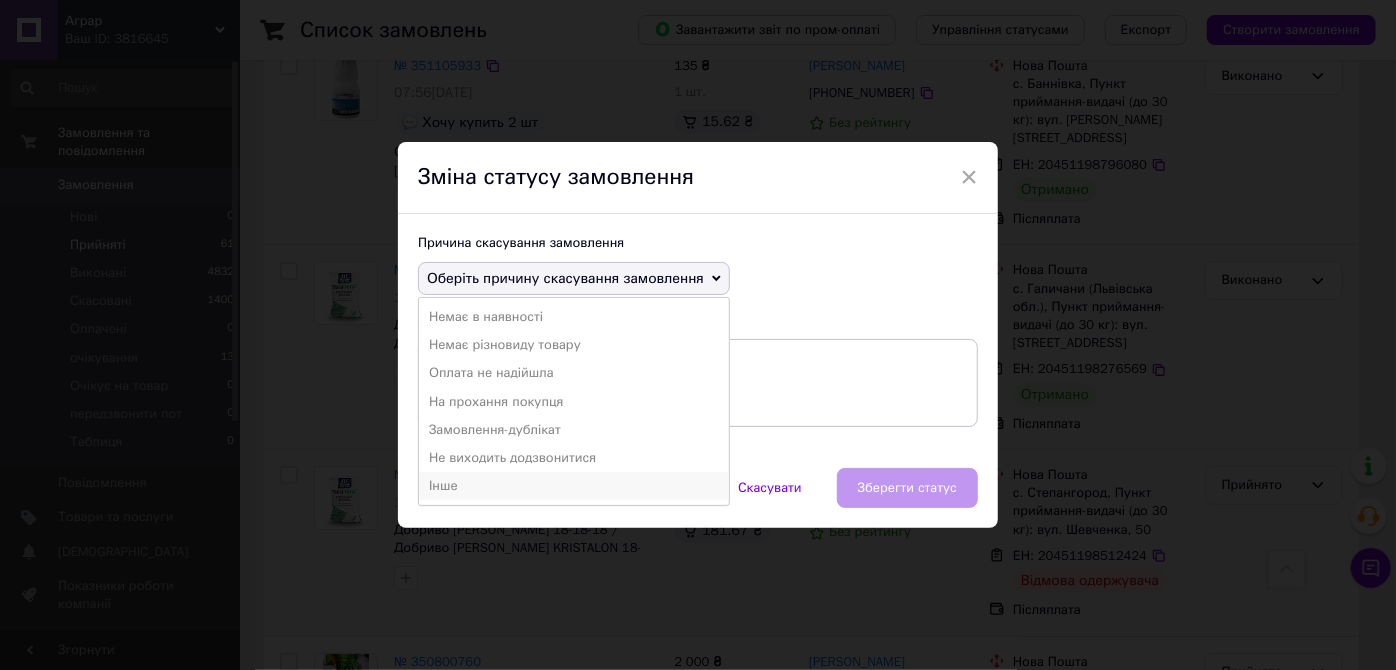 click on "Інше" at bounding box center (574, 486) 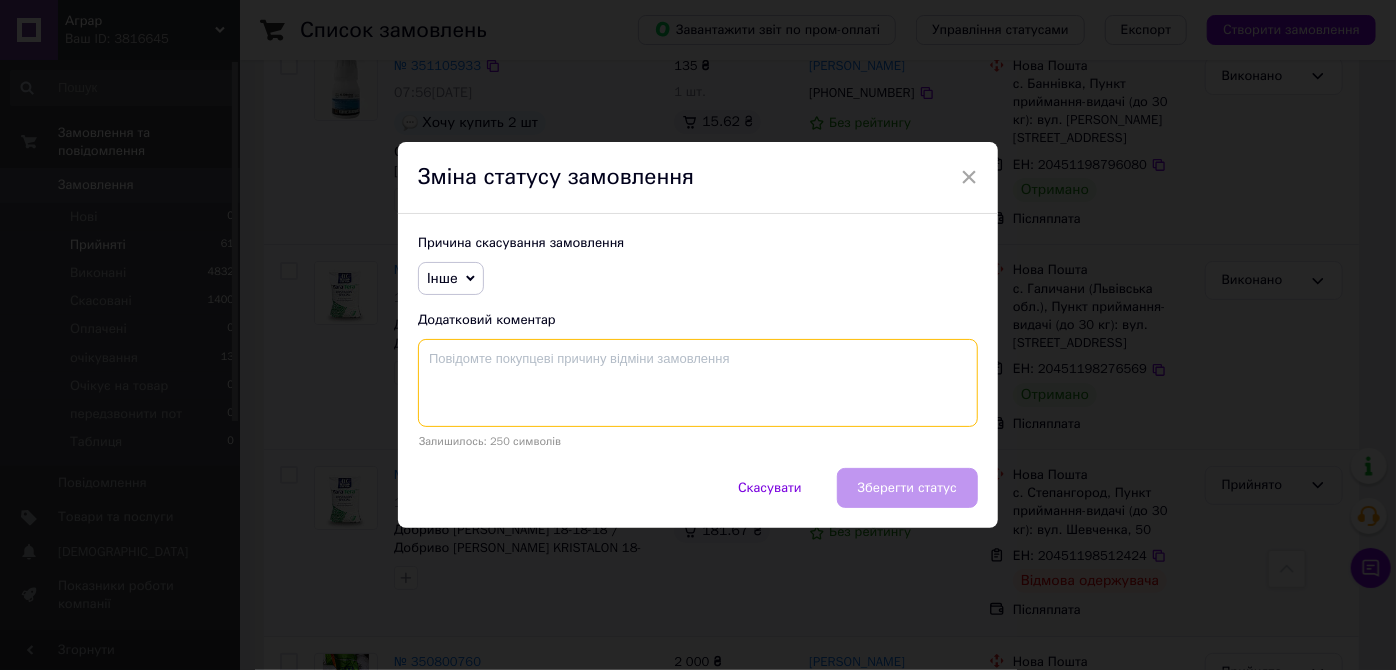 click at bounding box center (698, 383) 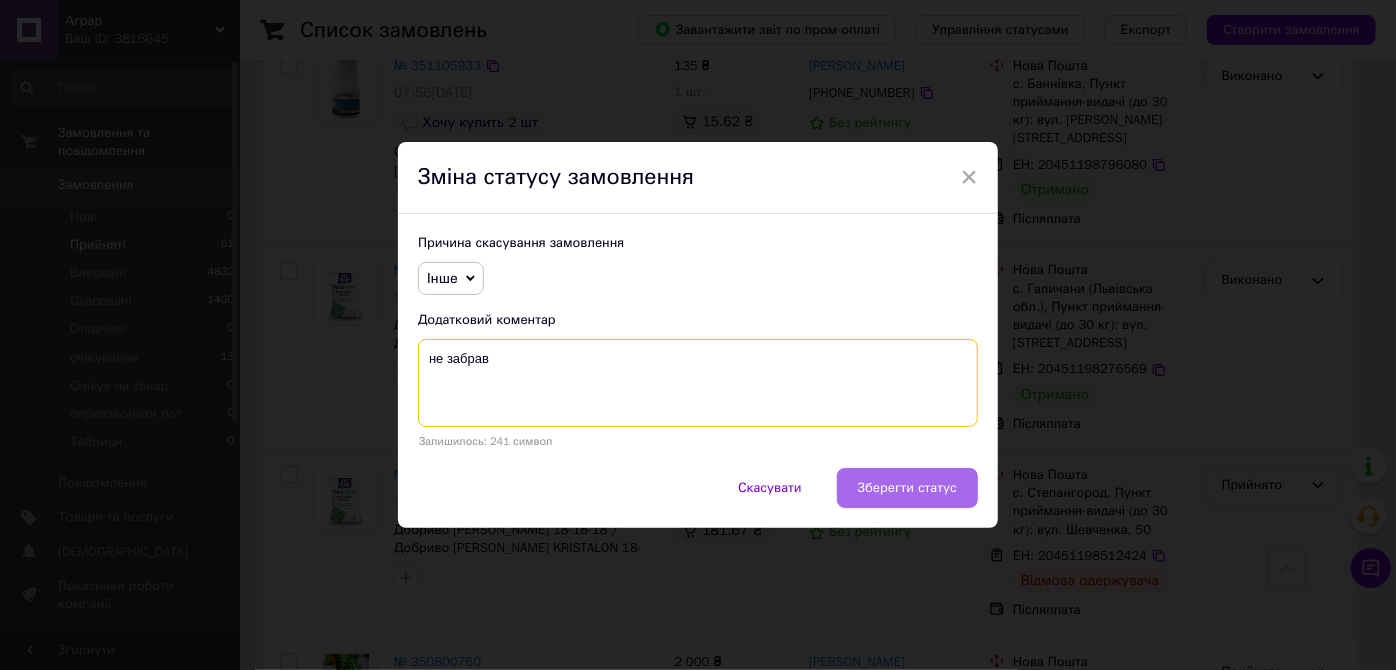 type on "не забрав" 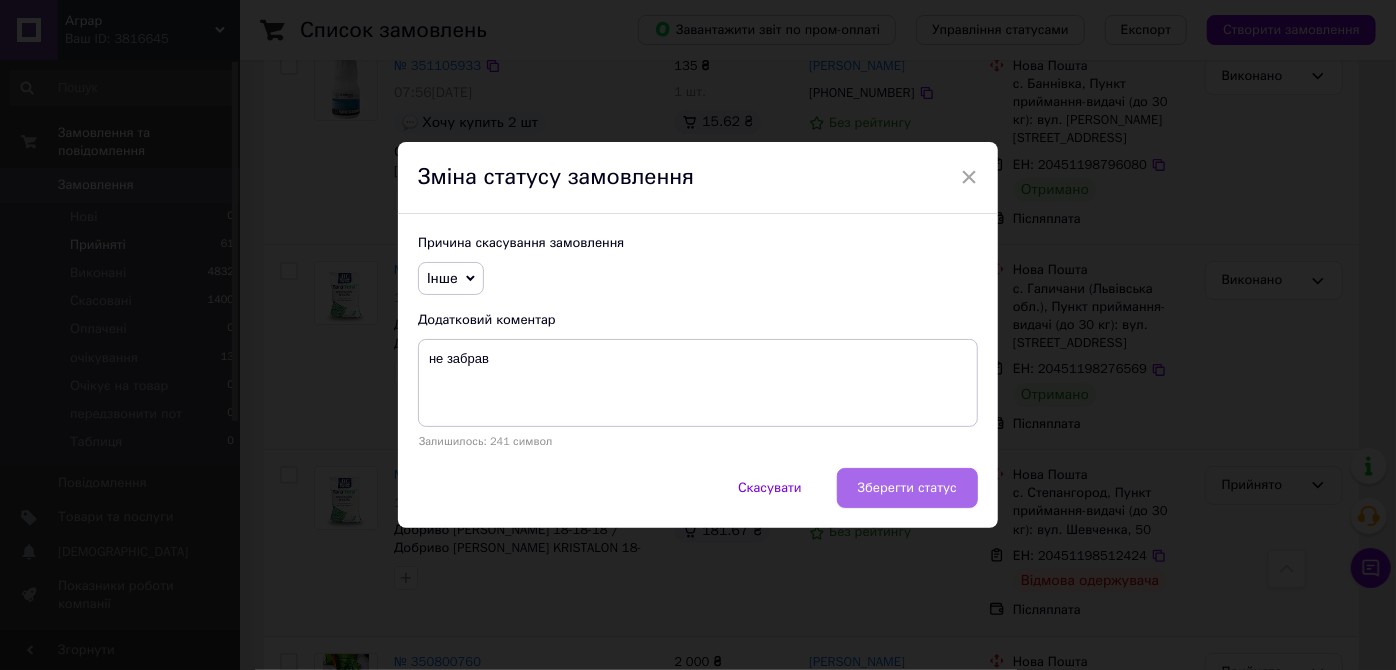 click on "Зберегти статус" at bounding box center (907, 488) 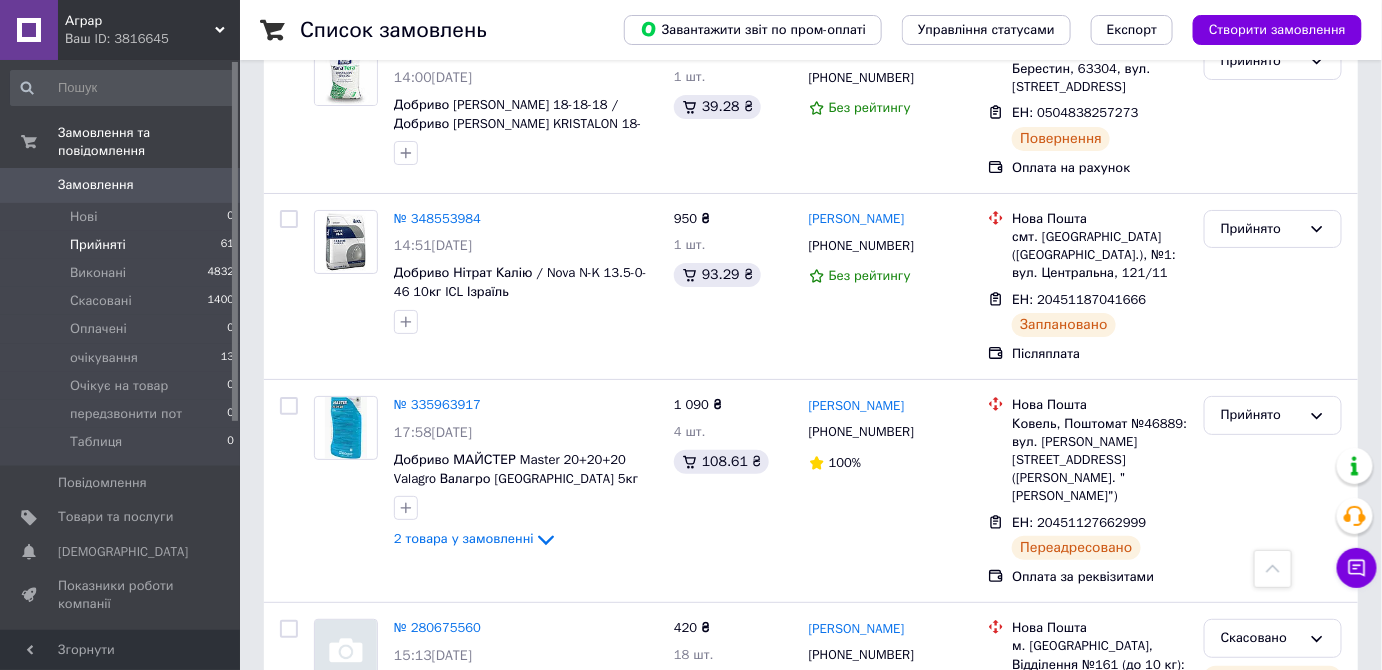 scroll, scrollTop: 2471, scrollLeft: 0, axis: vertical 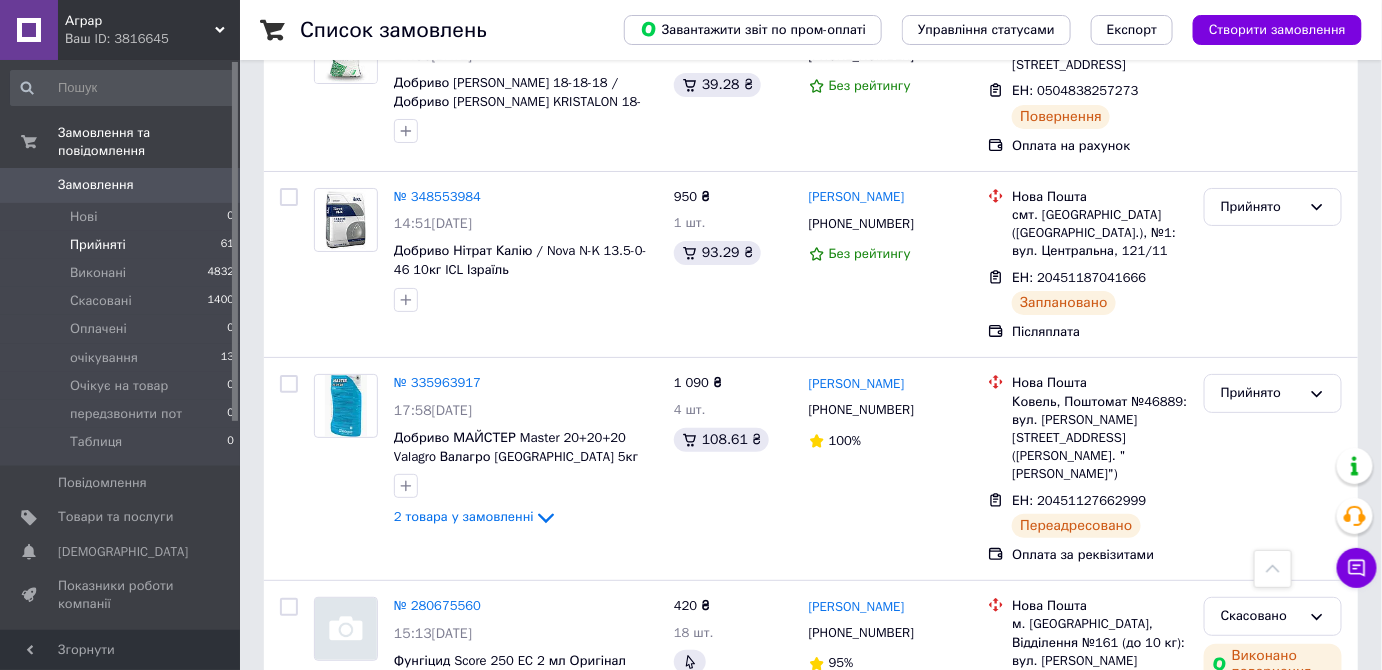 click on "2" at bounding box center [449, 830] 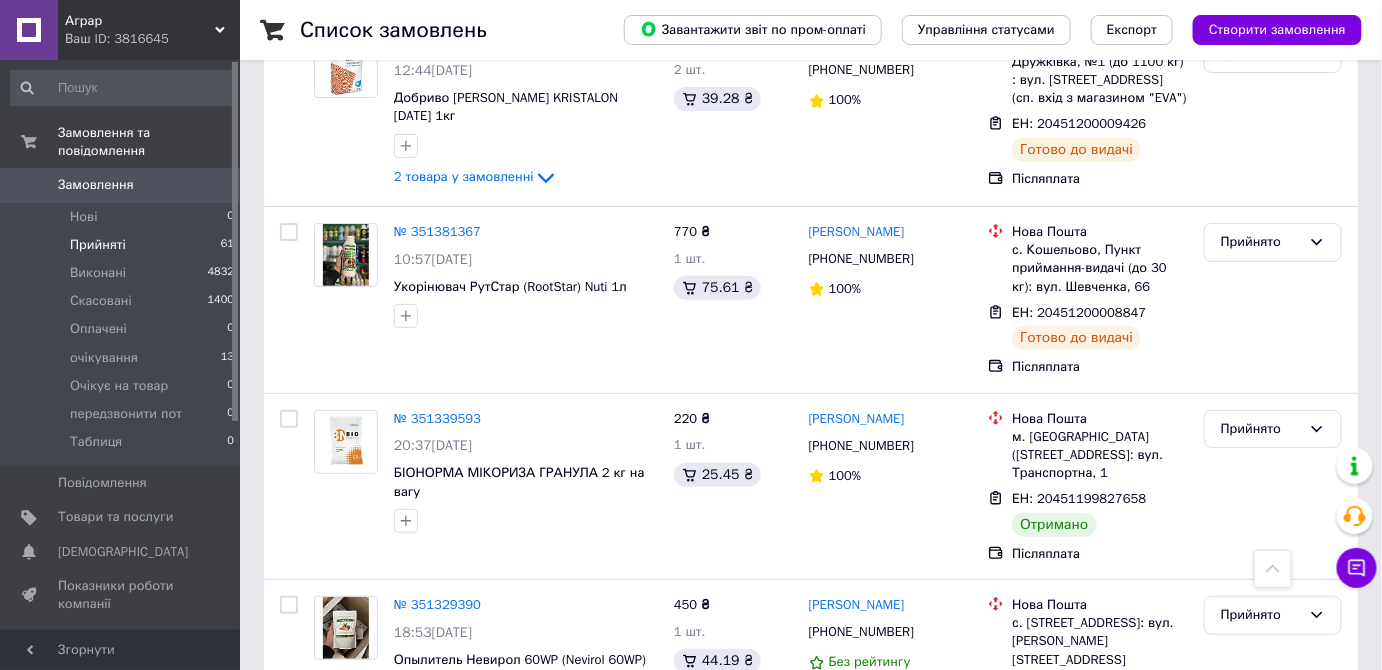 scroll, scrollTop: 2578, scrollLeft: 0, axis: vertical 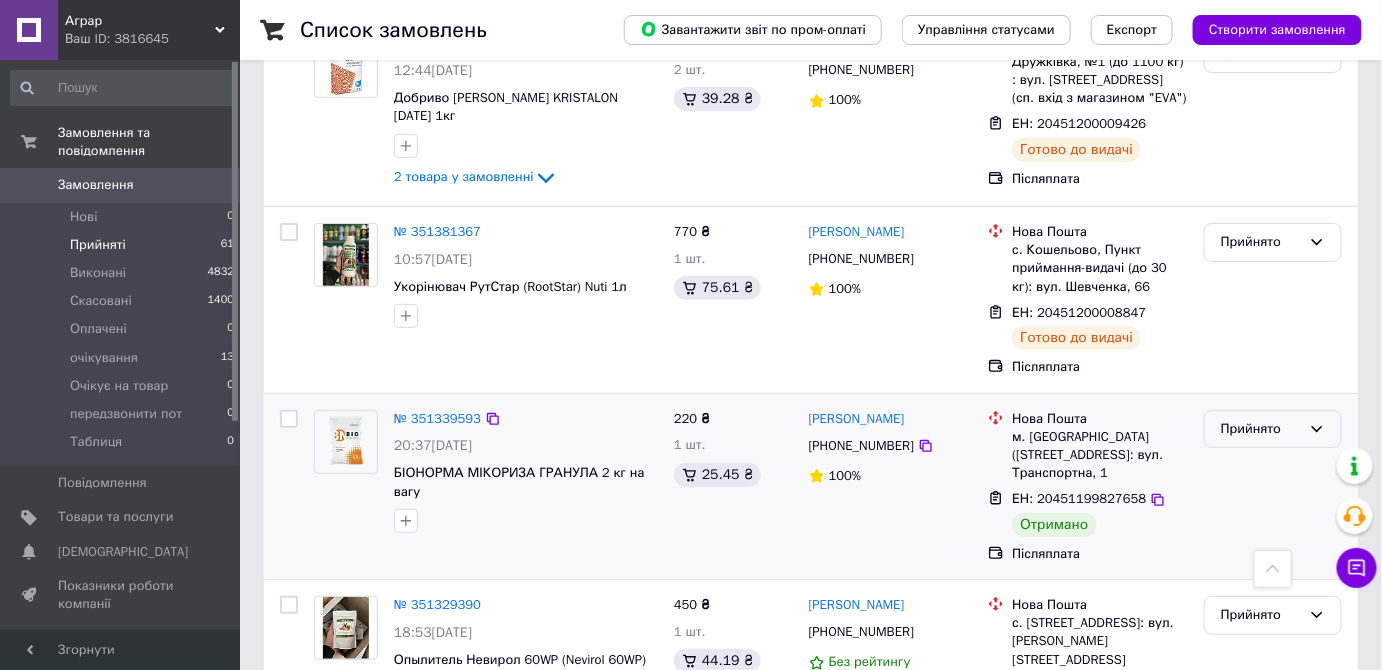 click on "Прийнято" at bounding box center [1261, 429] 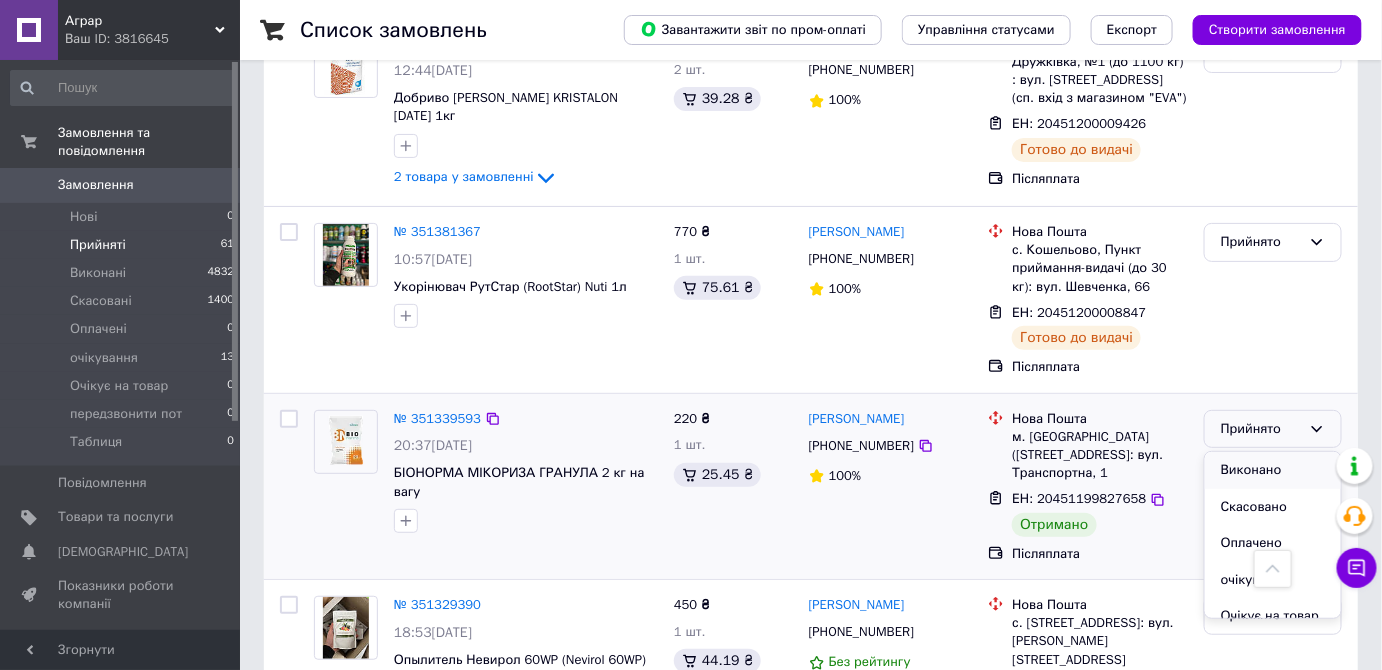 click on "Виконано" at bounding box center [1273, 470] 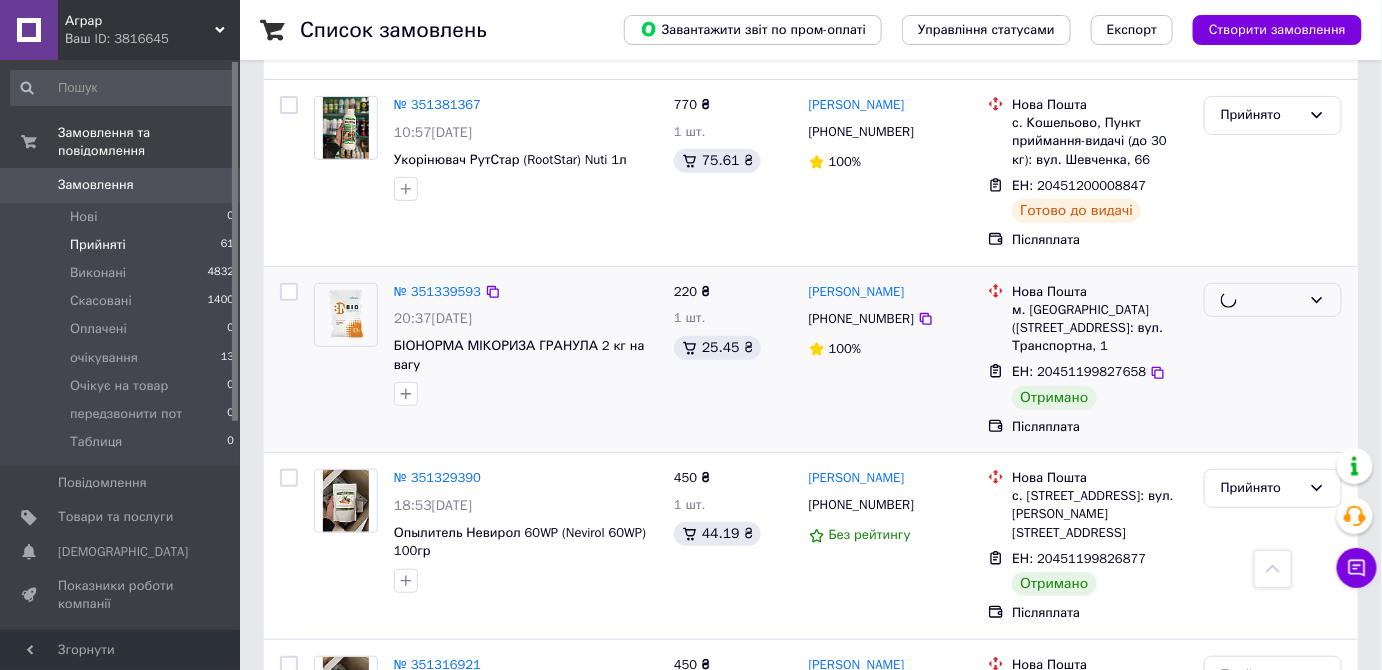 scroll, scrollTop: 2706, scrollLeft: 0, axis: vertical 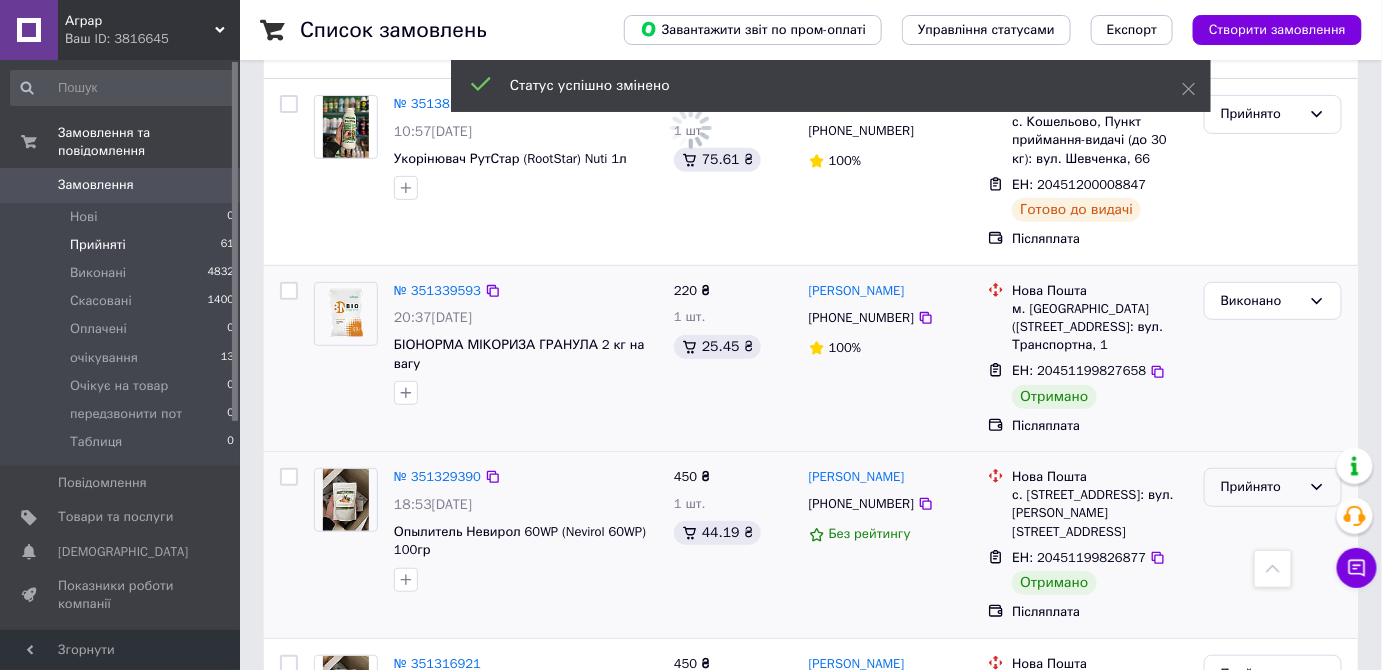 click on "Прийнято" at bounding box center [1273, 487] 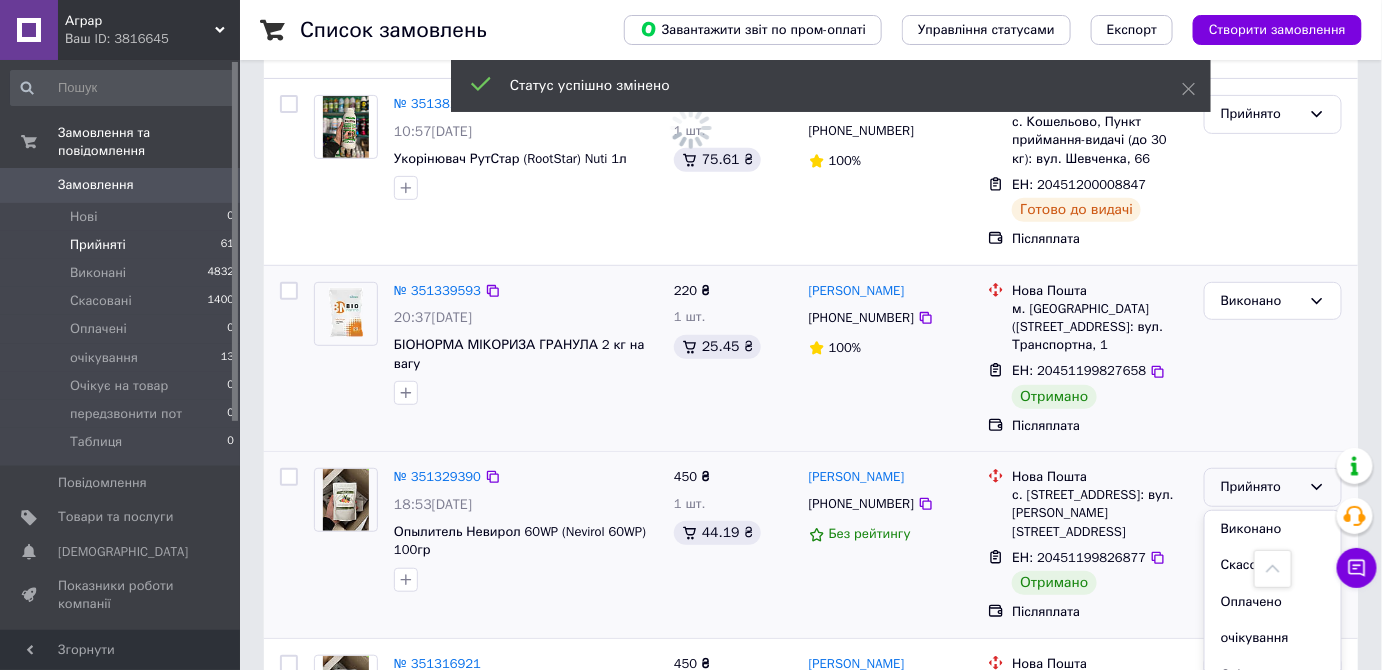 click on "Виконано" at bounding box center (1273, 529) 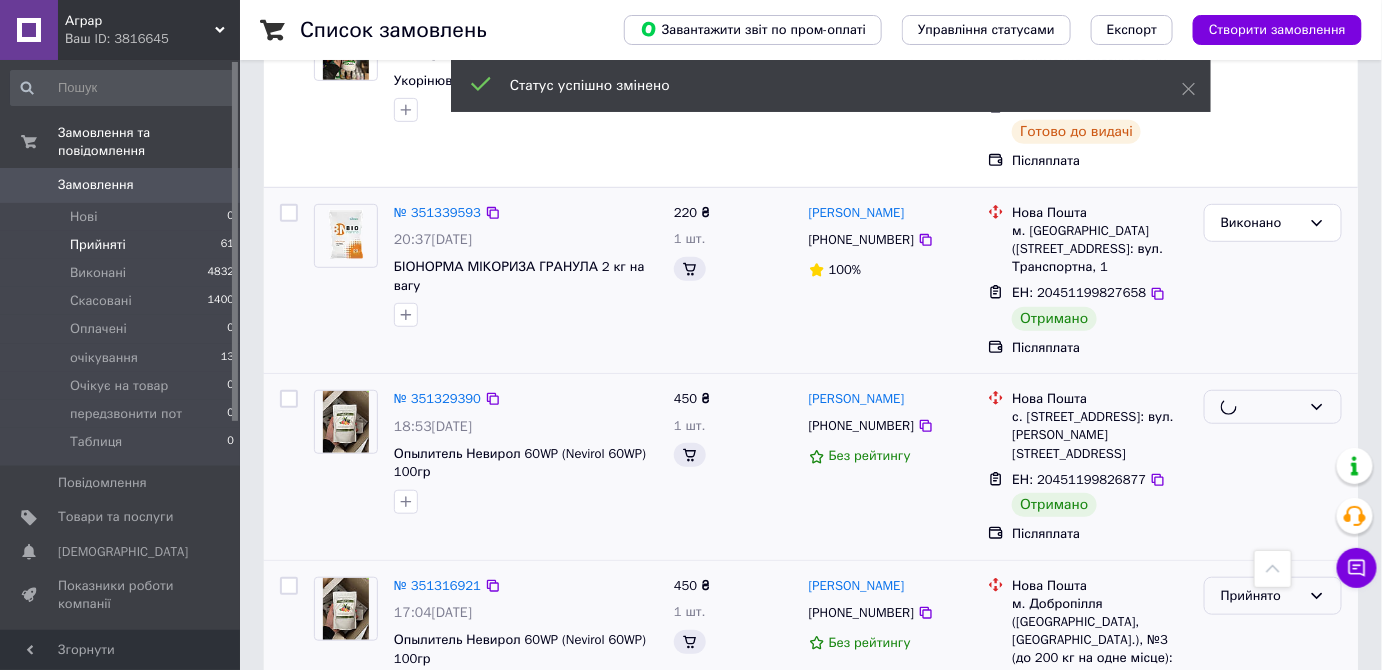 scroll, scrollTop: 2845, scrollLeft: 0, axis: vertical 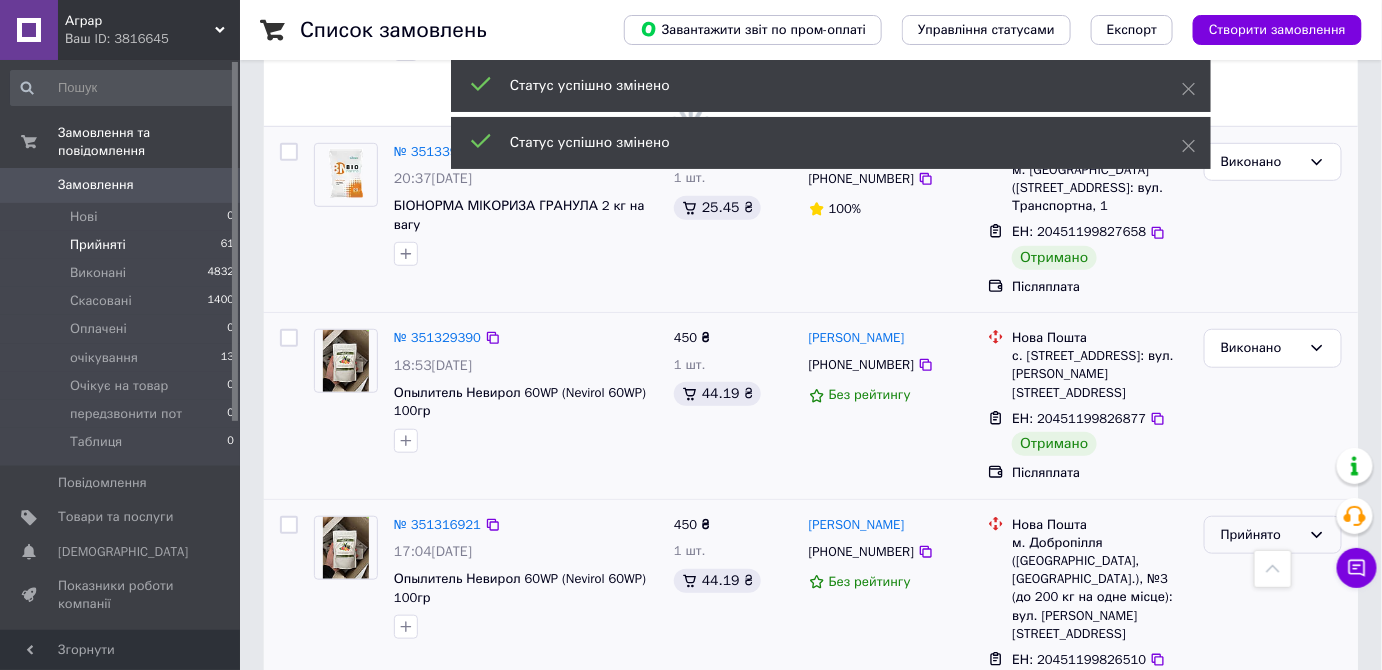 click on "Прийнято" at bounding box center [1261, 535] 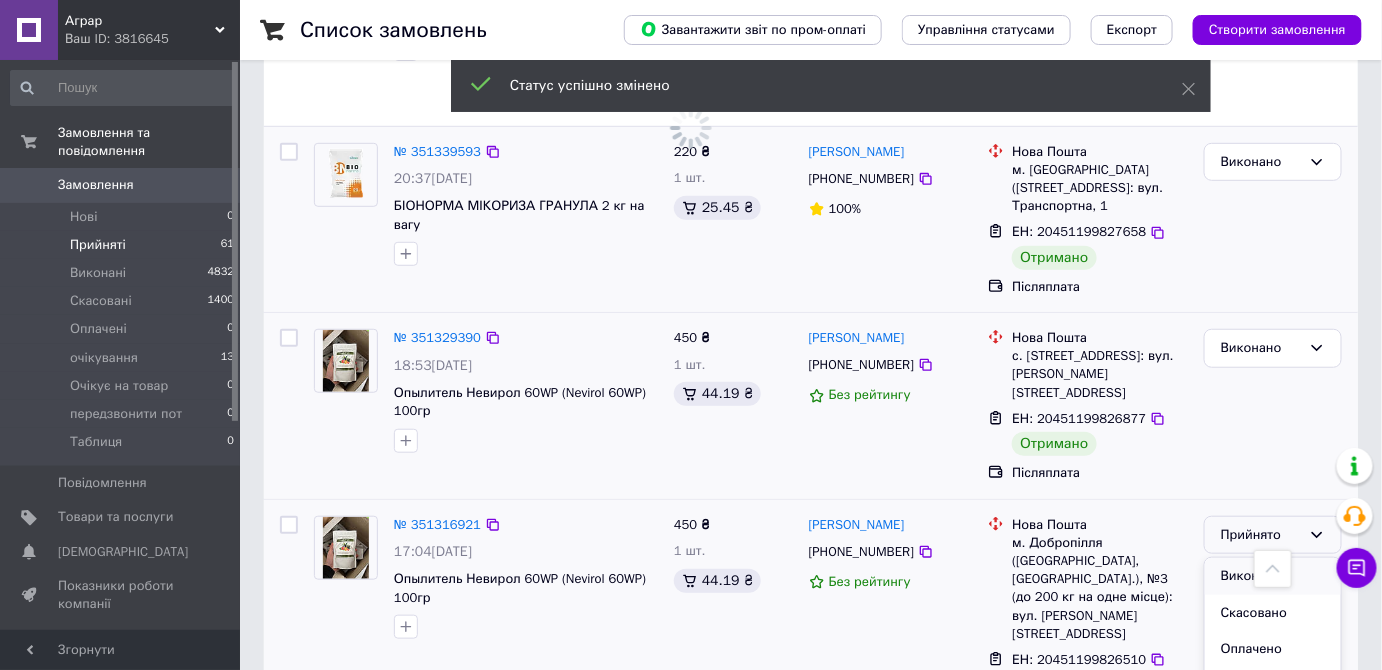 click on "Виконано" at bounding box center [1273, 576] 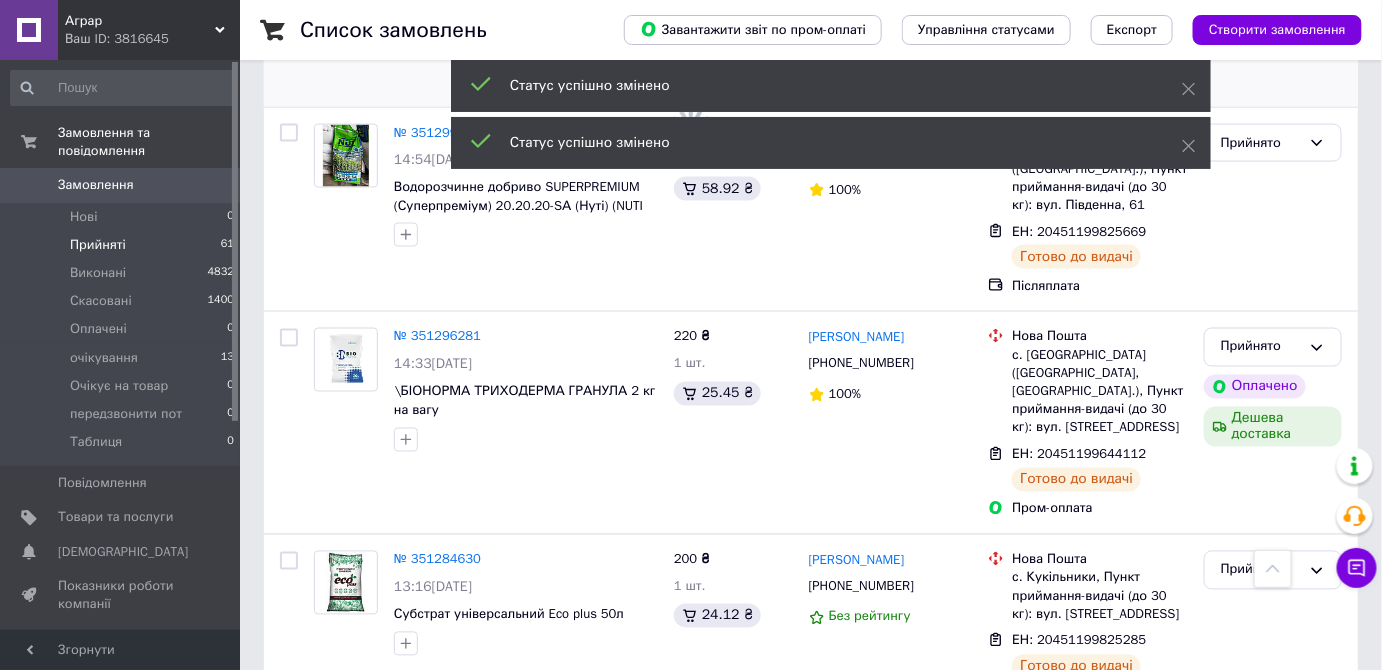 scroll, scrollTop: 3599, scrollLeft: 0, axis: vertical 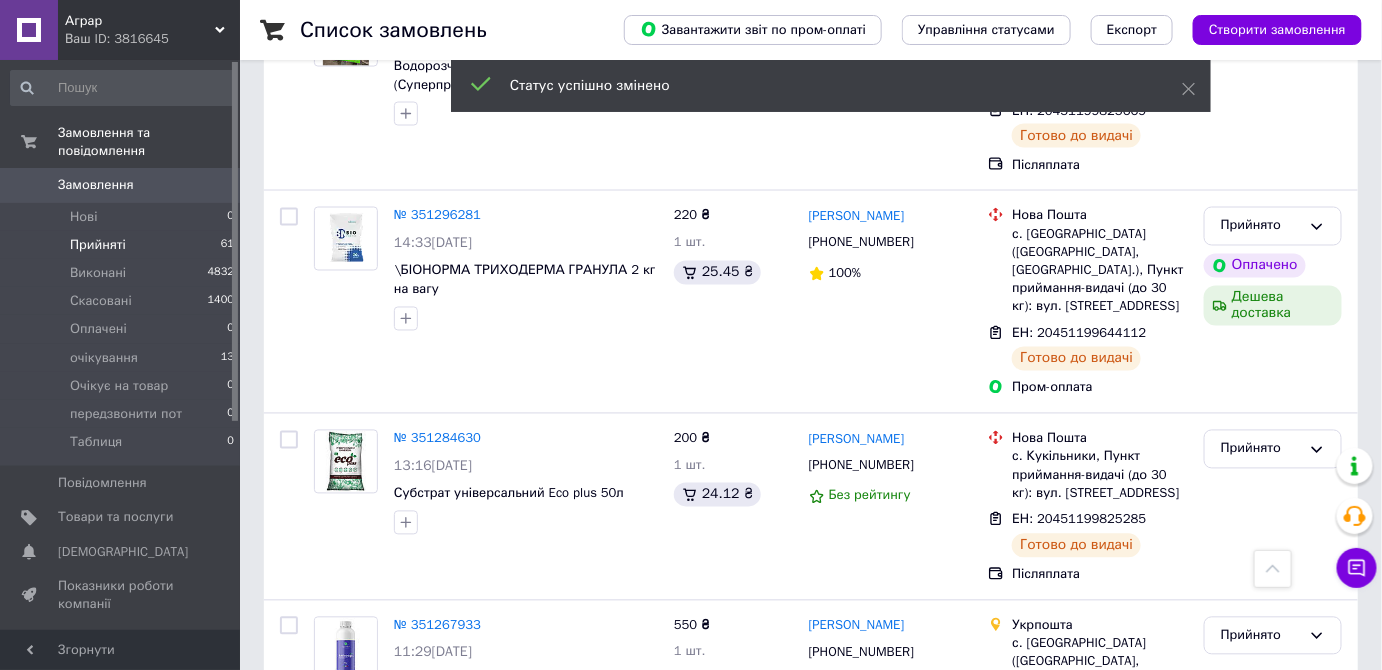 click on "1" at bounding box center [404, 884] 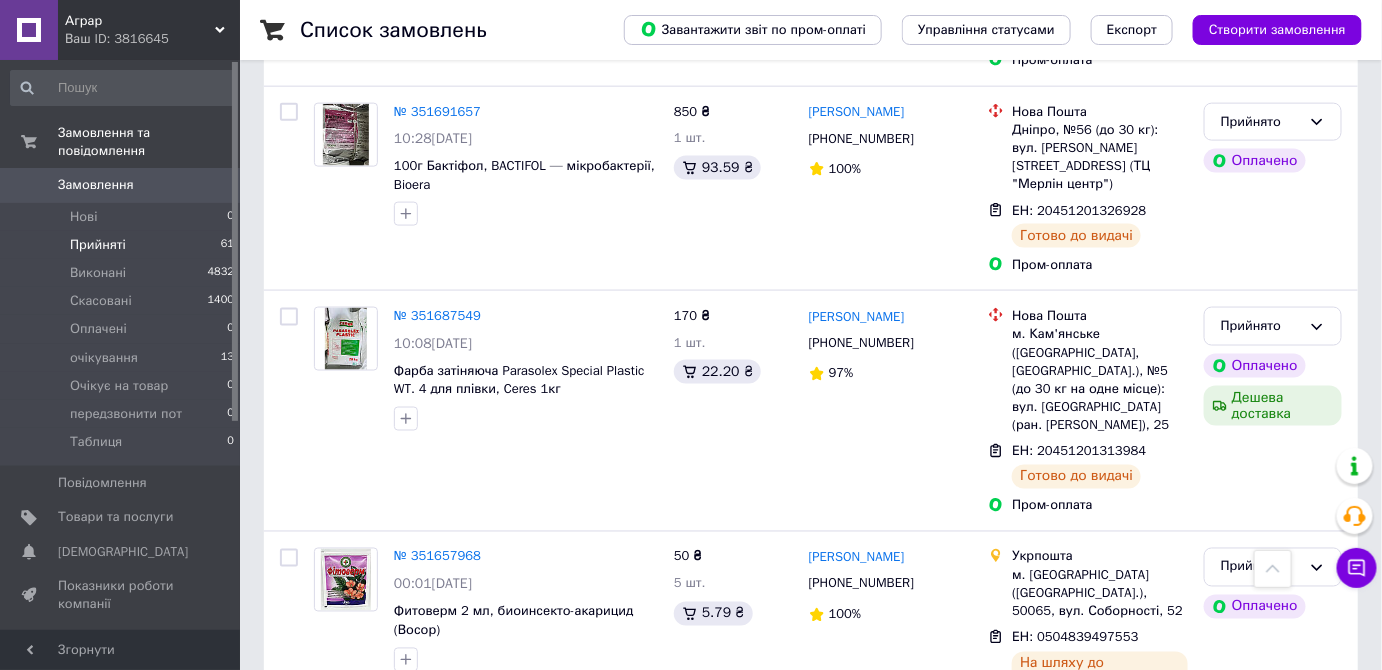 scroll, scrollTop: 3743, scrollLeft: 0, axis: vertical 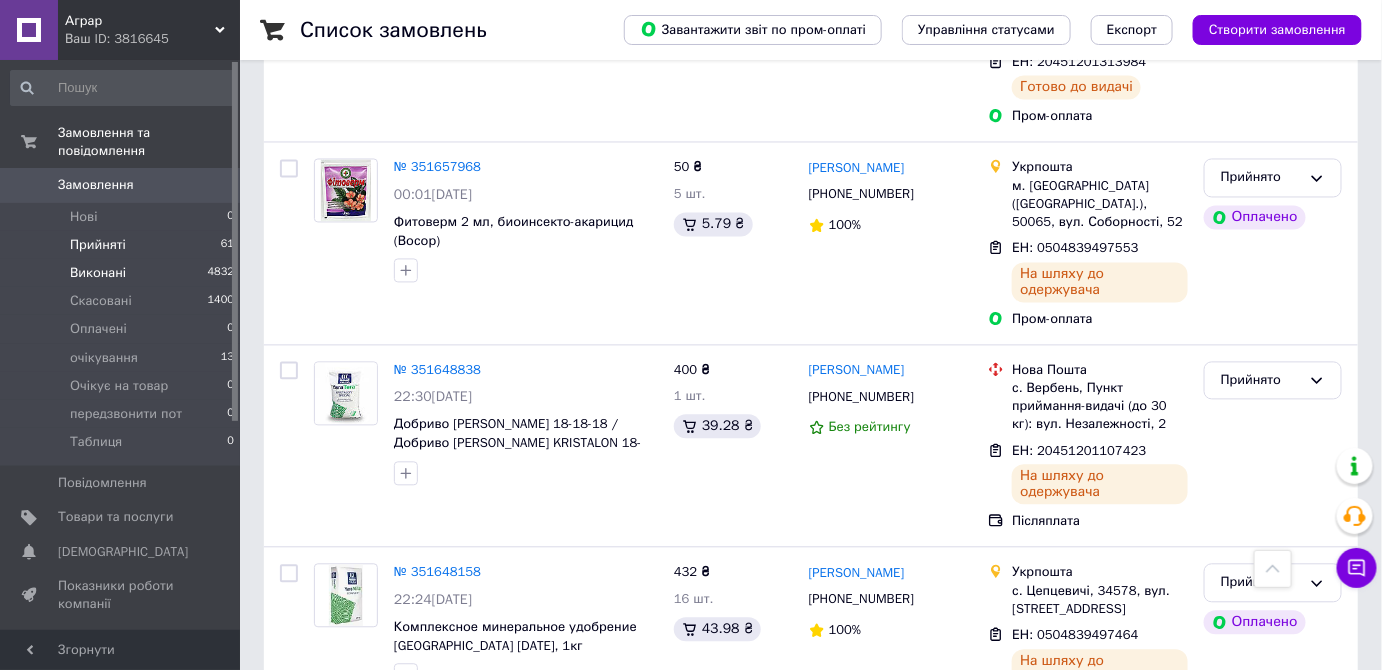 click on "Виконані 4832" at bounding box center [123, 273] 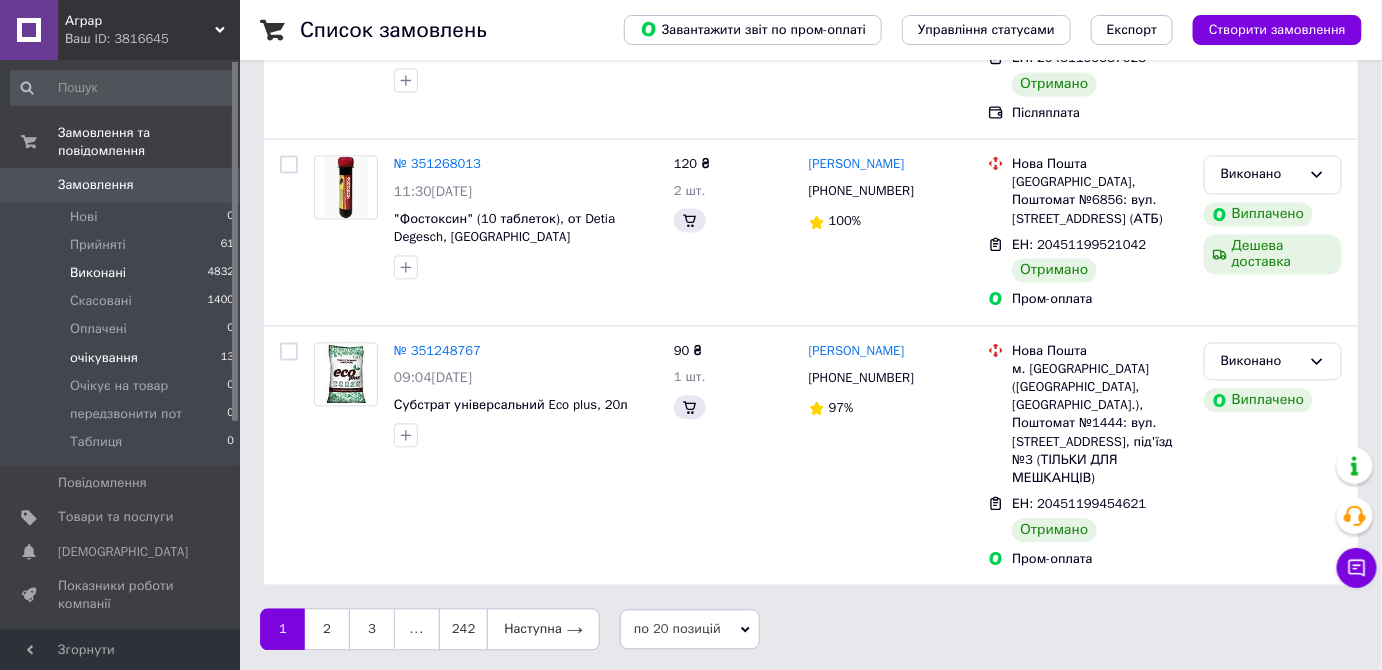 scroll, scrollTop: 0, scrollLeft: 0, axis: both 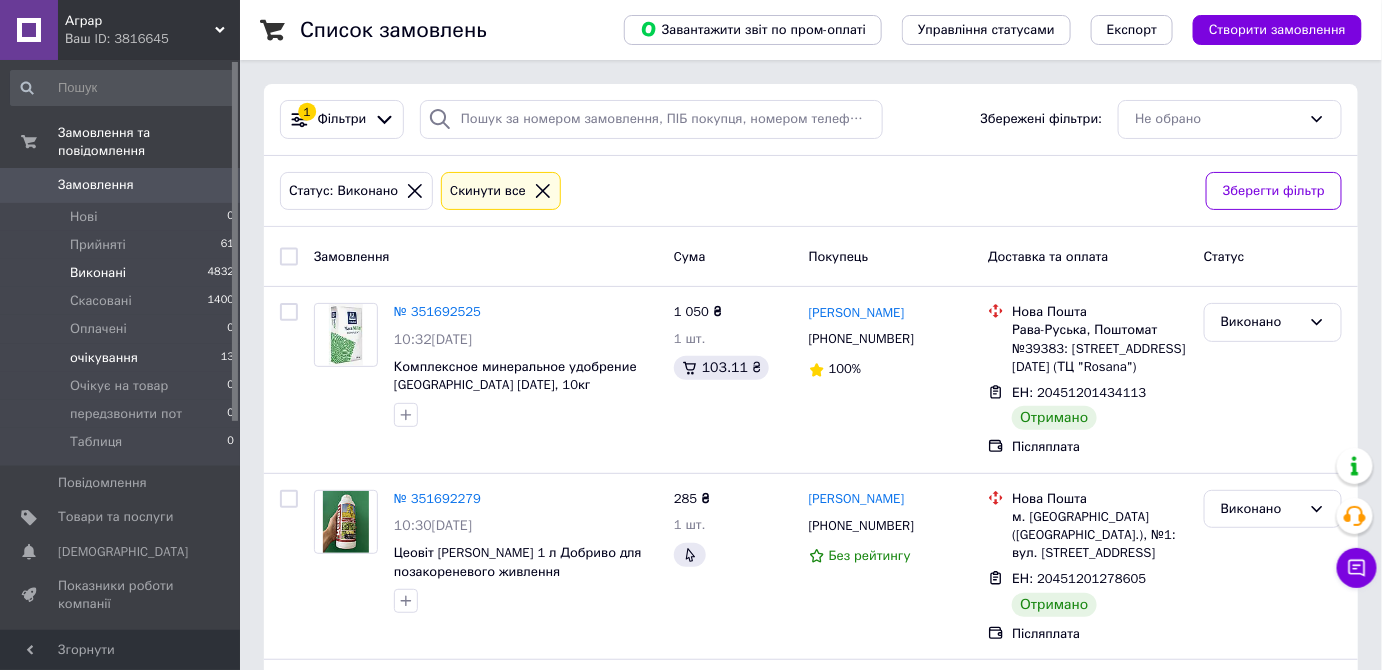 click on "очікування 13" at bounding box center (123, 358) 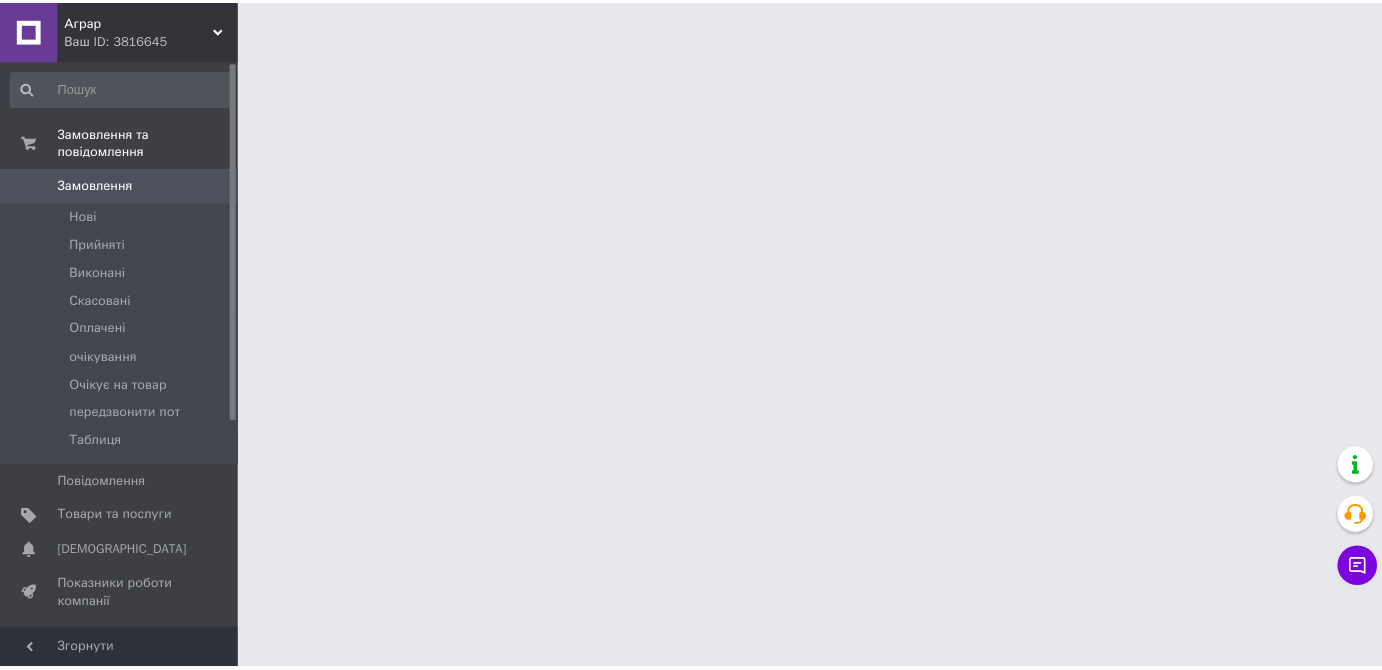 scroll, scrollTop: 0, scrollLeft: 0, axis: both 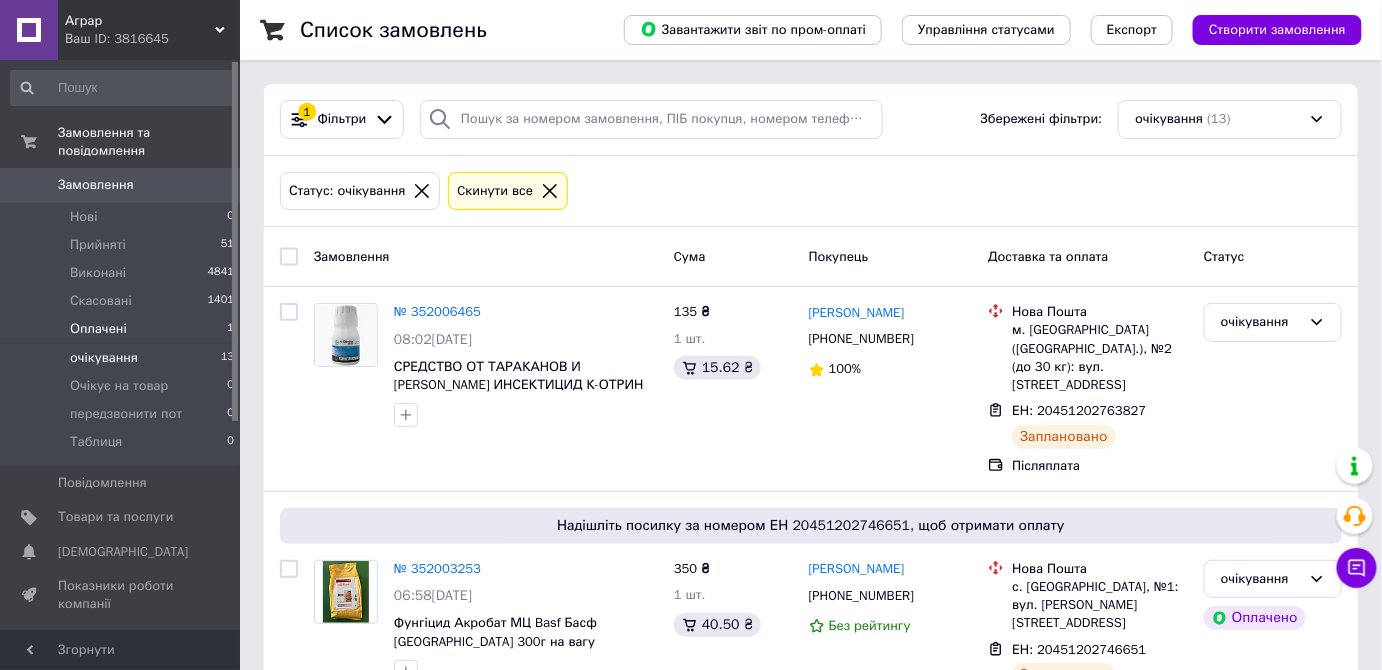 click on "Оплачені 1" at bounding box center (123, 329) 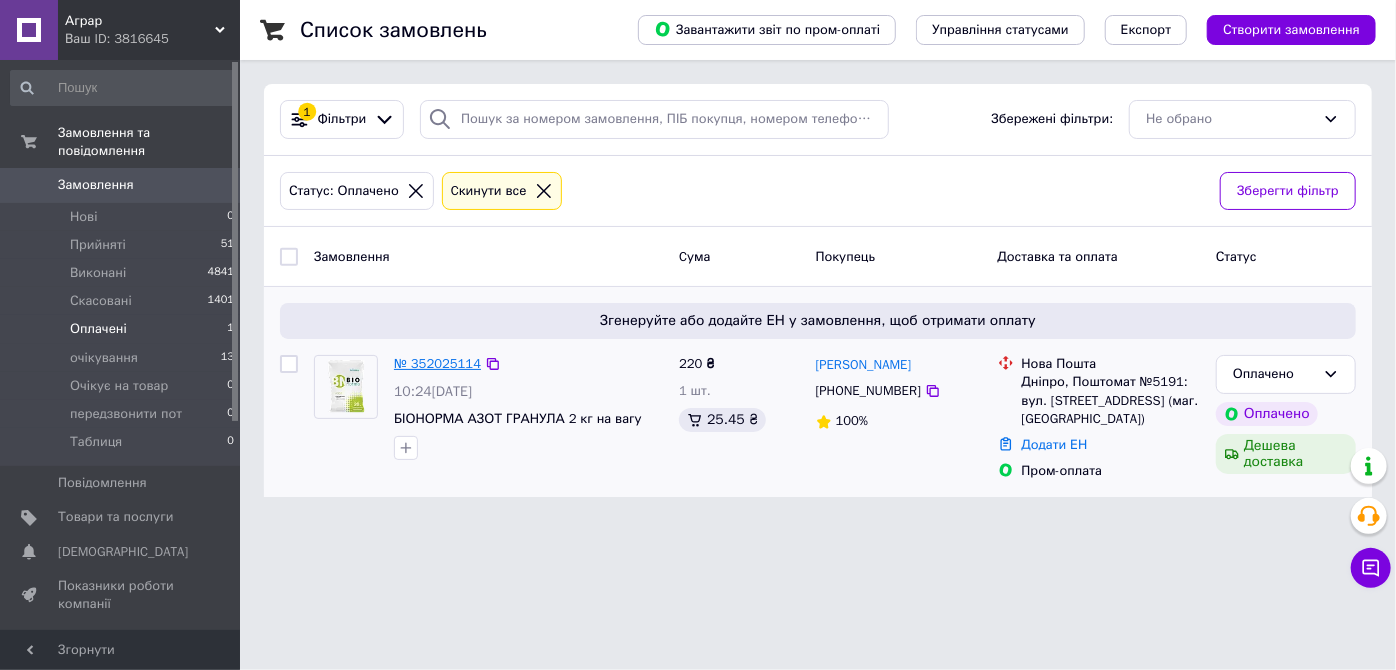 click on "№ 352025114" at bounding box center (437, 363) 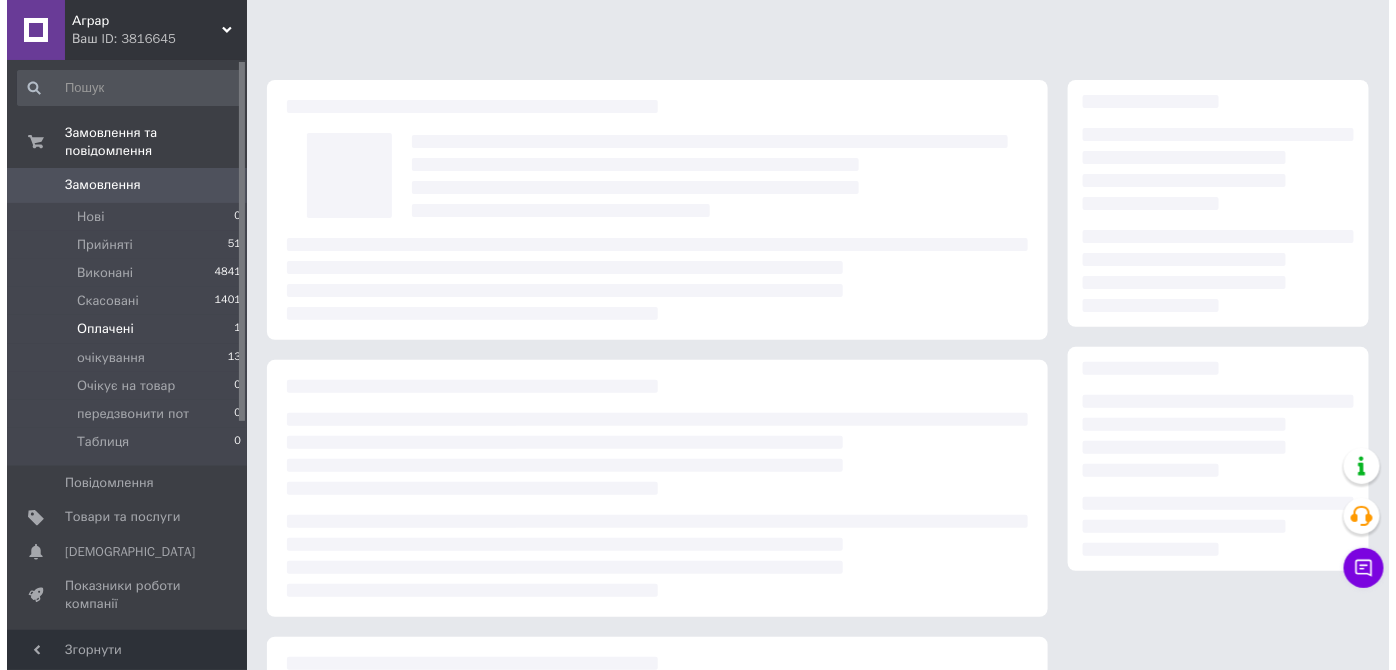 scroll, scrollTop: 93, scrollLeft: 0, axis: vertical 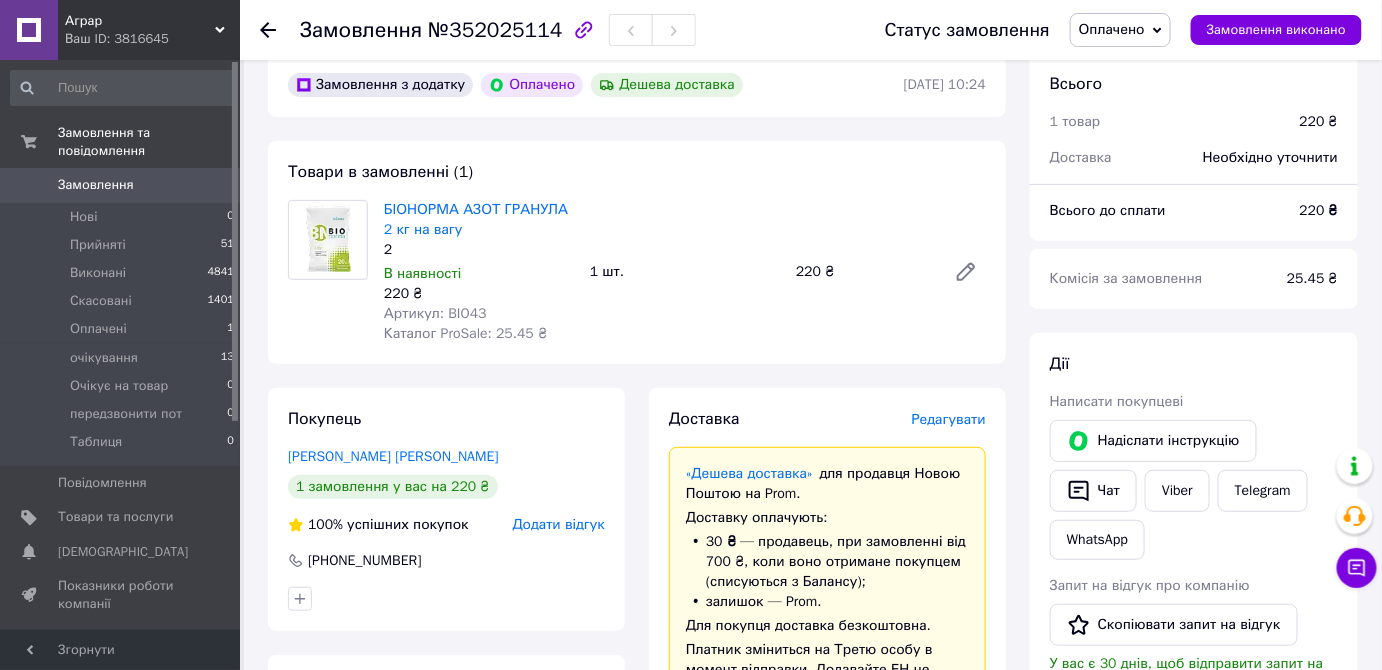 click on "Редагувати" at bounding box center (949, 419) 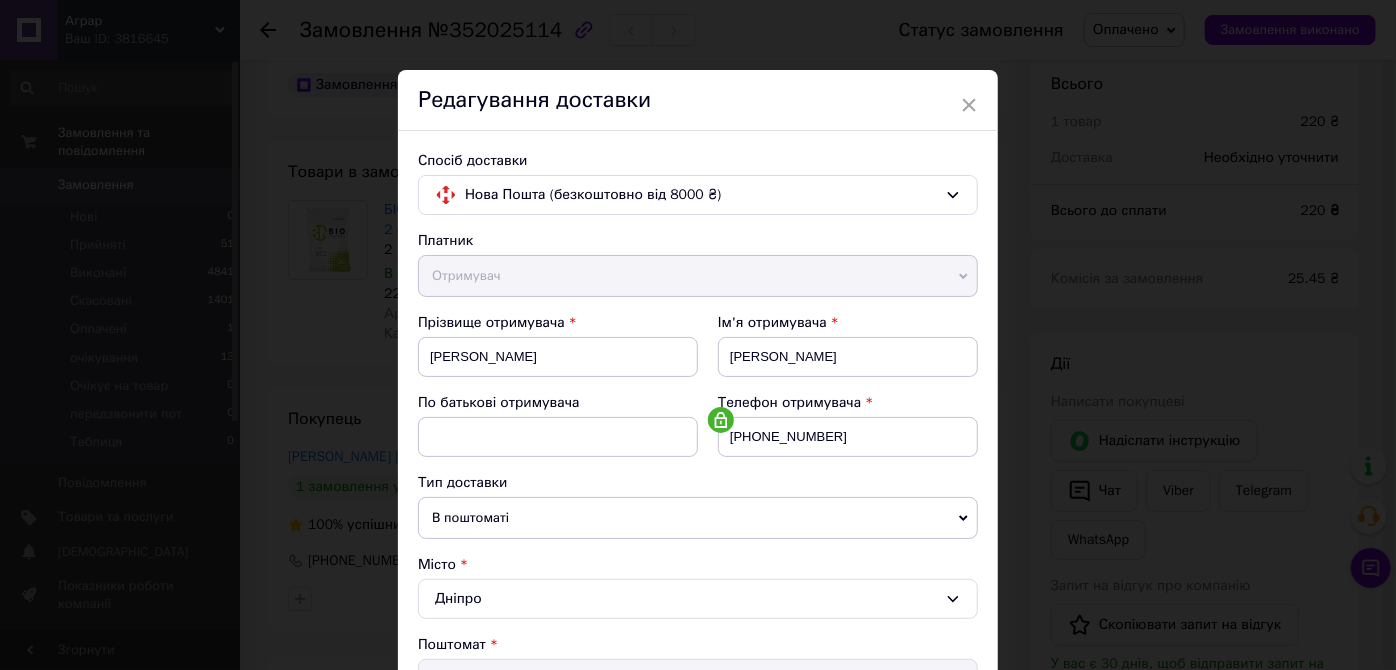 scroll, scrollTop: 650, scrollLeft: 0, axis: vertical 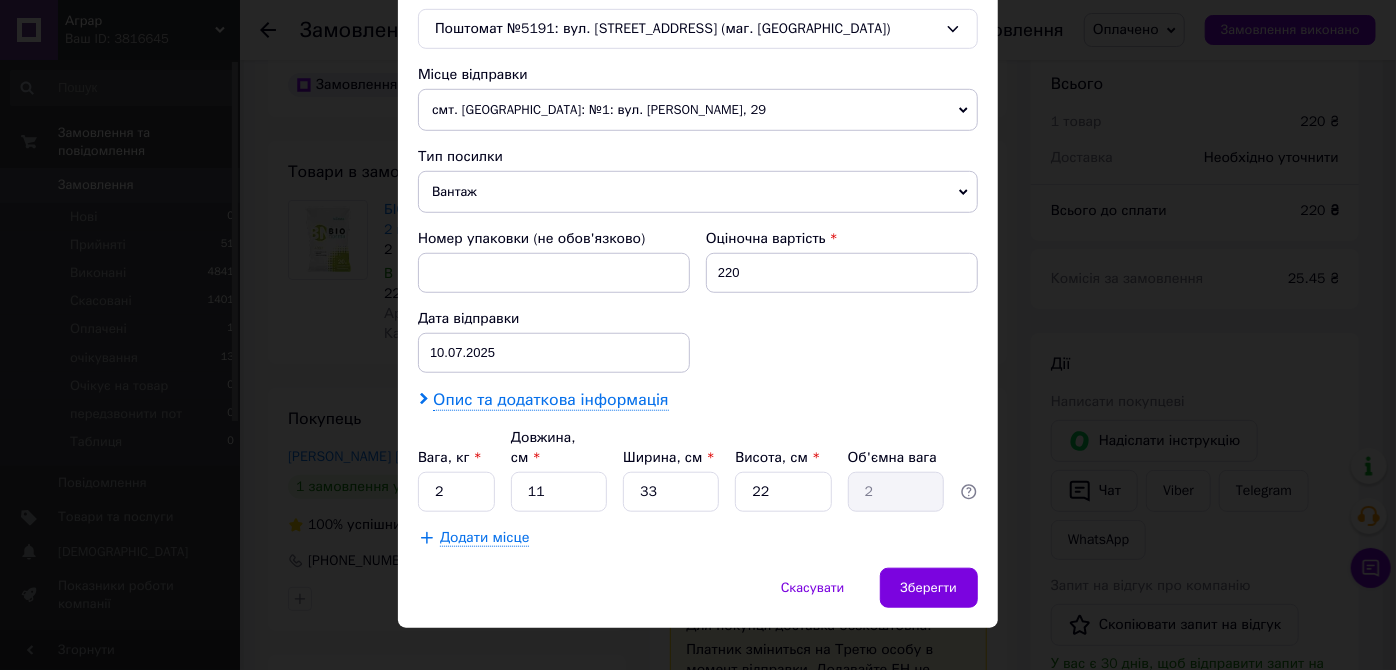 click on "Опис та додаткова інформація" at bounding box center (550, 400) 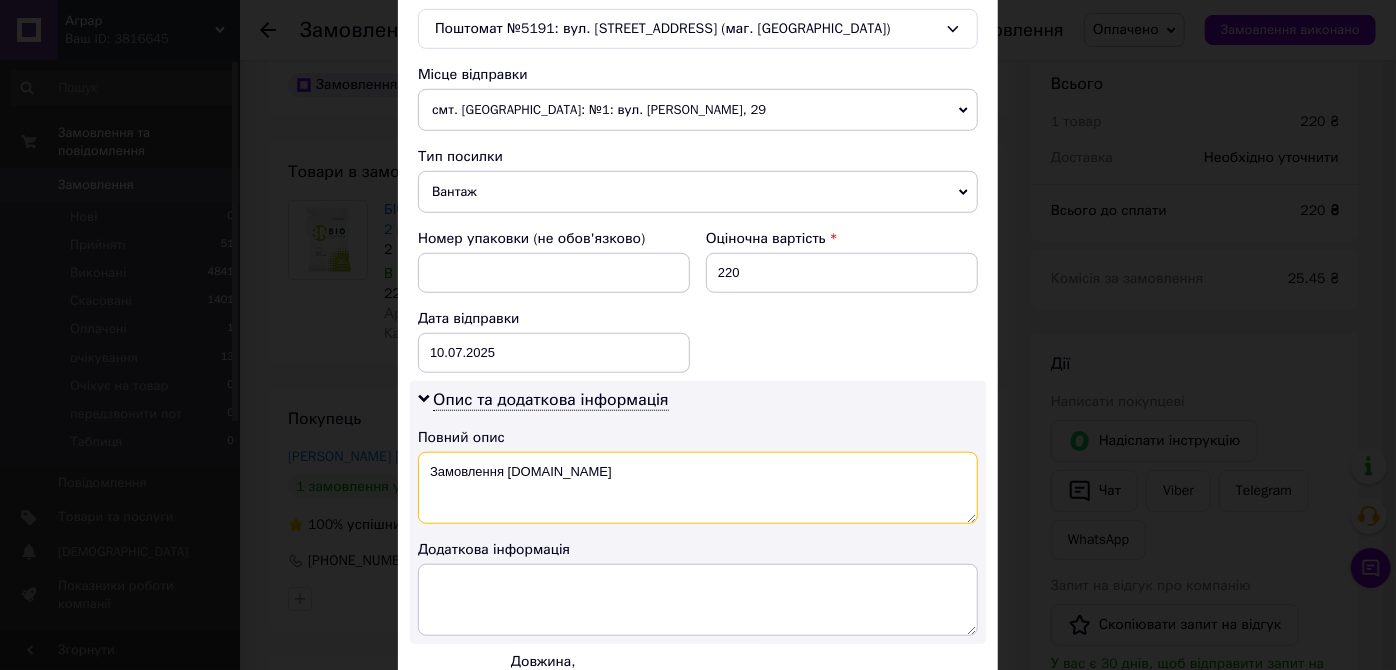 click on "Замовлення Prom.ua" at bounding box center (698, 488) 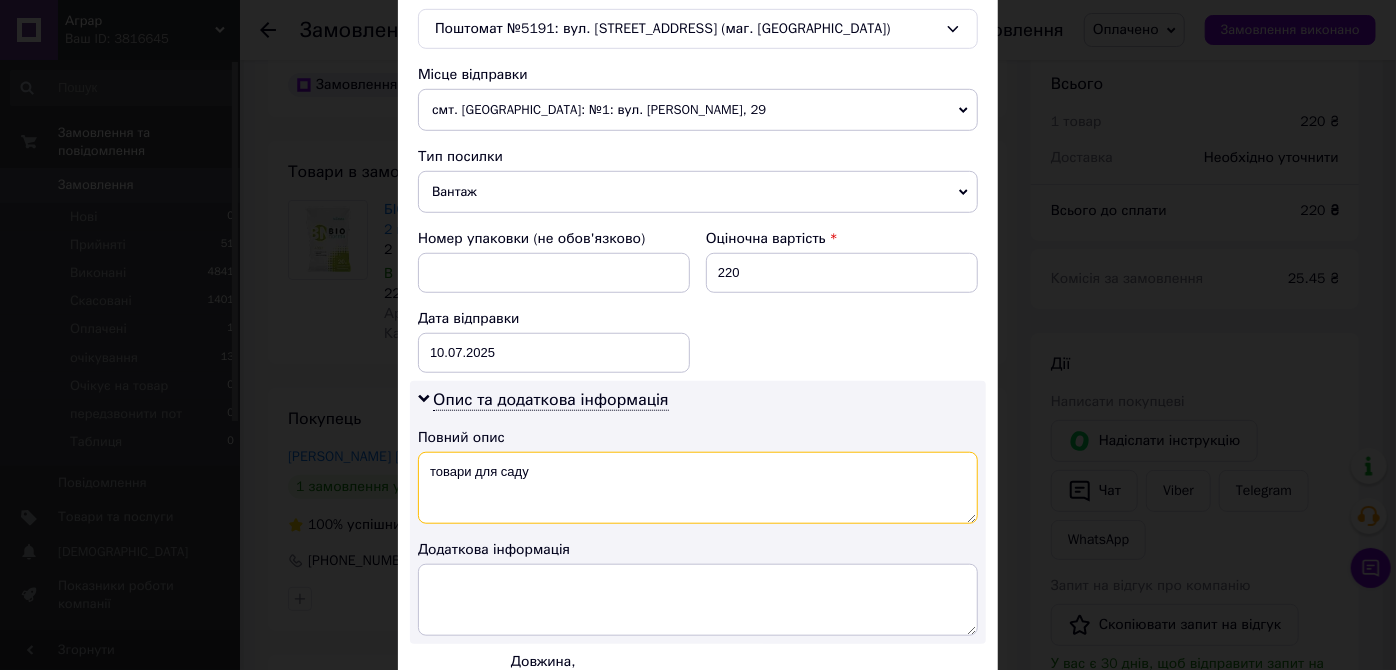 scroll, scrollTop: 873, scrollLeft: 0, axis: vertical 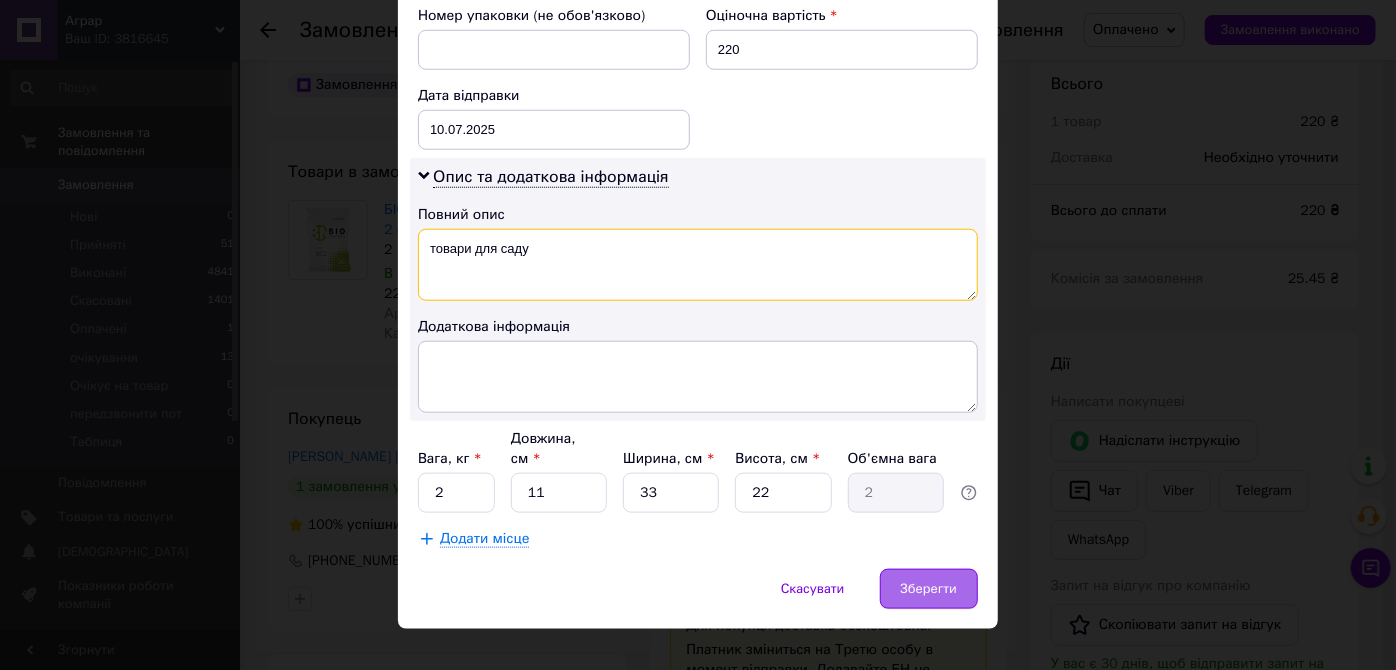 type on "товари для саду" 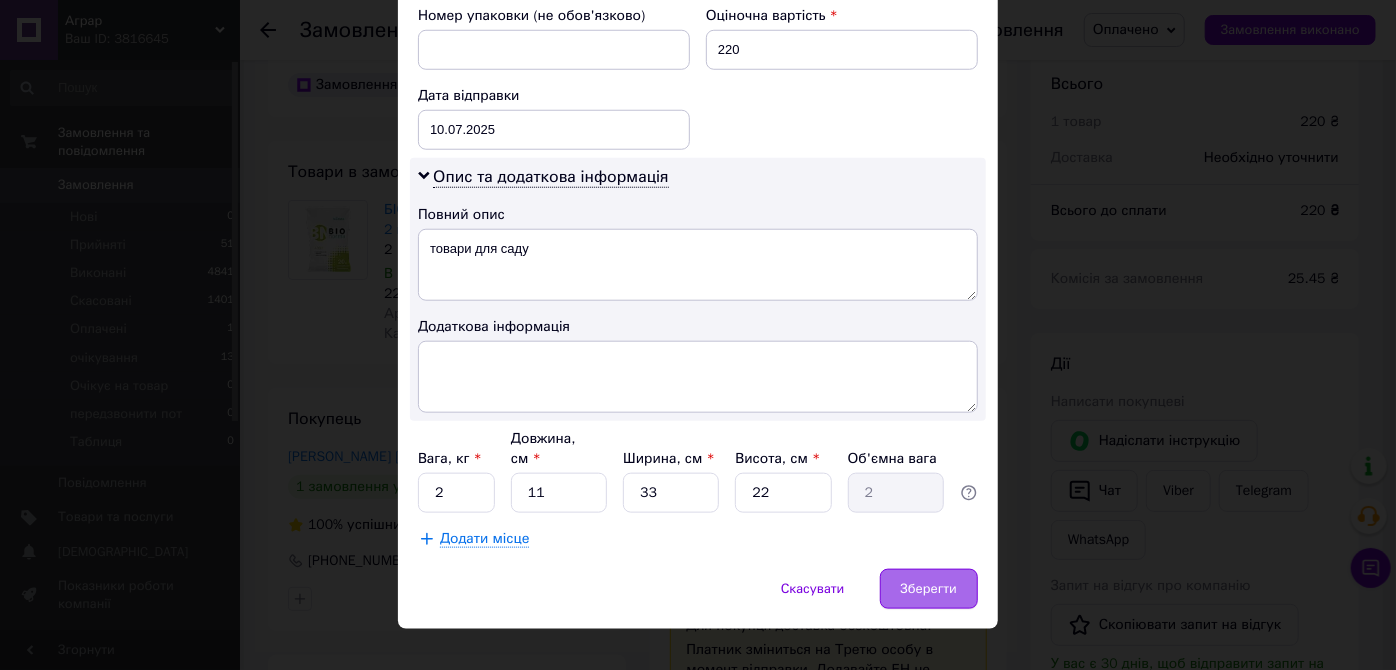 click on "Зберегти" at bounding box center (929, 589) 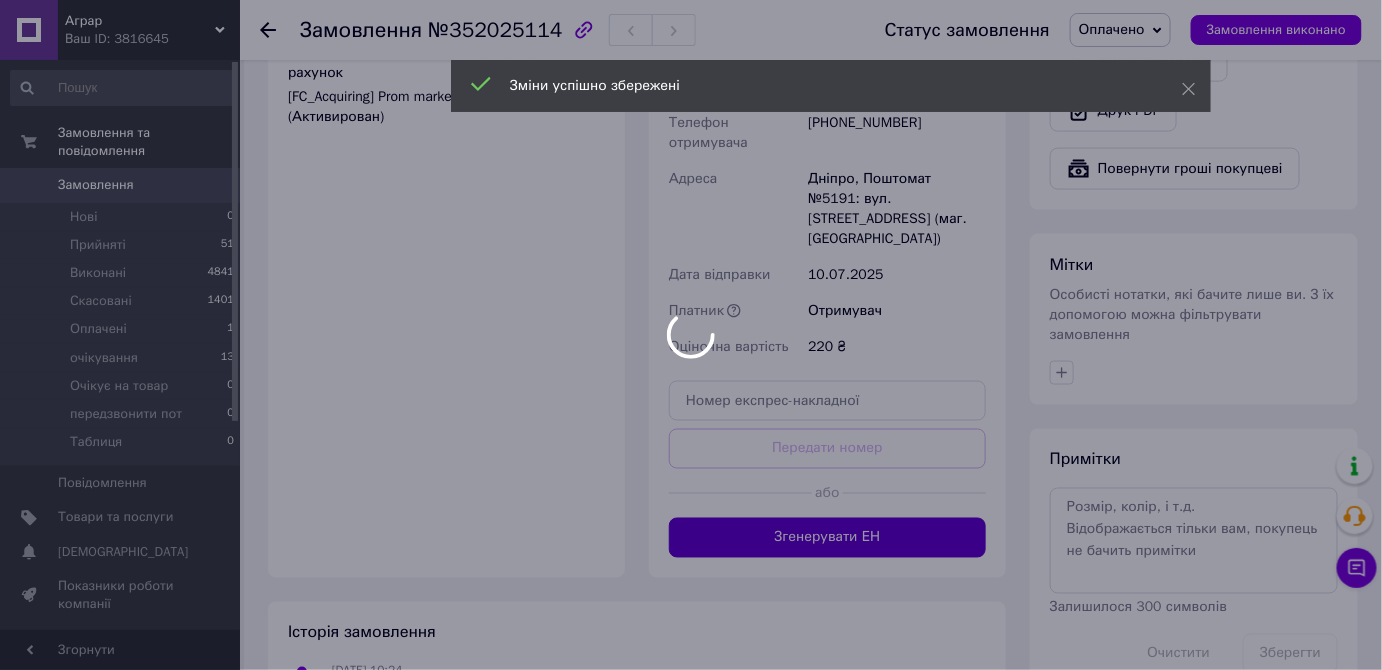 scroll, scrollTop: 822, scrollLeft: 0, axis: vertical 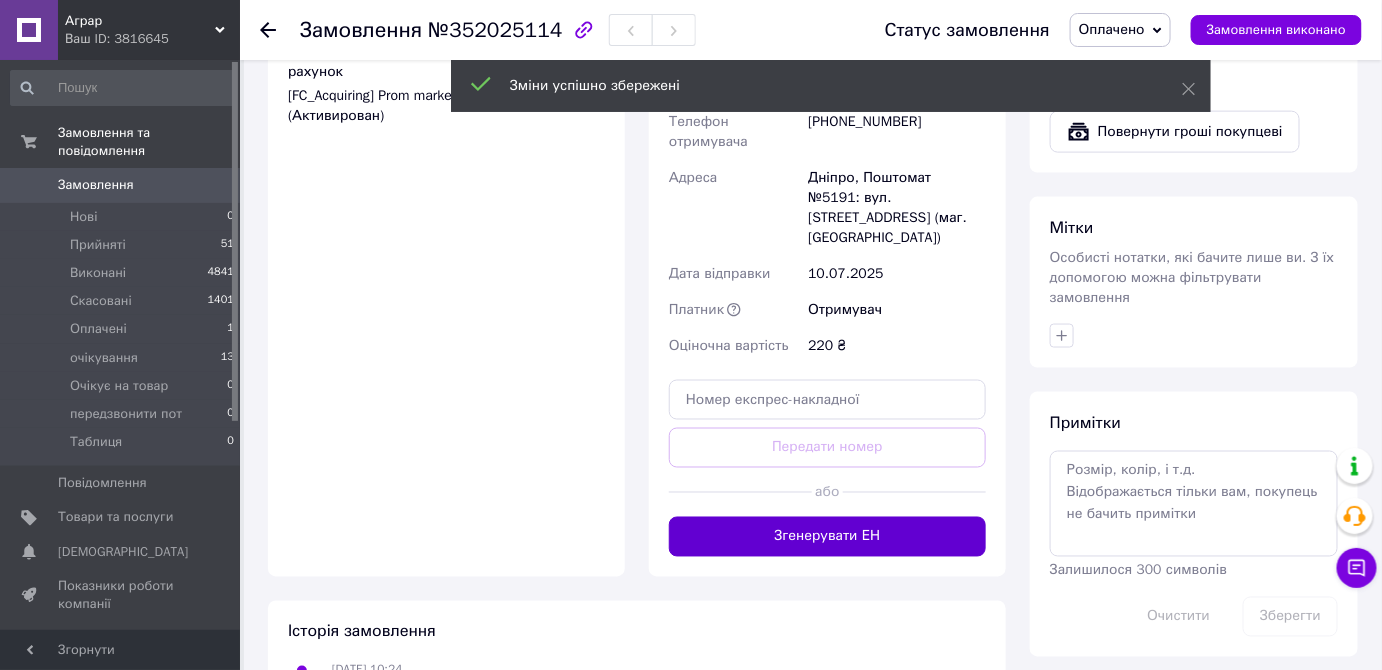 click on "Згенерувати ЕН" at bounding box center [827, 537] 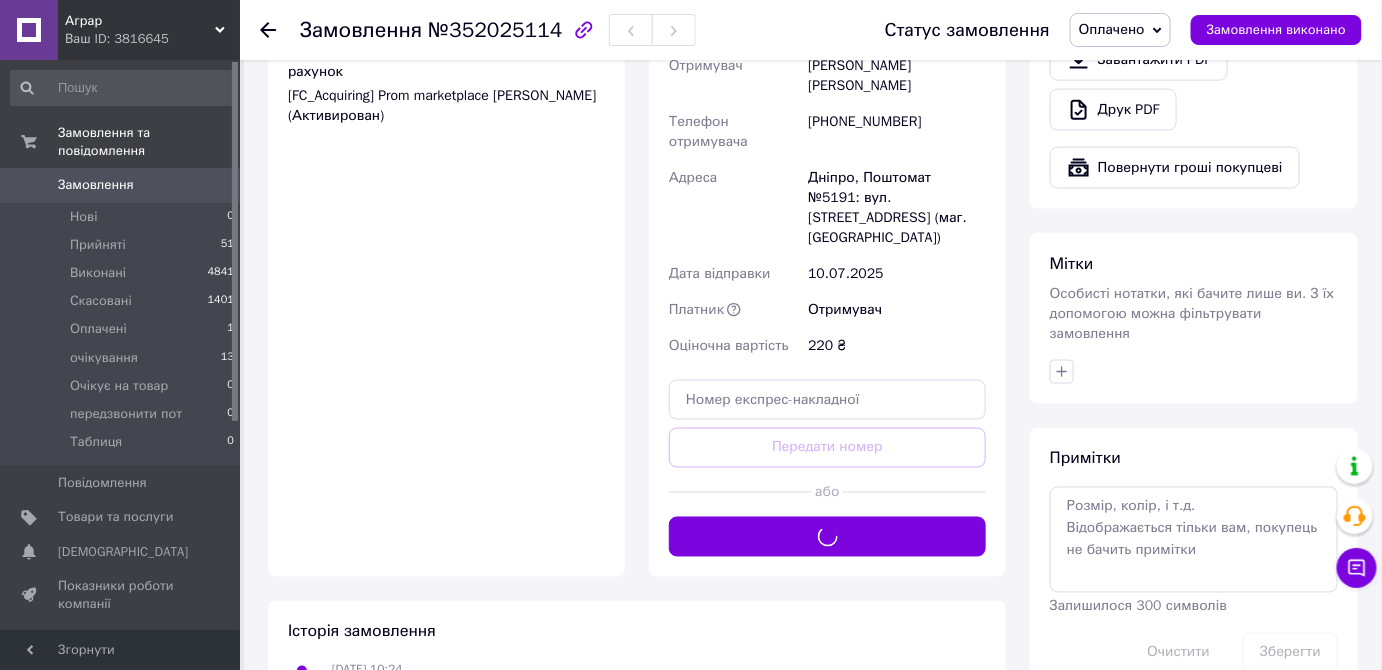 click on "Оплачено" at bounding box center (1112, 29) 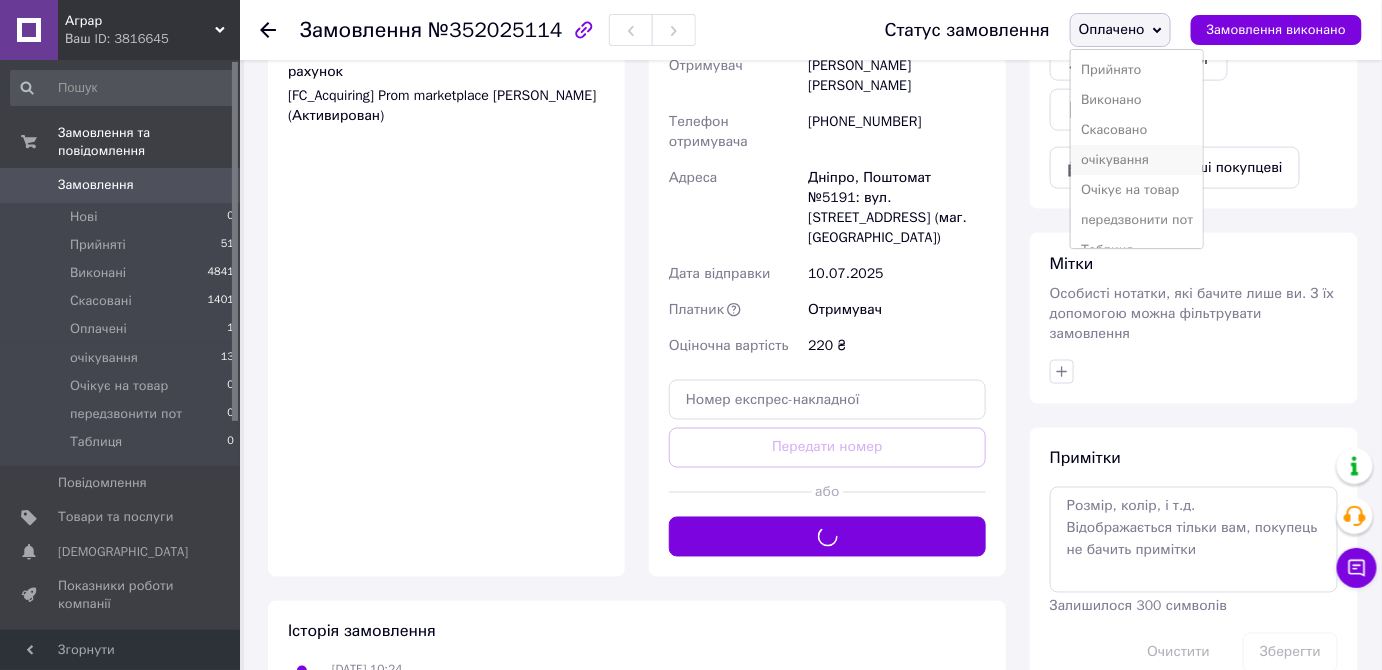 click on "очікування" at bounding box center (1137, 160) 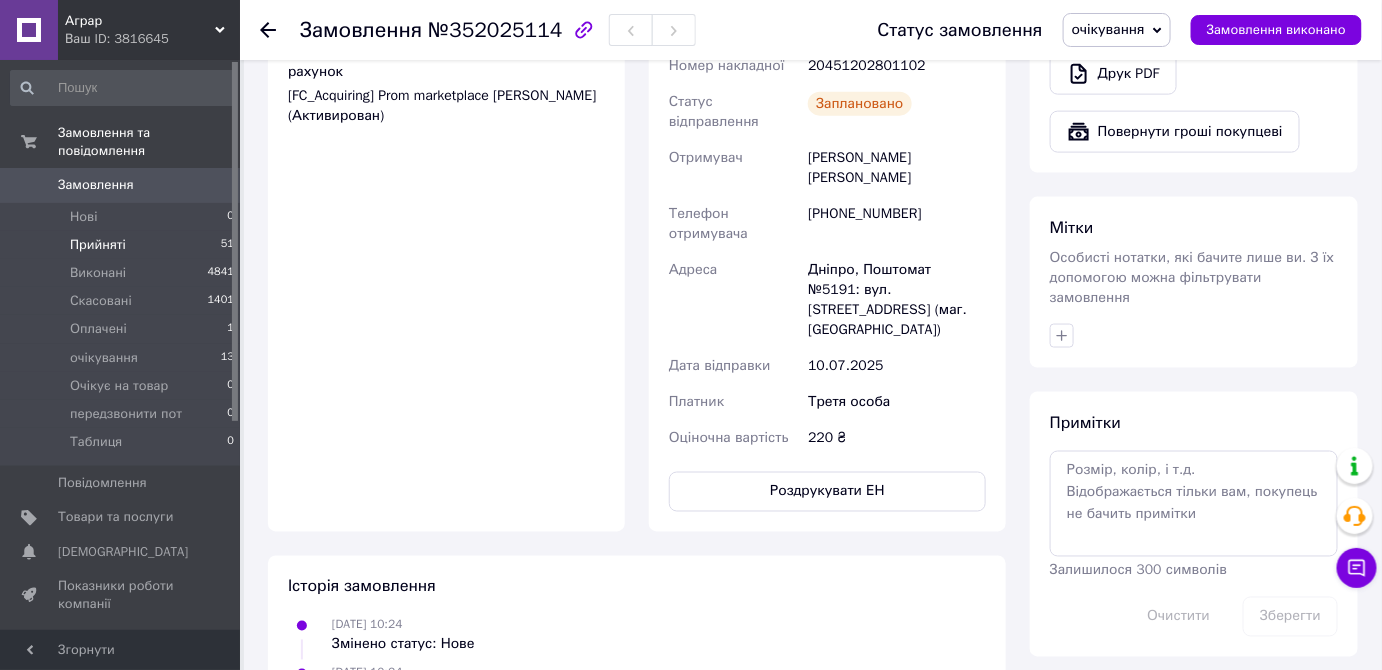 click on "Прийняті 51" at bounding box center (123, 245) 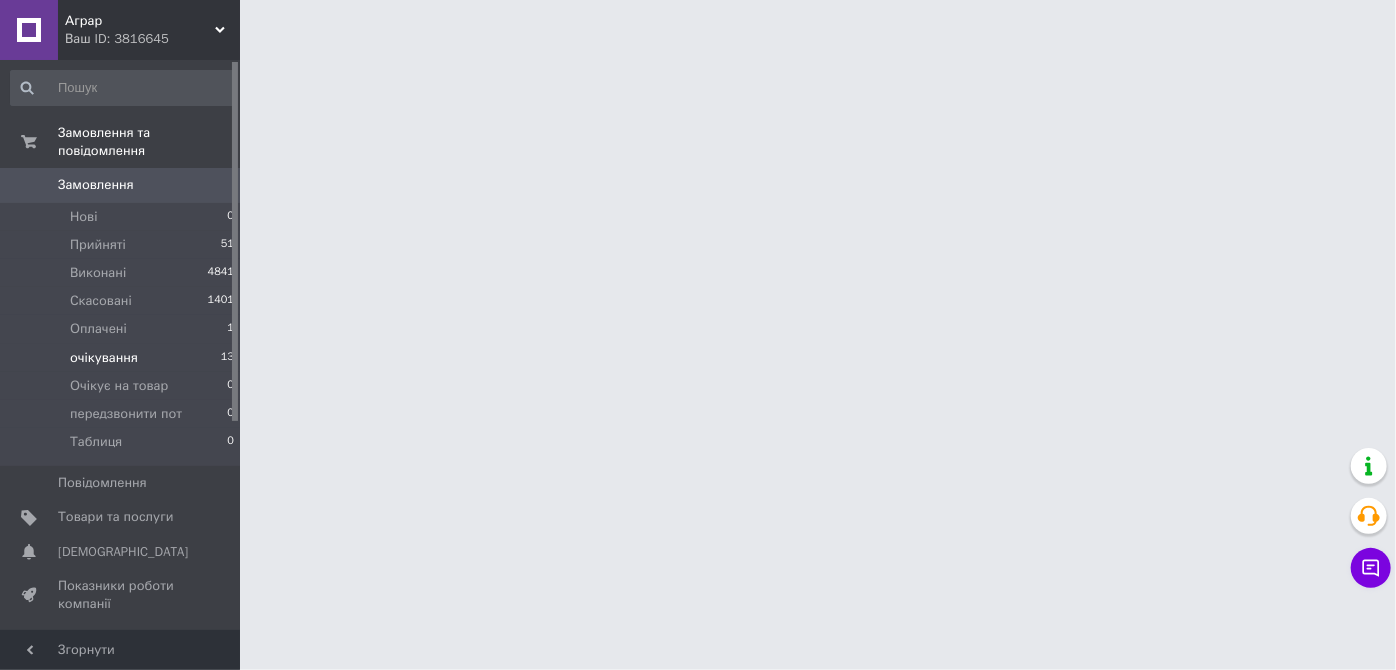 click on "очікування 13" at bounding box center (123, 358) 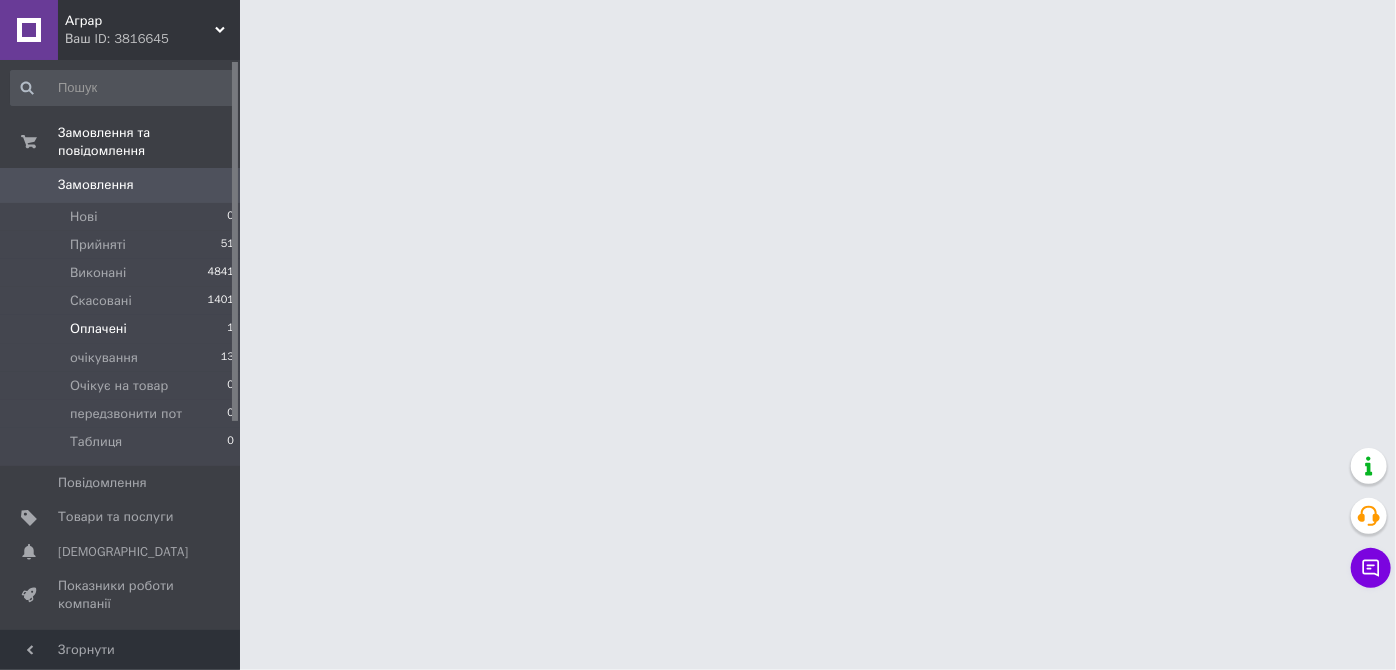 click on "Оплачені 1" at bounding box center (123, 329) 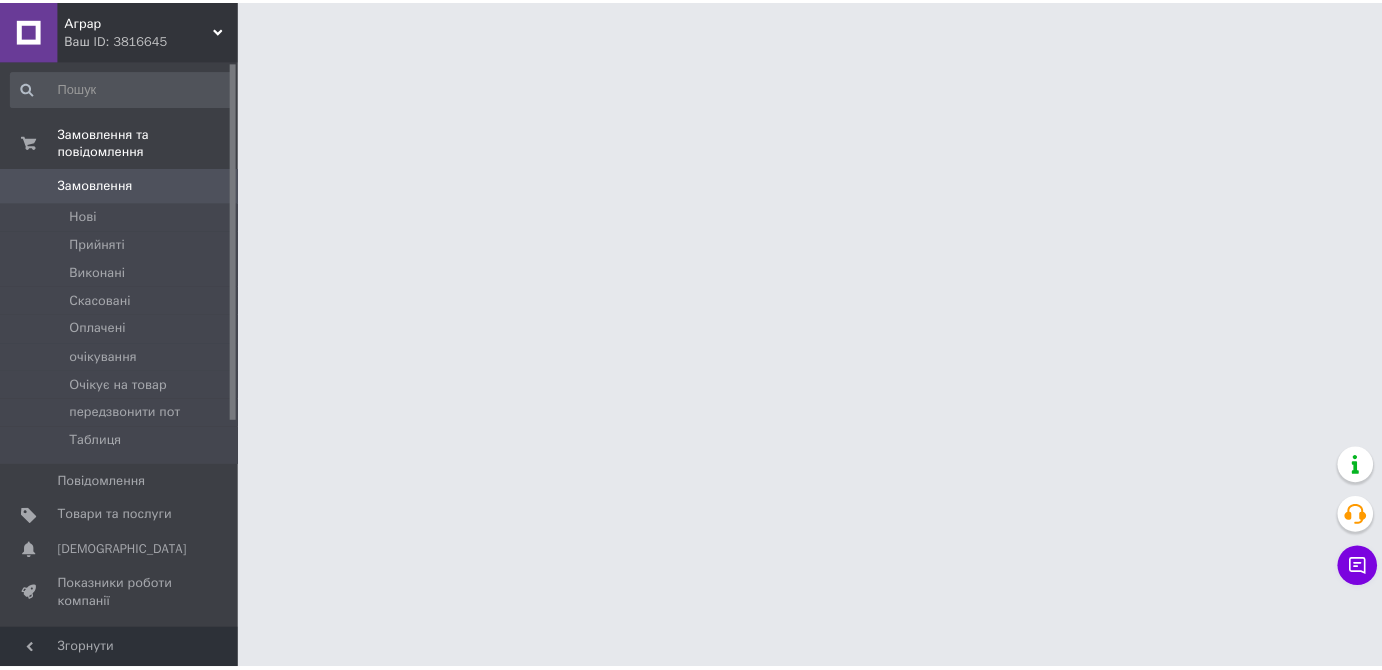 scroll, scrollTop: 0, scrollLeft: 0, axis: both 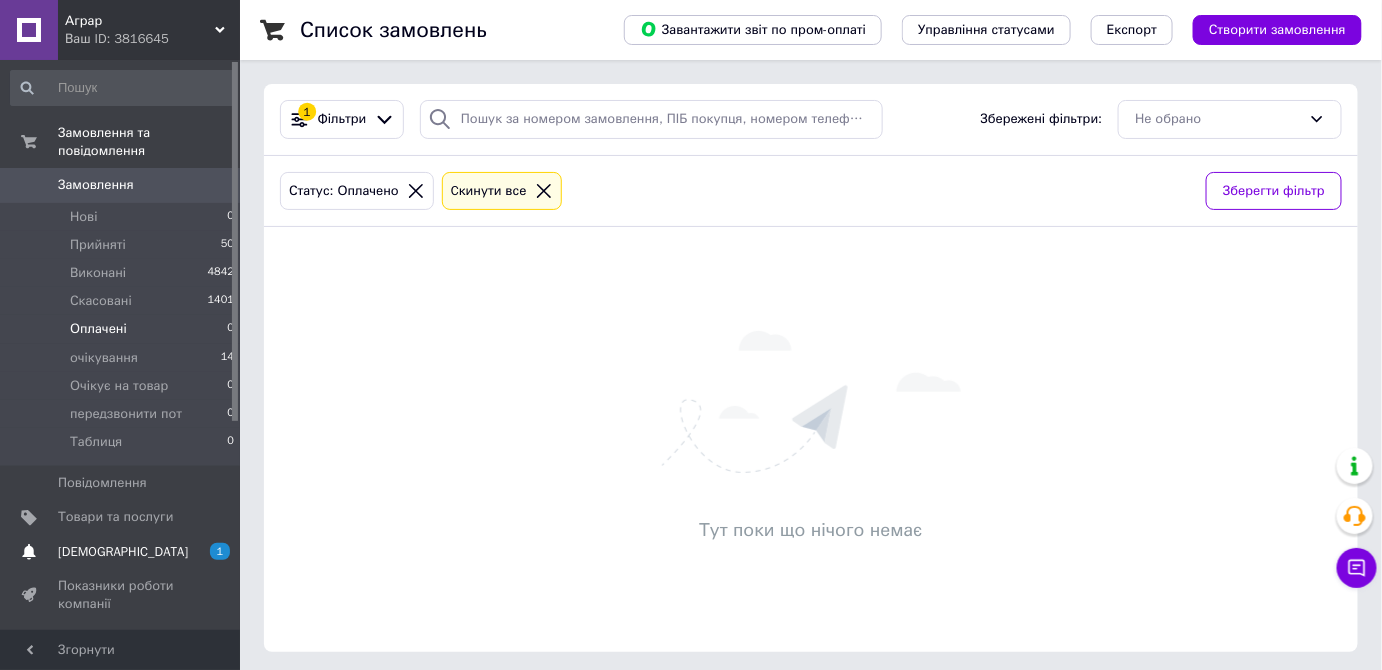 click on "[DEMOGRAPHIC_DATA] 1 0" at bounding box center [123, 552] 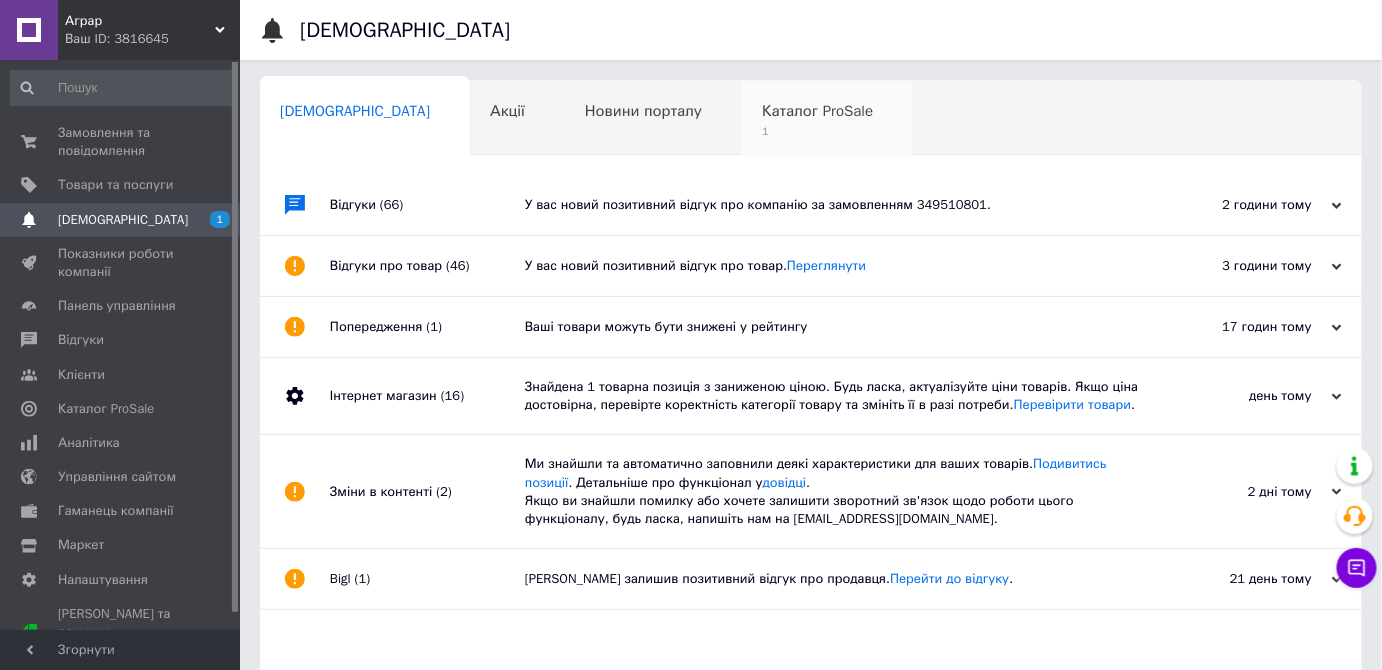 click on "Каталог ProSale 1" at bounding box center (827, 119) 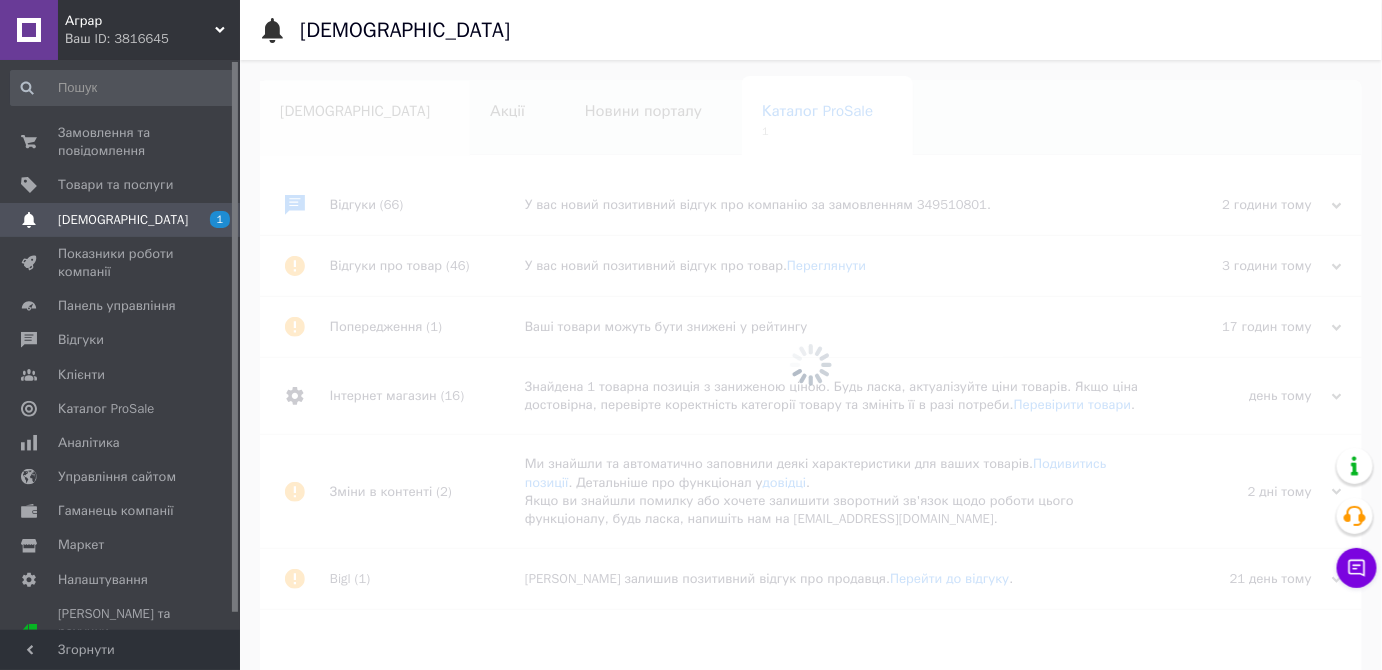 click on "[DEMOGRAPHIC_DATA]" at bounding box center [355, 111] 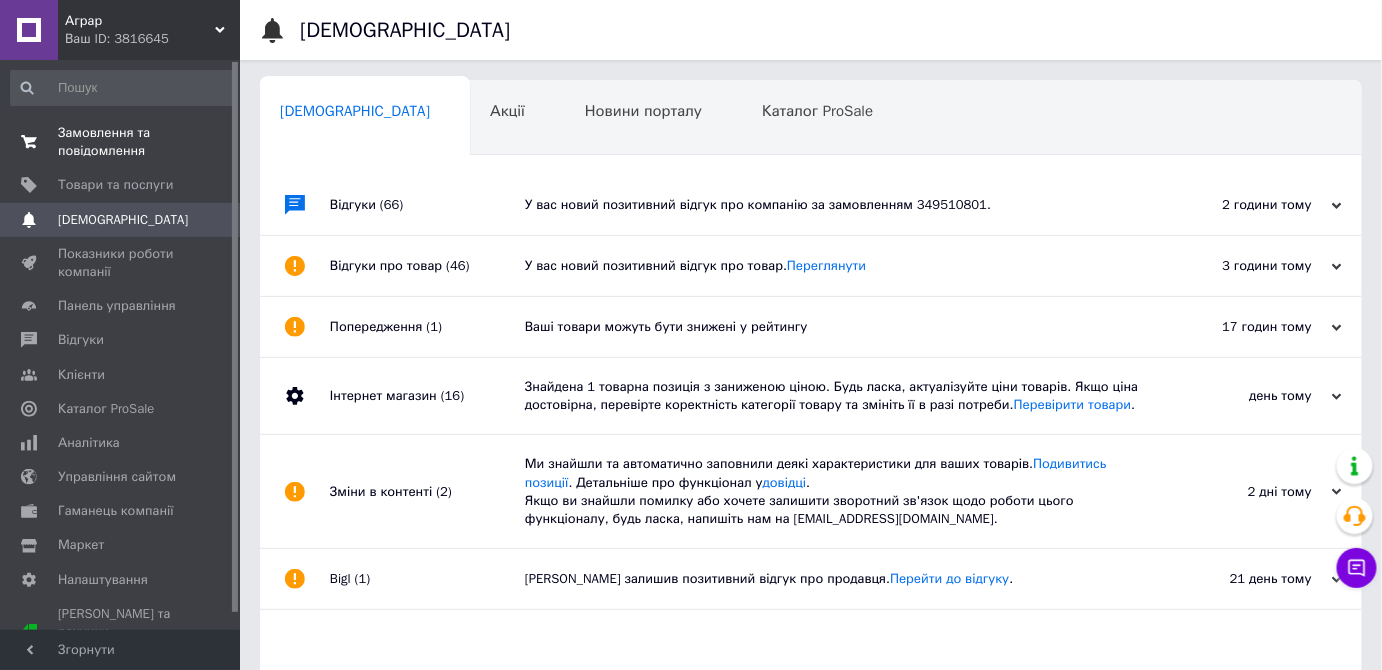 click on "Замовлення та повідомлення" at bounding box center [121, 142] 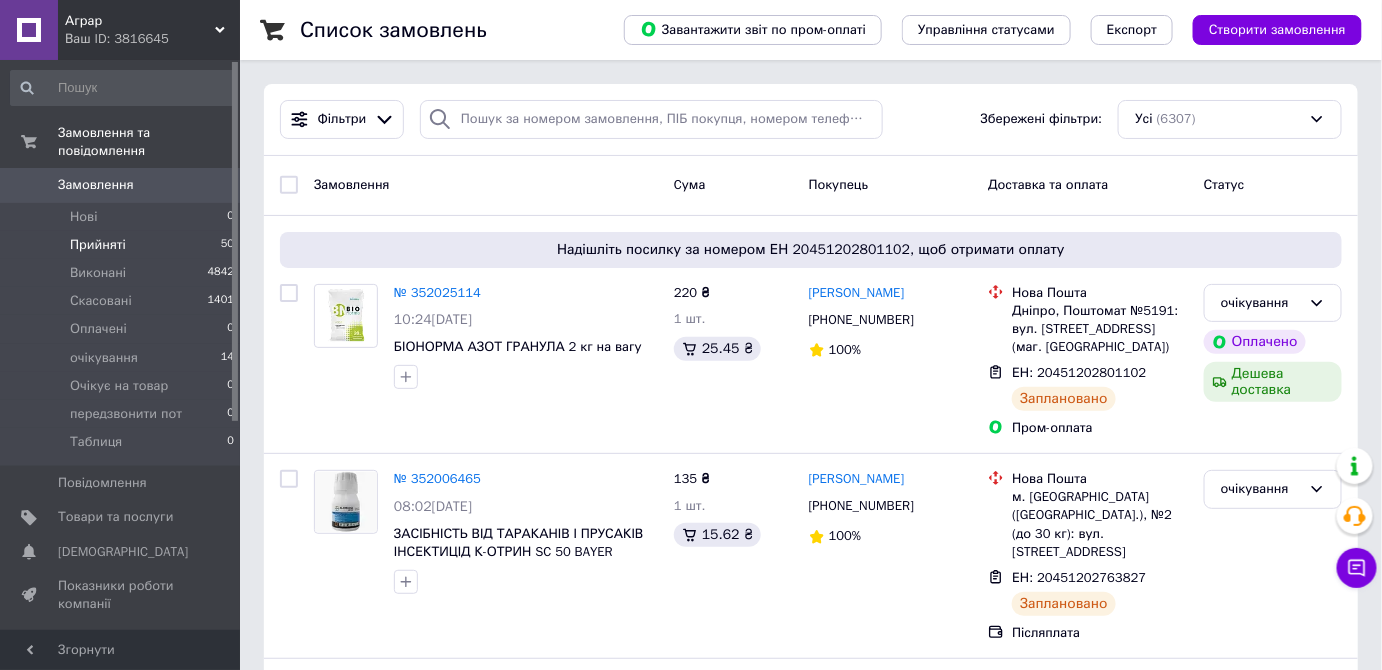 click on "Прийняті 50" at bounding box center [123, 245] 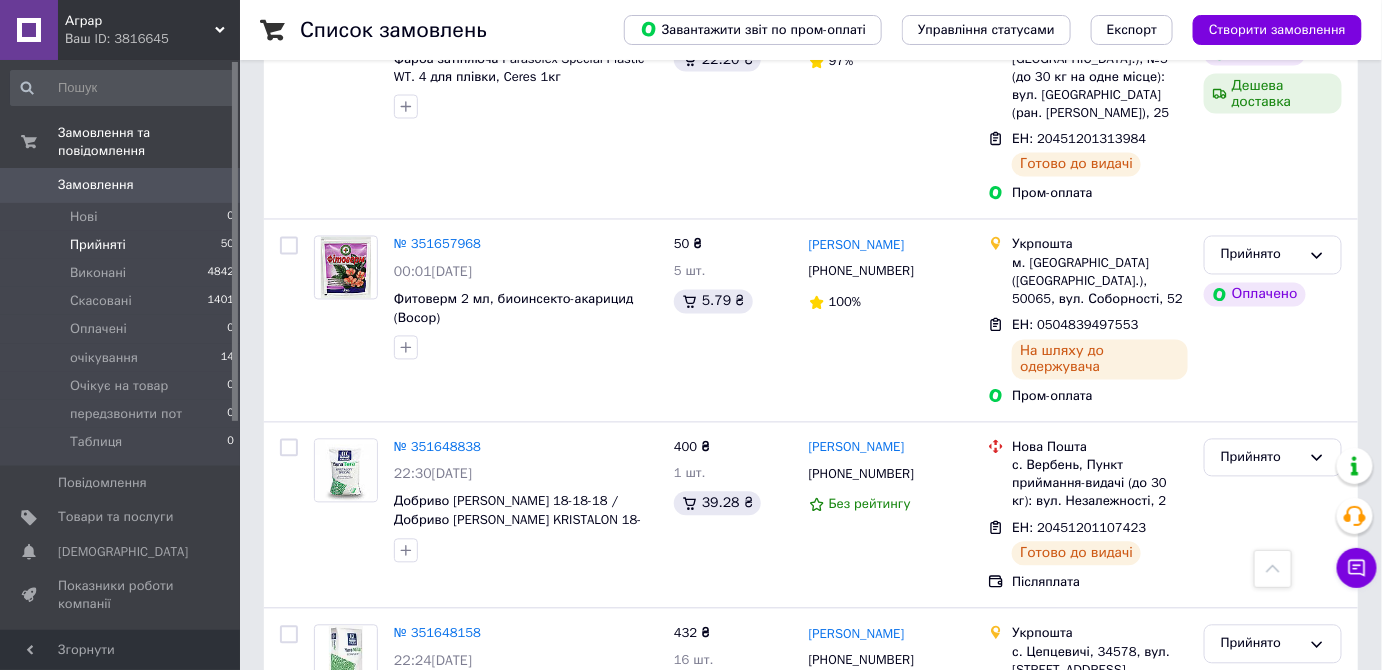 scroll, scrollTop: 3727, scrollLeft: 0, axis: vertical 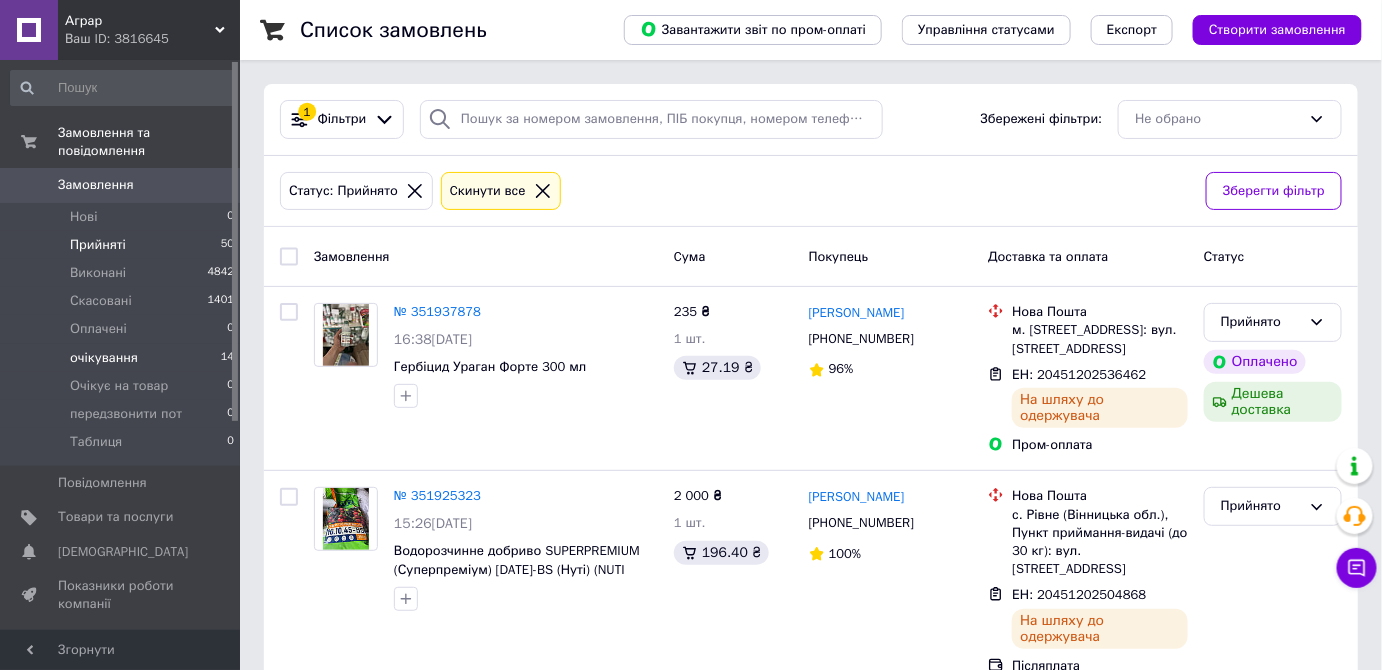 click on "очікування 14" at bounding box center (123, 358) 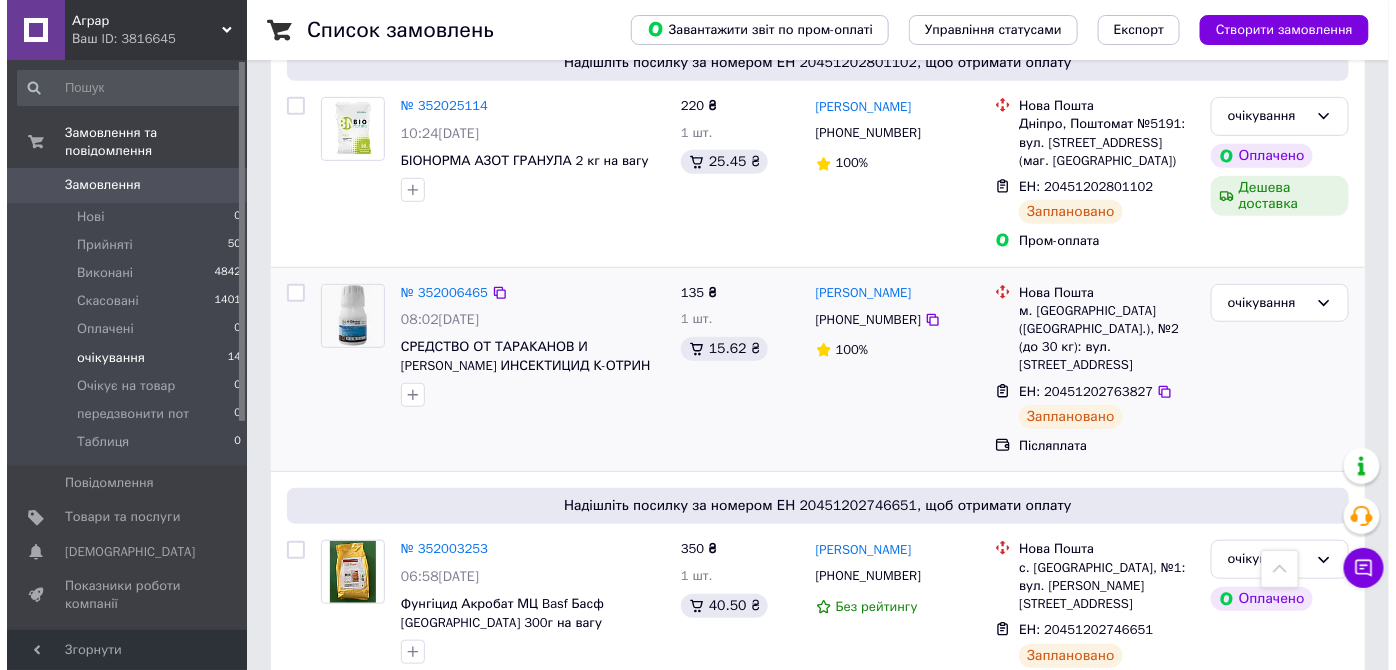 scroll, scrollTop: 0, scrollLeft: 0, axis: both 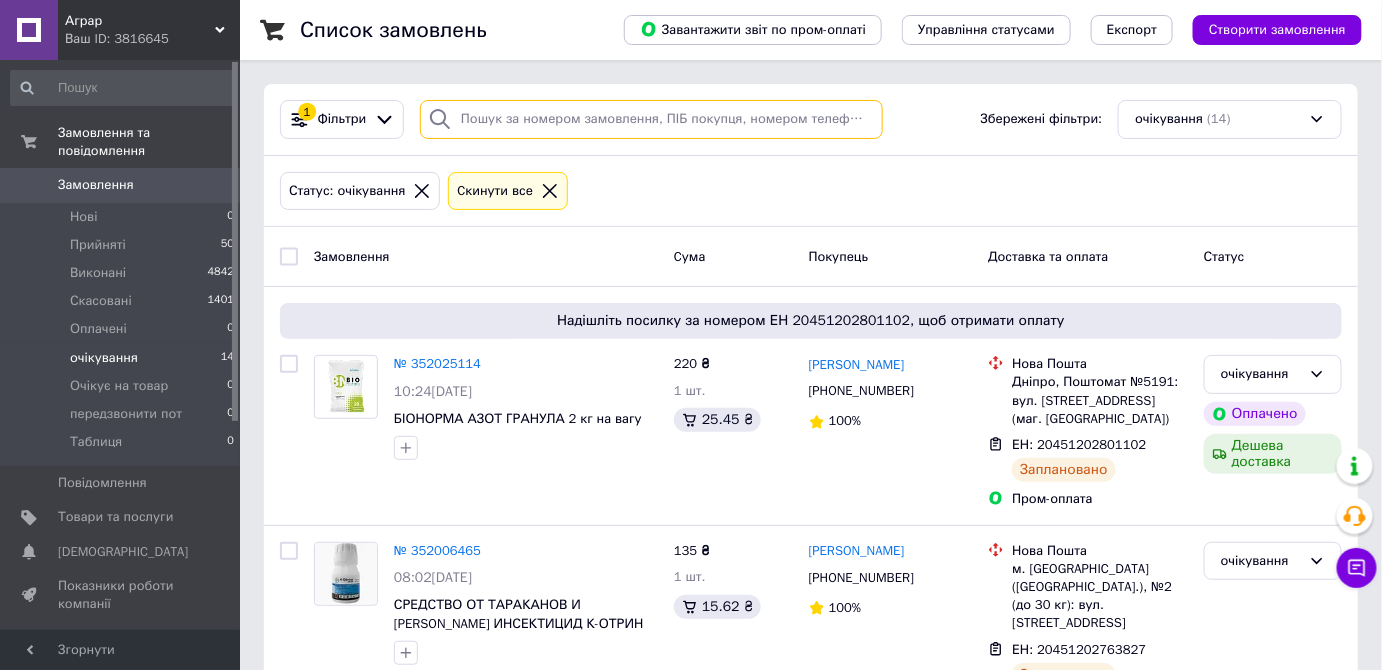click at bounding box center [651, 119] 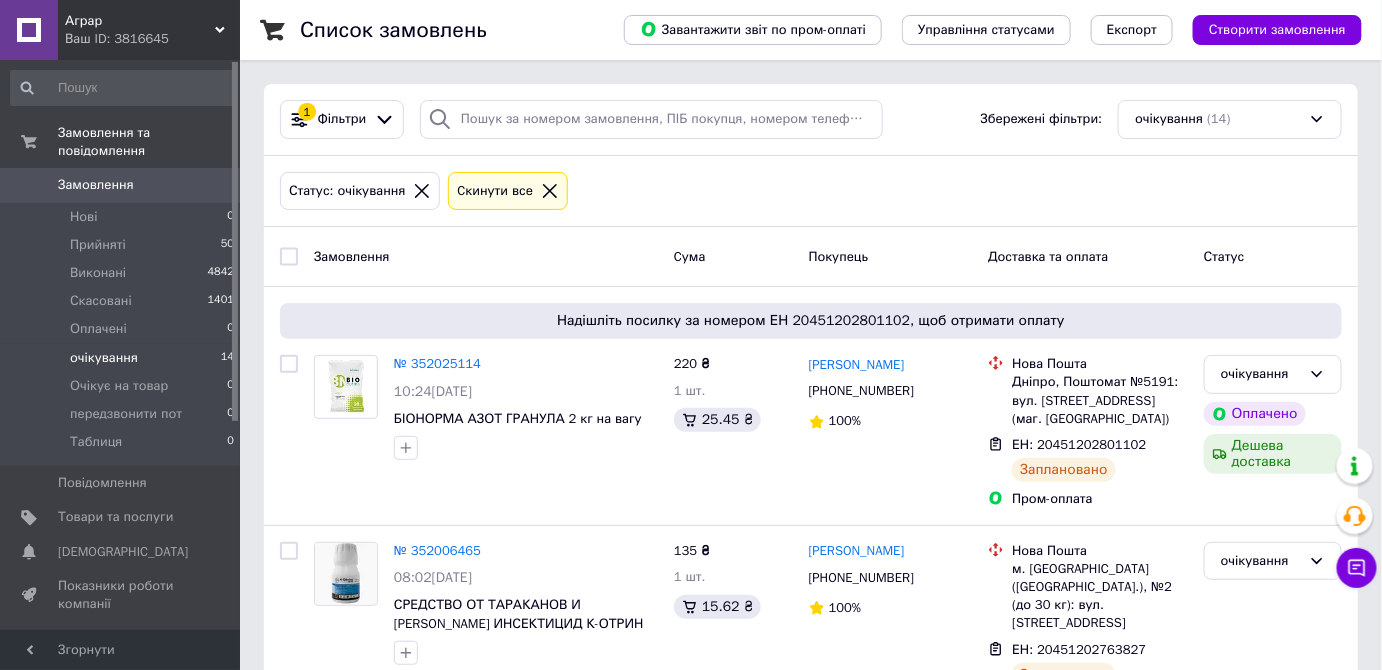 click on "Cкинути все" at bounding box center (508, 191) 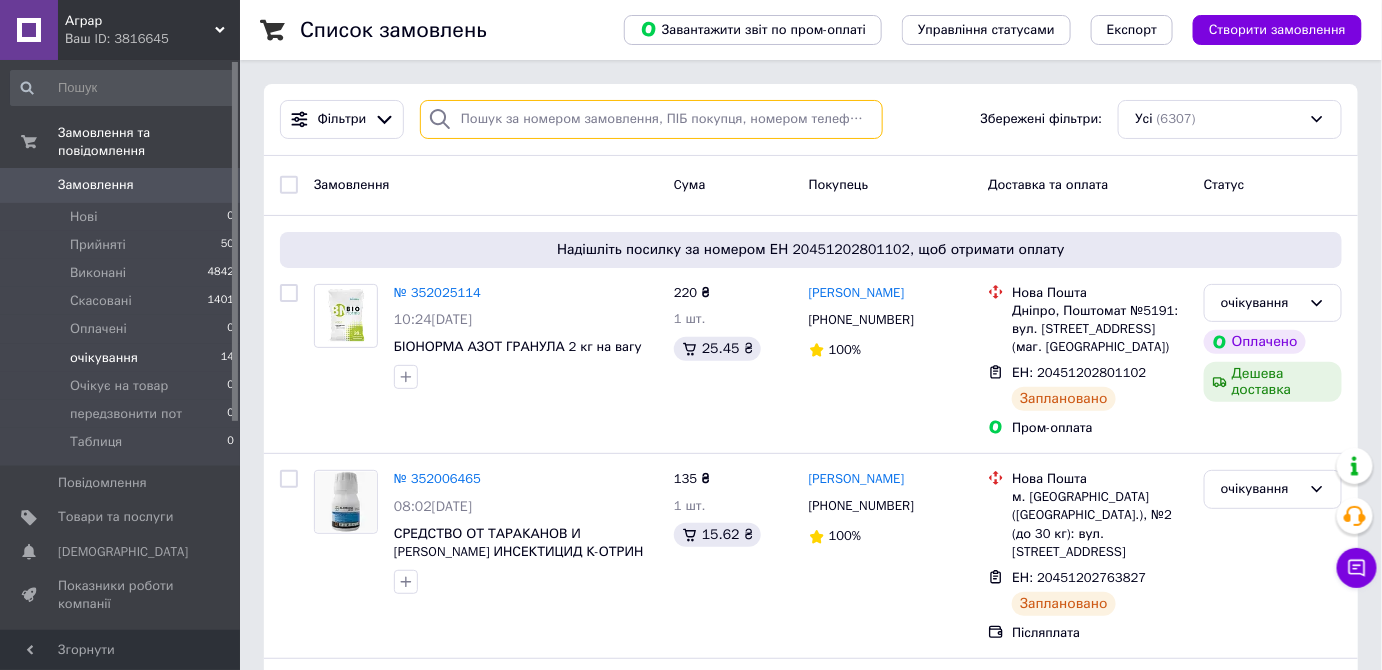 click at bounding box center (651, 119) 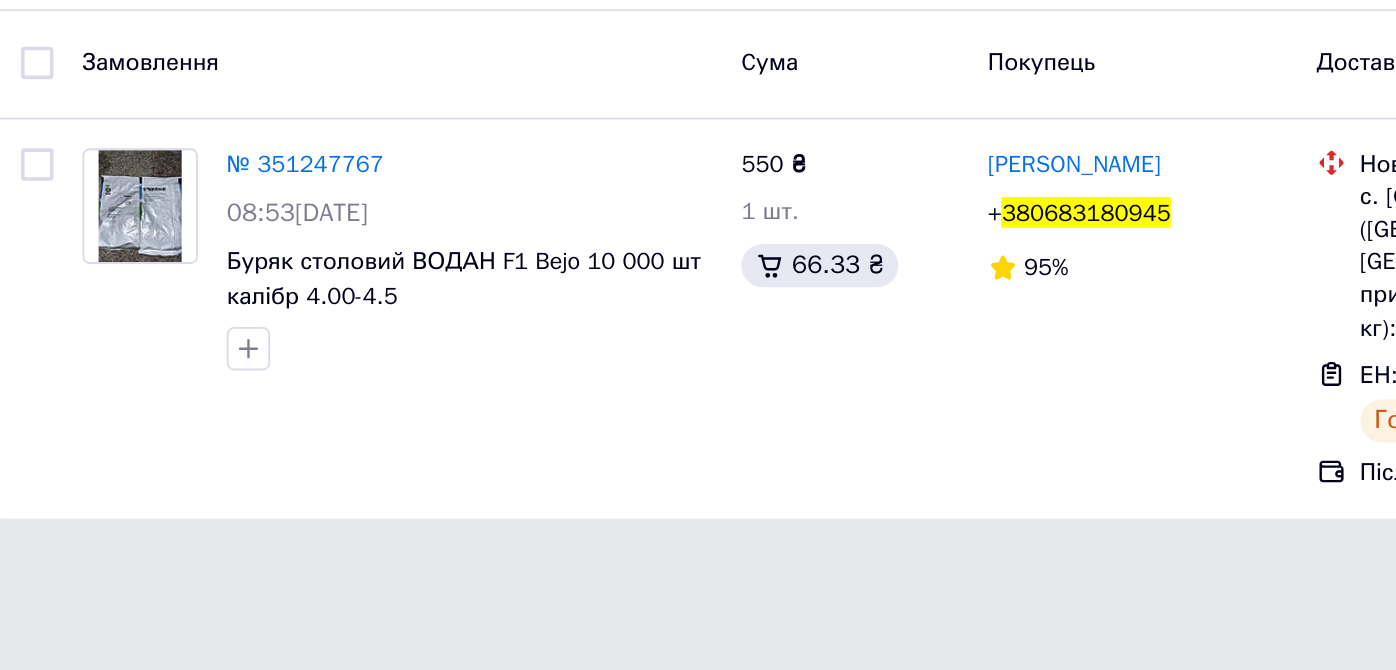 type on "380683180945" 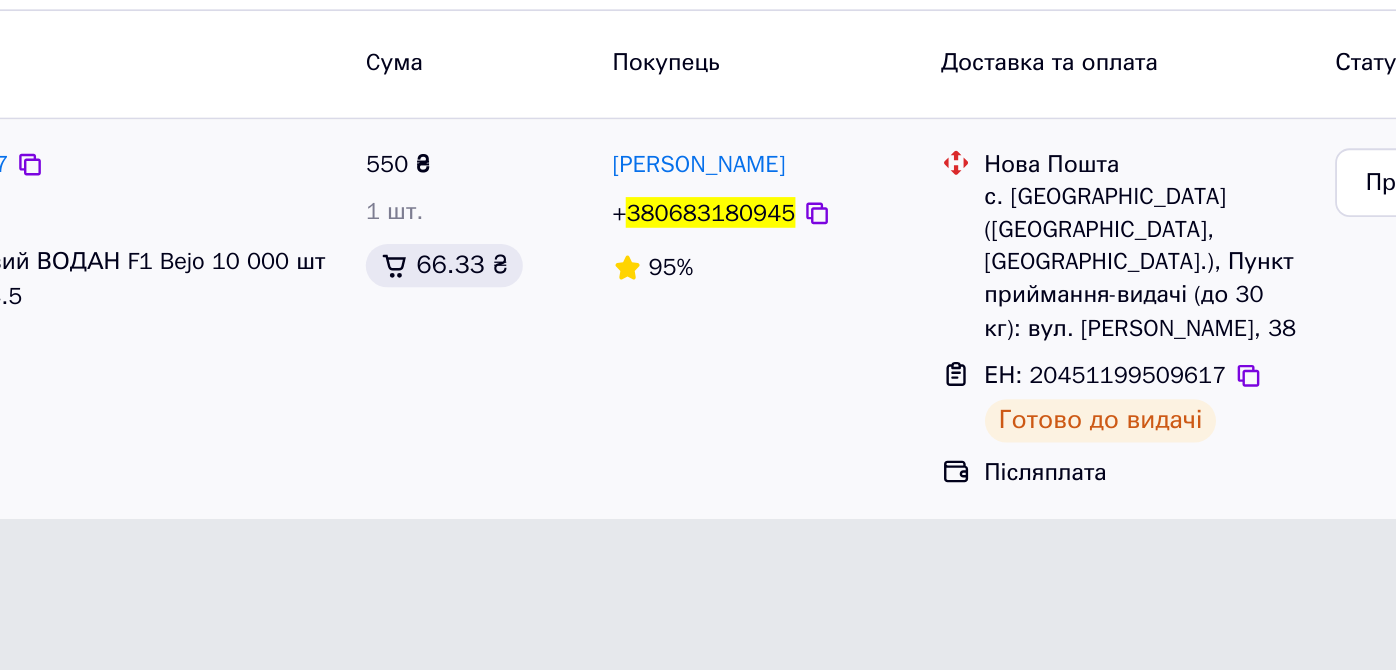 click on "с. Йосипівка (Одеська обл., Подільський р-н.), Пункт приймання-видачі (до 30 кг): вул. Лесі Українки, 38" at bounding box center (1111, 295) 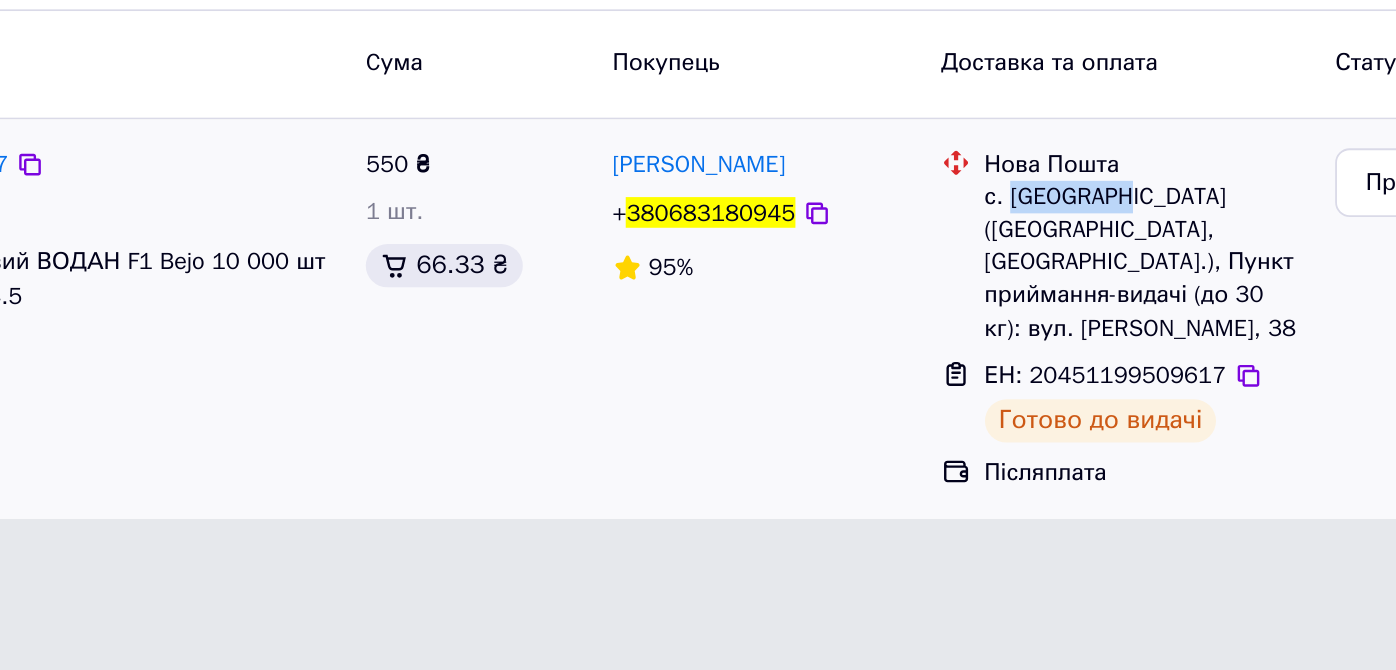 click on "с. Йосипівка (Одеська обл., Подільський р-н.), Пункт приймання-видачі (до 30 кг): вул. Лесі Українки, 38" at bounding box center (1111, 295) 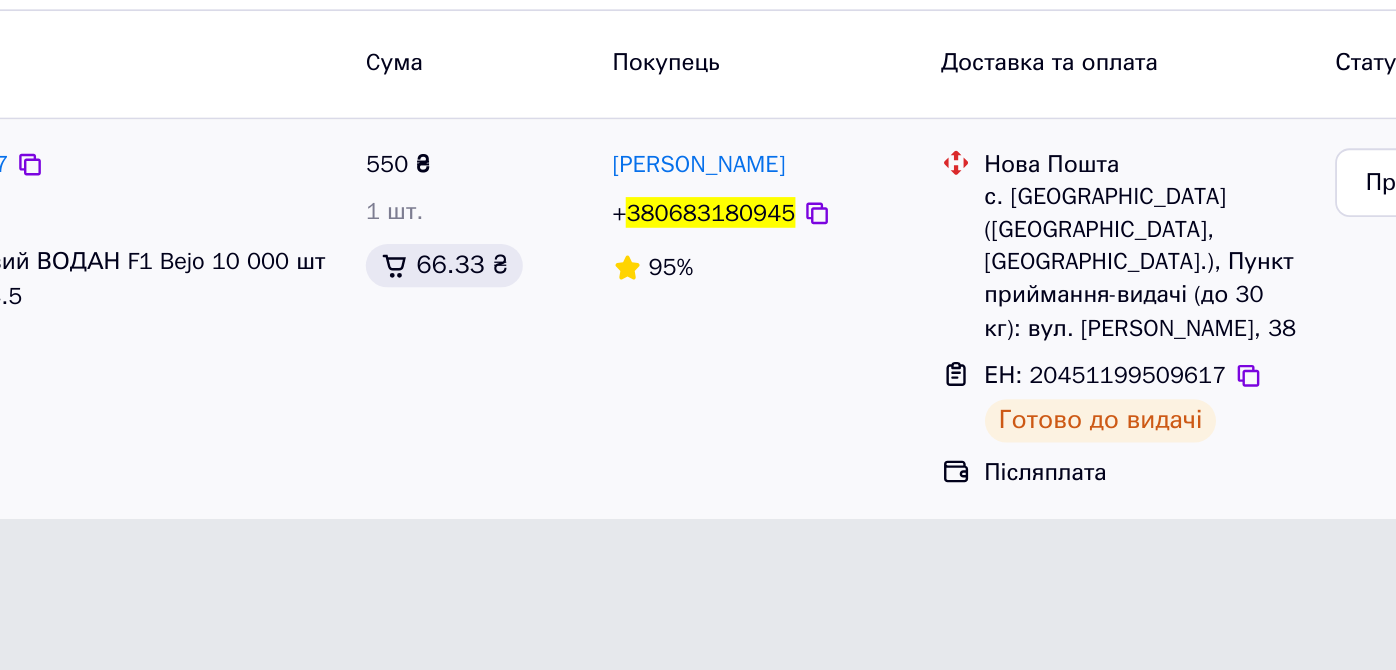 click on "с. Йосипівка (Одеська обл., Подільський р-н.), Пункт приймання-видачі (до 30 кг): вул. Лесі Українки, 38" at bounding box center [1111, 295] 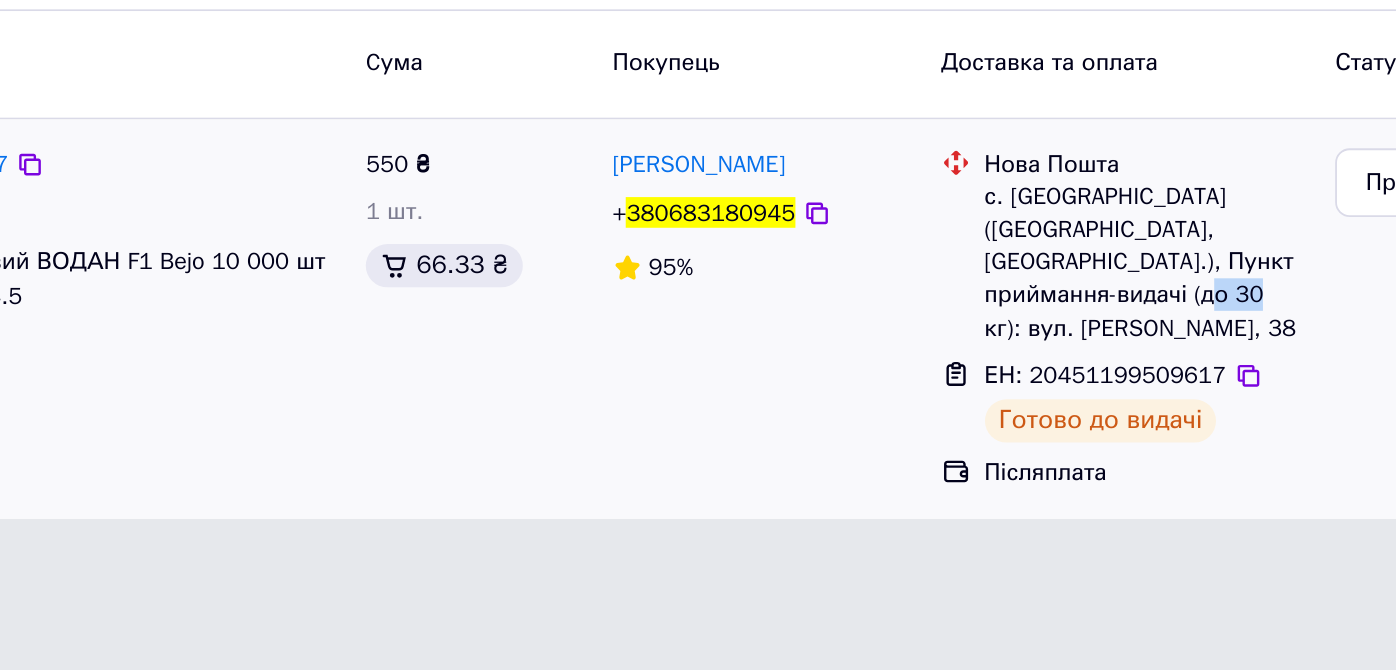 click on "с. Йосипівка (Одеська обл., Подільський р-н.), Пункт приймання-видачі (до 30 кг): вул. Лесі Українки, 38" at bounding box center (1111, 295) 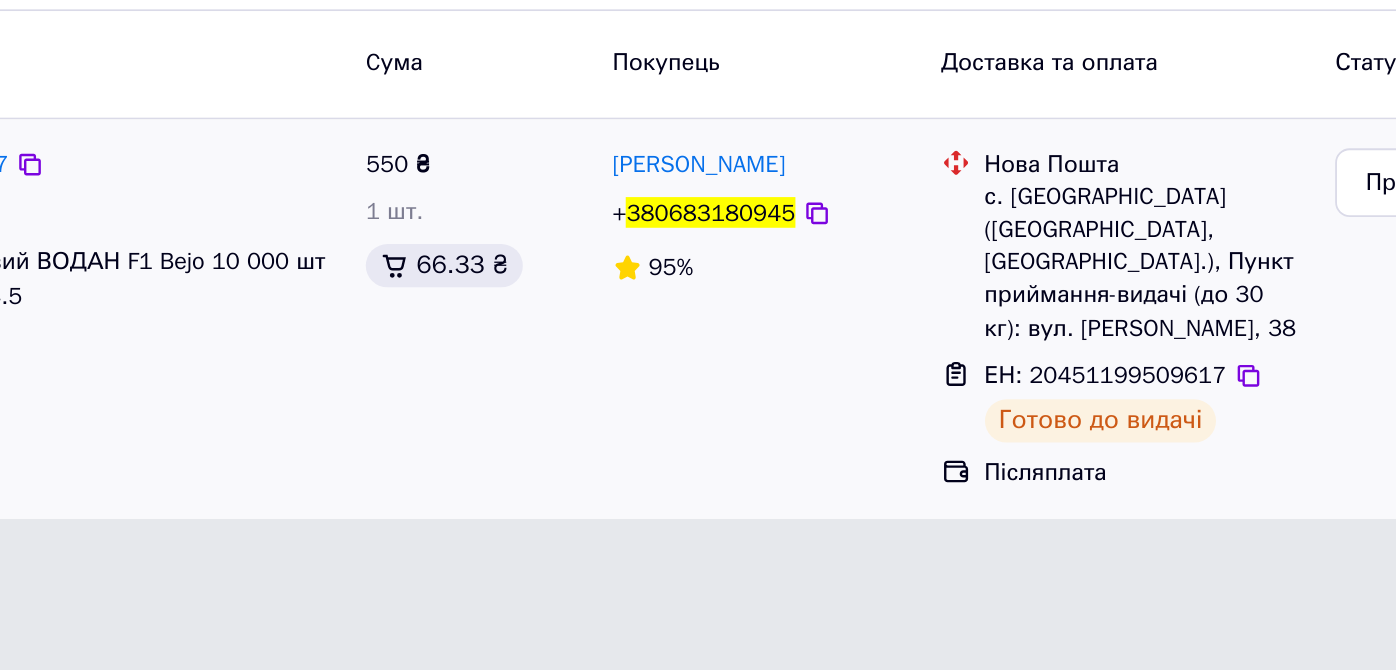 click on "с. Йосипівка (Одеська обл., Подільський р-н.), Пункт приймання-видачі (до 30 кг): вул. Лесі Українки, 38" at bounding box center [1111, 295] 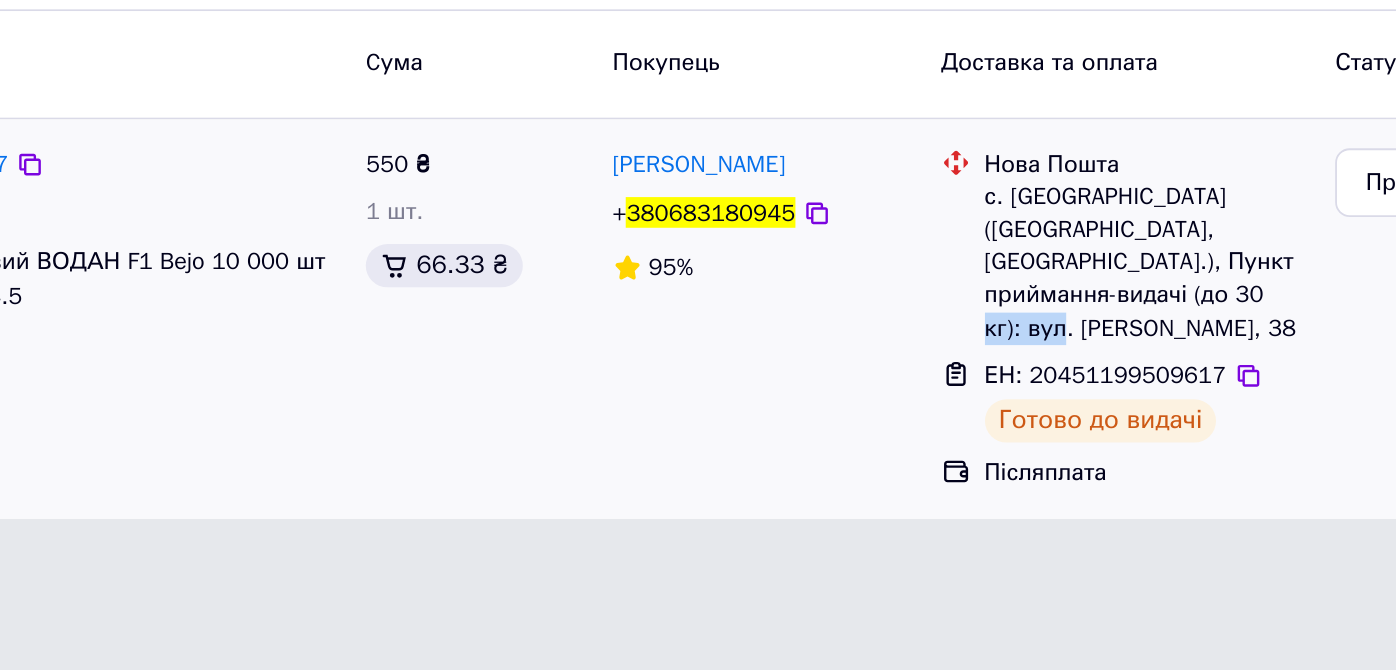 click on "с. Йосипівка (Одеська обл., Подільський р-н.), Пункт приймання-видачі (до 30 кг): вул. Лесі Українки, 38" at bounding box center [1111, 295] 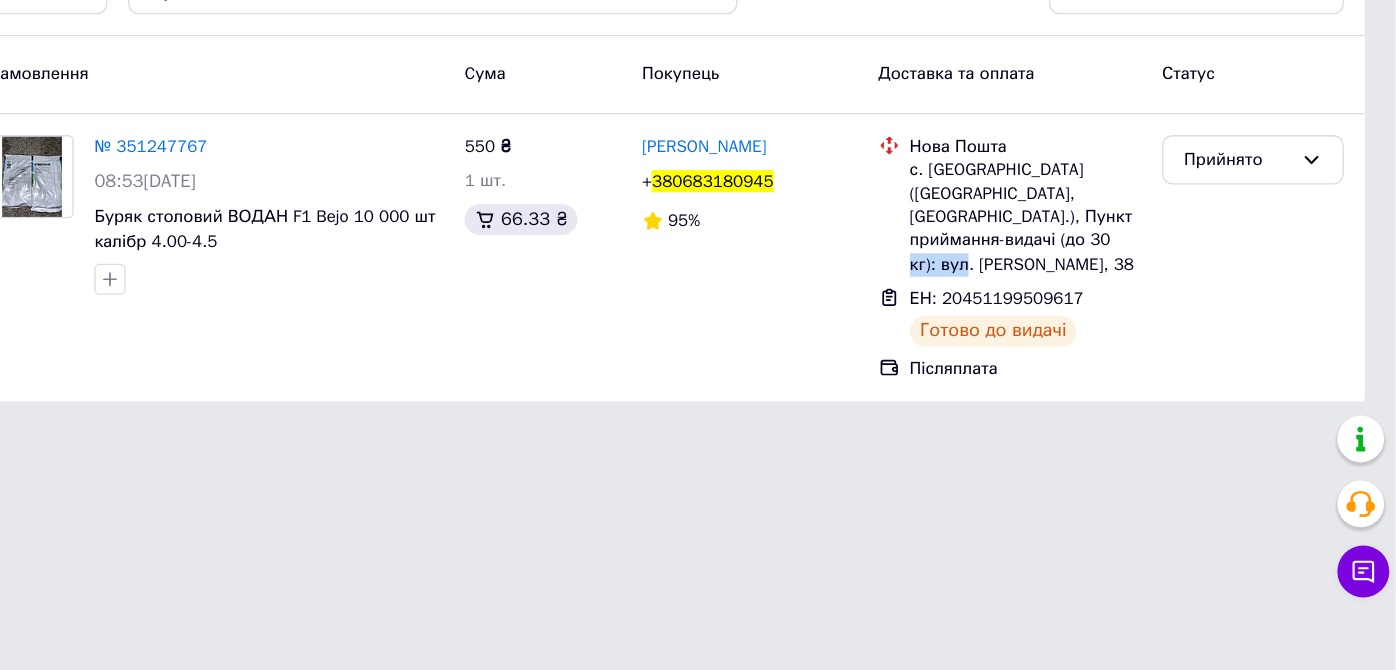 scroll, scrollTop: 0, scrollLeft: 0, axis: both 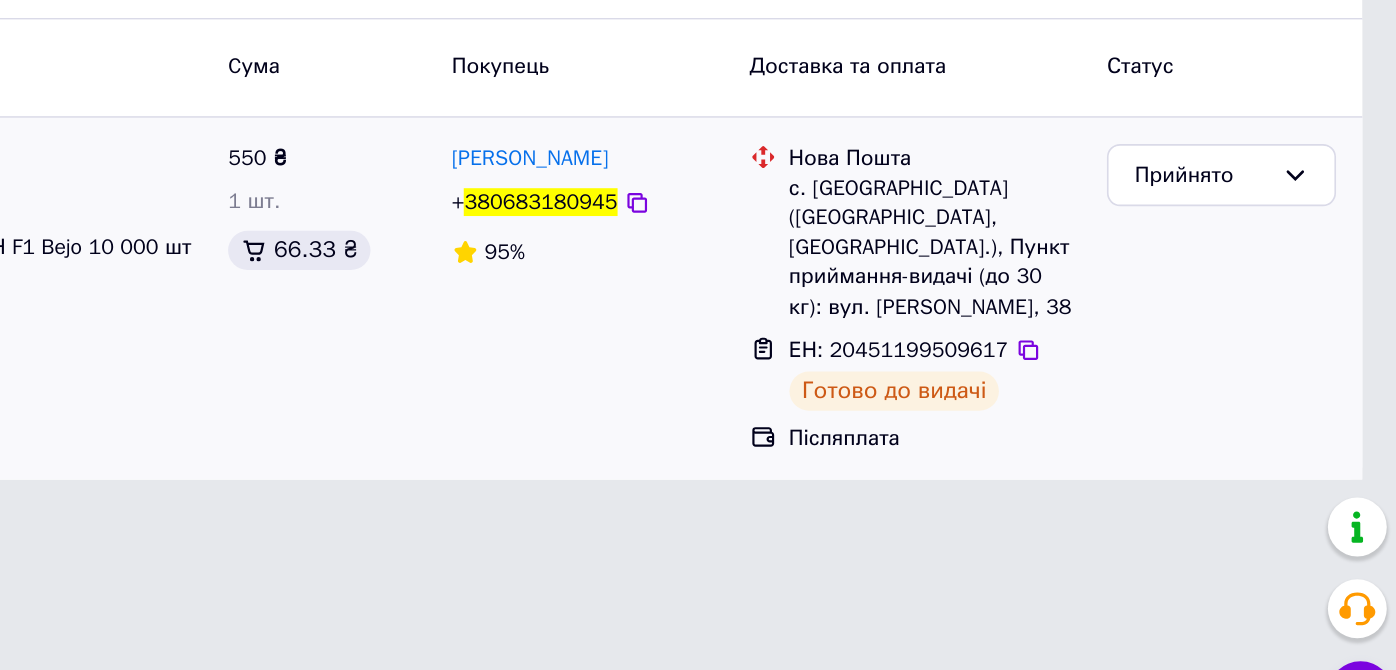 click on "с. Йосипівка (Одеська обл., Подільський р-н.), Пункт приймання-видачі (до 30 кг): вул. Лесі Українки, 38" at bounding box center (1111, 295) 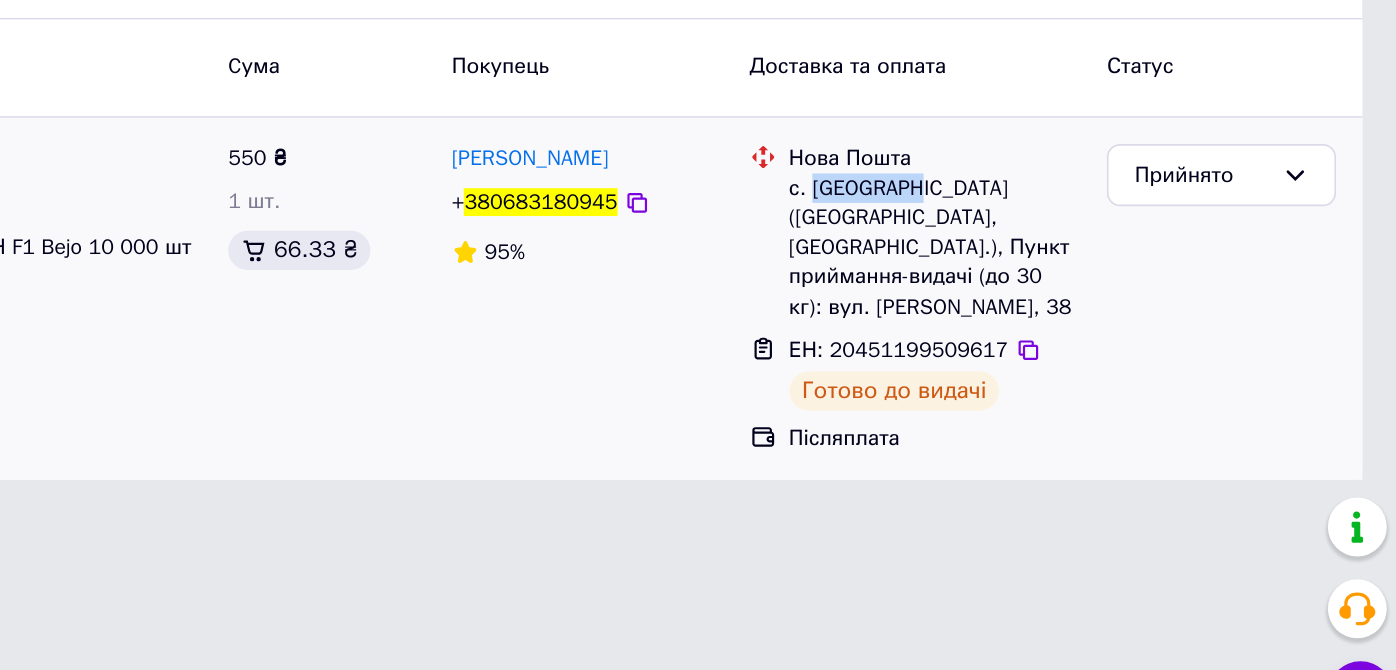 click on "с. Йосипівка (Одеська обл., Подільський р-н.), Пункт приймання-видачі (до 30 кг): вул. Лесі Українки, 38" at bounding box center [1111, 295] 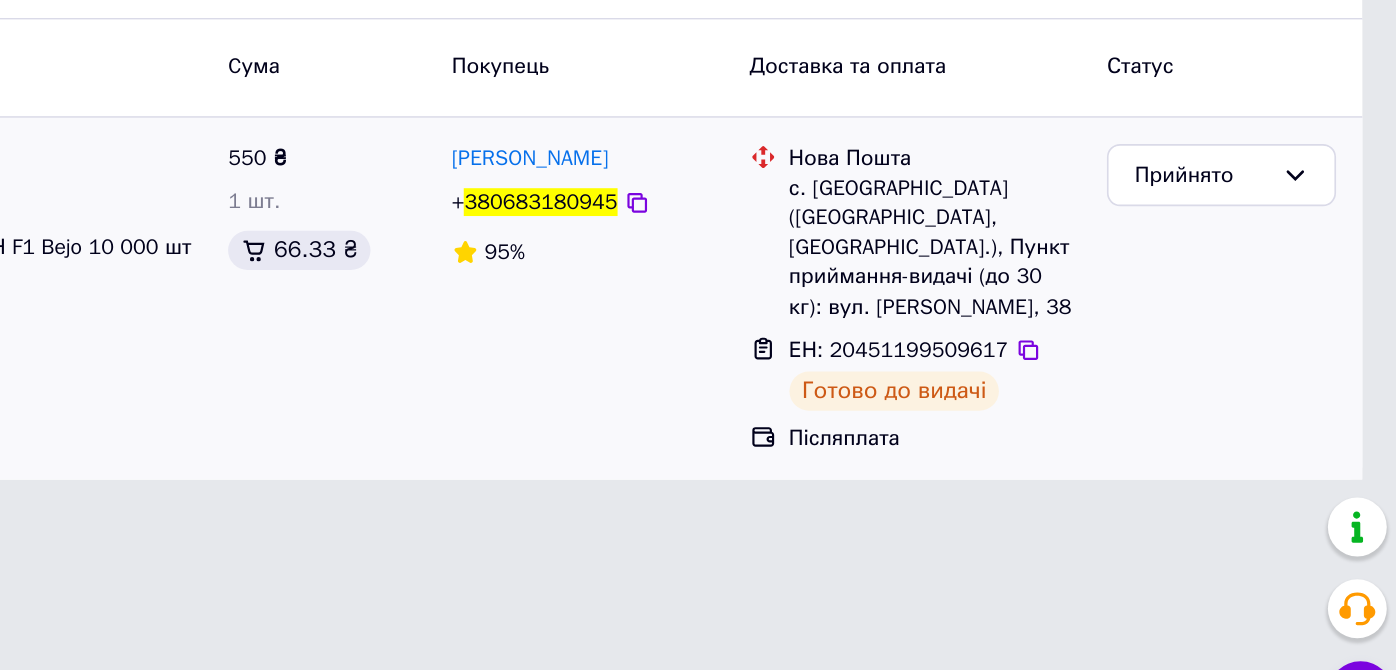 click on "с. Йосипівка (Одеська обл., Подільський р-н.), Пункт приймання-видачі (до 30 кг): вул. Лесі Українки, 38" at bounding box center (1111, 295) 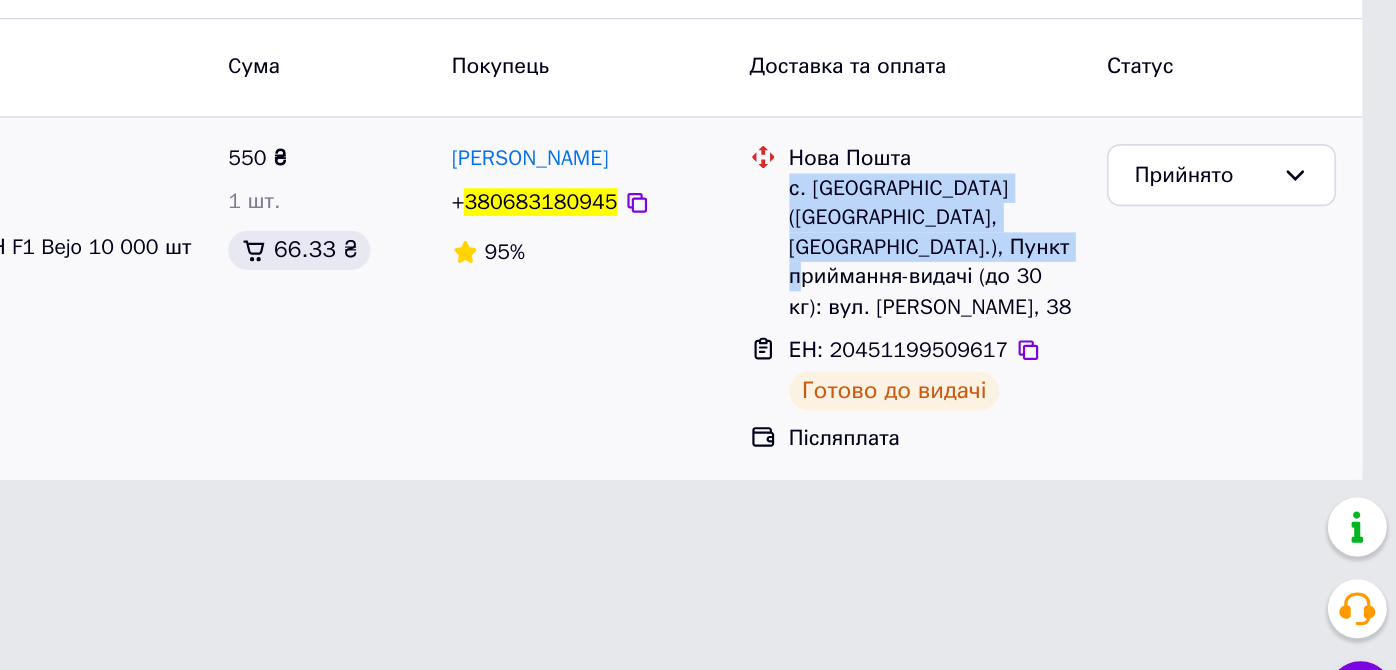 drag, startPoint x: 1024, startPoint y: 260, endPoint x: 1130, endPoint y: 290, distance: 110.16351 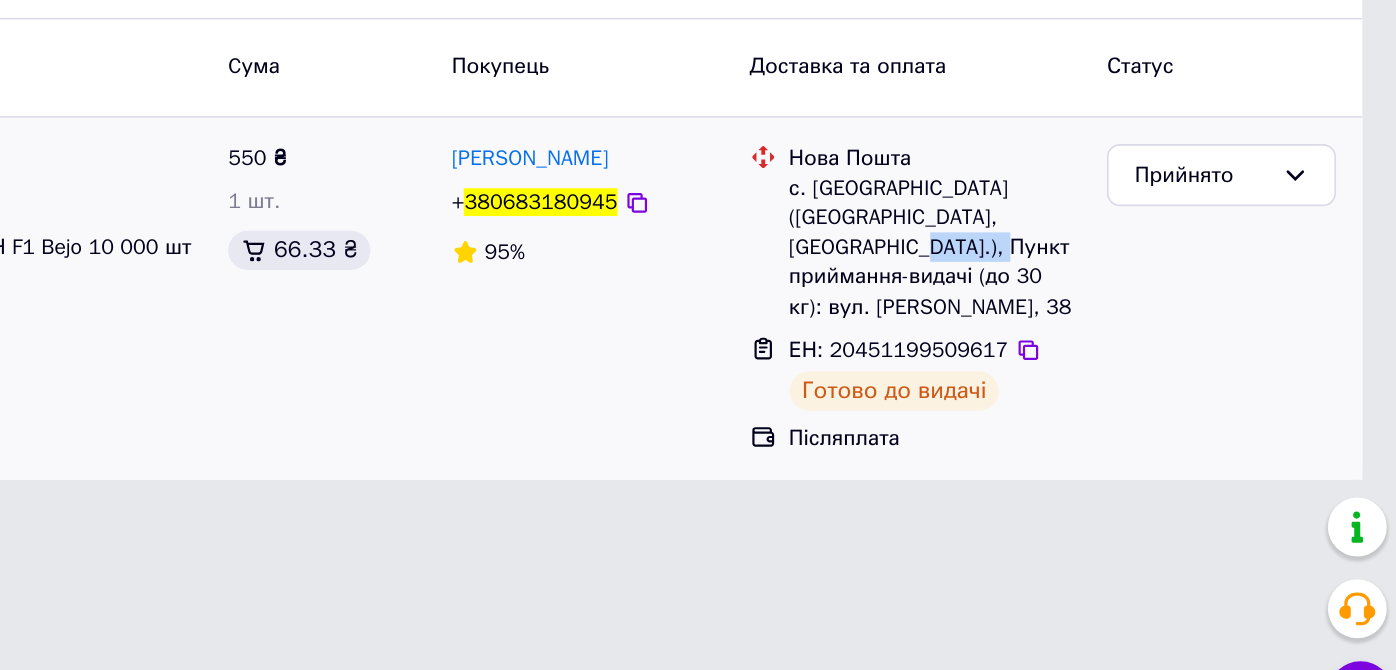 click on "с. Йосипівка (Одеська обл., Подільський р-н.), Пункт приймання-видачі (до 30 кг): вул. Лесі Українки, 38" at bounding box center [1111, 295] 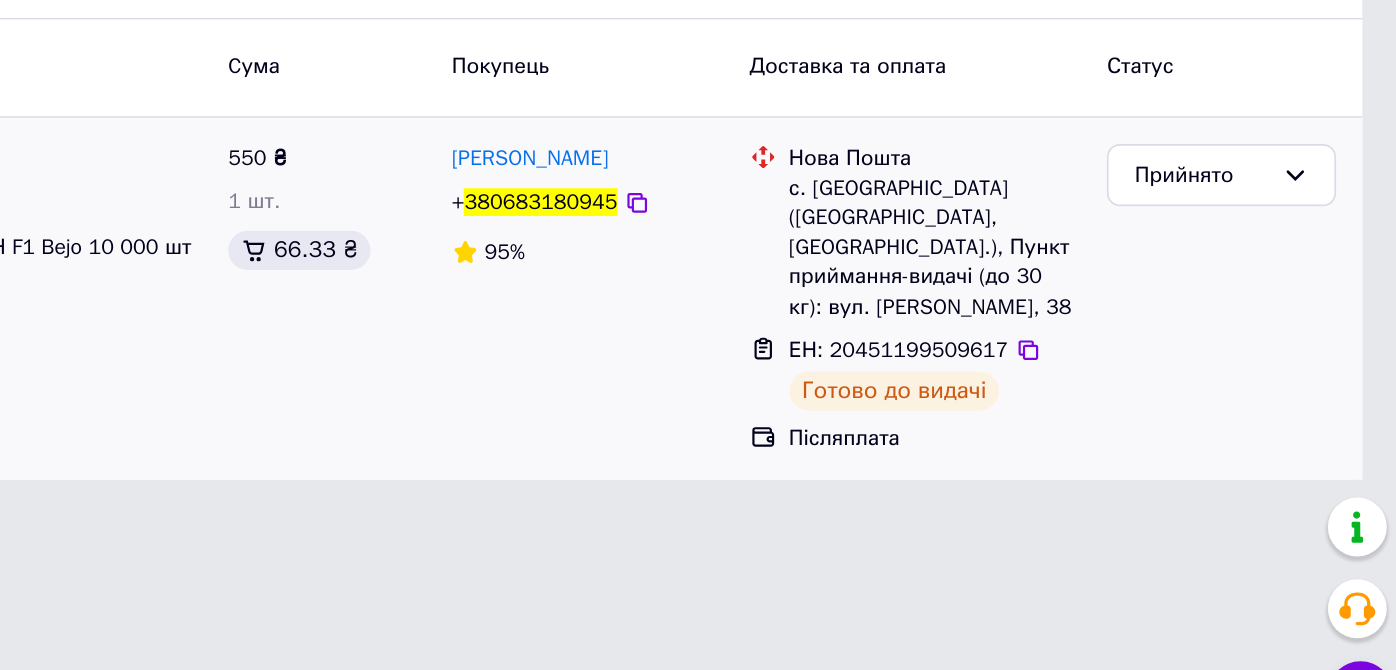 click on "с. Йосипівка (Одеська обл., Подільський р-н.), Пункт приймання-видачі (до 30 кг): вул. Лесі Українки, 38" at bounding box center [1111, 295] 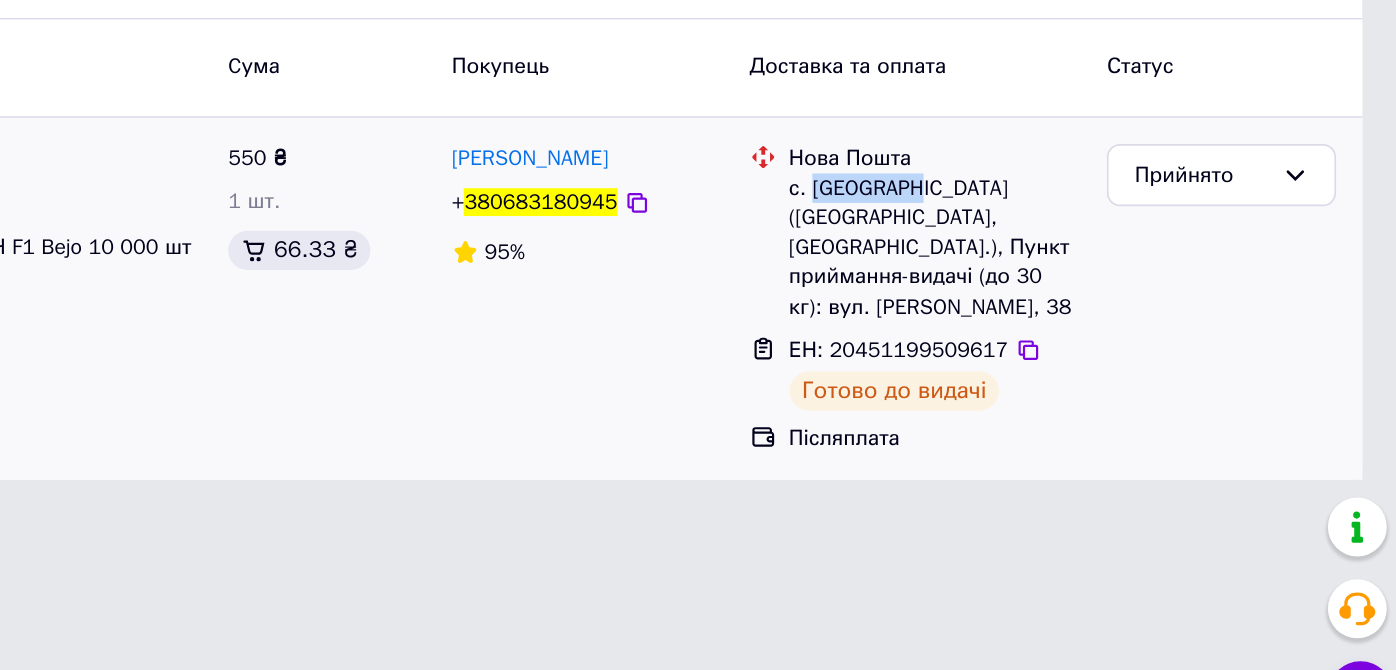 click on "с. Йосипівка (Одеська обл., Подільський р-н.), Пункт приймання-видачі (до 30 кг): вул. Лесі Українки, 38" at bounding box center (1111, 295) 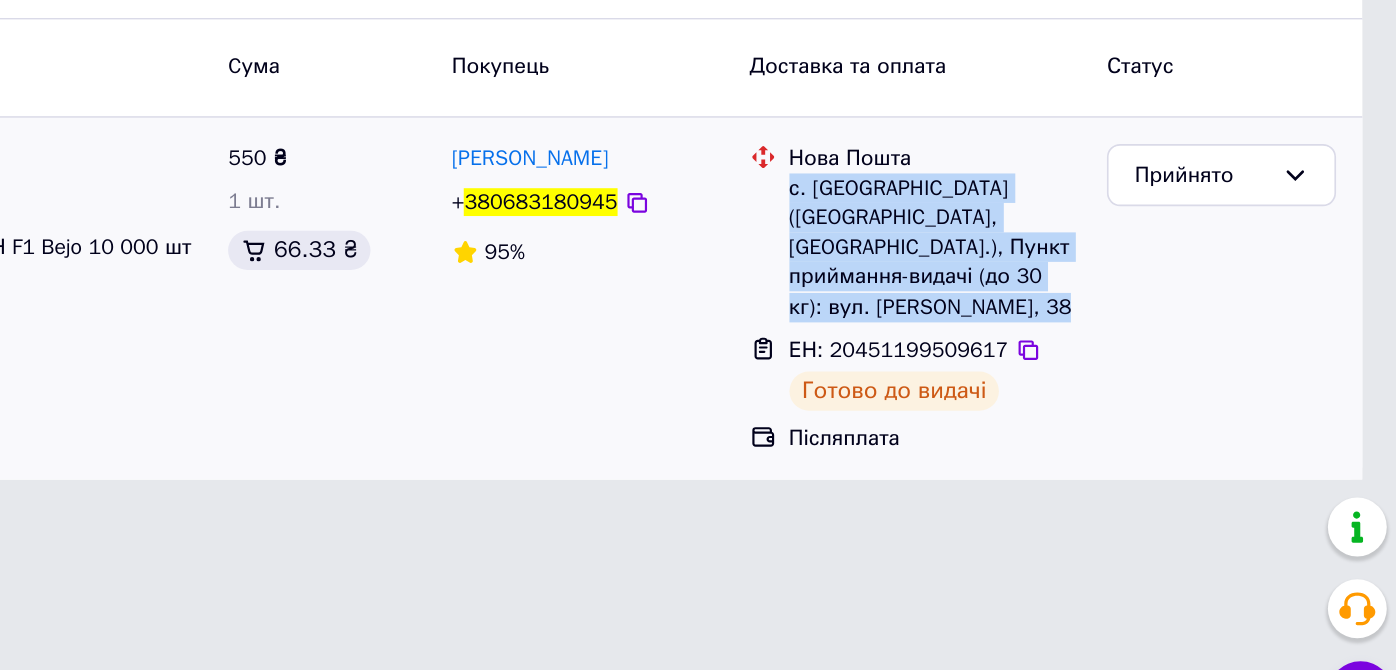 click on "с. Йосипівка (Одеська обл., Подільський р-н.), Пункт приймання-видачі (до 30 кг): вул. Лесі Українки, 38" at bounding box center (1111, 295) 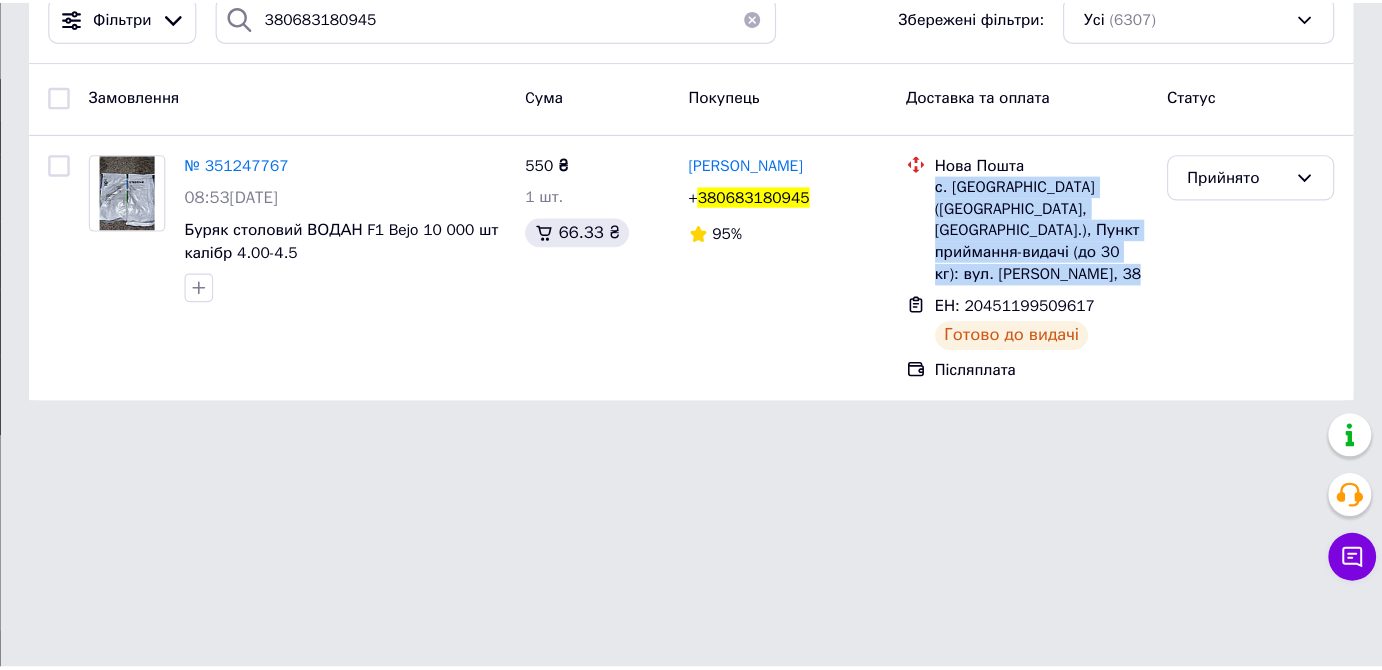 scroll, scrollTop: 0, scrollLeft: 0, axis: both 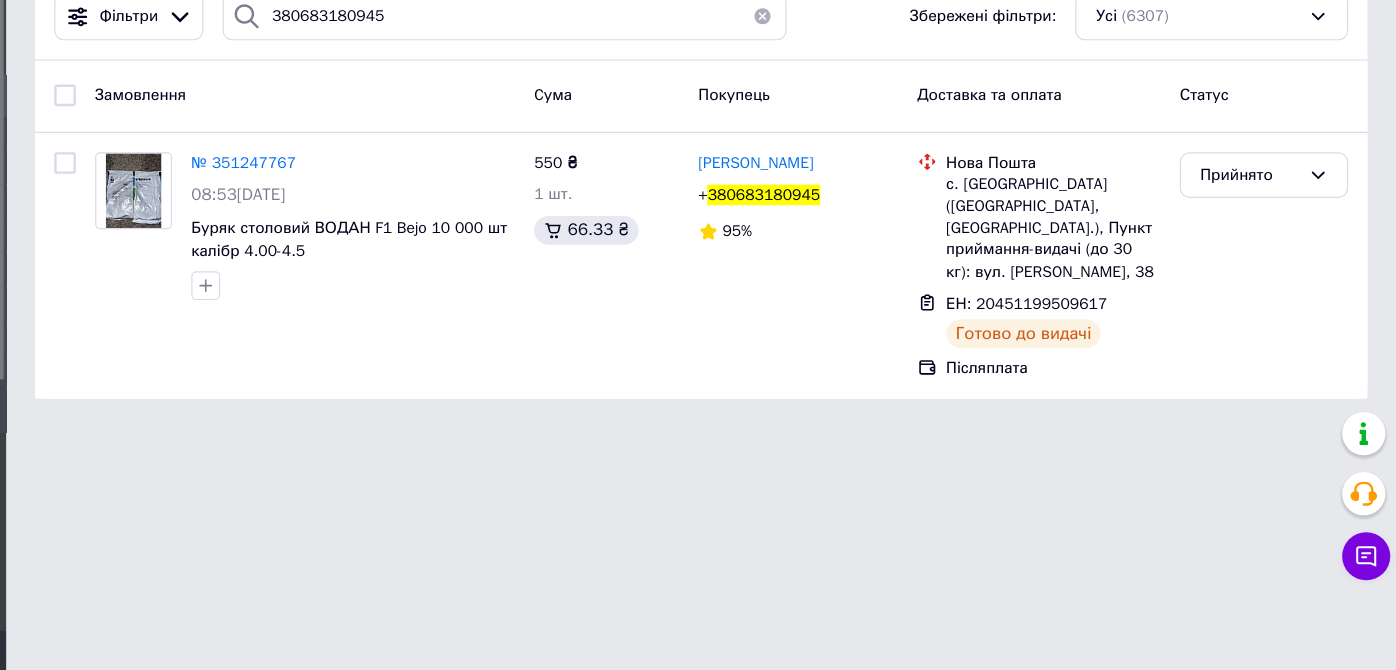 click on "Замовлення" at bounding box center [488, 185] 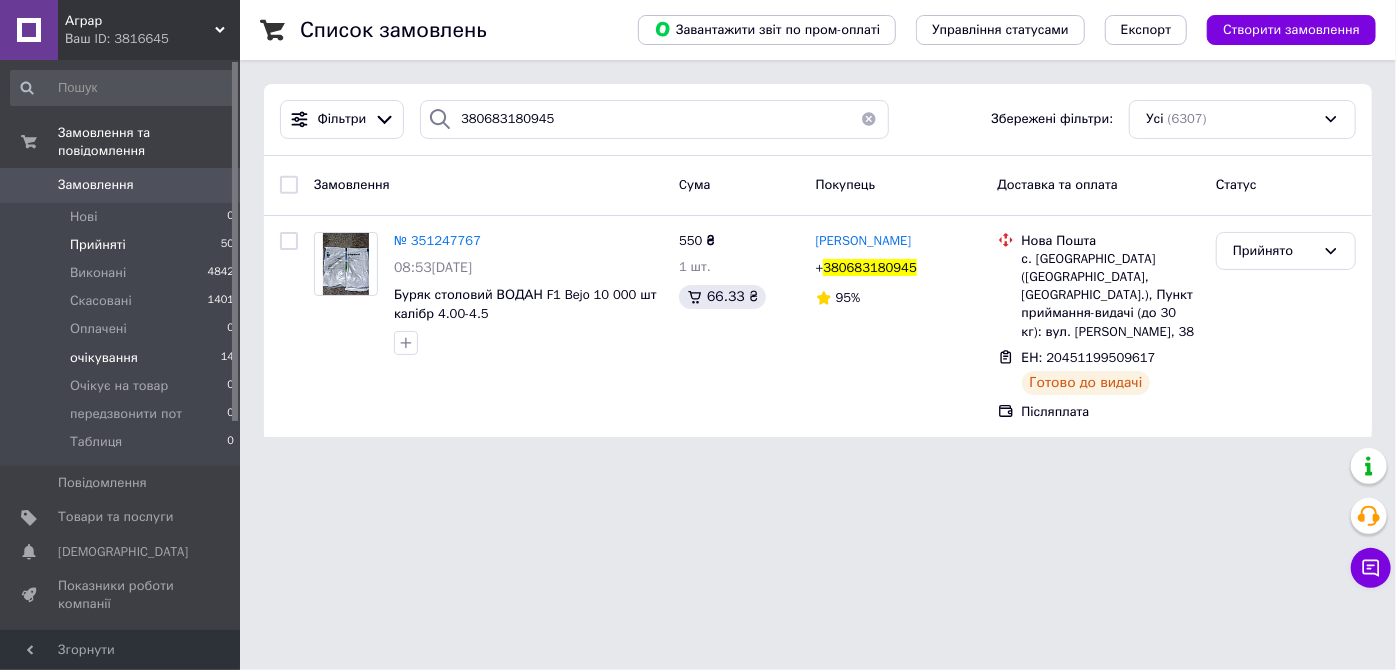 click on "Прийняті" at bounding box center (98, 245) 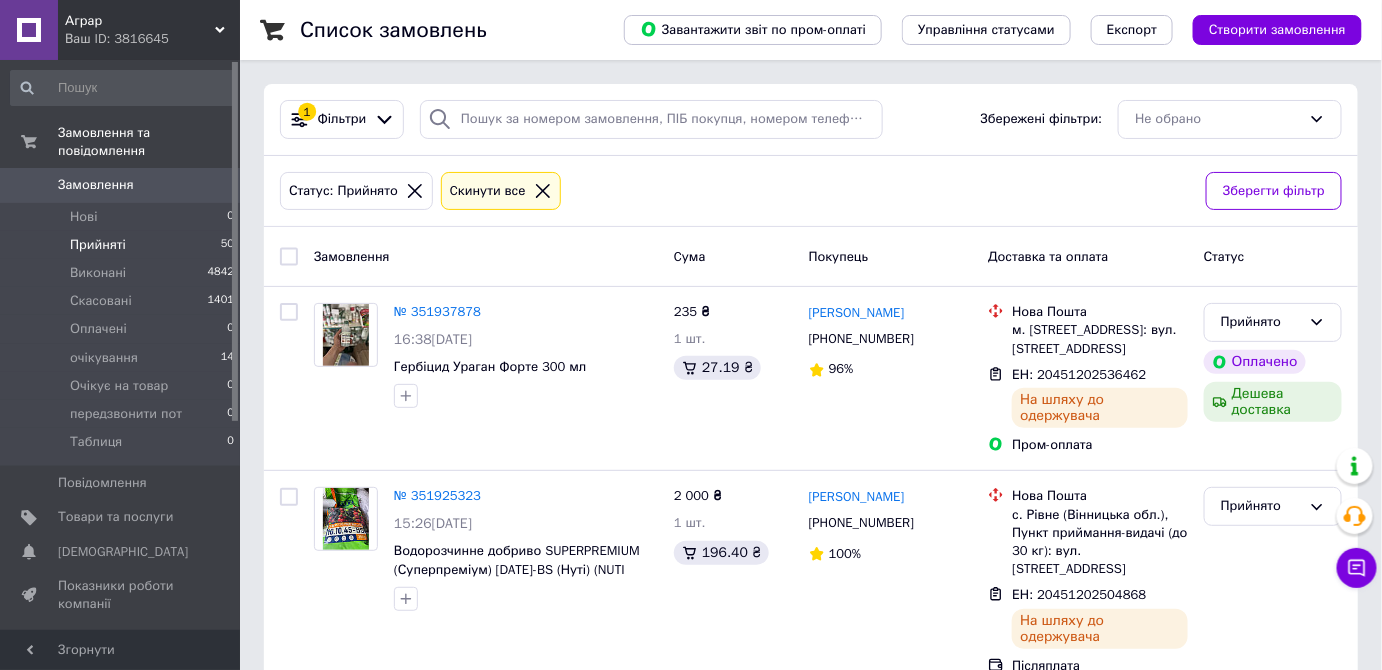 click on "Прийняті 50" at bounding box center [123, 245] 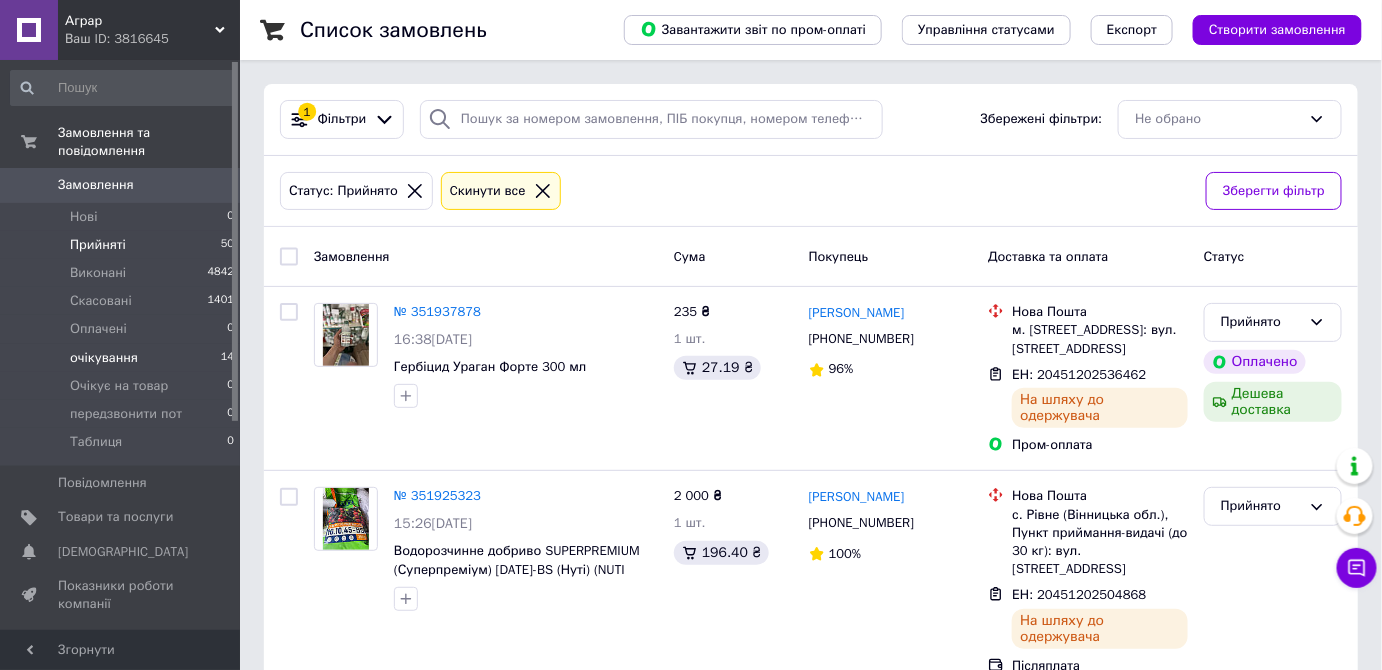 click on "очікування 14" at bounding box center [123, 358] 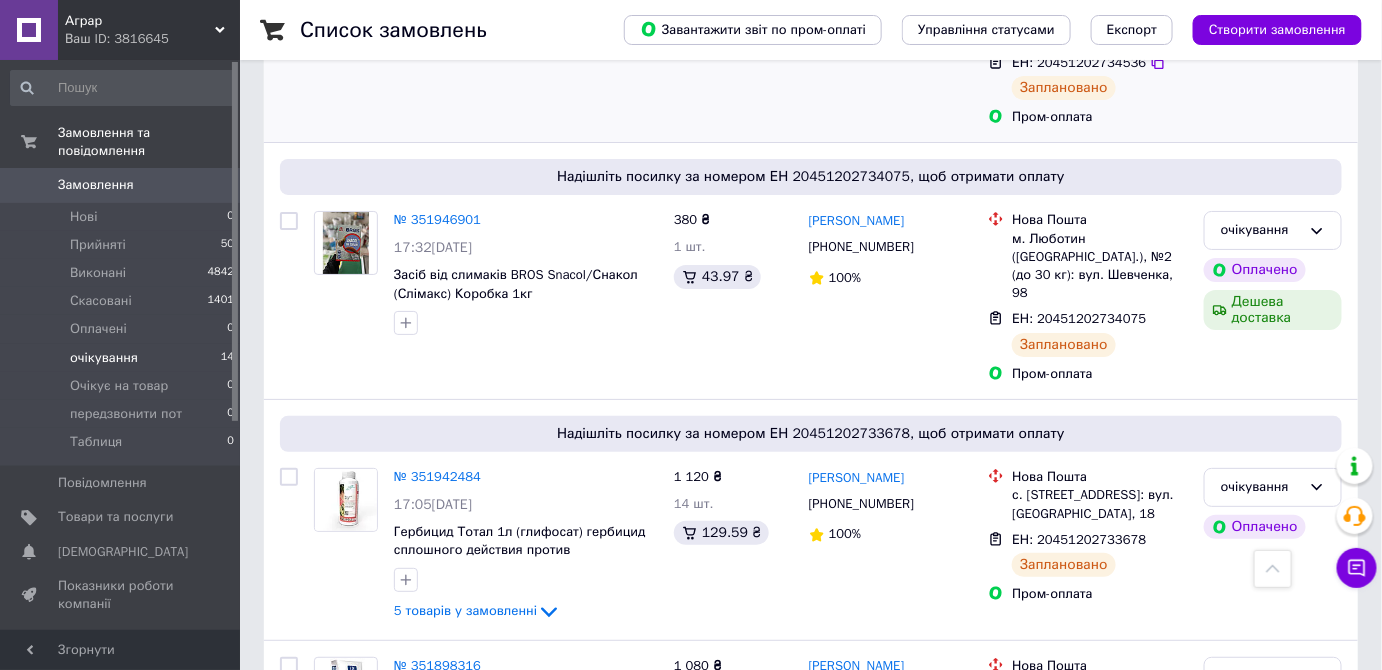 scroll, scrollTop: 2448, scrollLeft: 0, axis: vertical 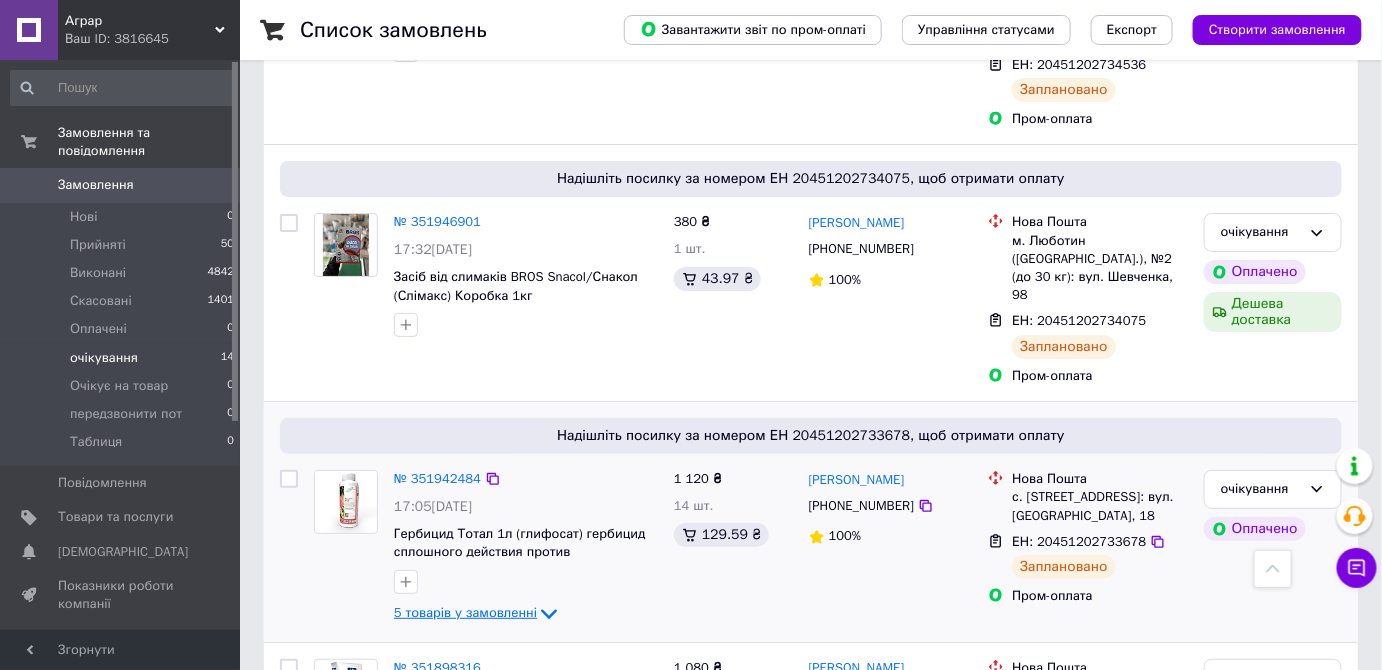 click on "5 товарів у замовленні" at bounding box center [465, 613] 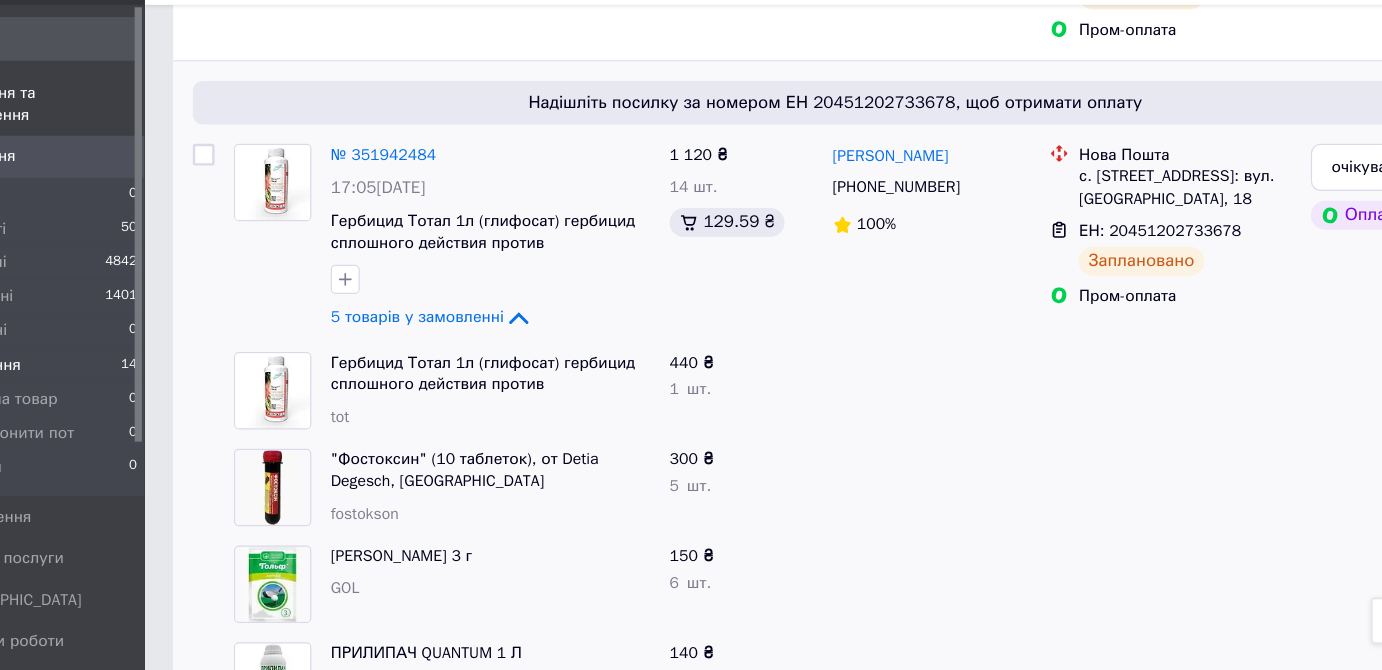 scroll, scrollTop: 2743, scrollLeft: 0, axis: vertical 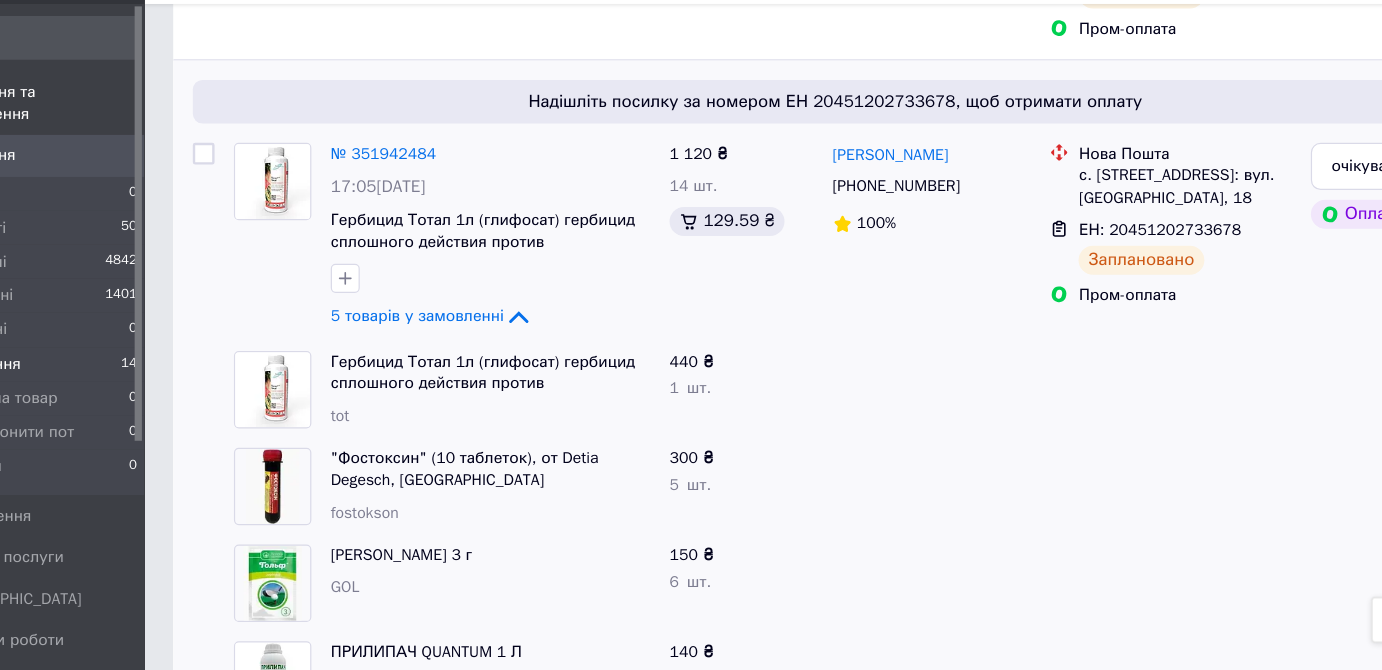 drag, startPoint x: 794, startPoint y: 395, endPoint x: 742, endPoint y: 409, distance: 53.851646 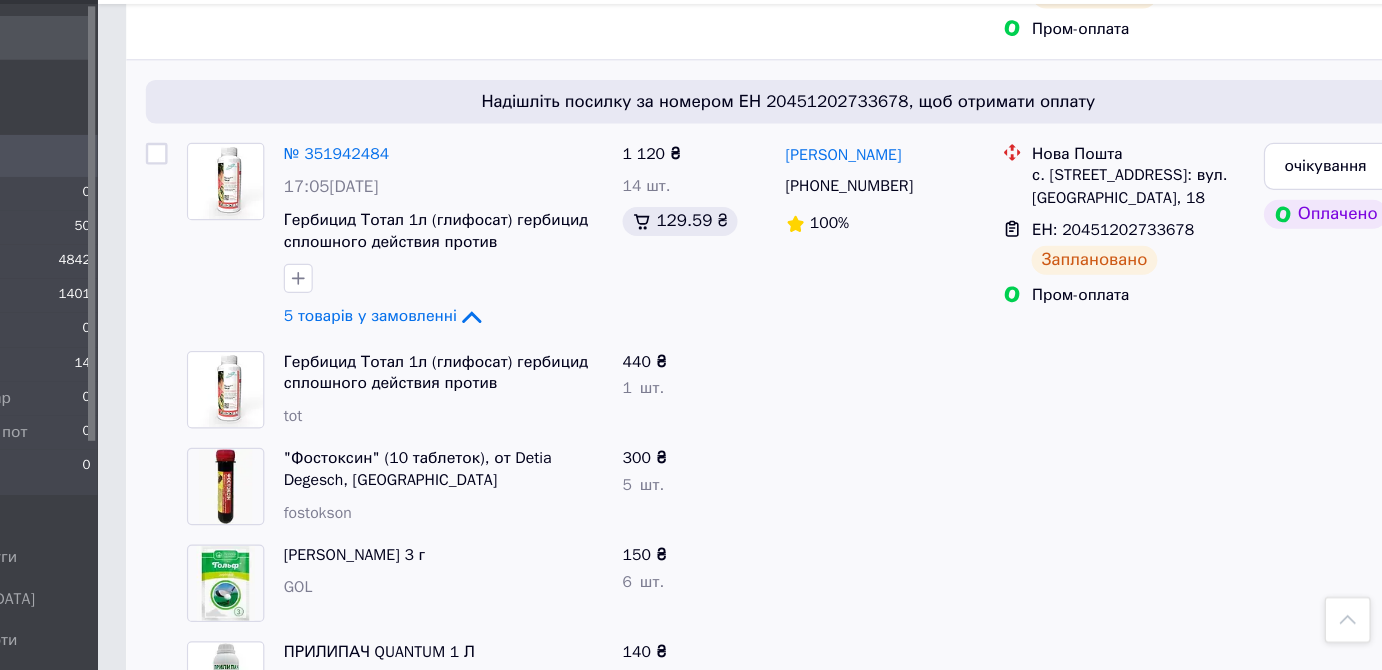 scroll, scrollTop: 2743, scrollLeft: 0, axis: vertical 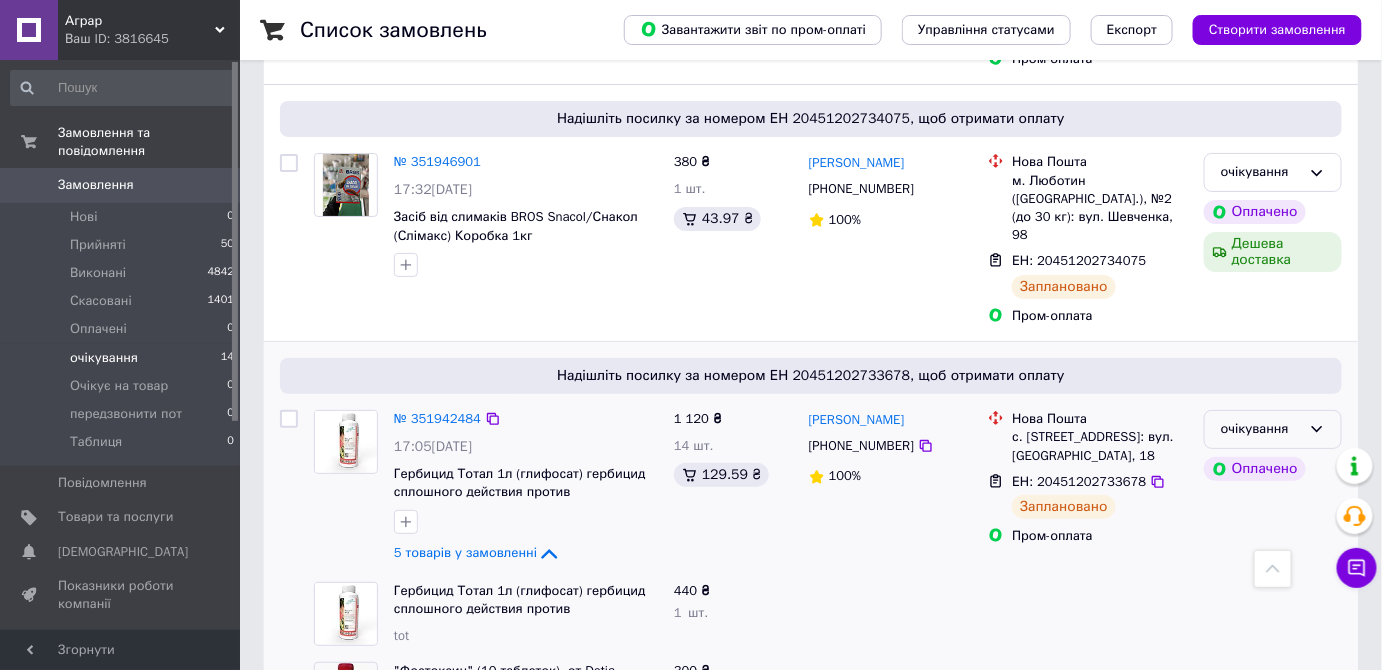 click on "очікування" at bounding box center (1273, 429) 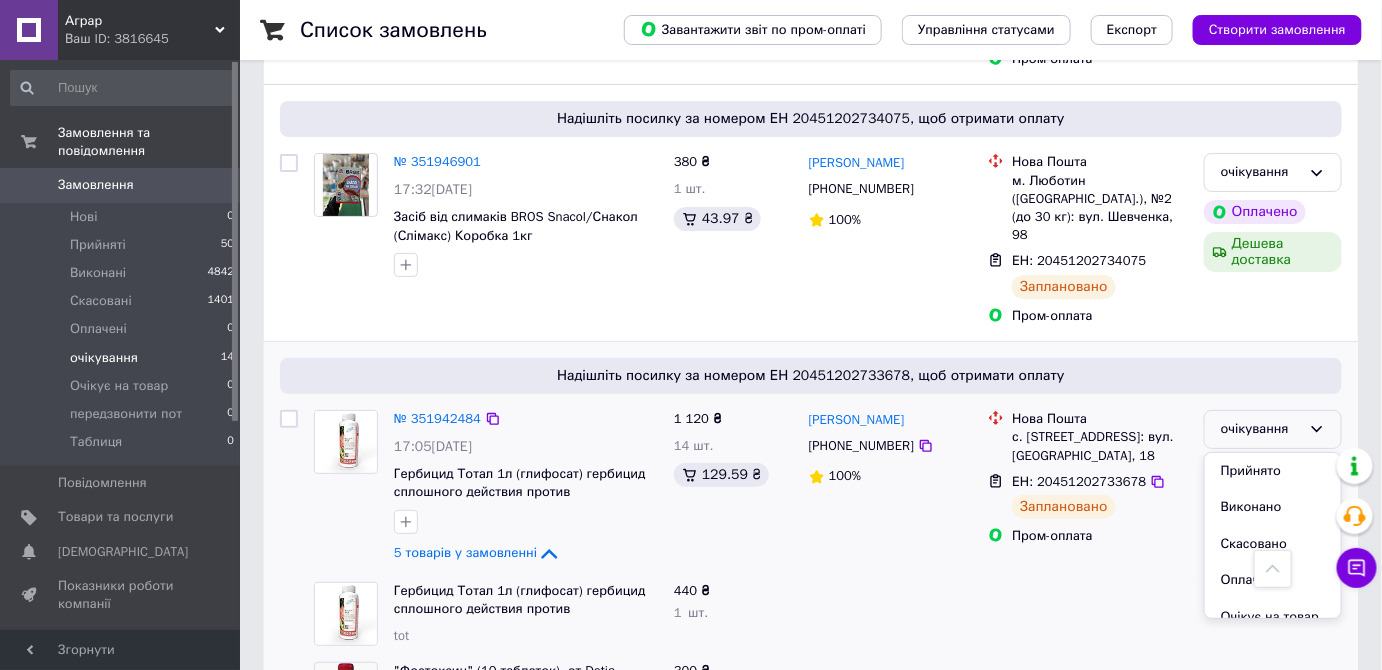 scroll, scrollTop: 110, scrollLeft: 0, axis: vertical 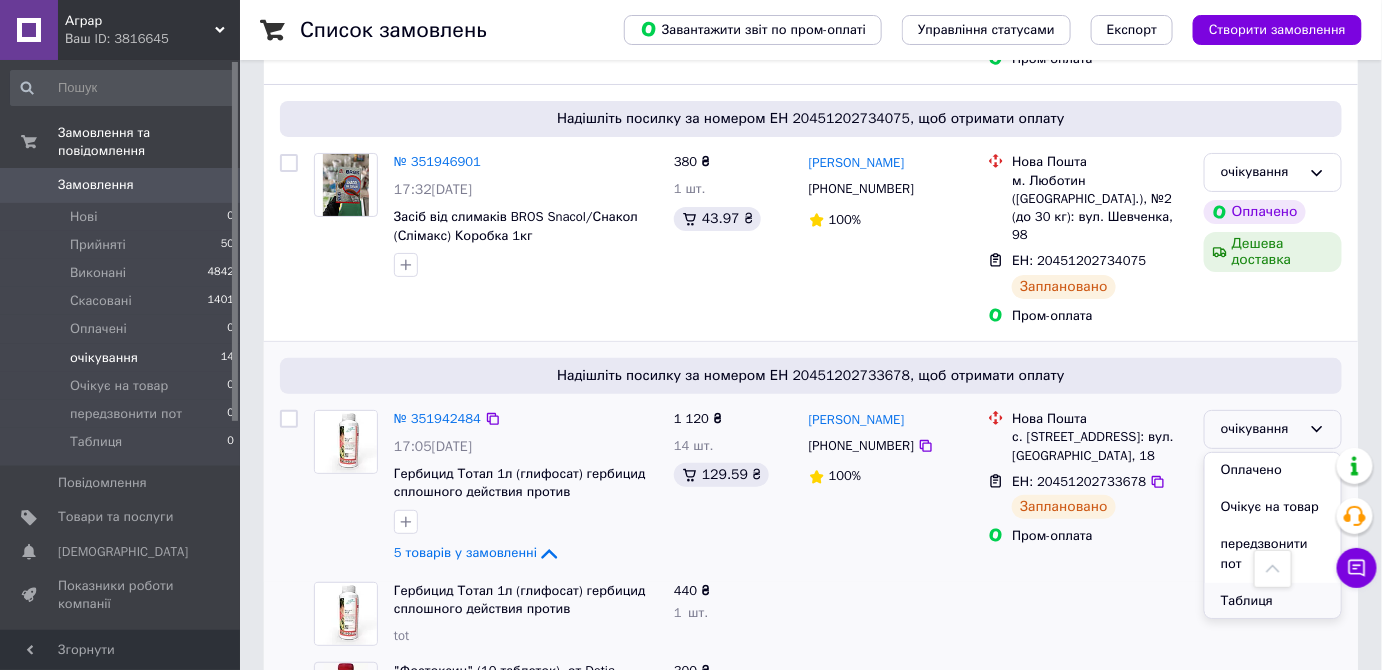 click on "Таблиця" at bounding box center [1273, 601] 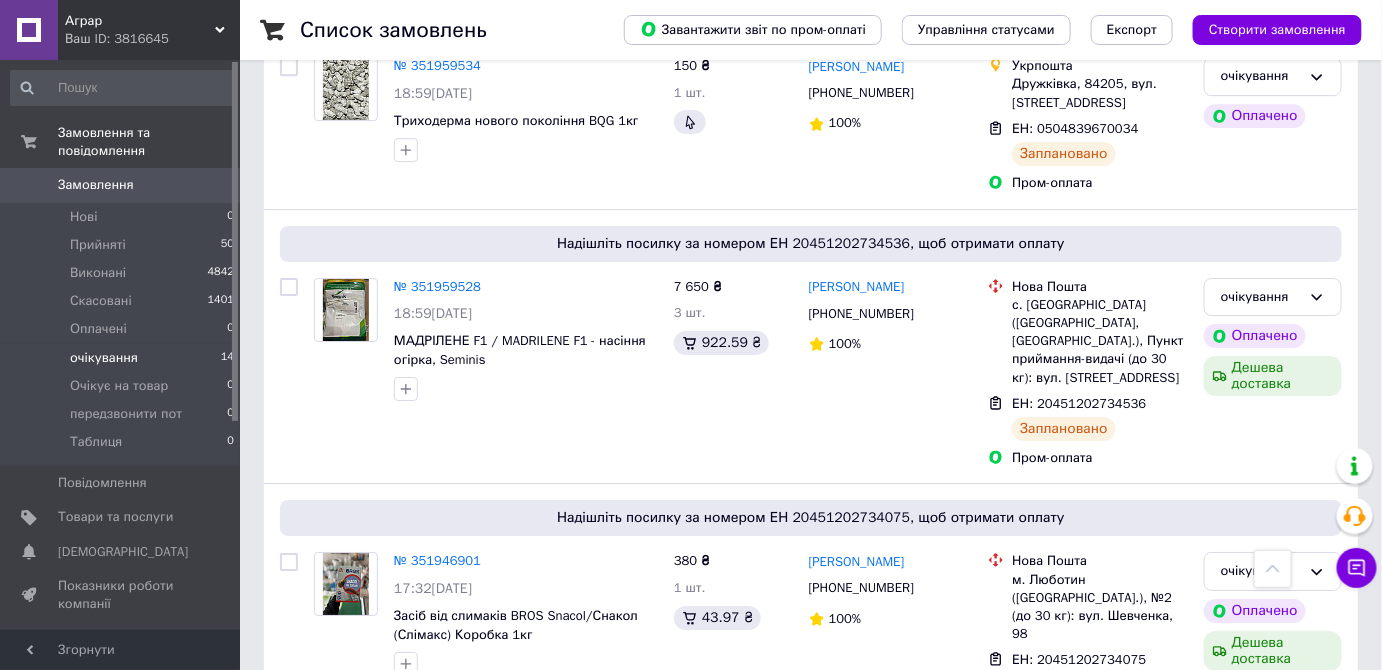scroll, scrollTop: 2105, scrollLeft: 0, axis: vertical 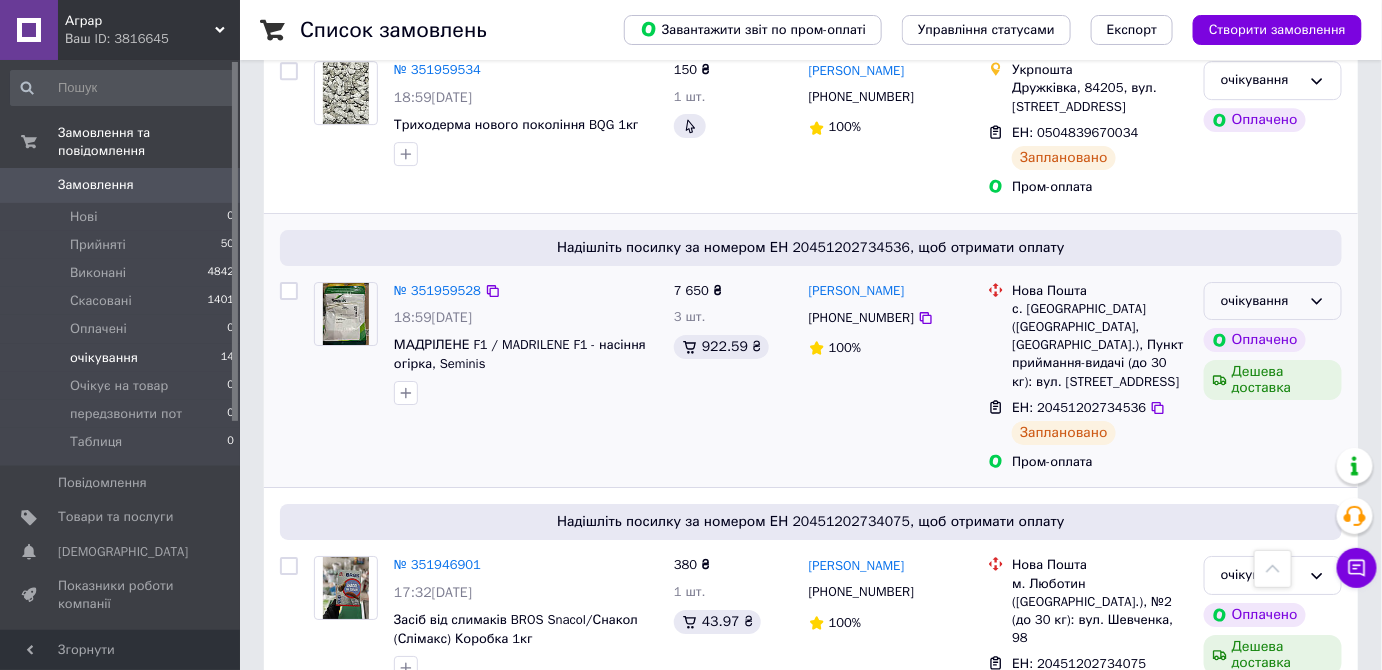 click on "очікування" at bounding box center [1273, 301] 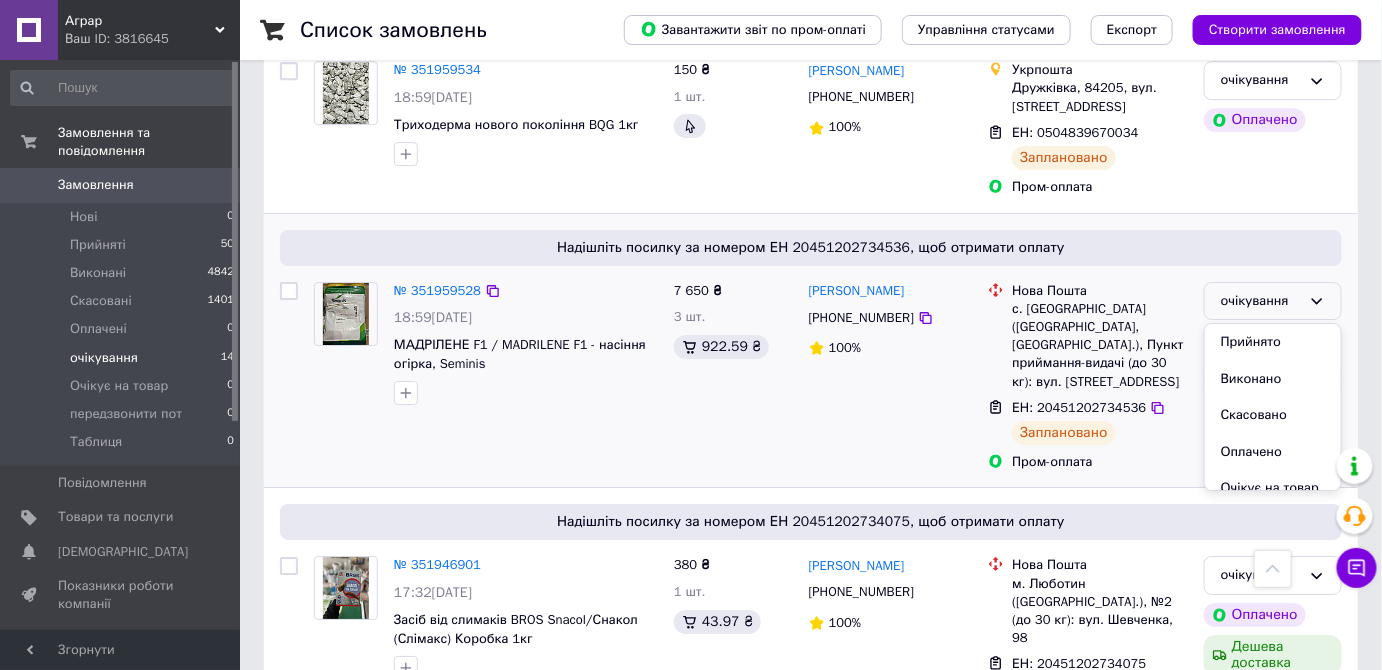 scroll, scrollTop: 110, scrollLeft: 0, axis: vertical 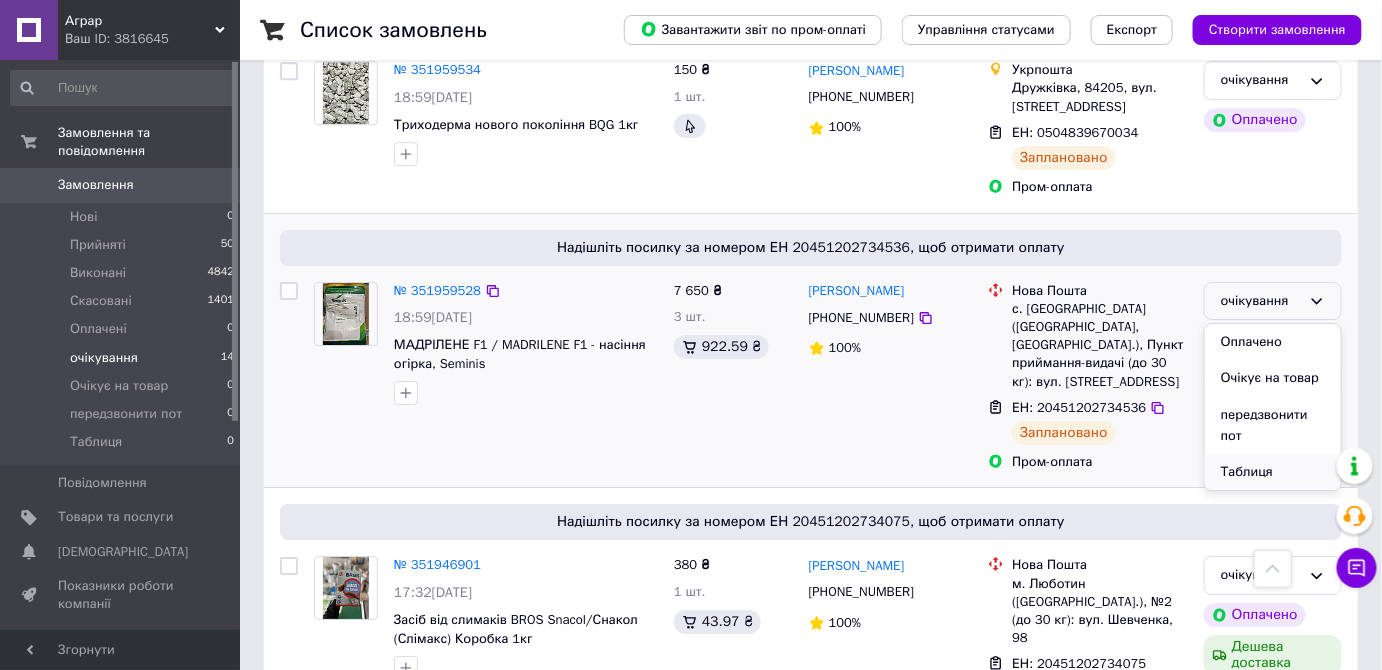 click on "Таблиця" at bounding box center (1273, 472) 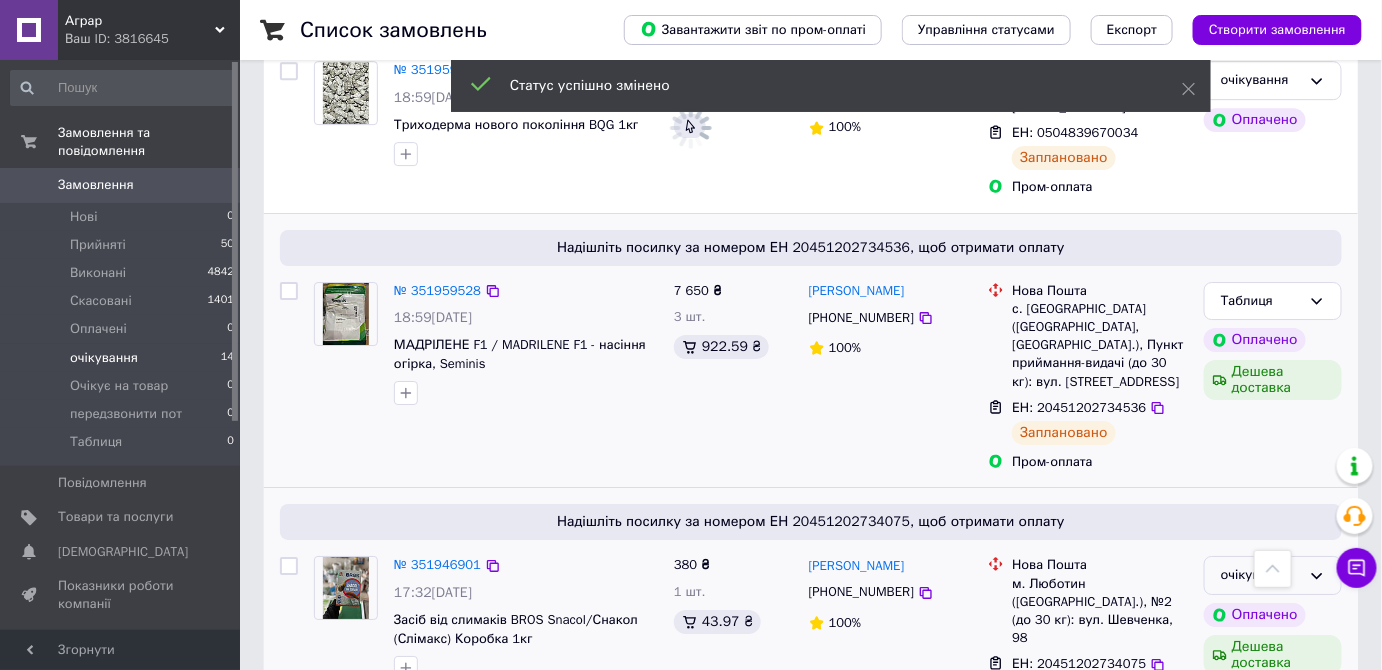 click 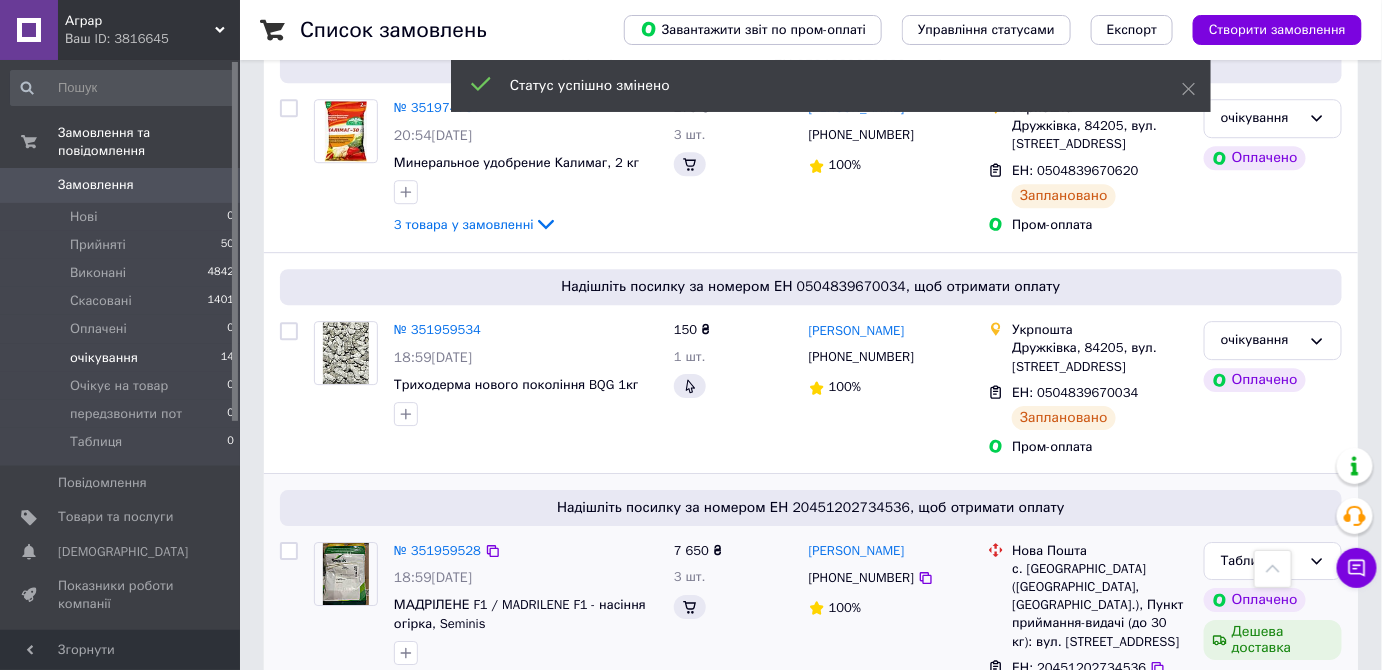 scroll, scrollTop: 2105, scrollLeft: 0, axis: vertical 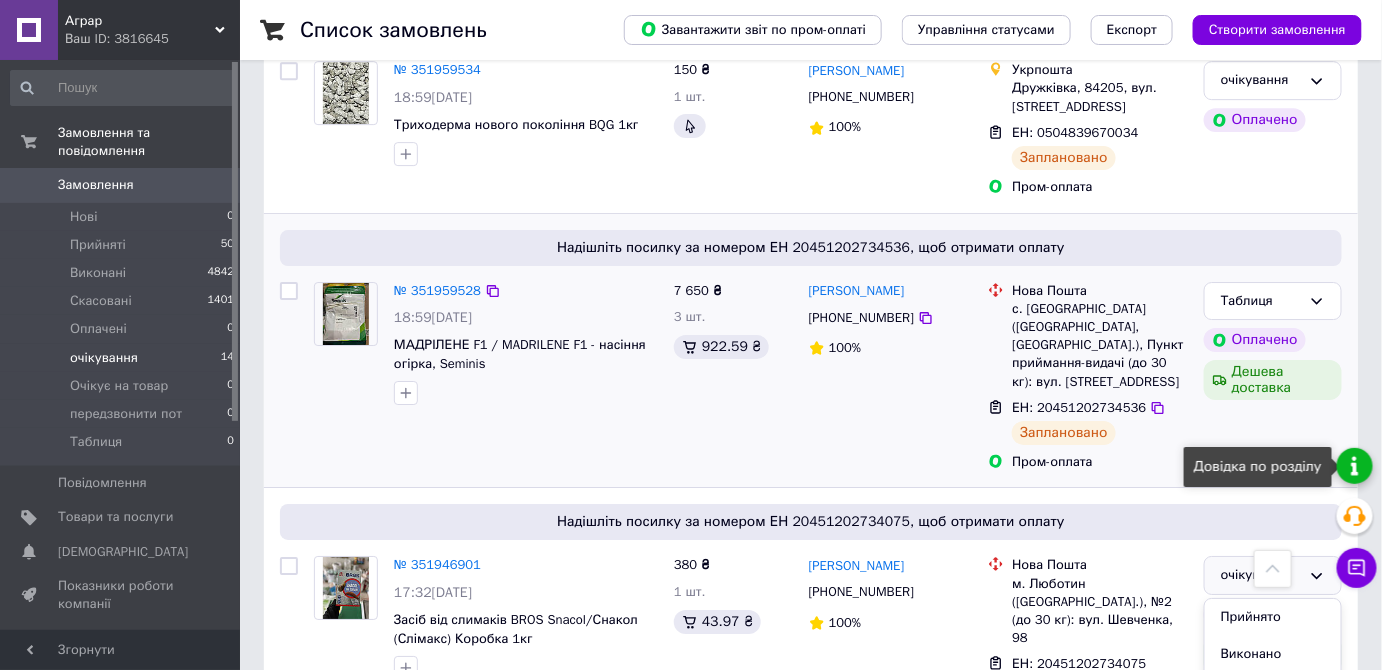 click at bounding box center (1355, 466) 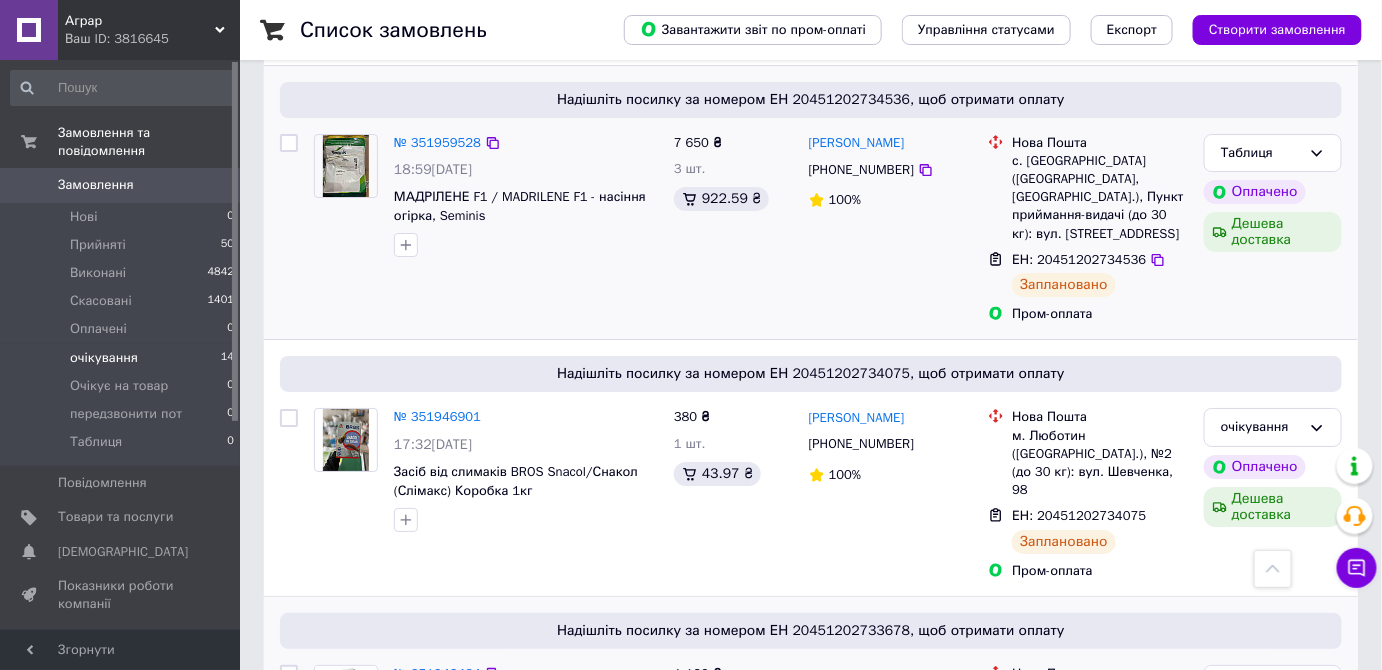 scroll, scrollTop: 2372, scrollLeft: 0, axis: vertical 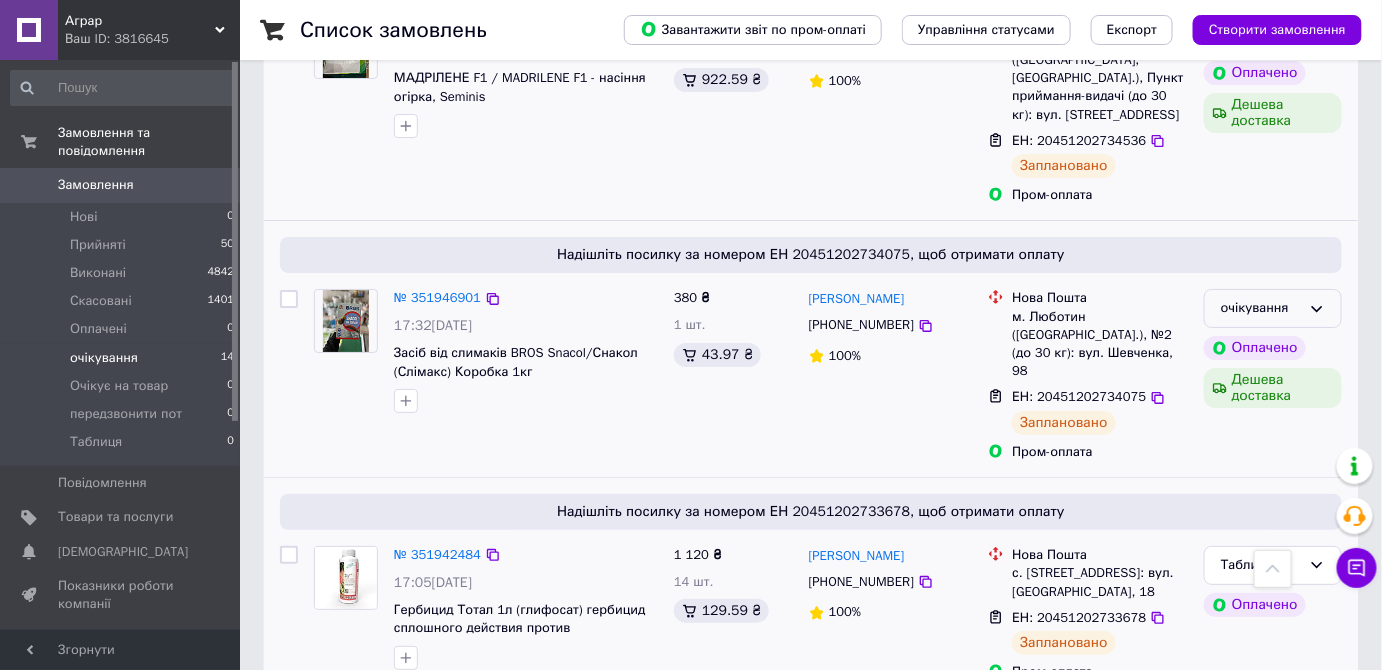 click 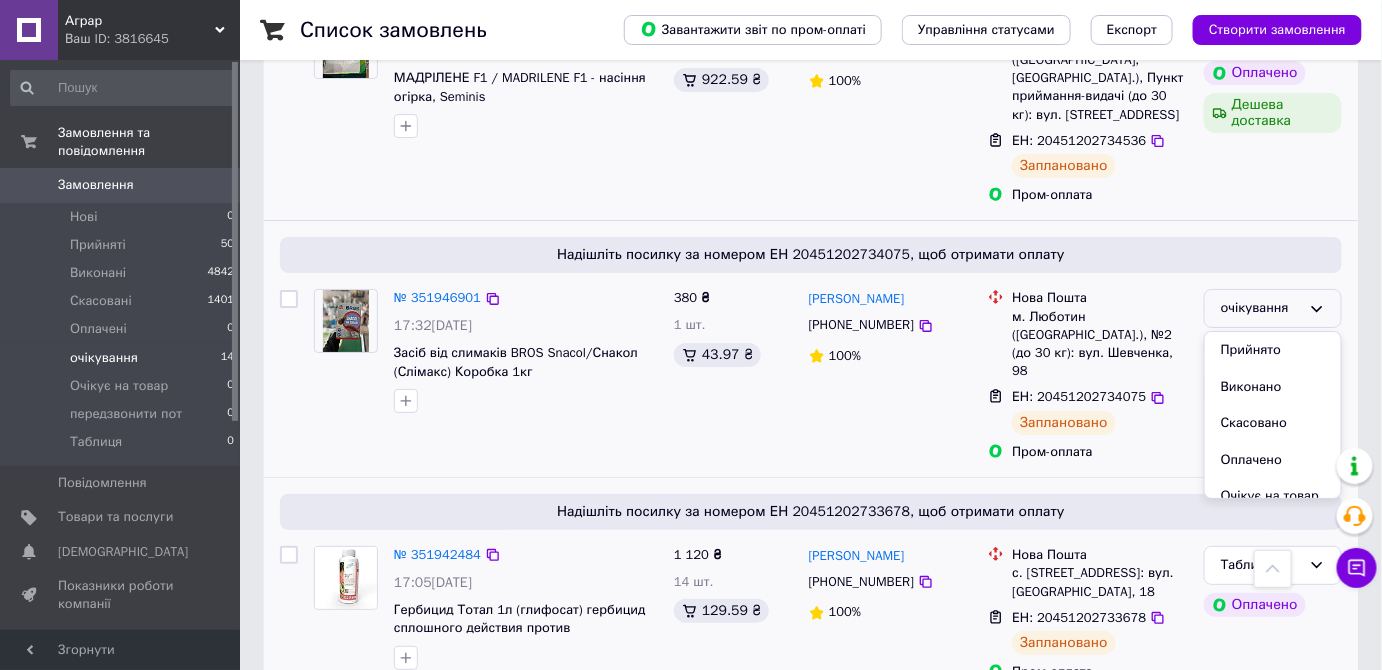 scroll, scrollTop: 110, scrollLeft: 0, axis: vertical 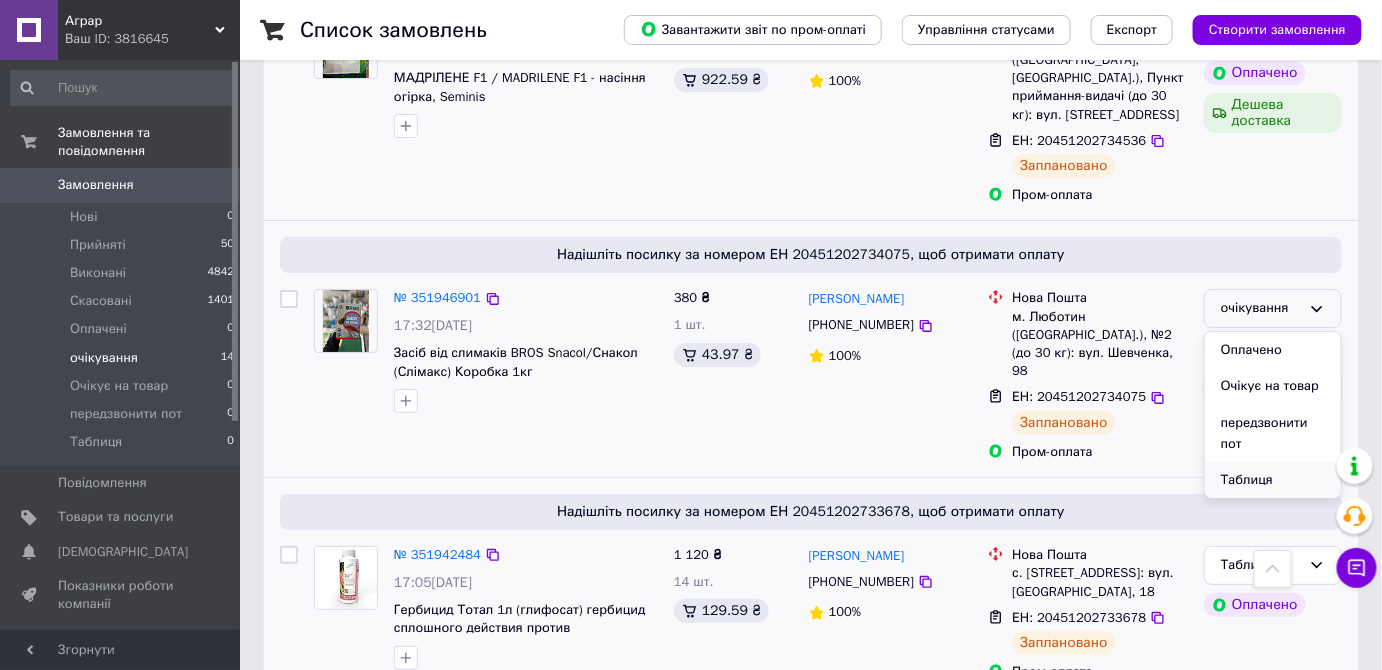 click on "Таблиця" at bounding box center (1273, 480) 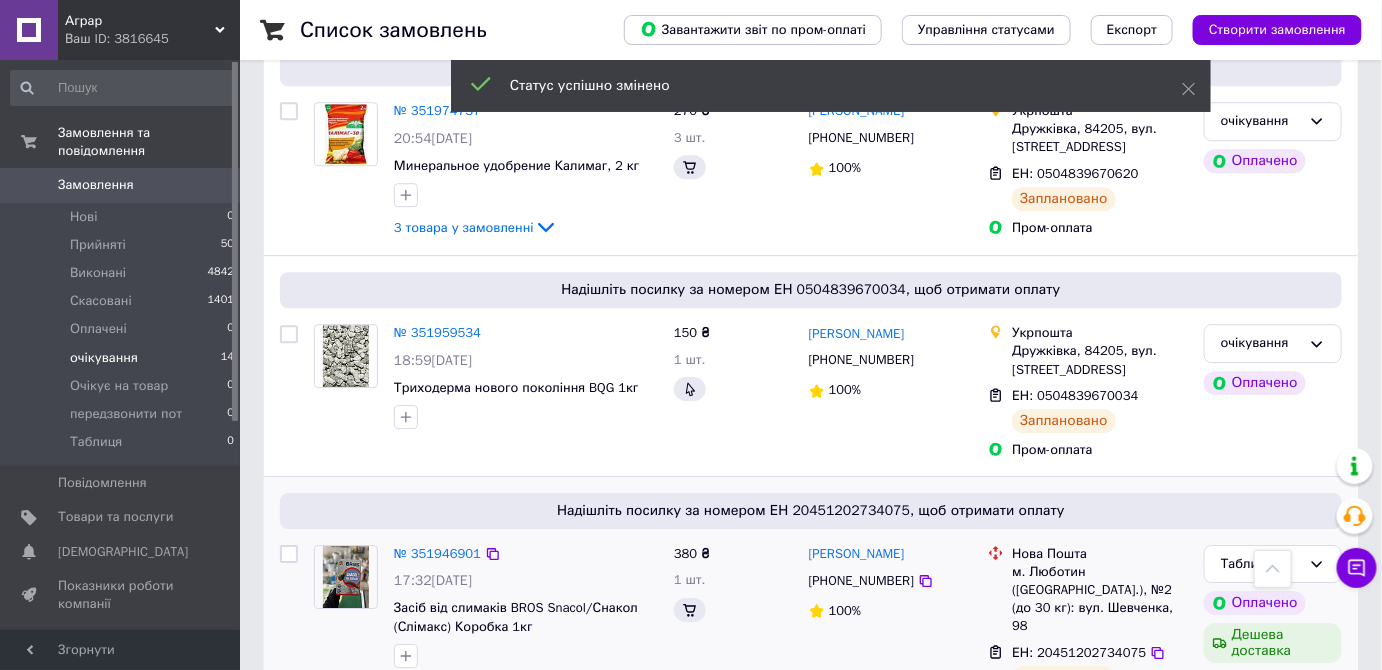 scroll, scrollTop: 2154, scrollLeft: 0, axis: vertical 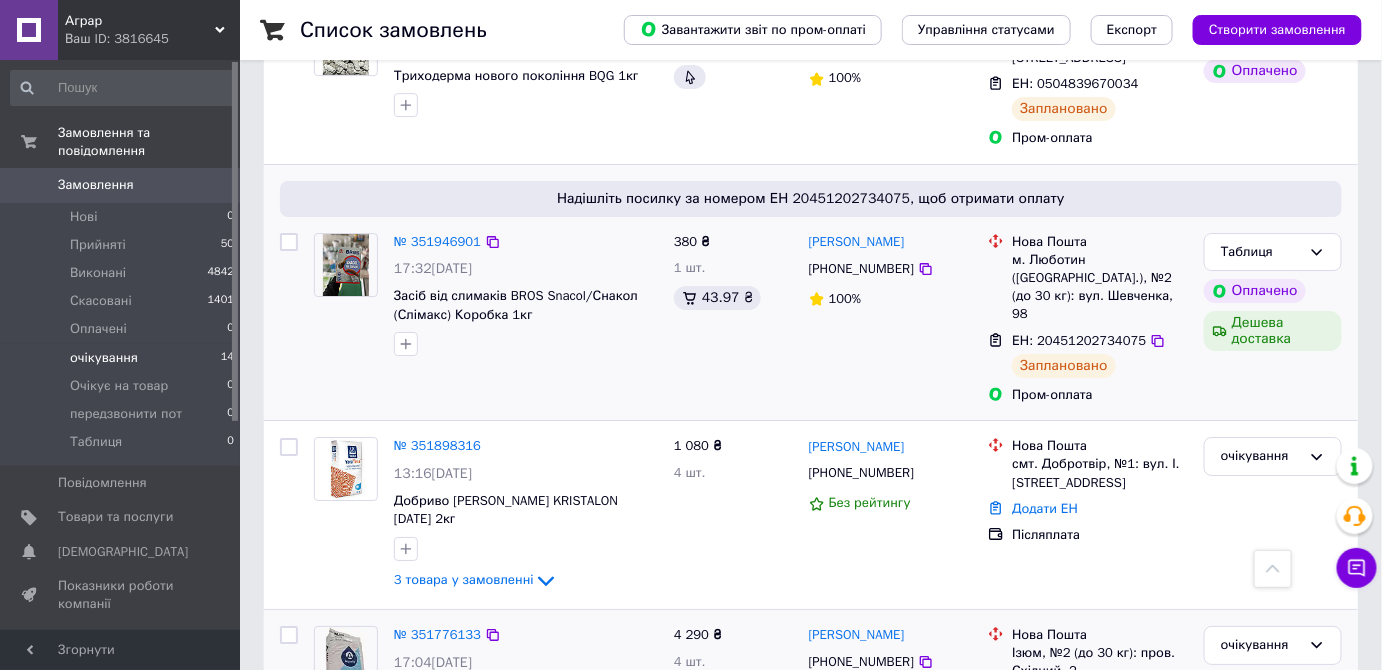 click 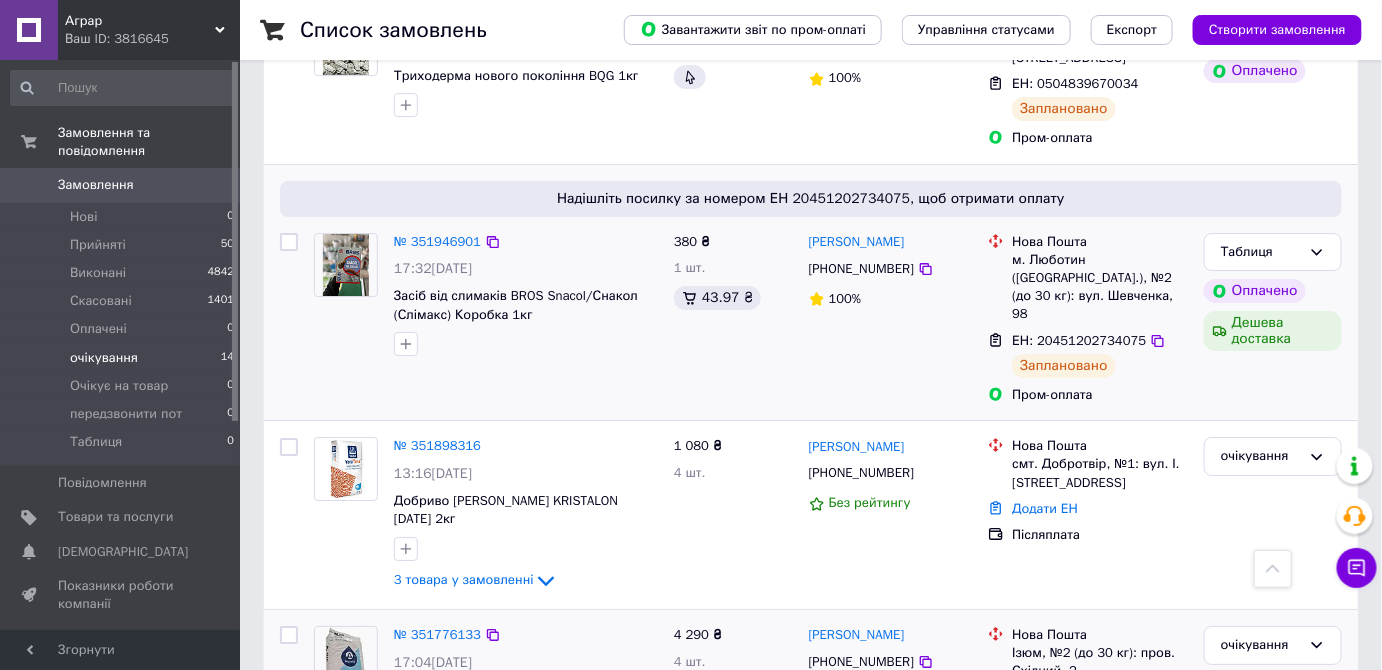 scroll, scrollTop: 2475, scrollLeft: 0, axis: vertical 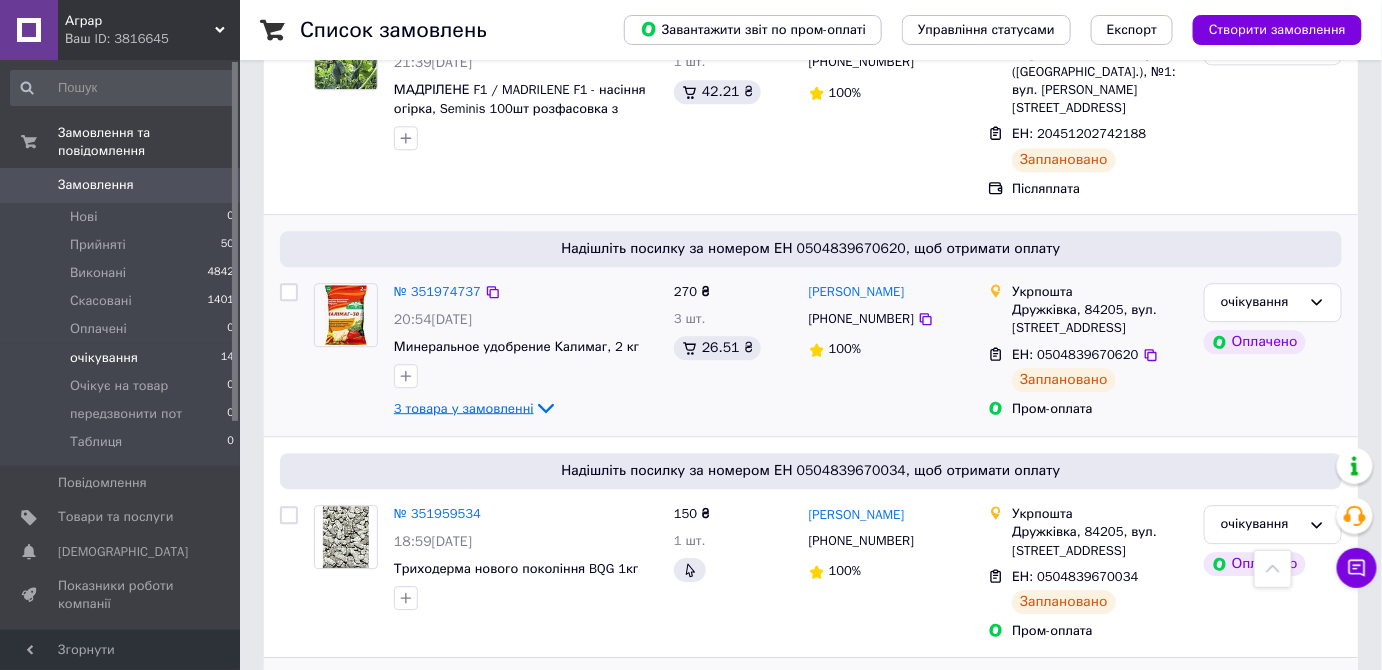 click 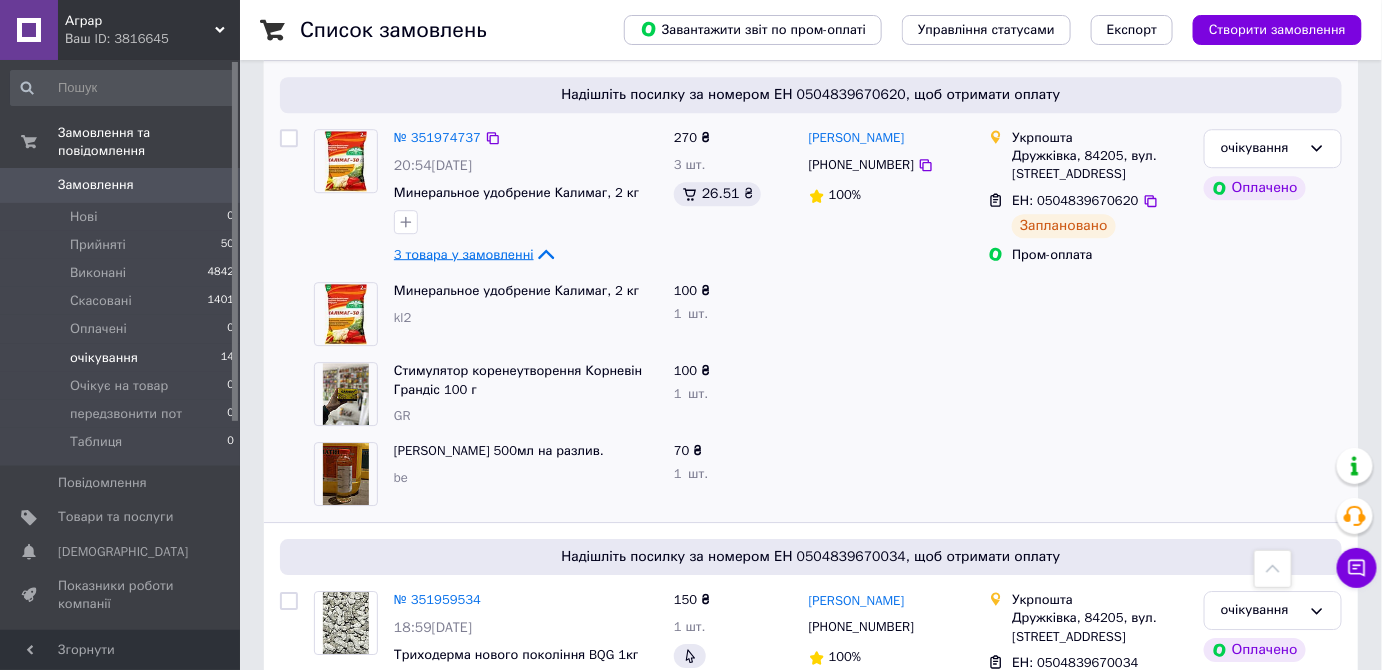 scroll, scrollTop: 1811, scrollLeft: 0, axis: vertical 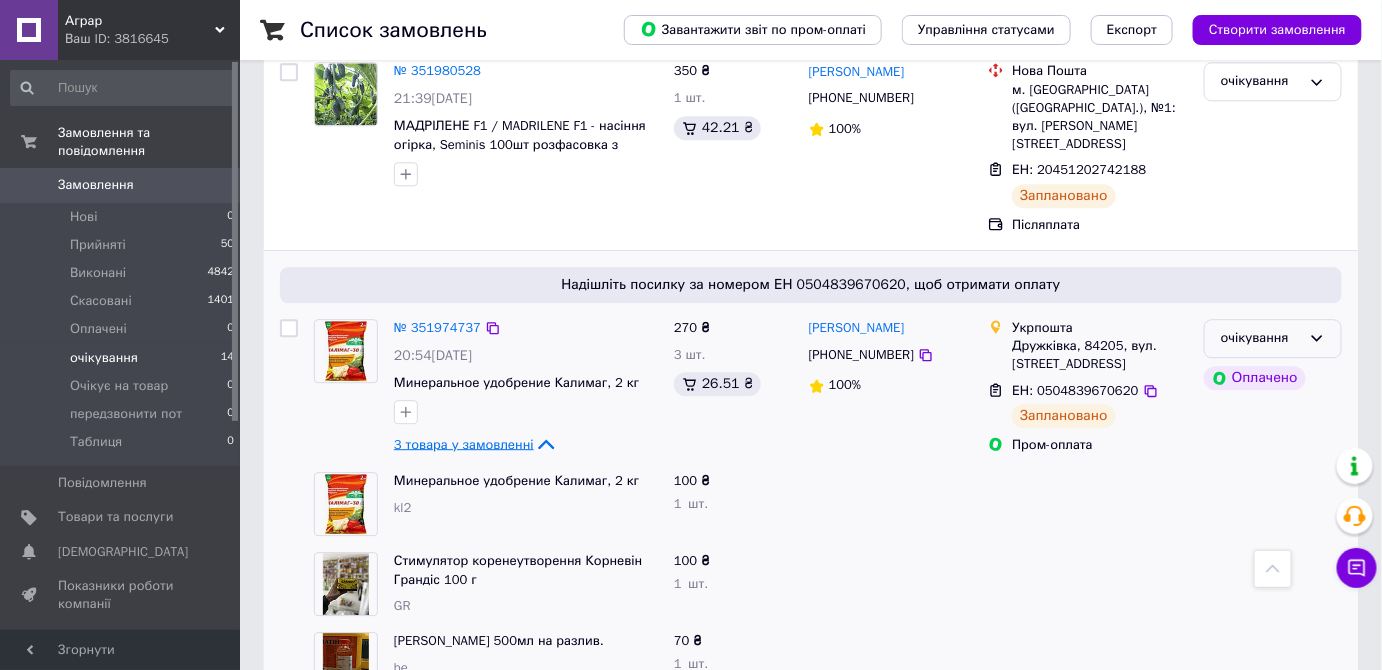 click on "очікування" at bounding box center [1261, 338] 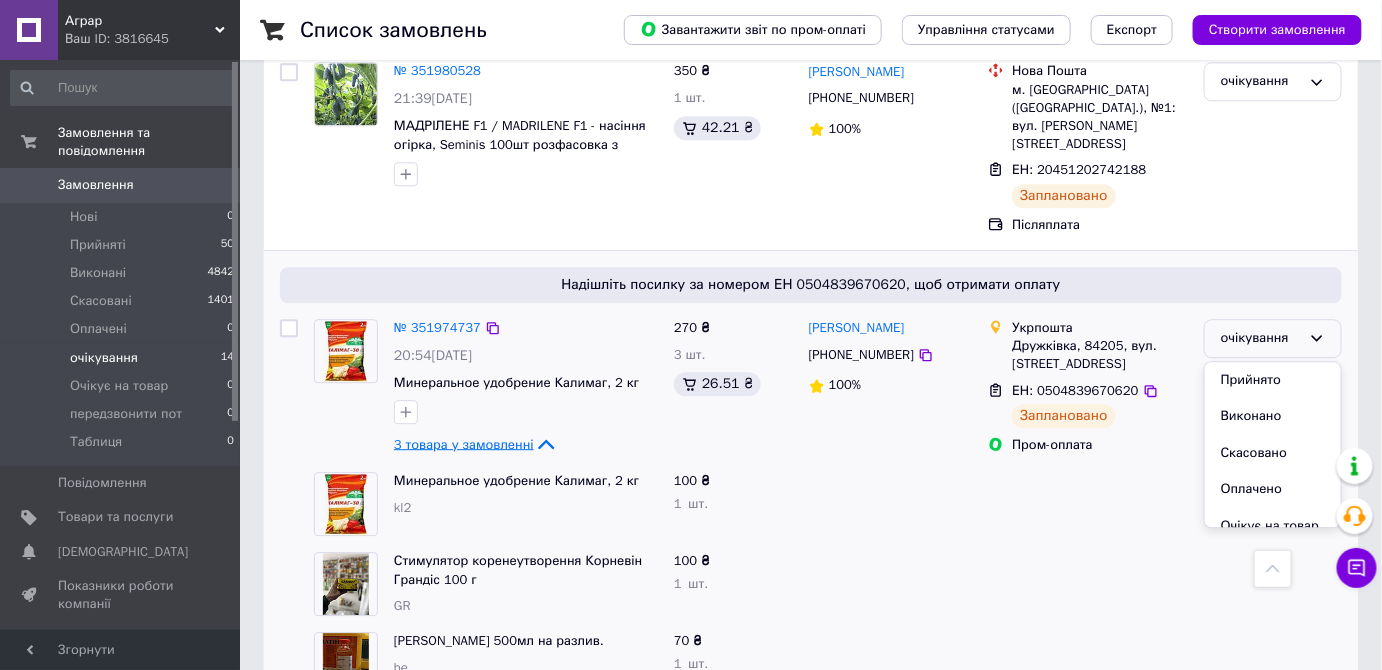 scroll, scrollTop: 110, scrollLeft: 0, axis: vertical 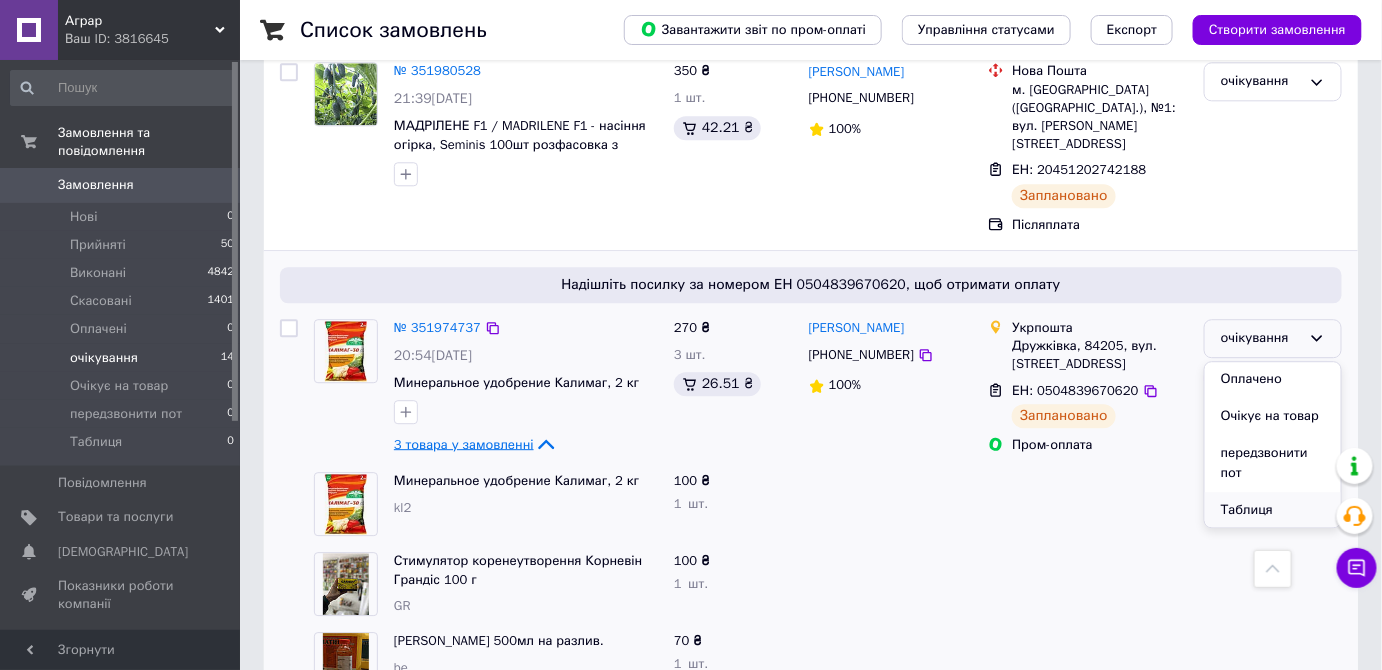 click on "Таблиця" at bounding box center [1273, 510] 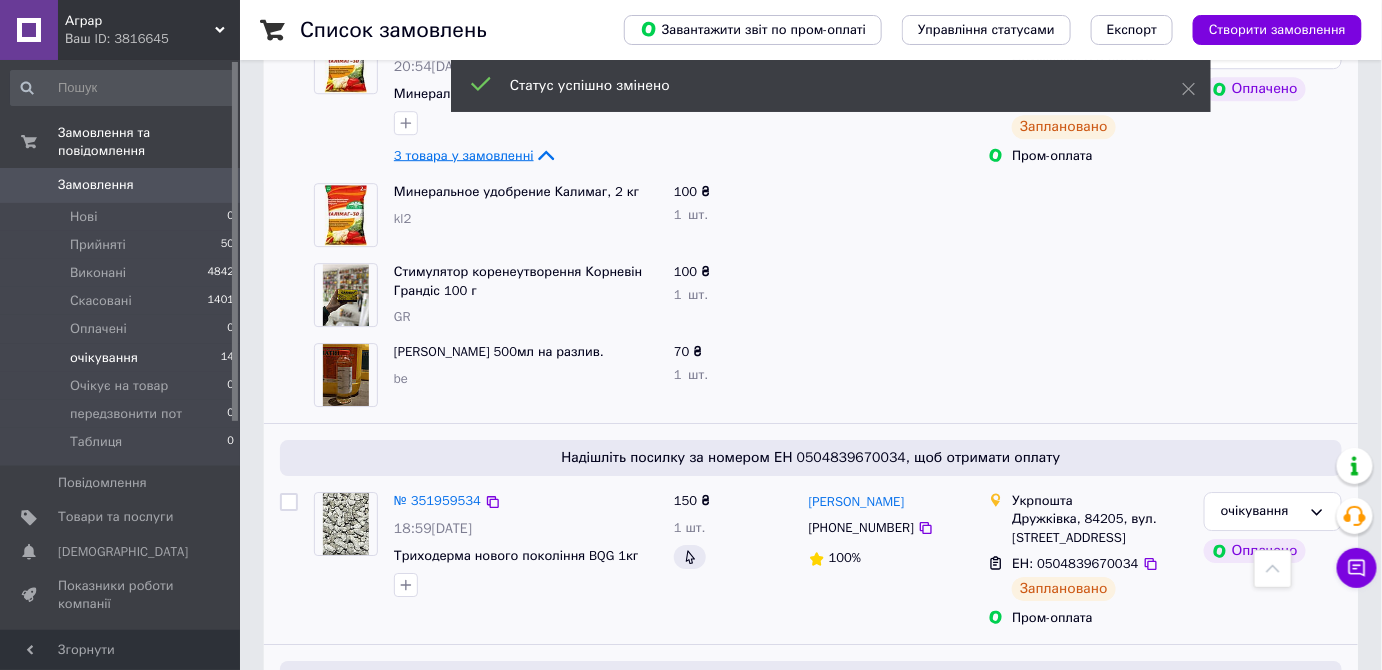 scroll, scrollTop: 2122, scrollLeft: 0, axis: vertical 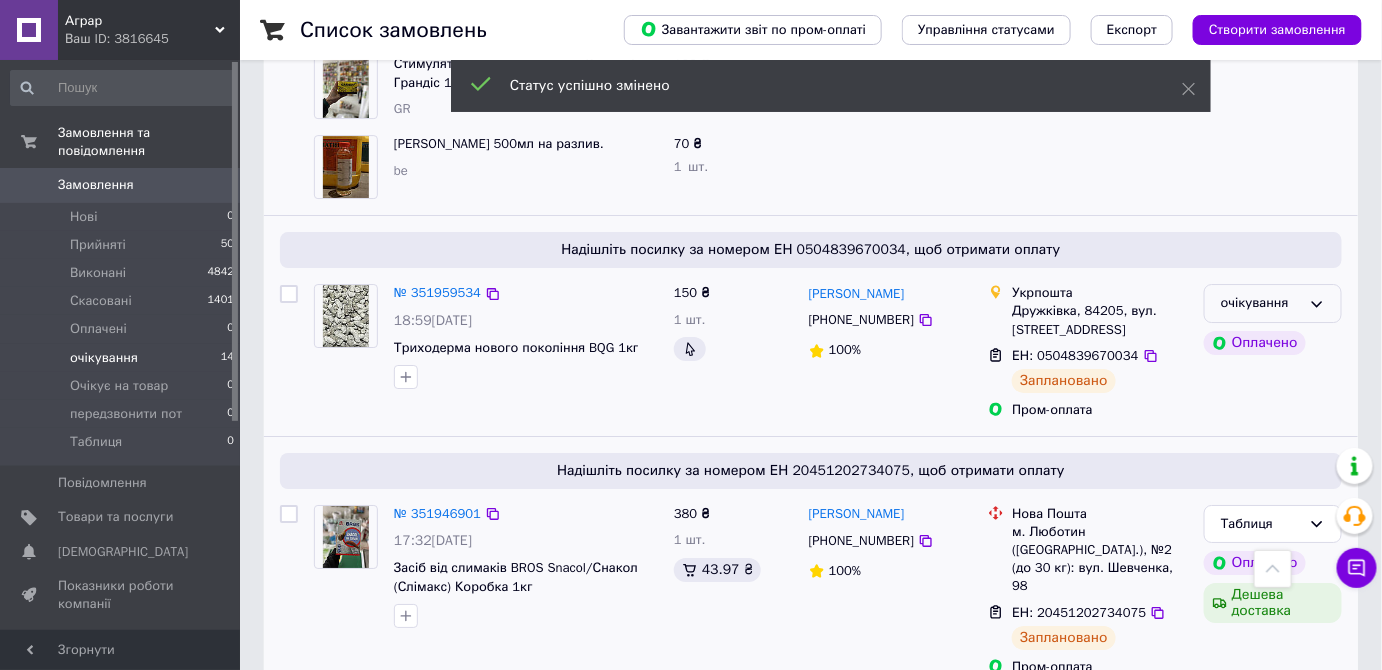 click 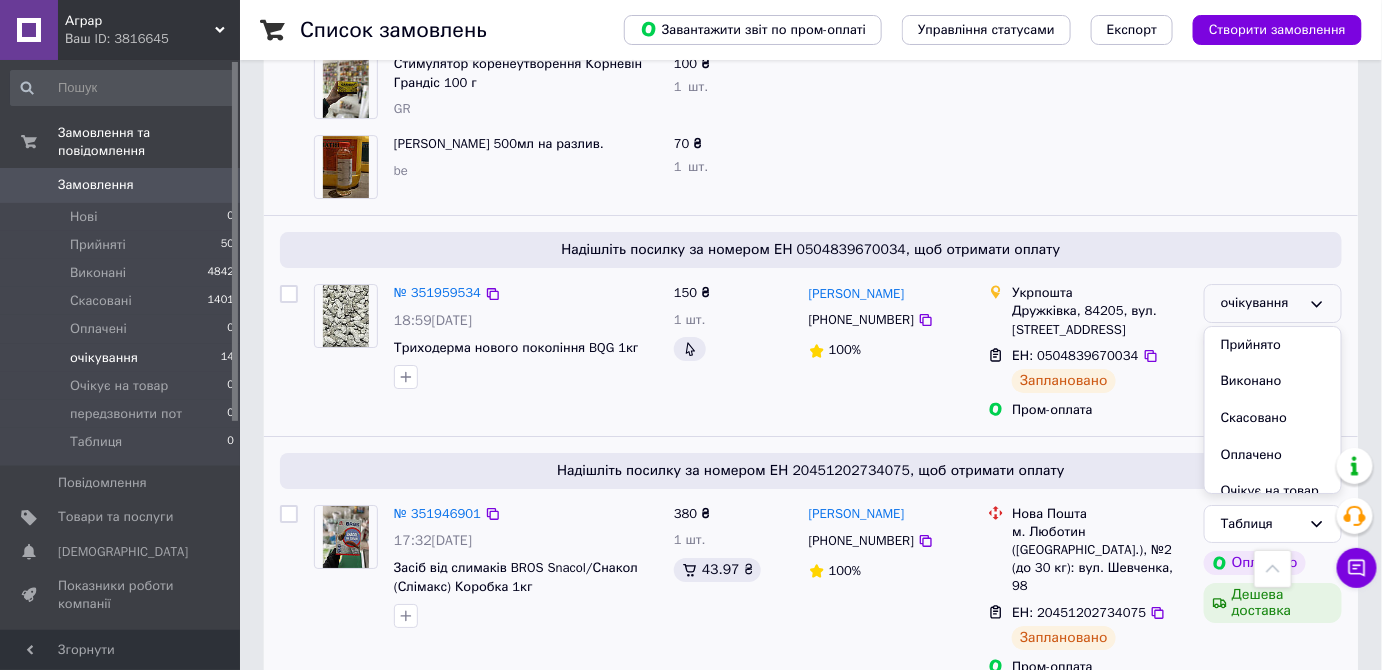 scroll, scrollTop: 110, scrollLeft: 0, axis: vertical 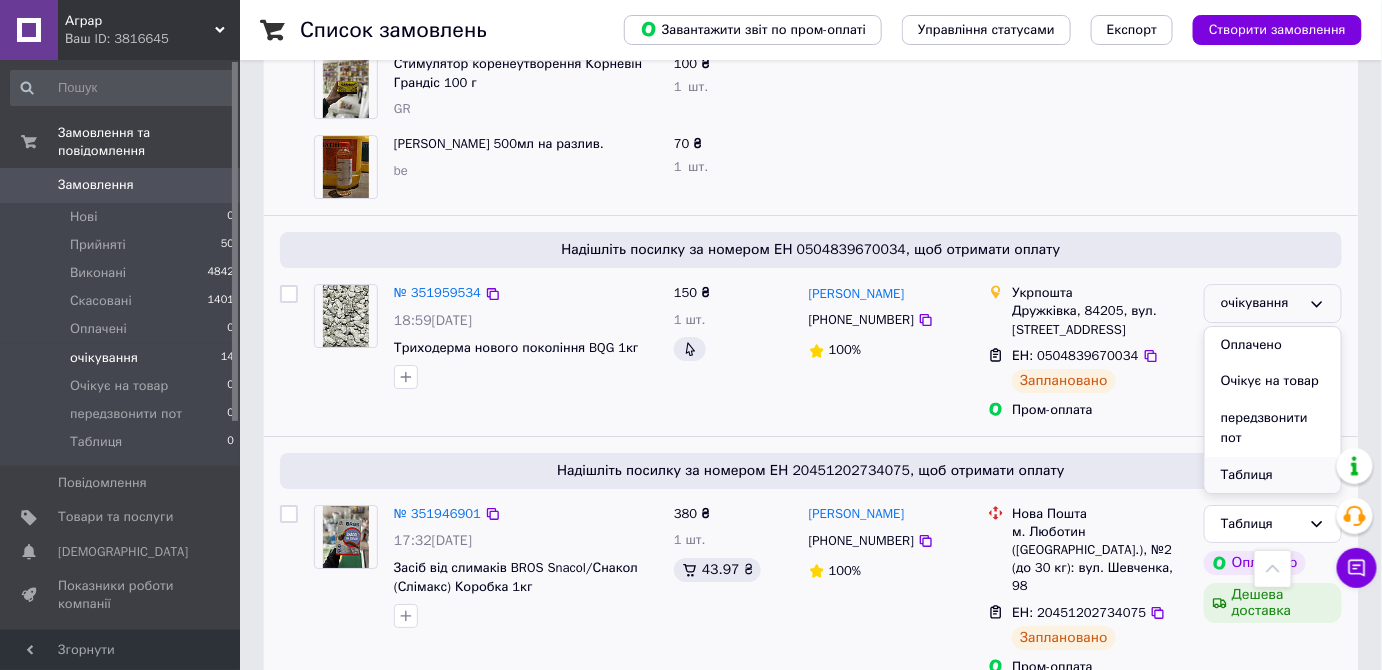 click on "Таблиця" at bounding box center (1273, 475) 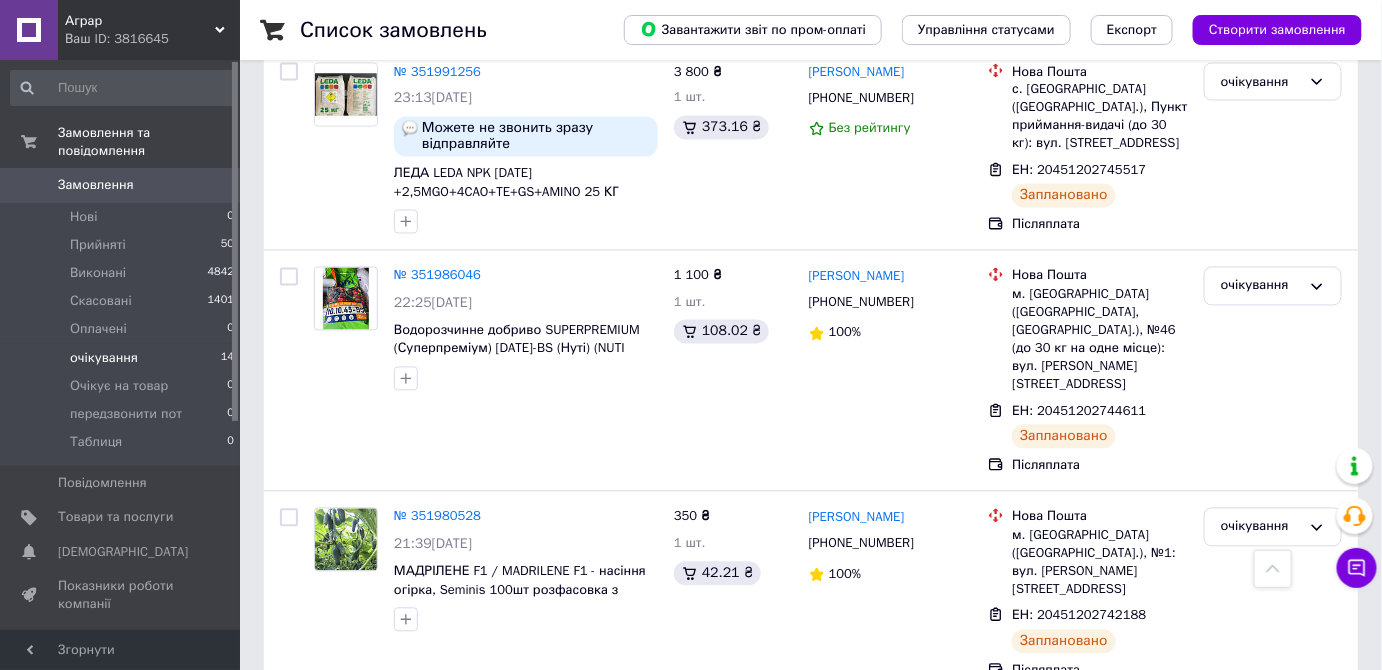 scroll, scrollTop: 1176, scrollLeft: 0, axis: vertical 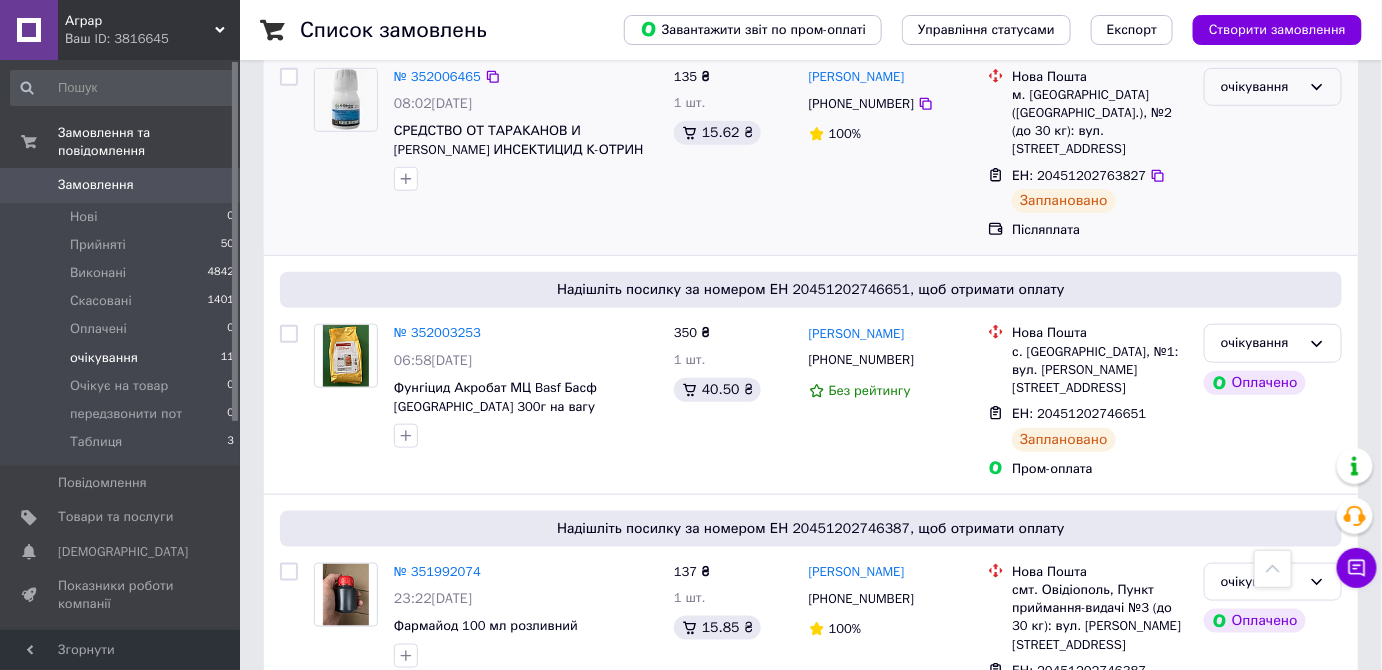 click on "очікування" at bounding box center (1261, 87) 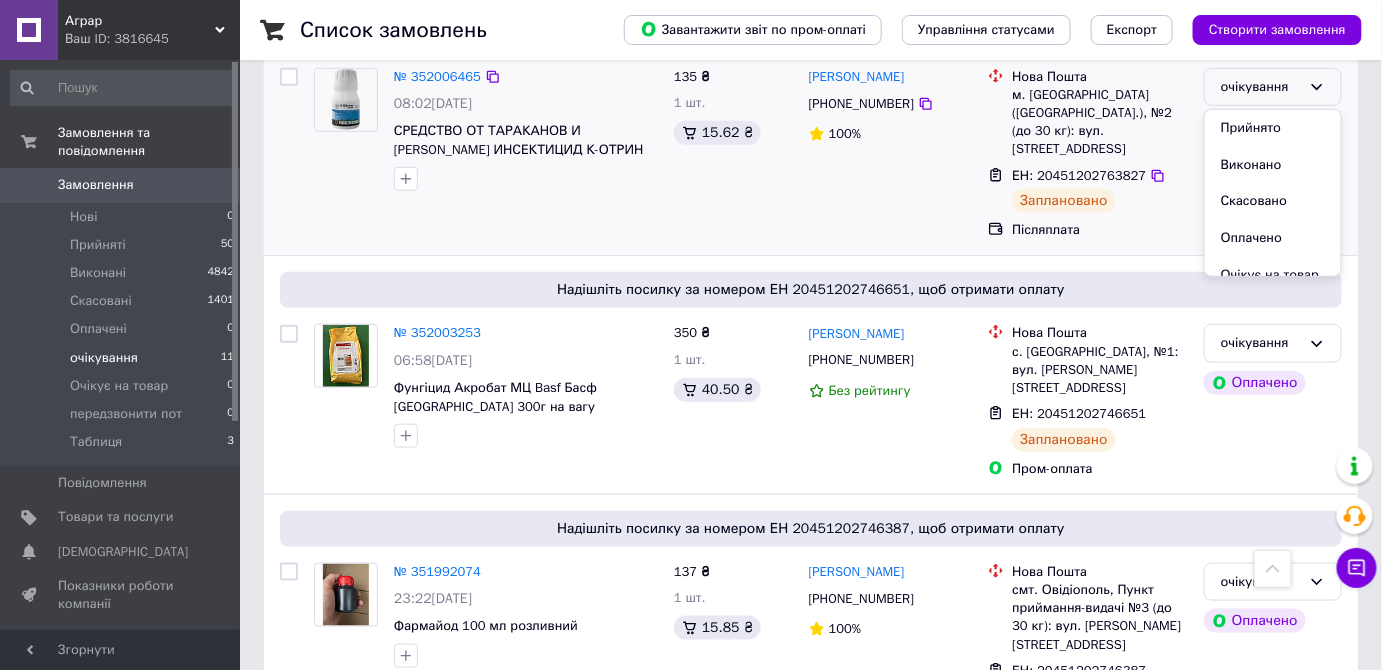 scroll, scrollTop: 110, scrollLeft: 0, axis: vertical 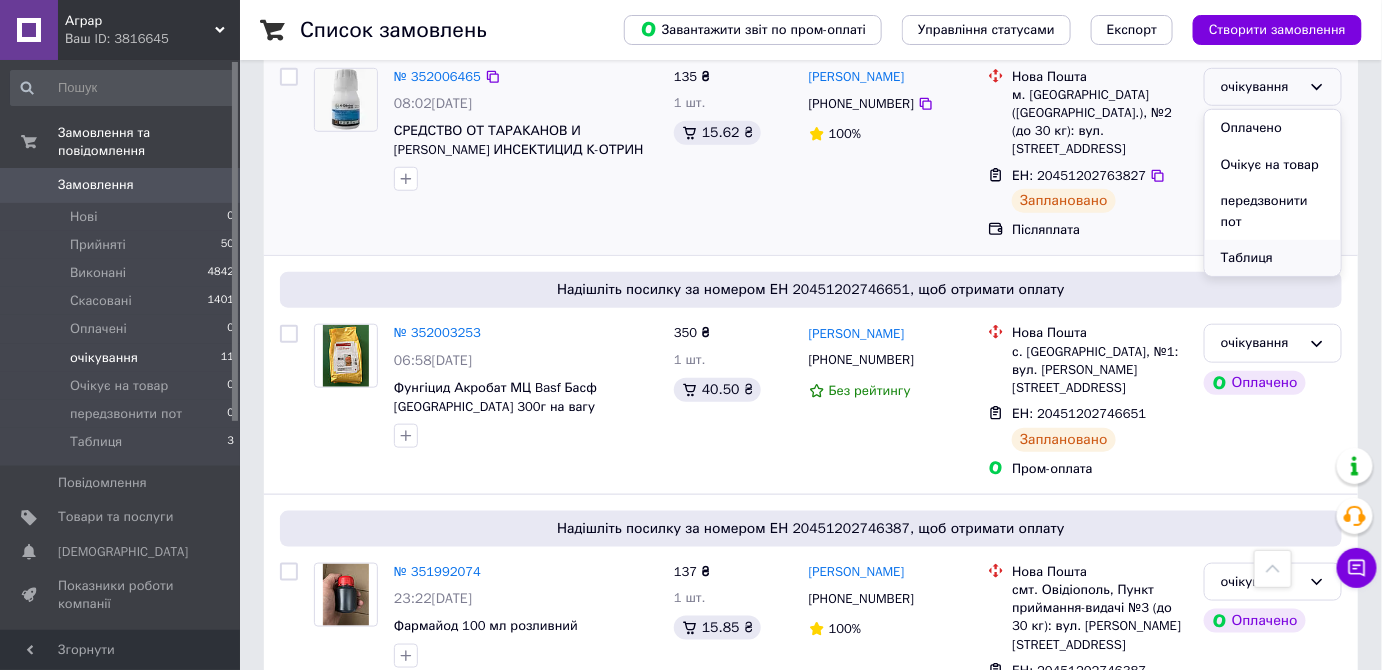 click on "Таблиця" at bounding box center (1273, 258) 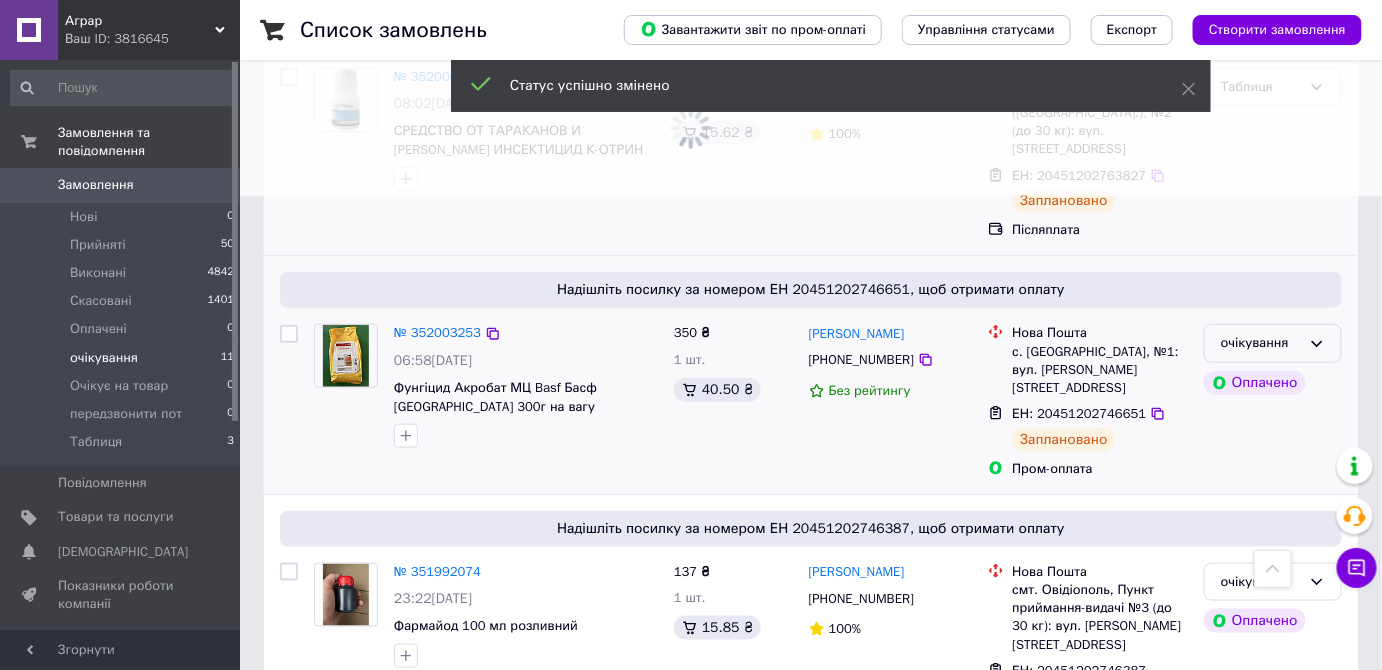 click on "очікування" at bounding box center (1261, 343) 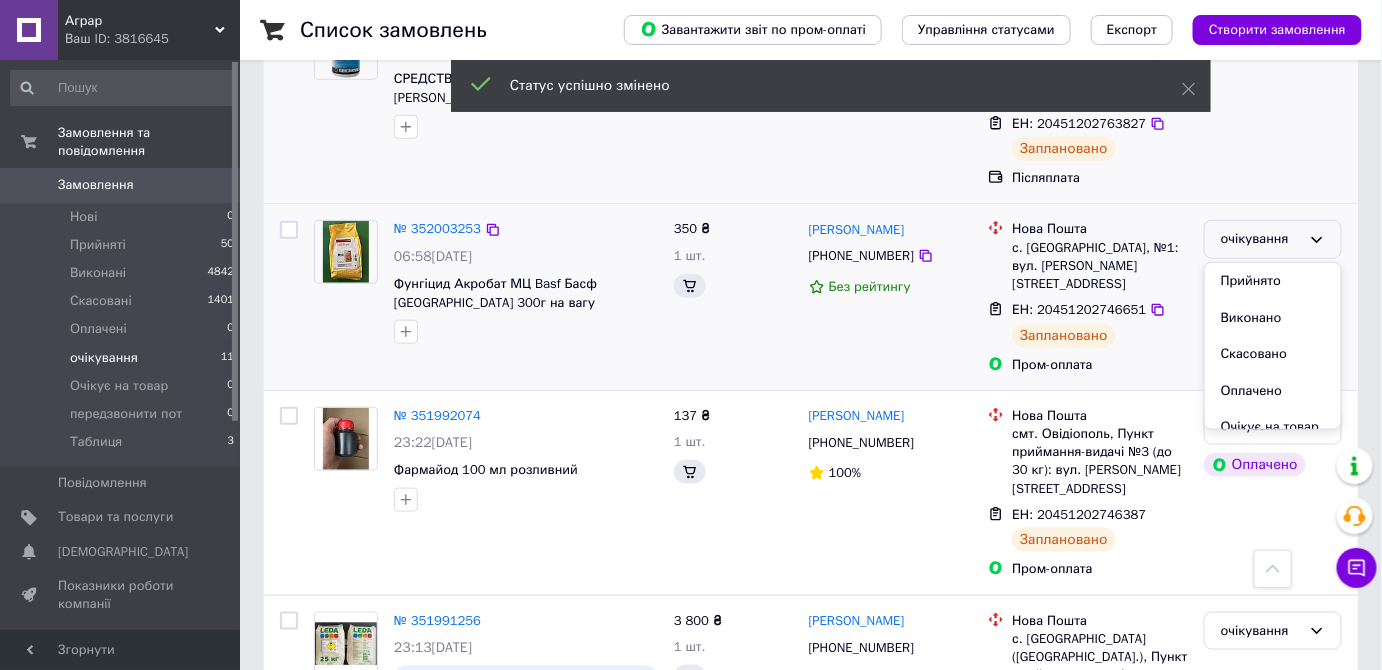scroll, scrollTop: 474, scrollLeft: 0, axis: vertical 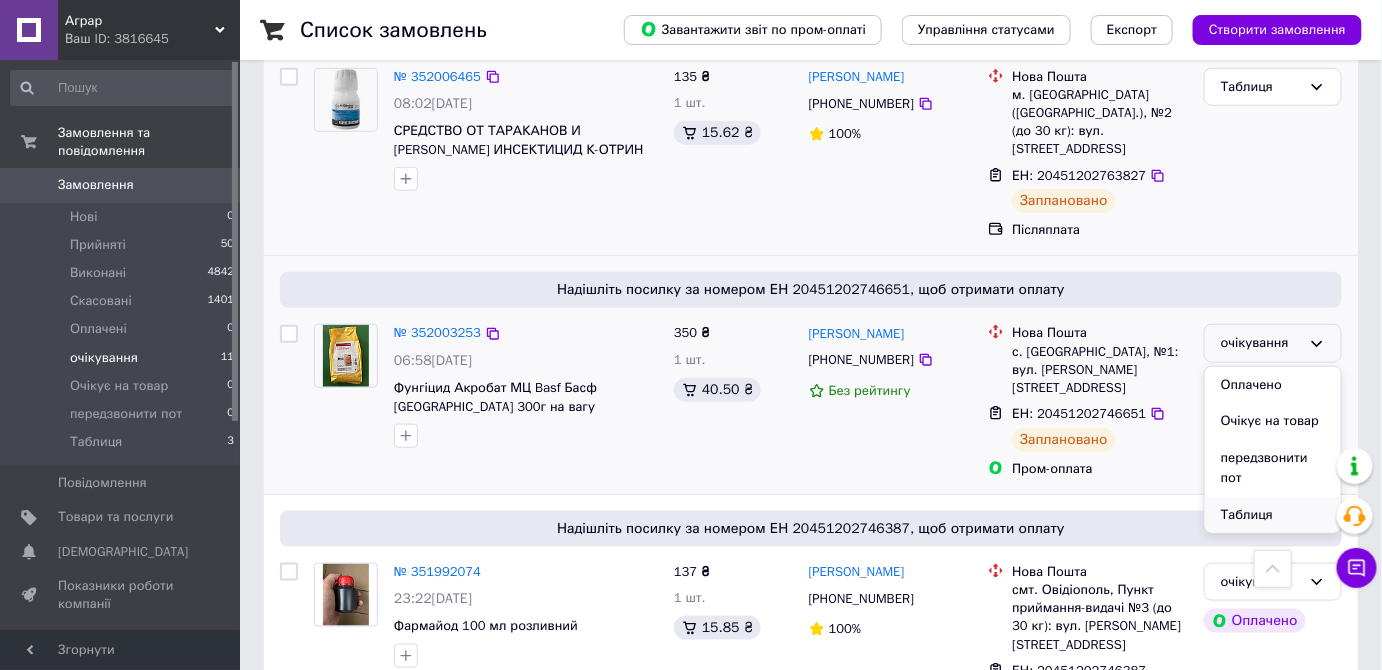 click on "Таблиця" at bounding box center (1273, 515) 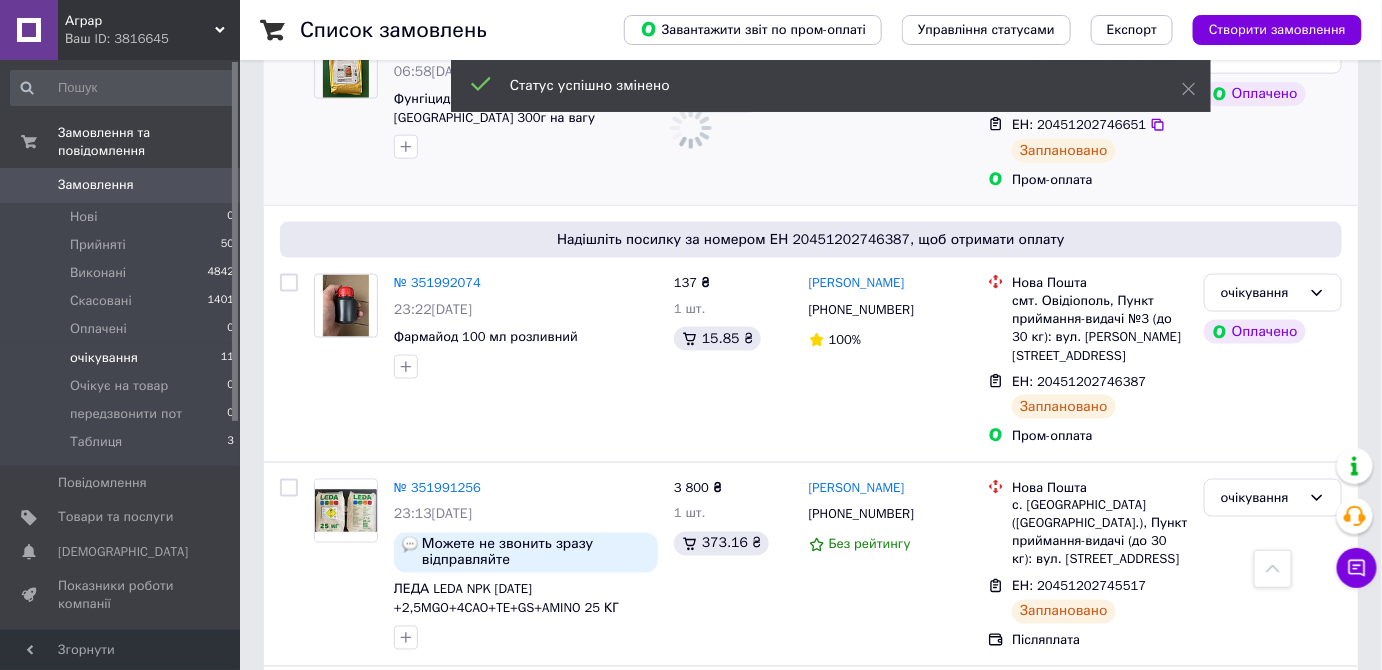 scroll, scrollTop: 768, scrollLeft: 0, axis: vertical 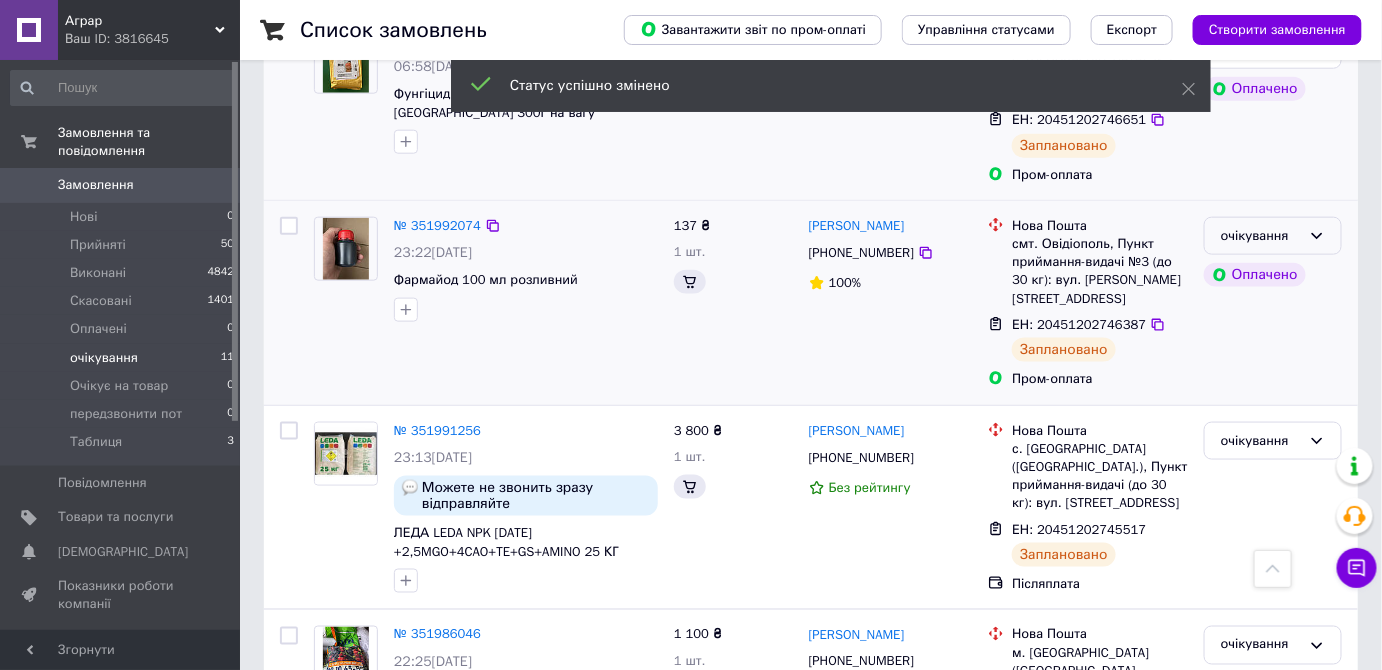 click on "очікування Оплачено" at bounding box center [1273, 303] 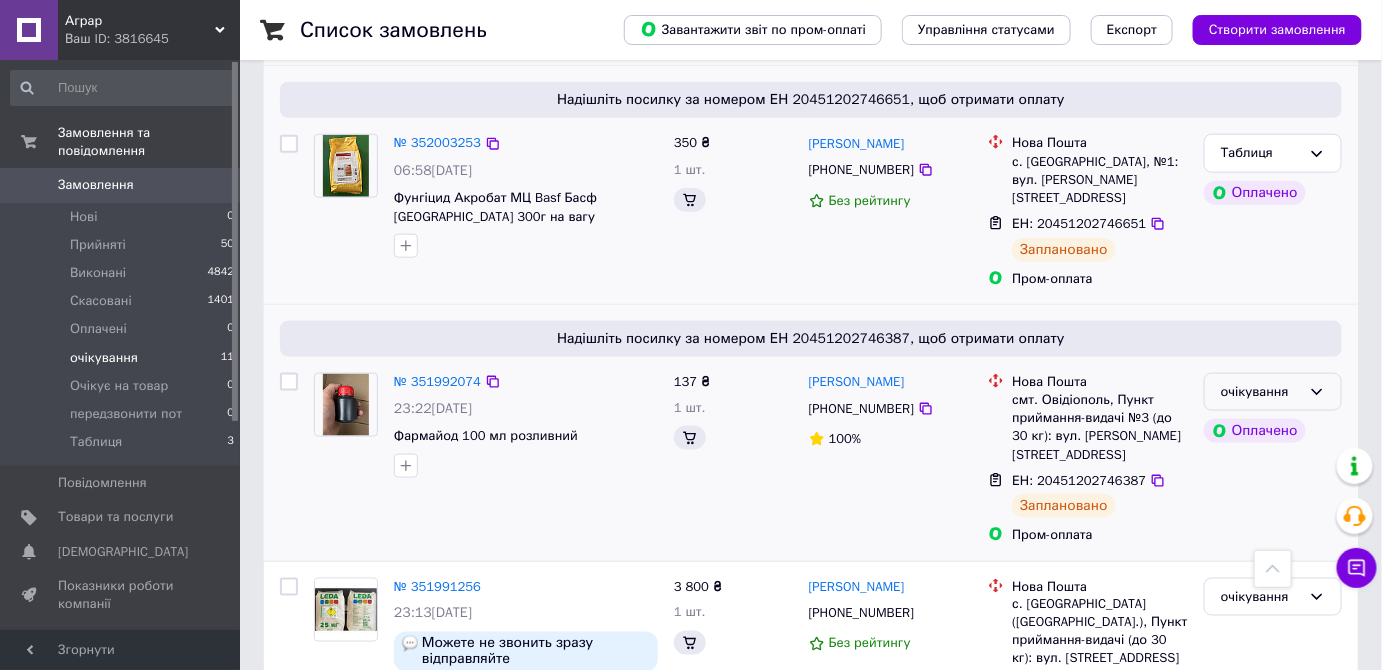 scroll, scrollTop: 768, scrollLeft: 0, axis: vertical 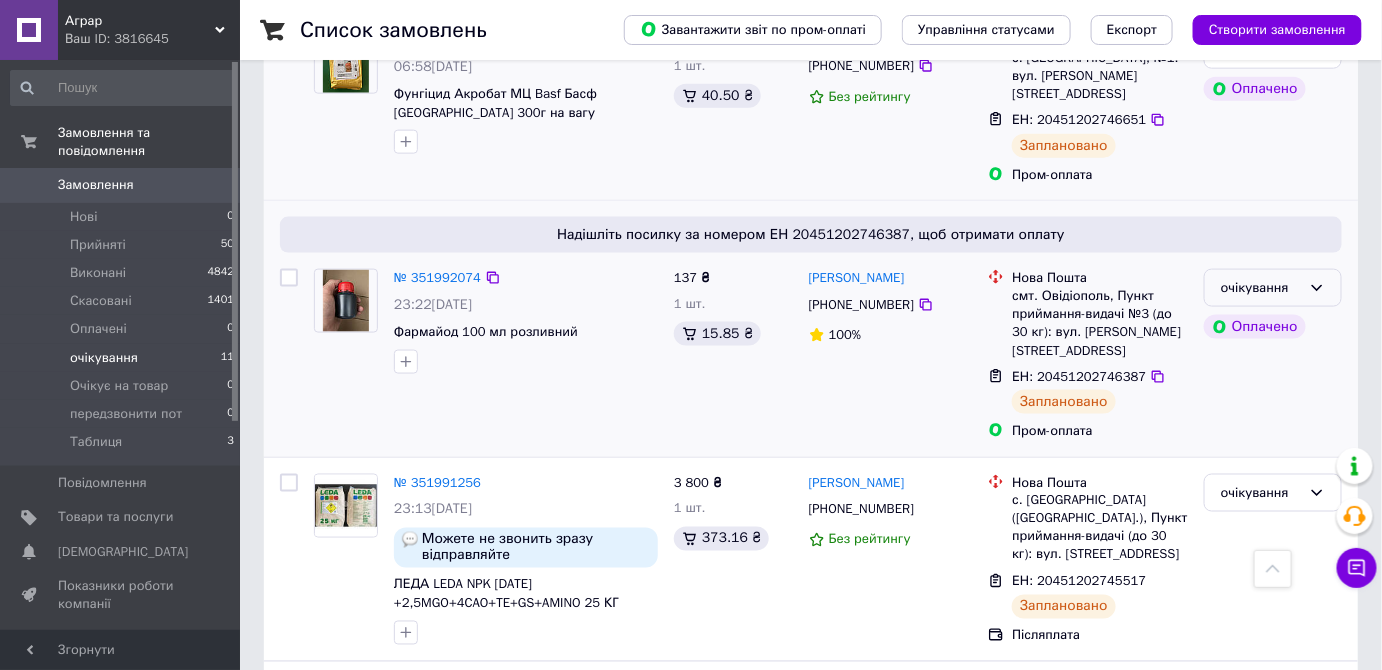 click 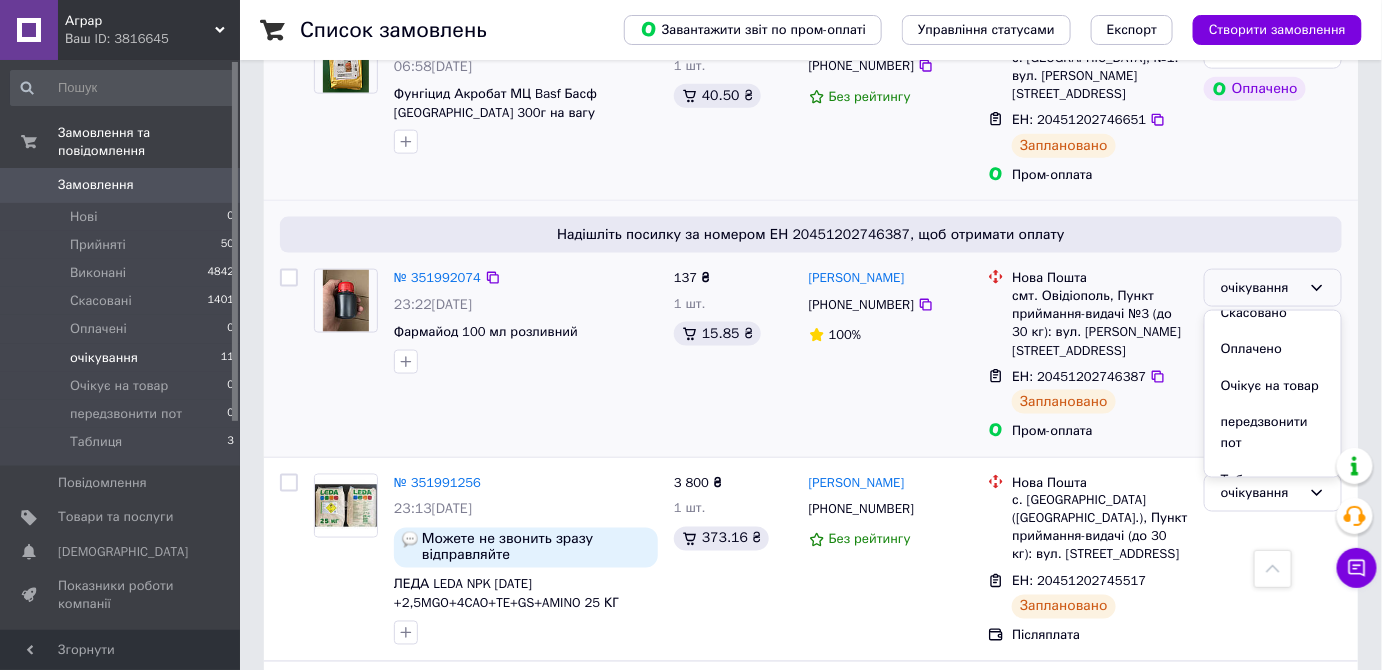 scroll, scrollTop: 110, scrollLeft: 0, axis: vertical 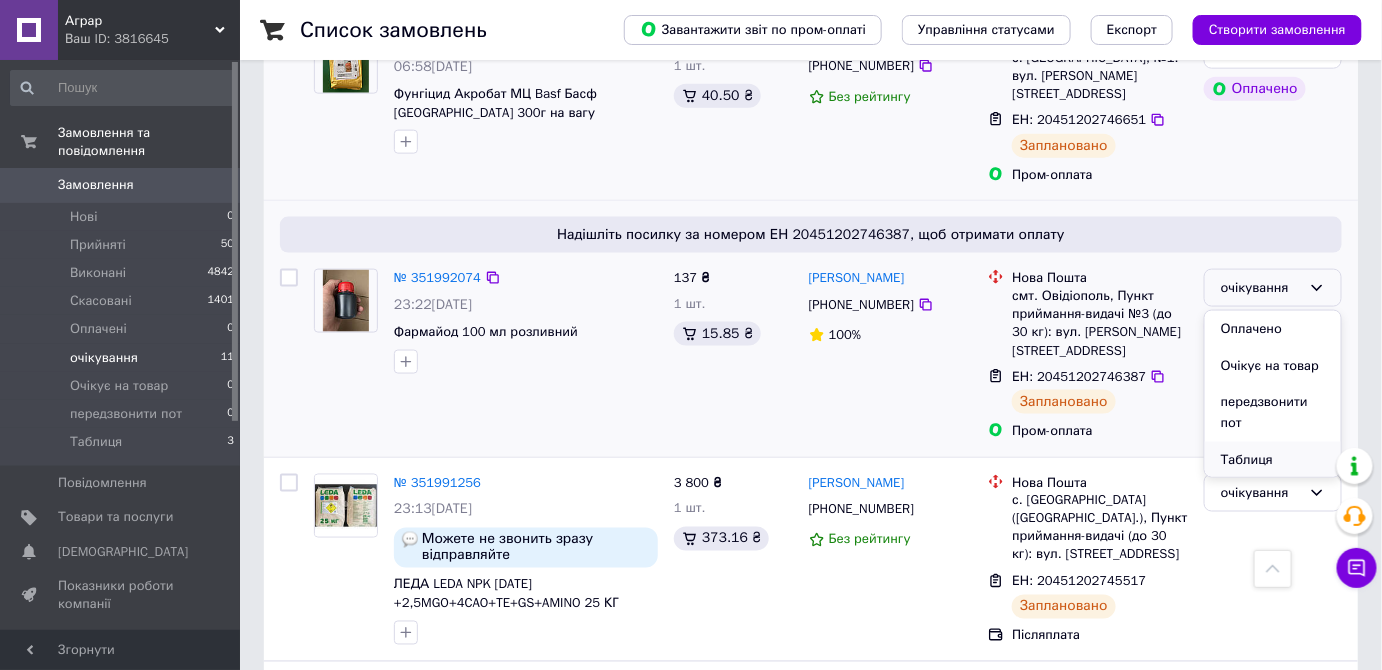 click on "Таблиця" at bounding box center [1273, 460] 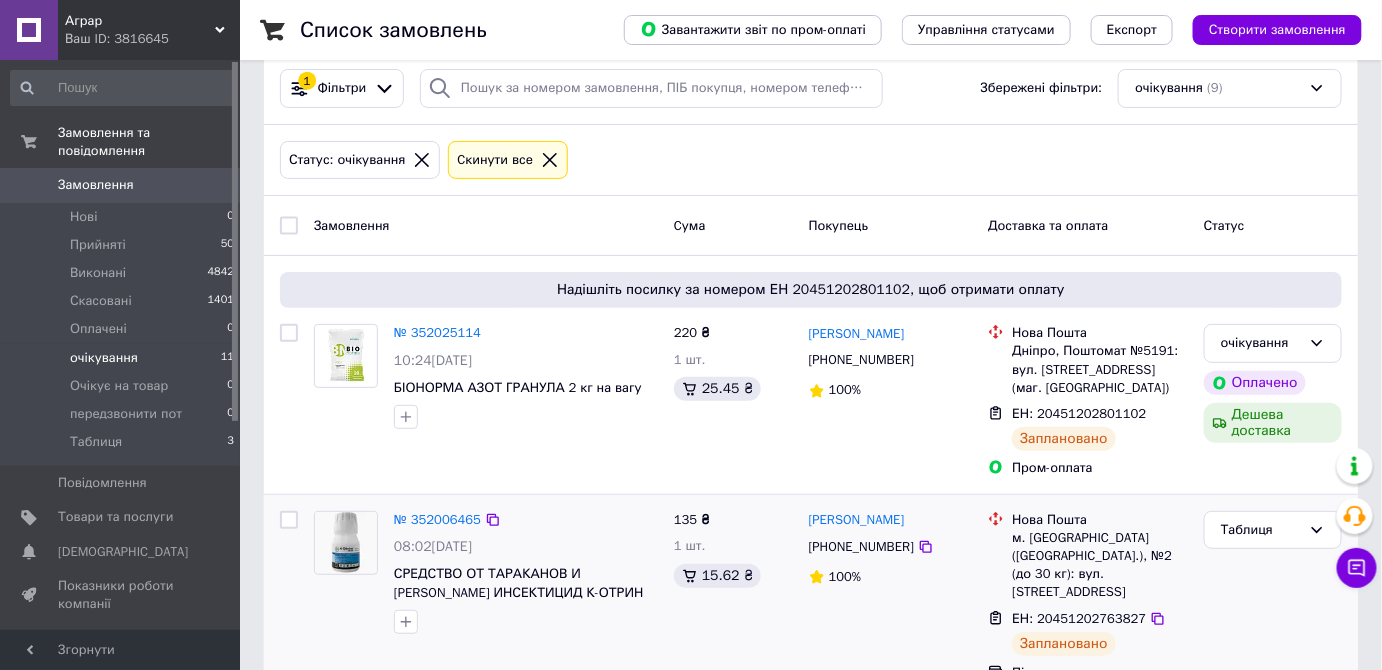 scroll, scrollTop: 26, scrollLeft: 0, axis: vertical 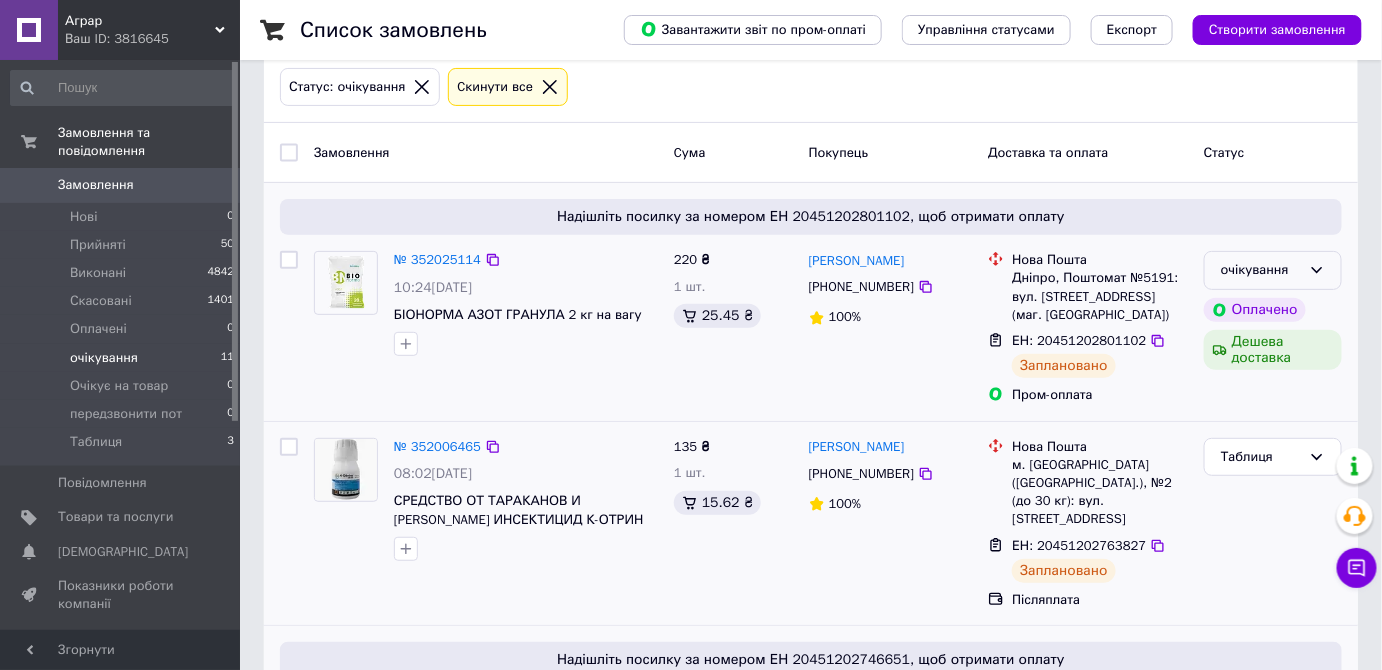 click on "очікування" at bounding box center [1273, 270] 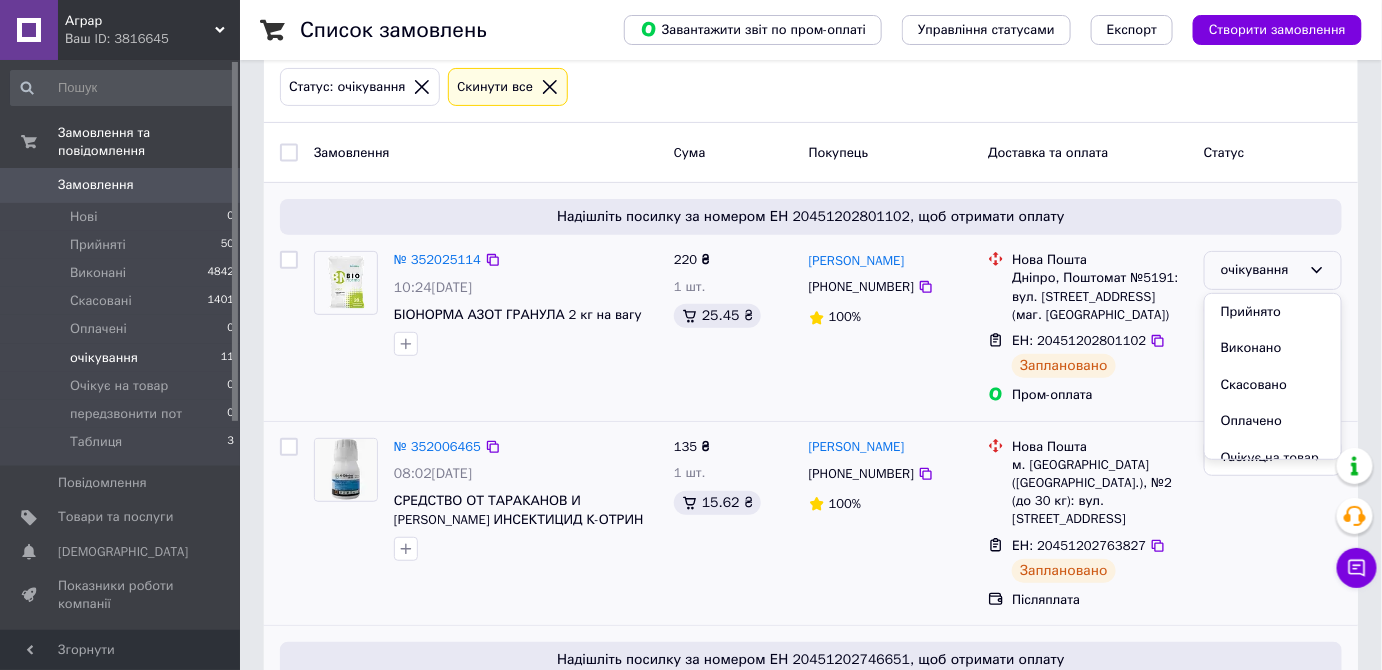 scroll, scrollTop: 110, scrollLeft: 0, axis: vertical 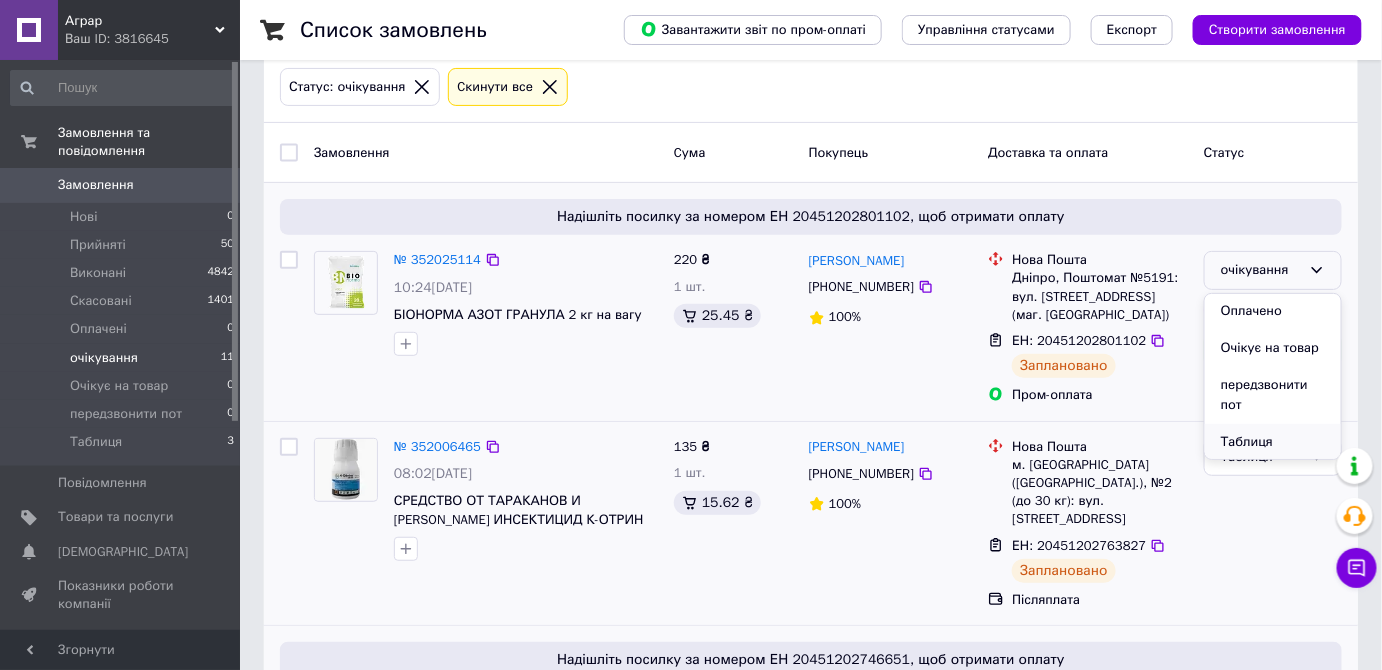click on "Таблиця" at bounding box center (1273, 442) 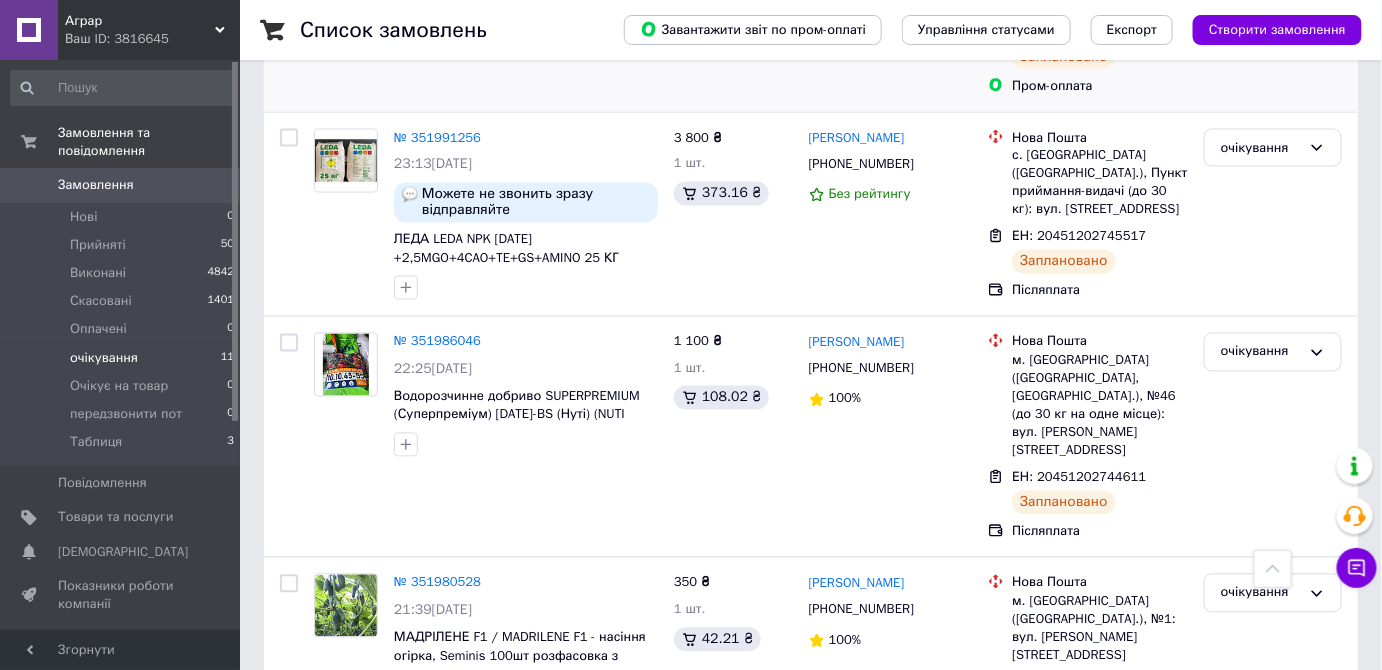 scroll, scrollTop: 1120, scrollLeft: 0, axis: vertical 